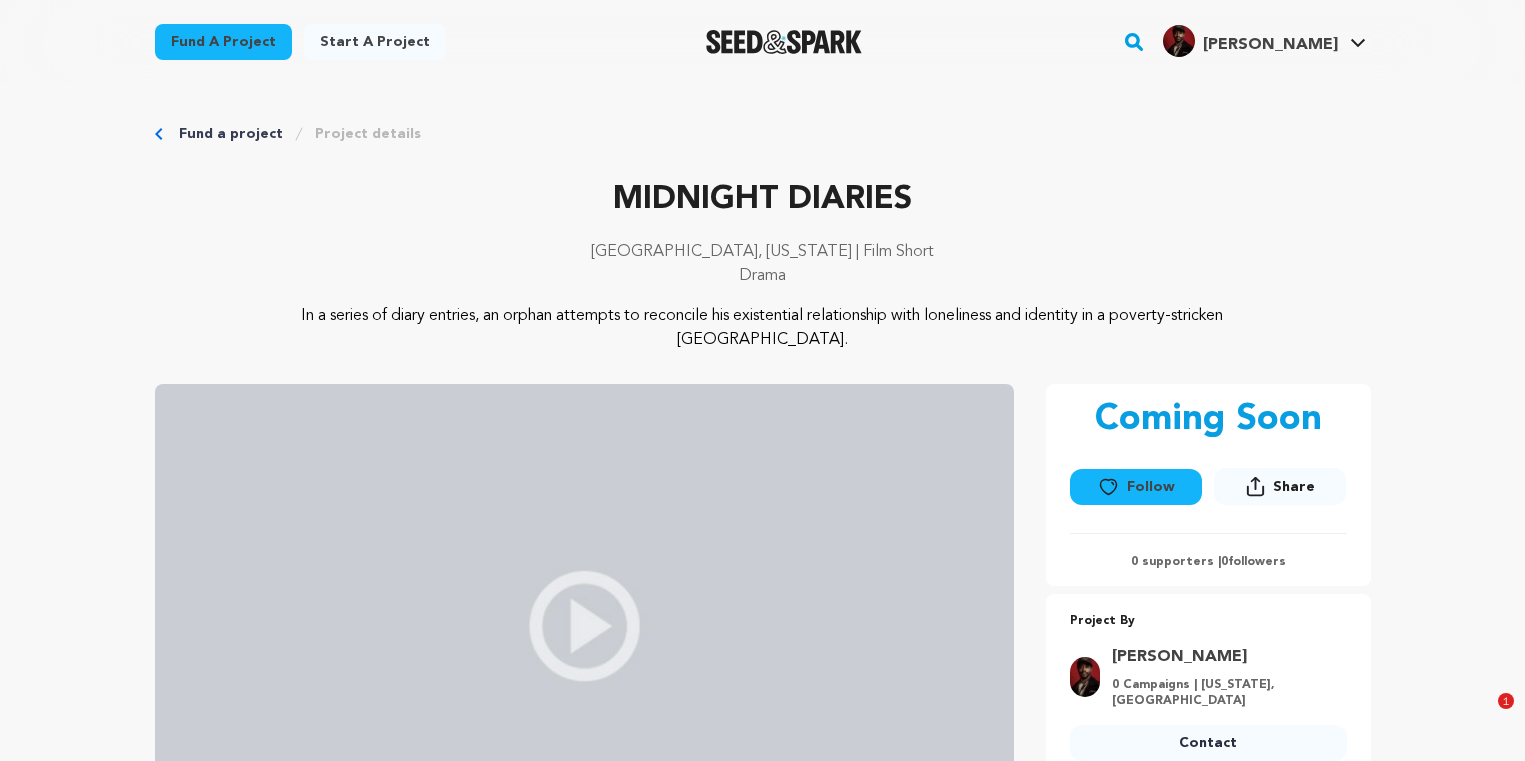 scroll, scrollTop: 4868, scrollLeft: 0, axis: vertical 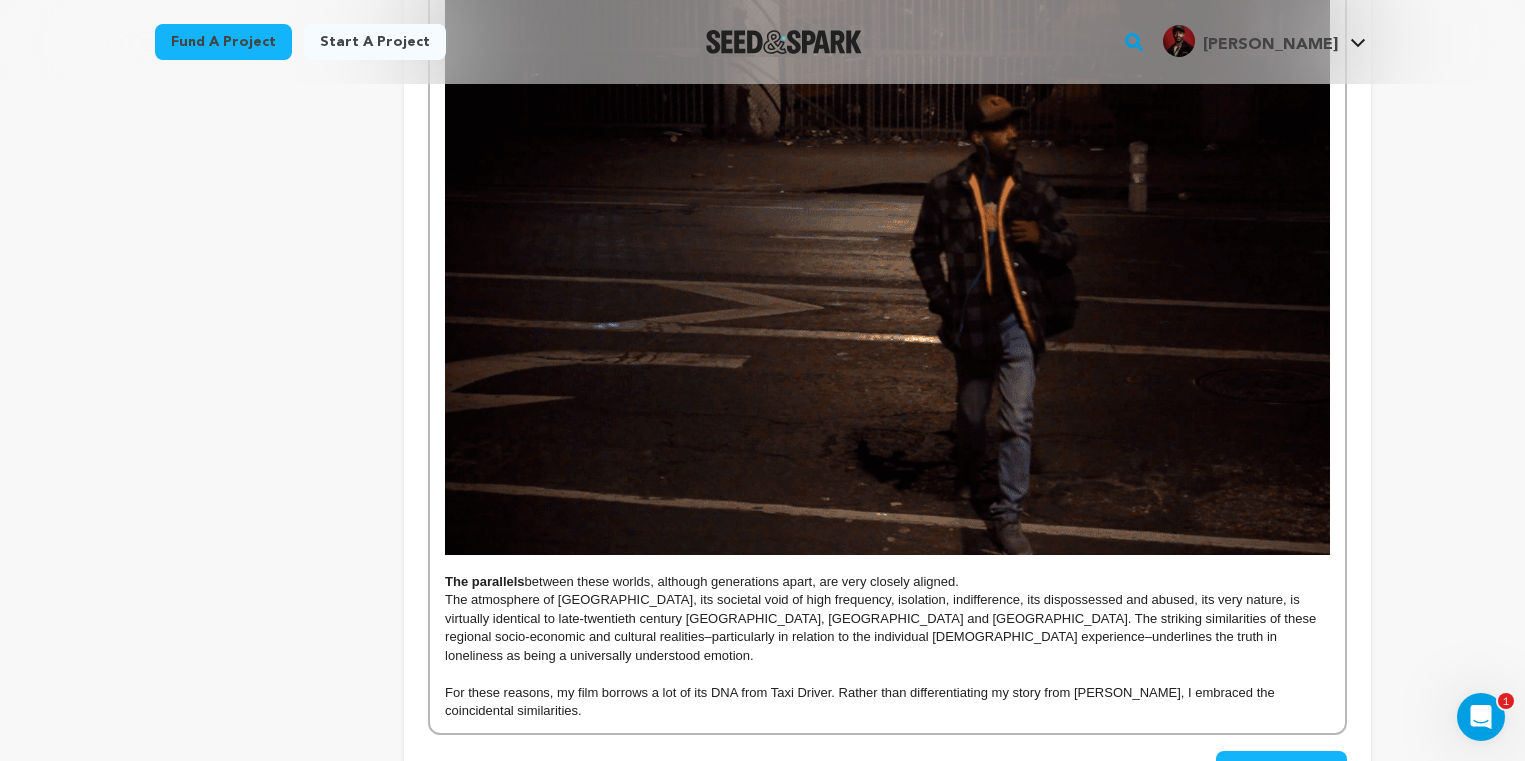 drag, startPoint x: 1179, startPoint y: 586, endPoint x: 1178, endPoint y: 627, distance: 41.01219 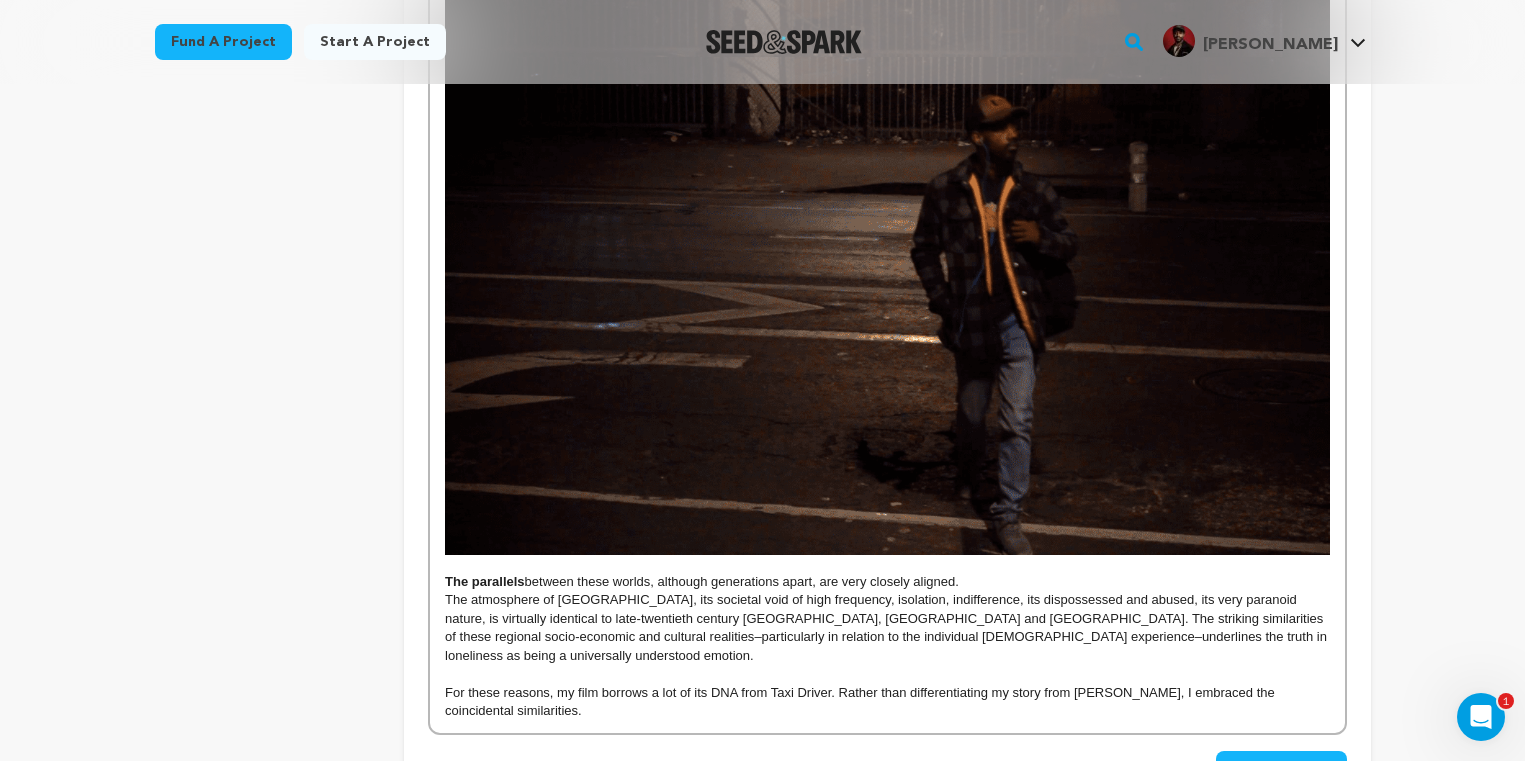 click on "The atmosphere of Los Angeles, its societal void of high frequency, isolation, indifference, its dispossessed and abused, its very paranoid  nature, is virtually identical to late-twentieth century Manhattan, Brooklyn and The Bronx. The striking similarities of these regional socio-economic and cultural realities  –  particularly in relation to the individual male experience  –  underlines the truth in loneliness as being a universally understood emotion." at bounding box center [887, 628] 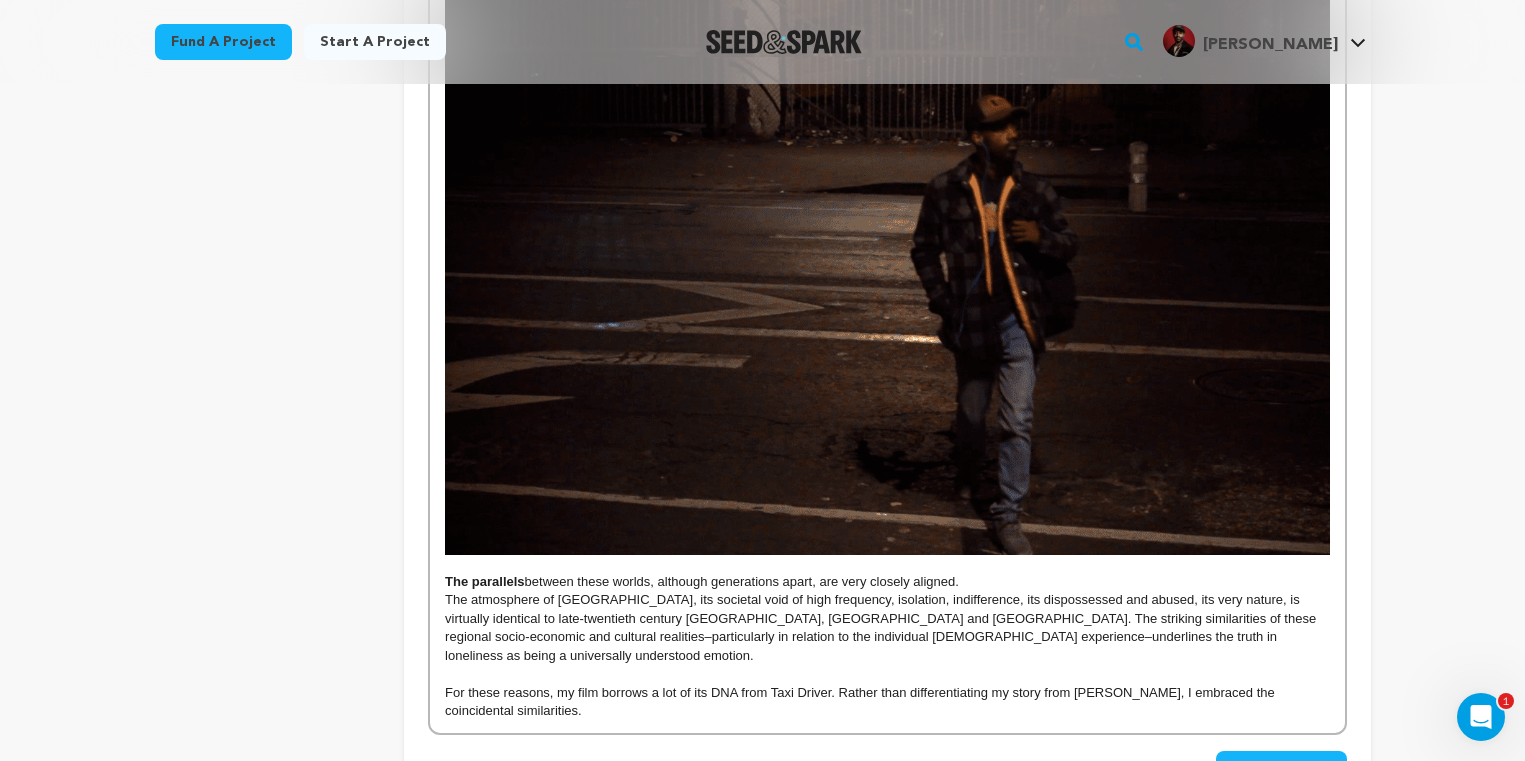 click on "The atmosphere of Los Angeles, its societal void of high frequency, isolation, indifference, its dispossessed and abused, its very nature, is virtually identical to late-twentieth century Manhattan, Brooklyn and The Bronx. The striking similarities of these regional socio-economic and cultural realities  –  particularly in relation to the individual male experience  –  underlines the truth in loneliness as being a universally understood emotion." at bounding box center (887, 628) 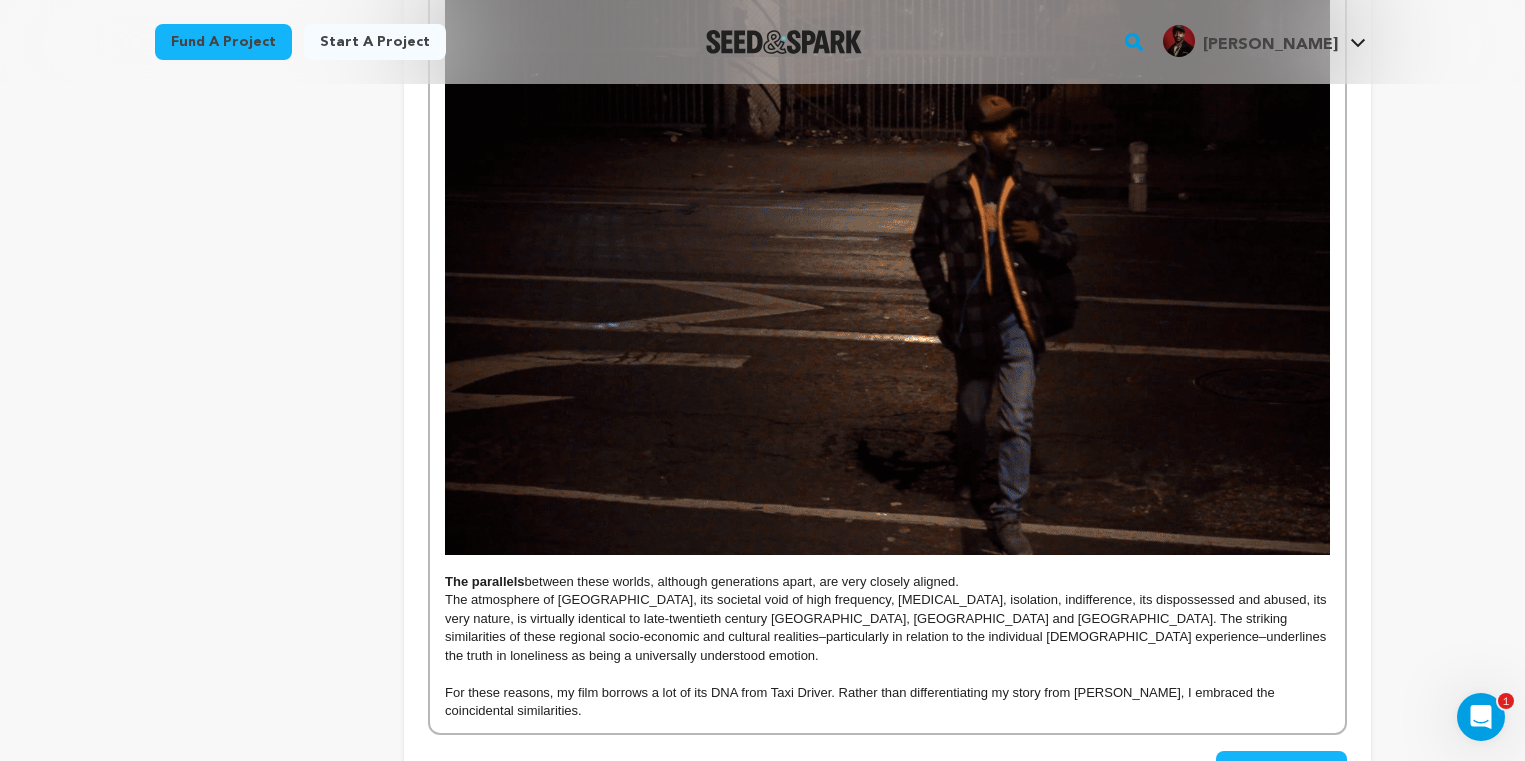 click on "Save Changes" at bounding box center (1281, 769) 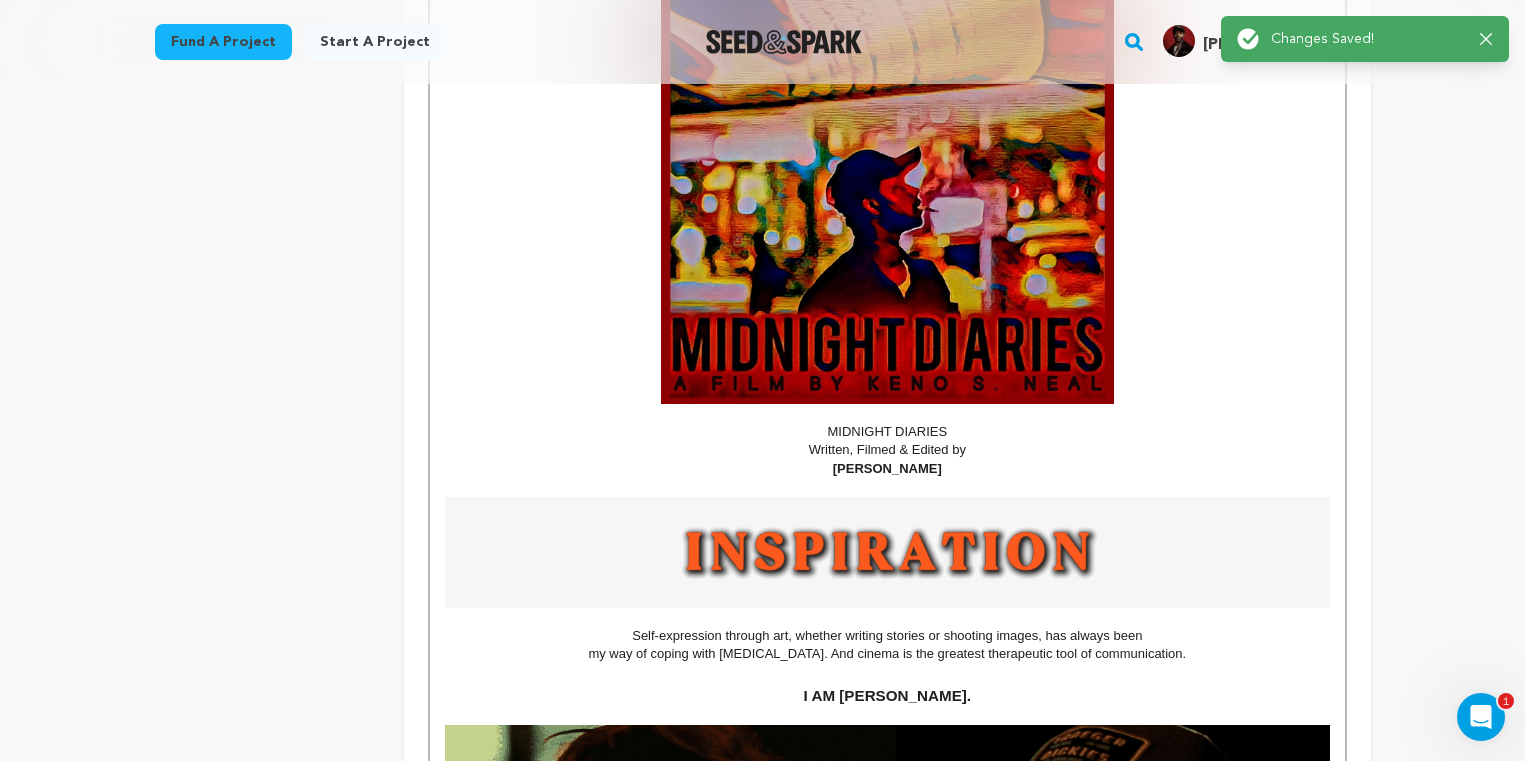 scroll, scrollTop: 0, scrollLeft: 0, axis: both 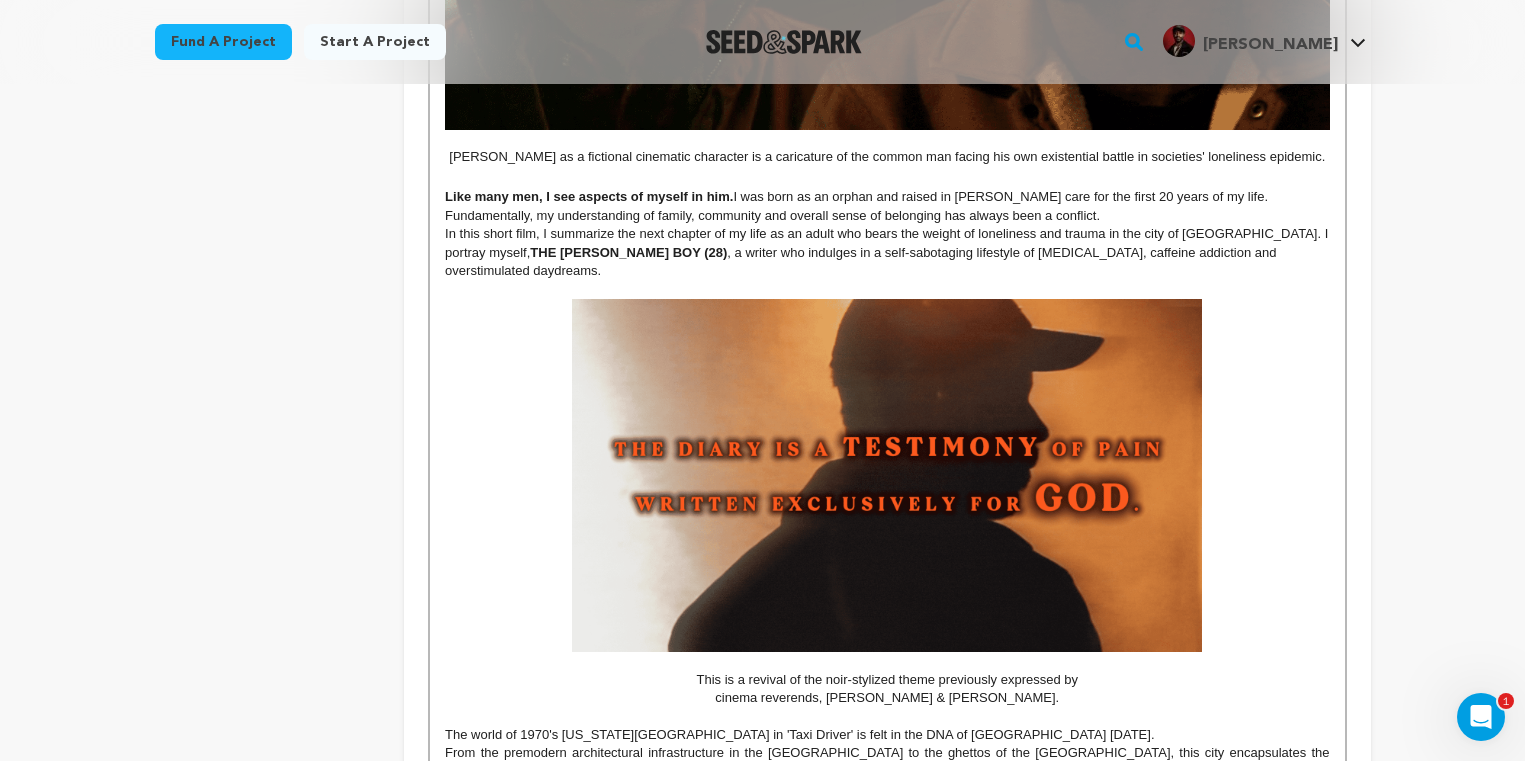 click on "In this short film, I summarize the next chapter of my life as an adult who bears the weight of loneliness and trauma in the city of Los Angeles. I portray myself,  THE FOSTER BOY (28) , a writer who indulges in a self-sabotaging lifestyle of intoxication, caffeine addiction and overstimulated daydreams." at bounding box center (887, 252) 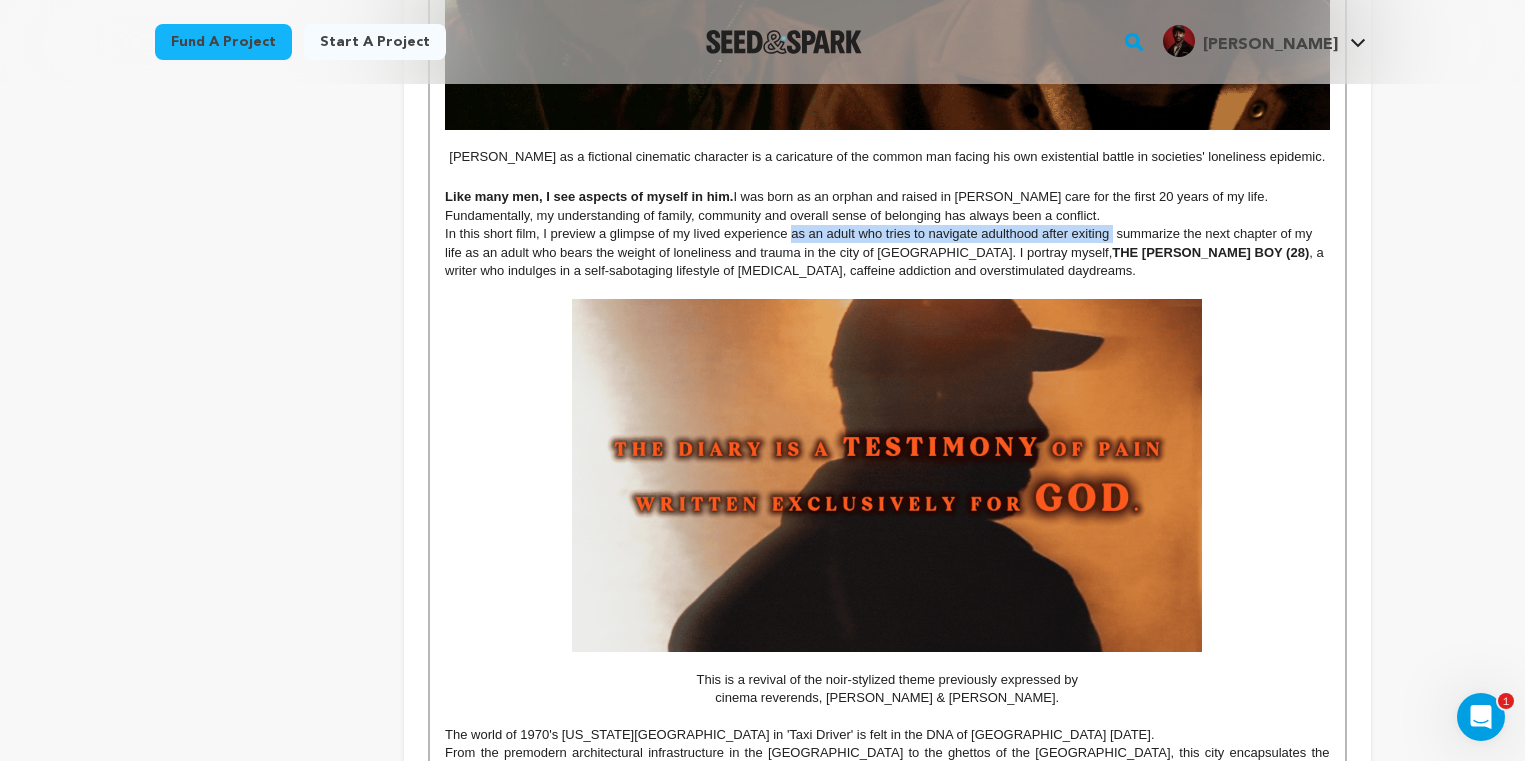 drag, startPoint x: 1112, startPoint y: 237, endPoint x: 792, endPoint y: 241, distance: 320.025 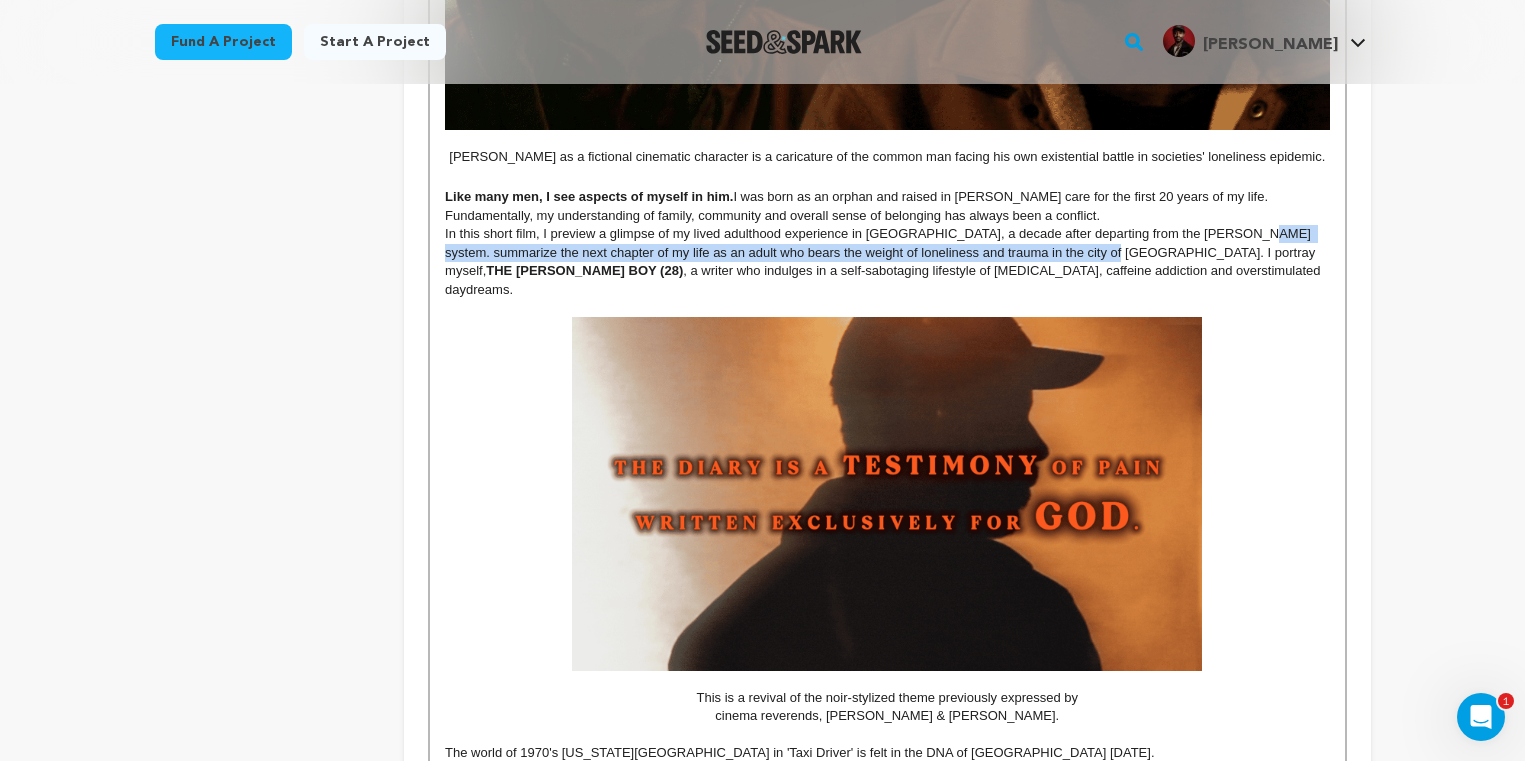 drag, startPoint x: 1223, startPoint y: 234, endPoint x: 1060, endPoint y: 259, distance: 164.90604 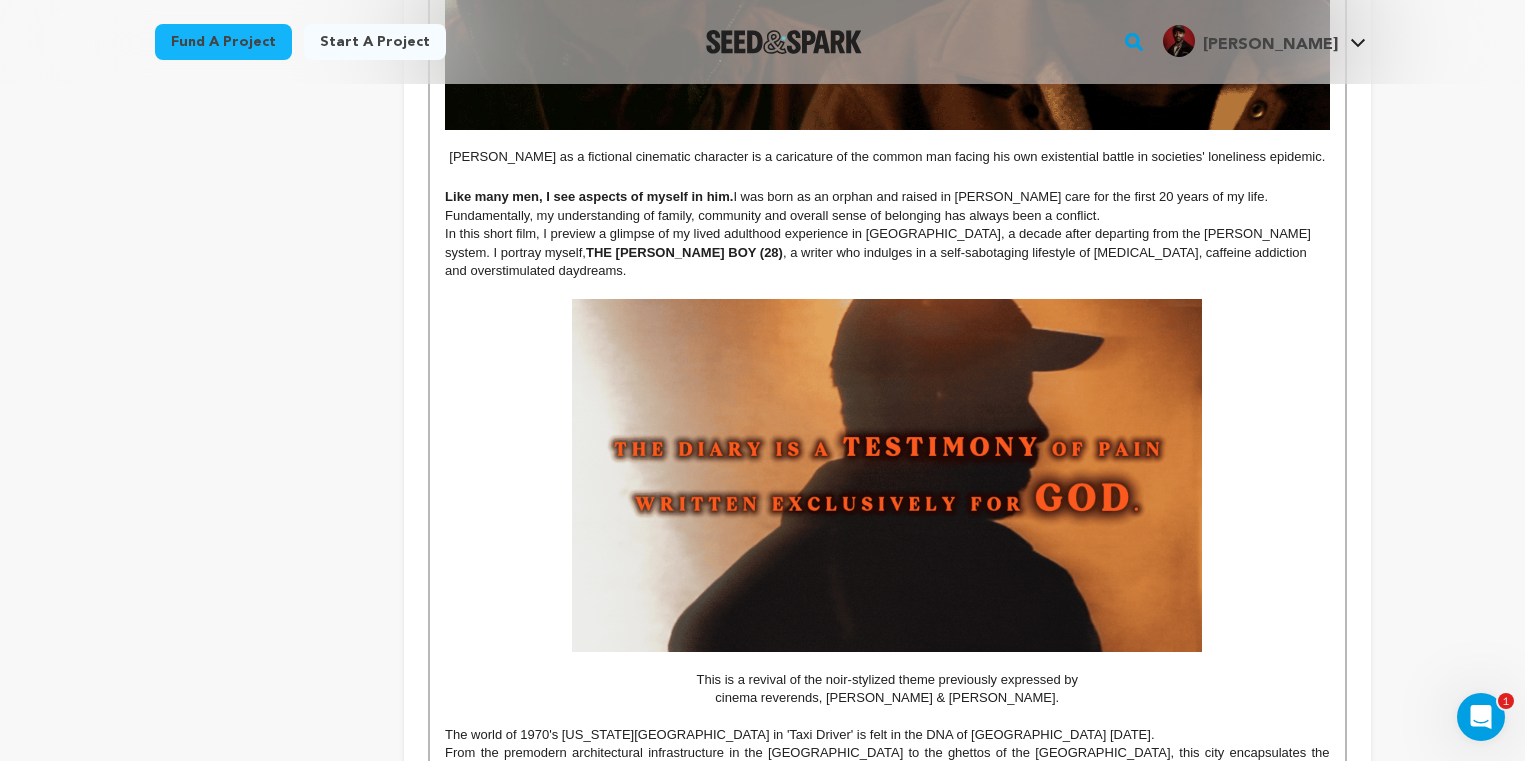 click on "Like many men, I see aspects of myself in him.  I was born as an orphan and raised in foster care for the first 20 years of my life. Fundamentally, my understanding of family, community and overall sense of belonging has always been a conflict." at bounding box center (887, 206) 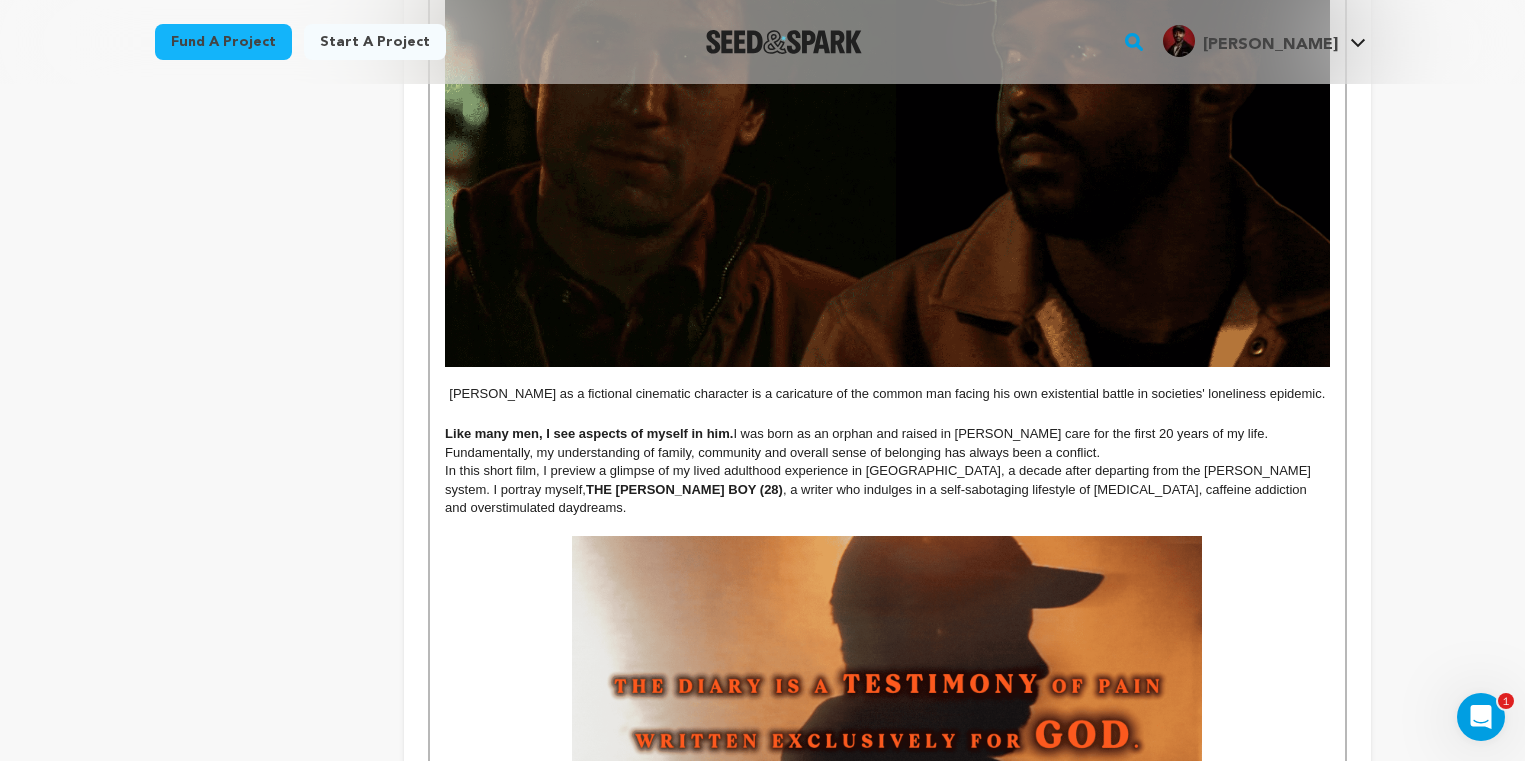 scroll, scrollTop: 1677, scrollLeft: 0, axis: vertical 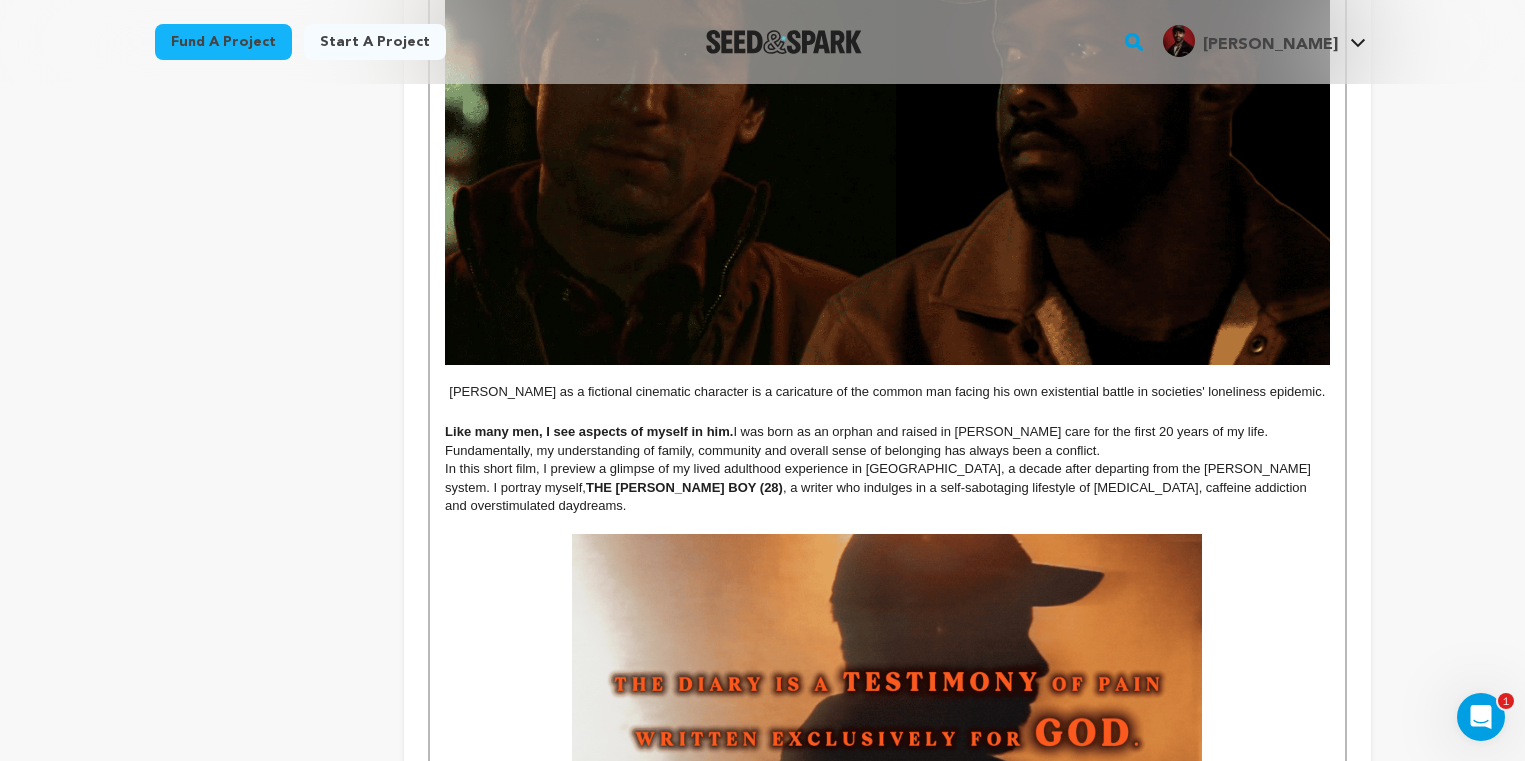 click on "In this short film, I preview a glimpse of my lived adulthood experience in Los Angeles, a decade after departing from the foster system. I portray myself,  THE FOSTER BOY (28) , a writer who indulges in a self-sabotaging lifestyle of intoxication, caffeine addiction and overstimulated daydreams." at bounding box center [887, 487] 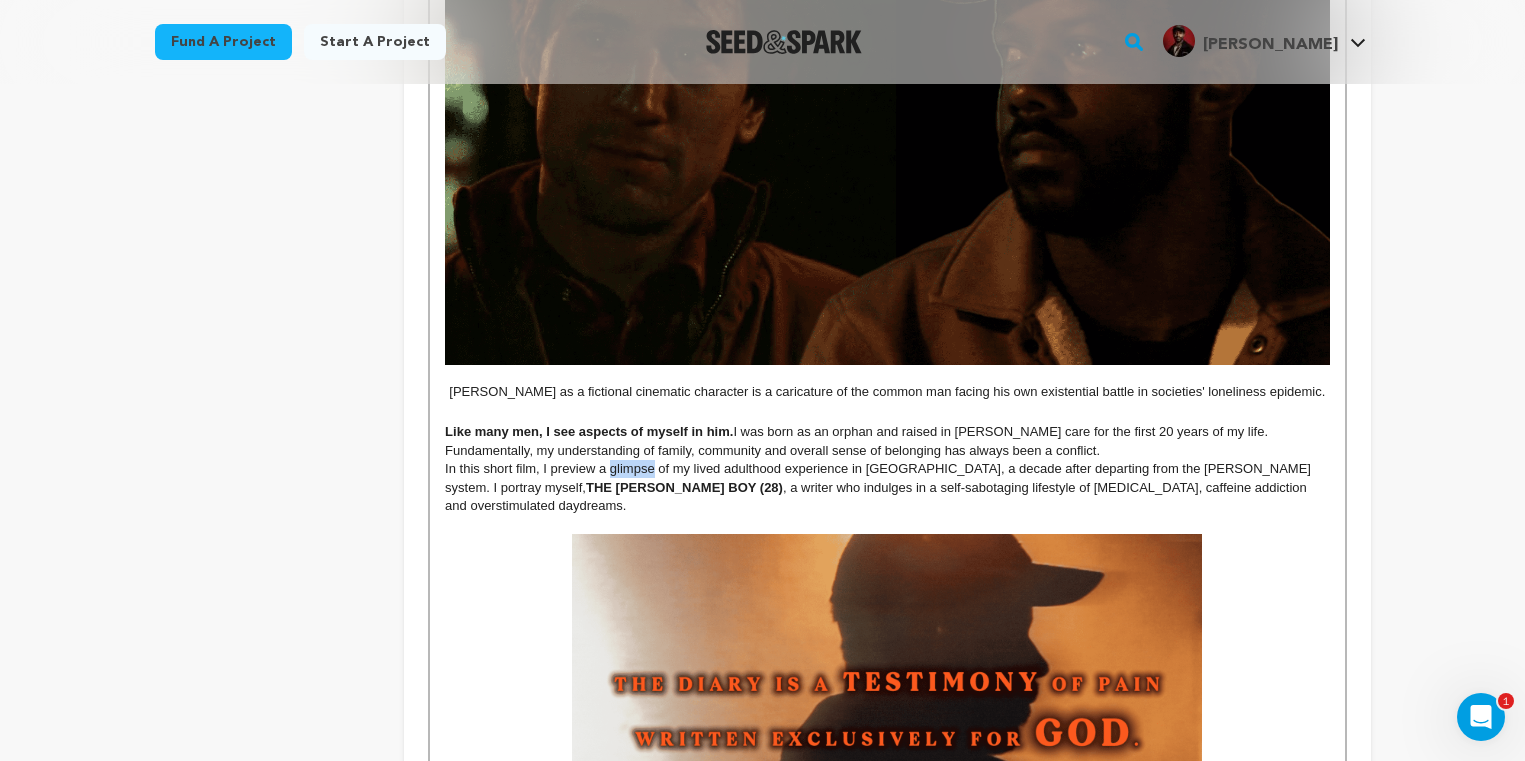 drag, startPoint x: 654, startPoint y: 471, endPoint x: 611, endPoint y: 475, distance: 43.185646 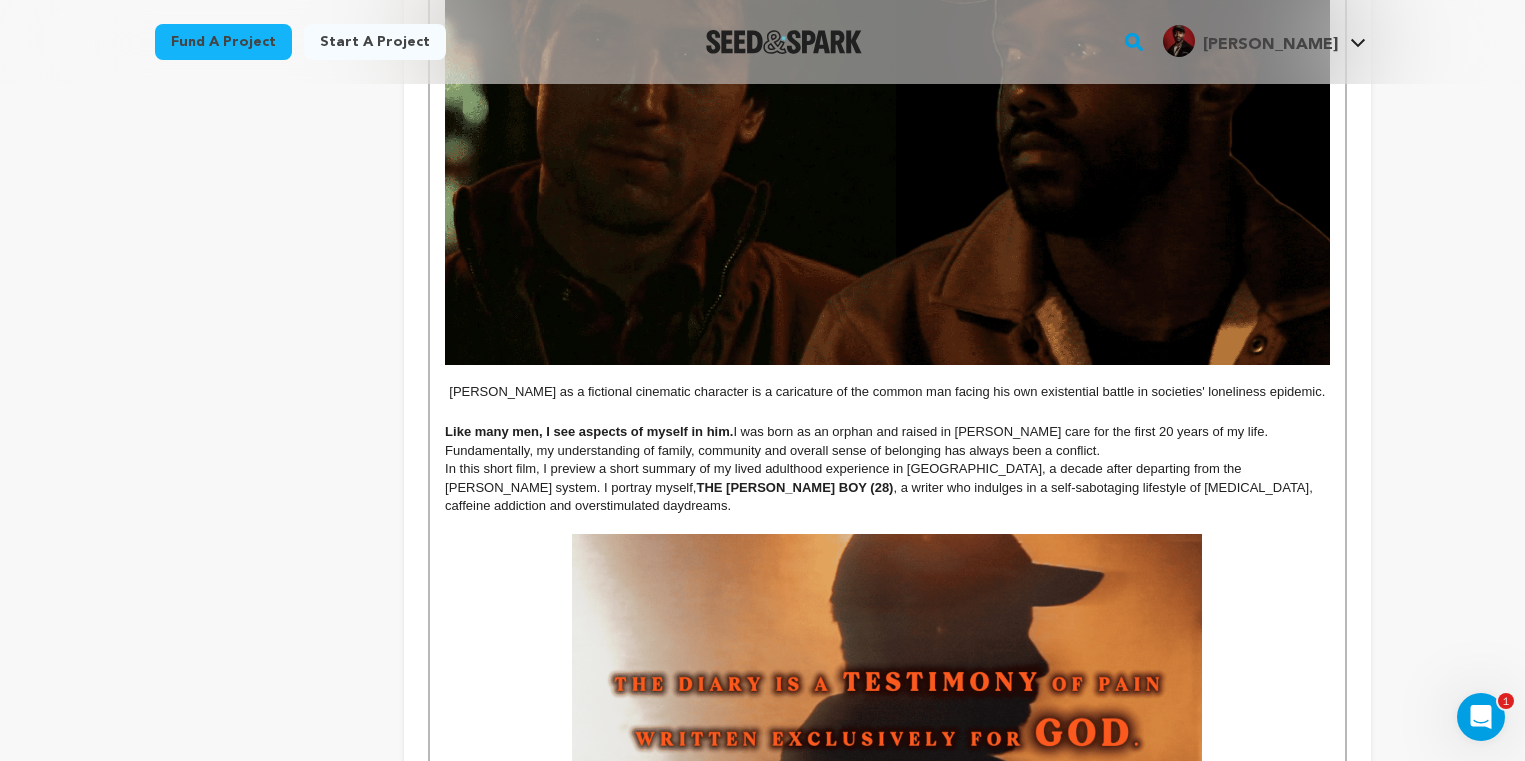 click on "Like many men, I see aspects of myself in him.  I was born as an orphan and raised in foster care for the first 20 years of my life. Fundamentally, my understanding of family, community and overall sense of belonging has always been a conflict." at bounding box center [887, 441] 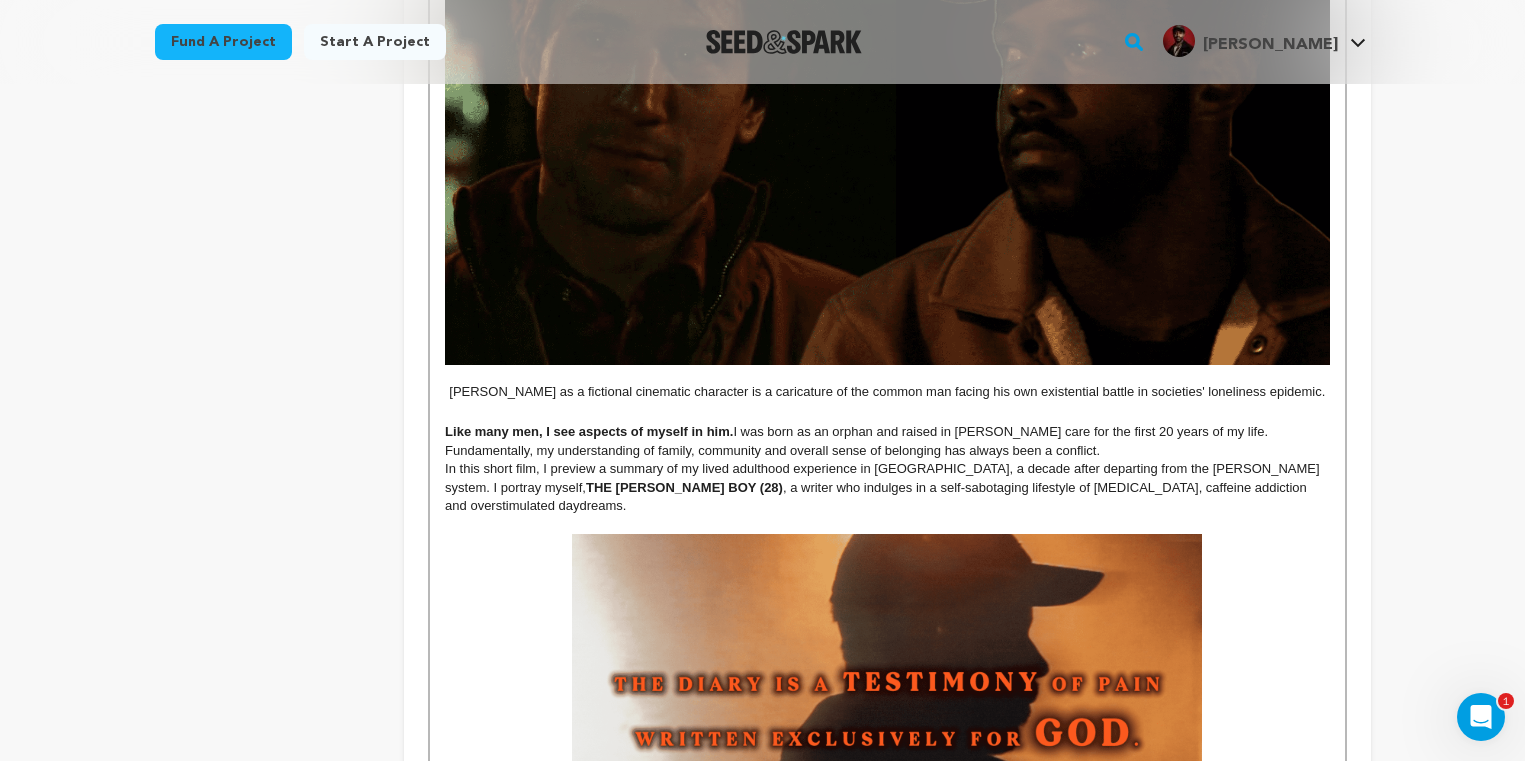 click on "Like many men, I see aspects of myself in him.  I was born as an orphan and raised in foster care for the first 20 years of my life. Fundamentally, my understanding of family, community and overall sense of belonging has always been a conflict." at bounding box center (887, 441) 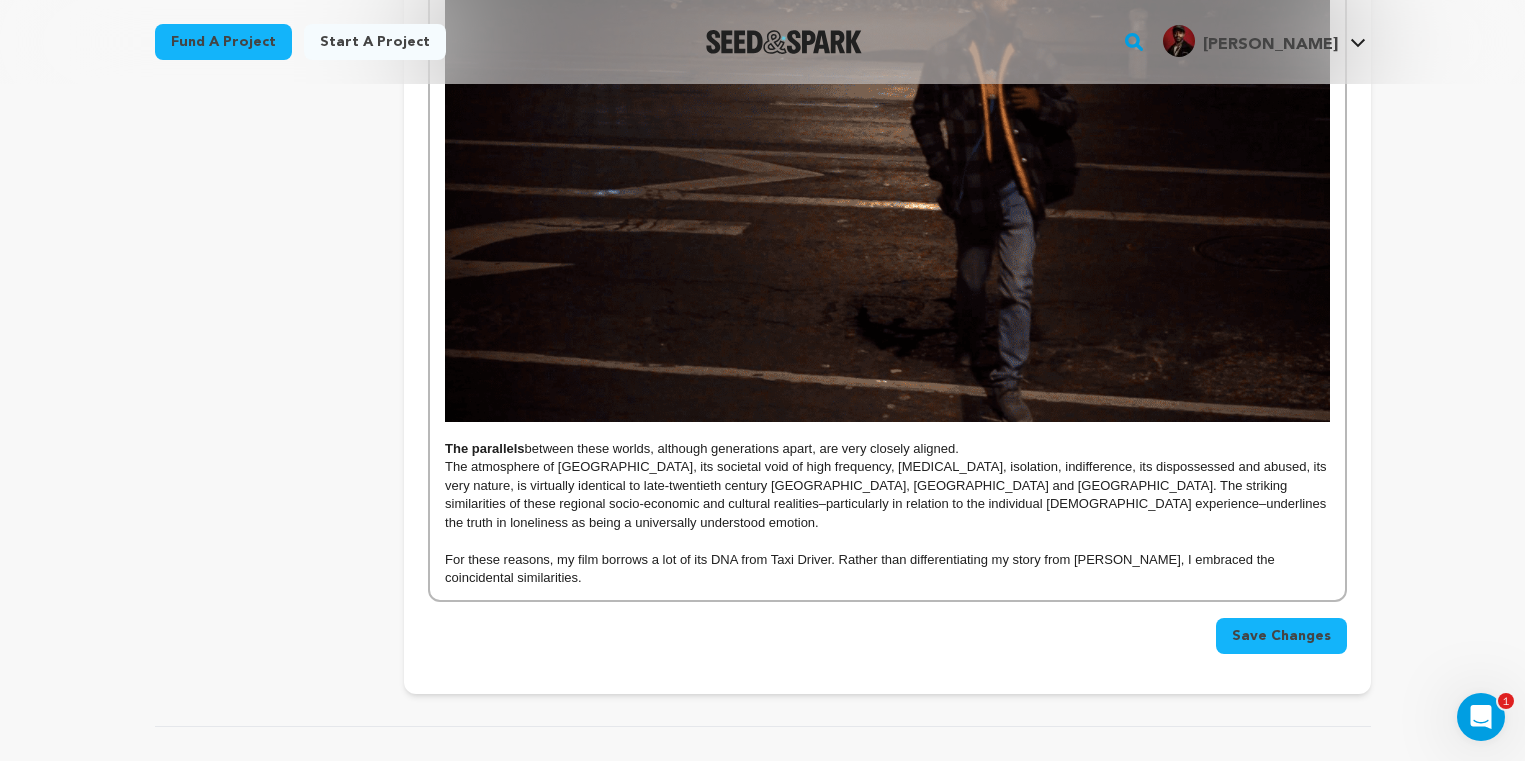 scroll, scrollTop: 3805, scrollLeft: 0, axis: vertical 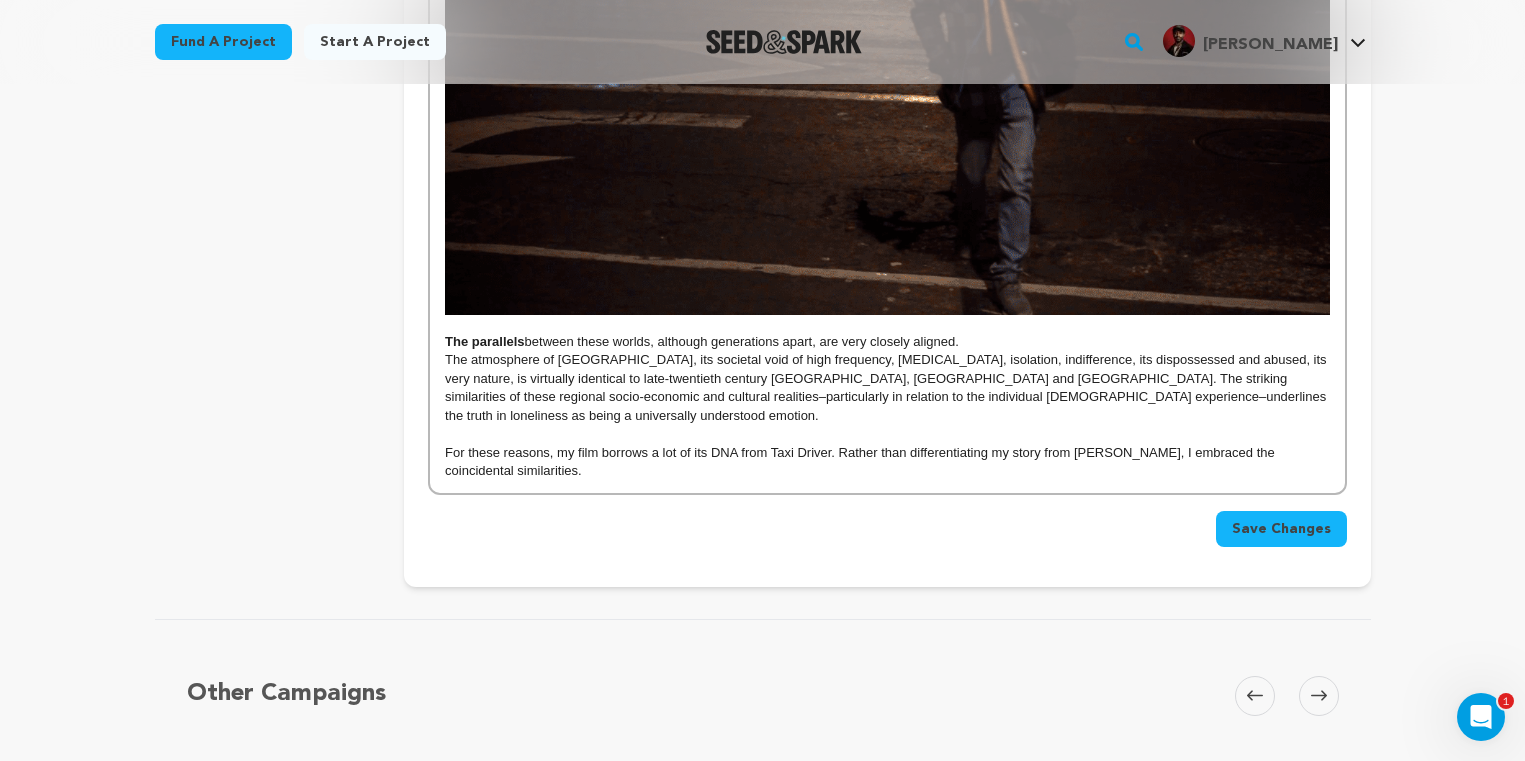 click on "Save Changes" at bounding box center (1281, 529) 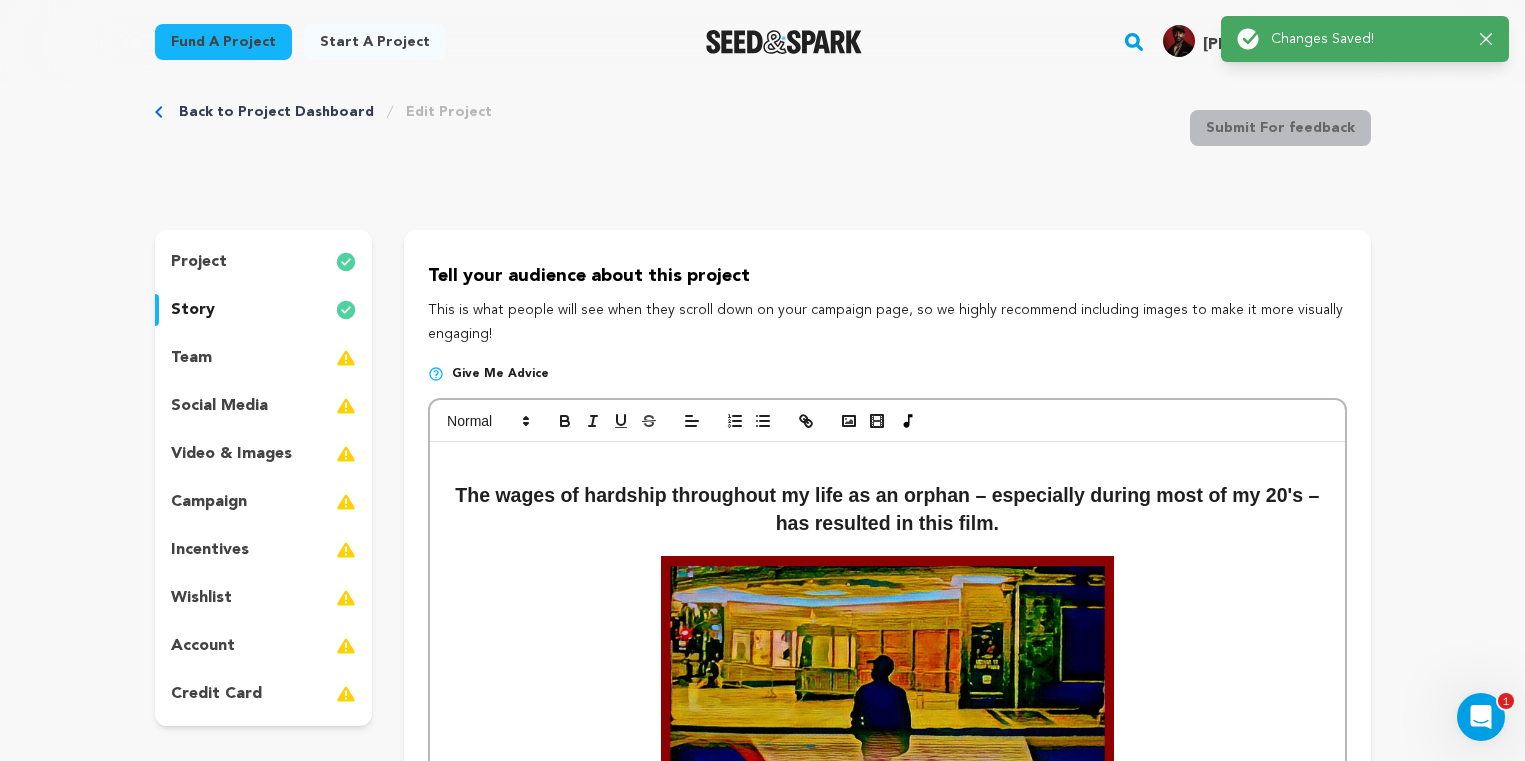scroll, scrollTop: 0, scrollLeft: 0, axis: both 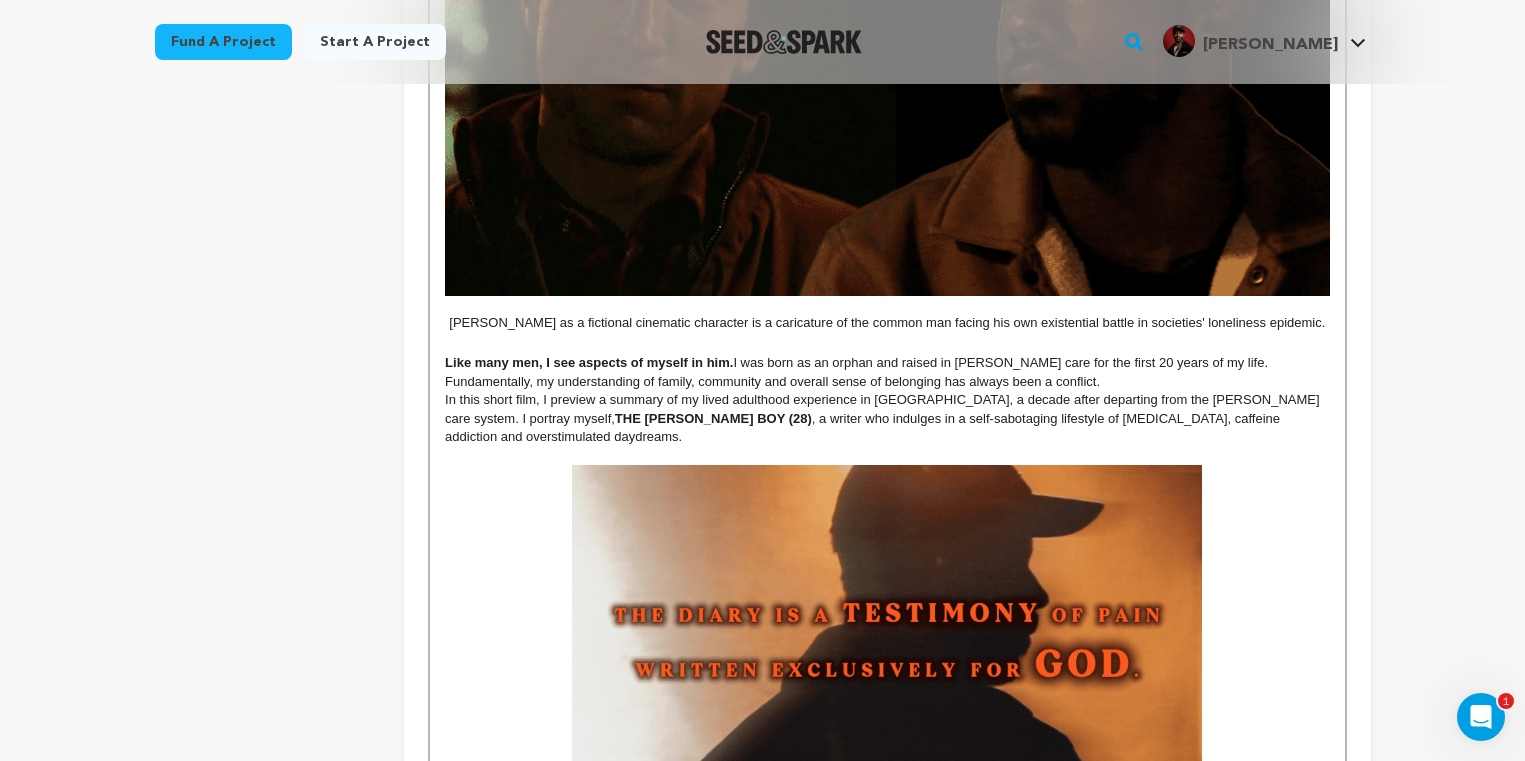 click on "In this short film, I preview a summary of my lived adulthood experience in Los Angeles, a decade after departing from the foster care system. I portray myself,  THE FOSTER BOY (28) , a writer who indulges in a self-sabotaging lifestyle of intoxication, caffeine addiction and overstimulated daydreams." at bounding box center [887, 418] 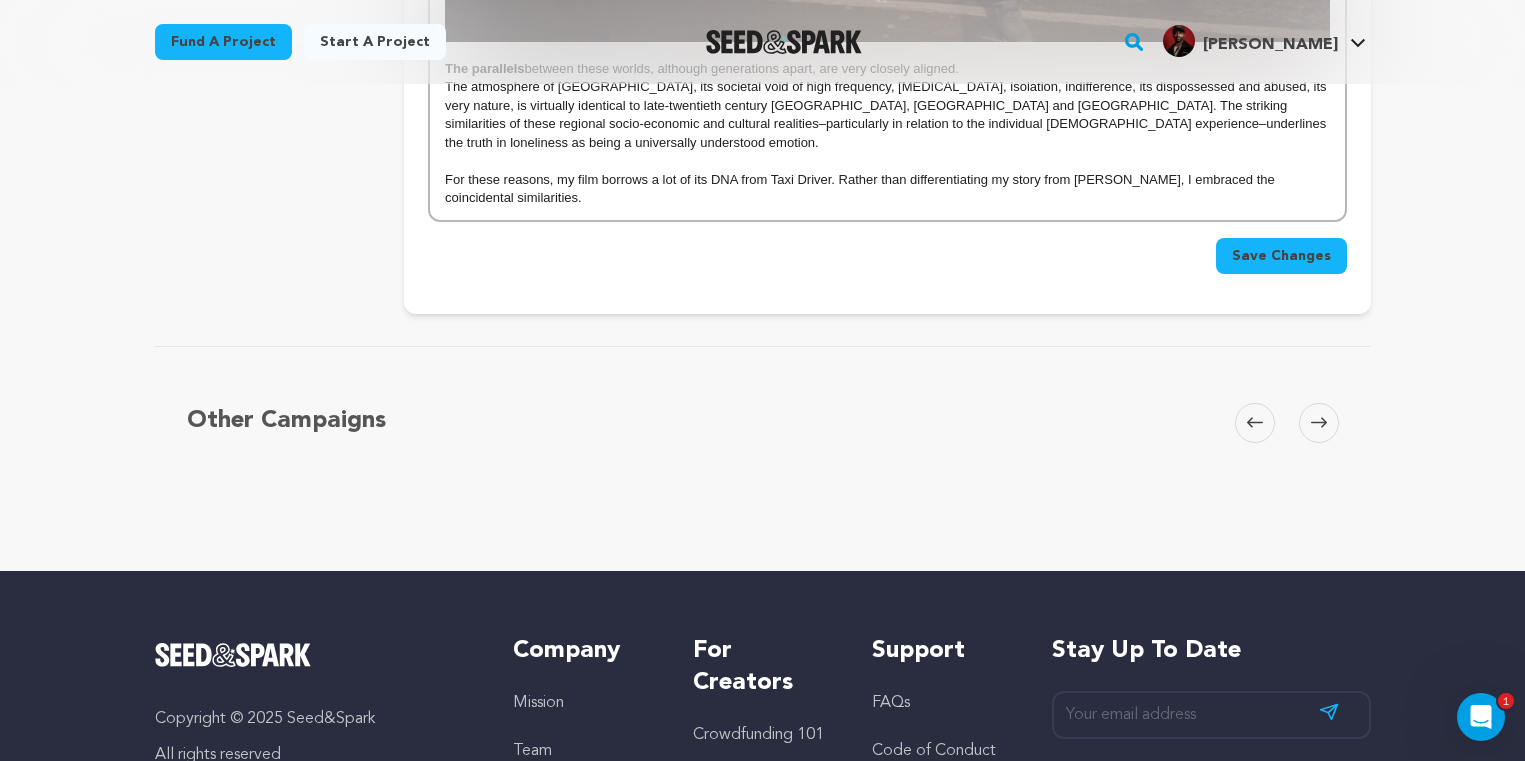 scroll, scrollTop: 4047, scrollLeft: 0, axis: vertical 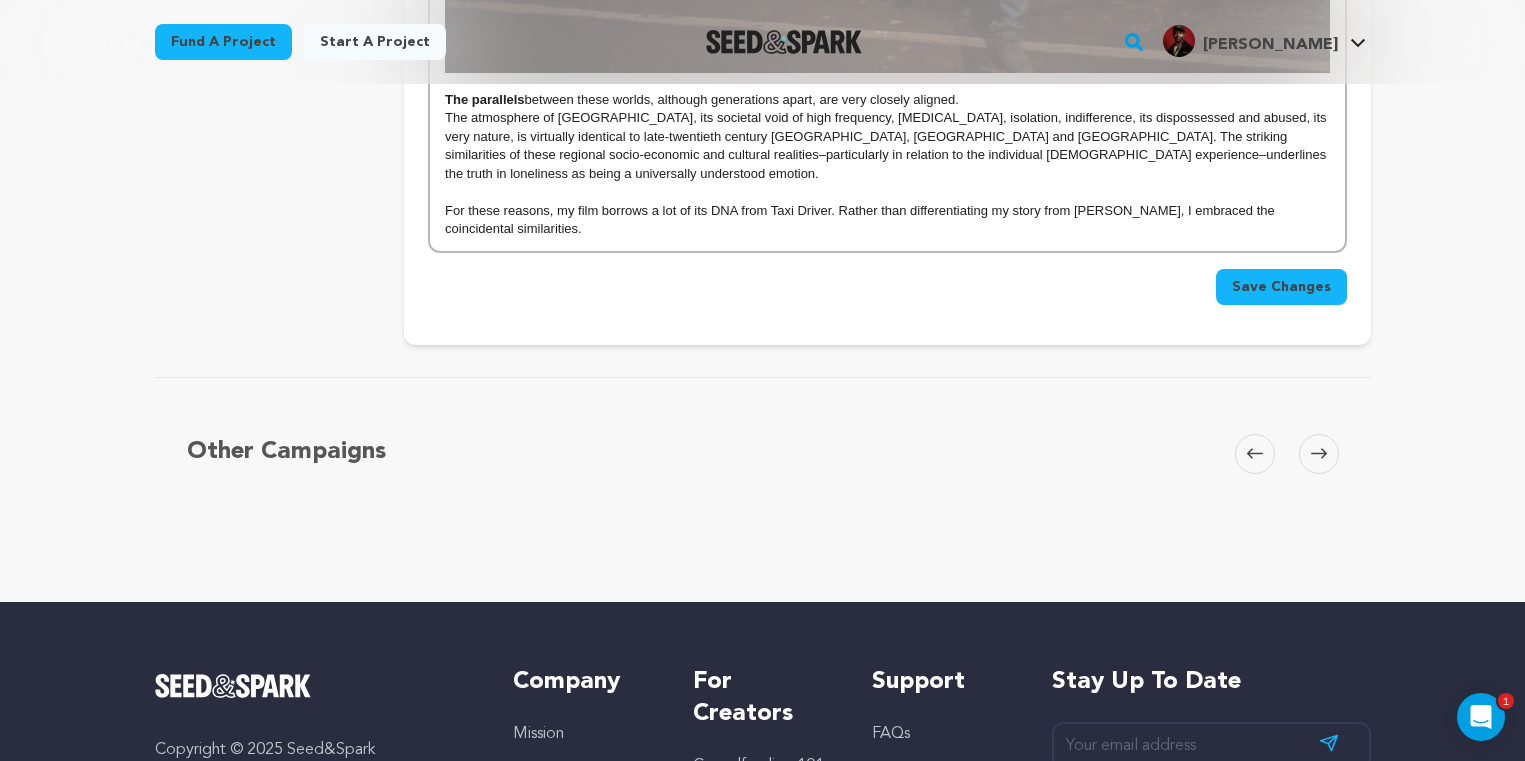 click on "Save Changes" at bounding box center (1281, 287) 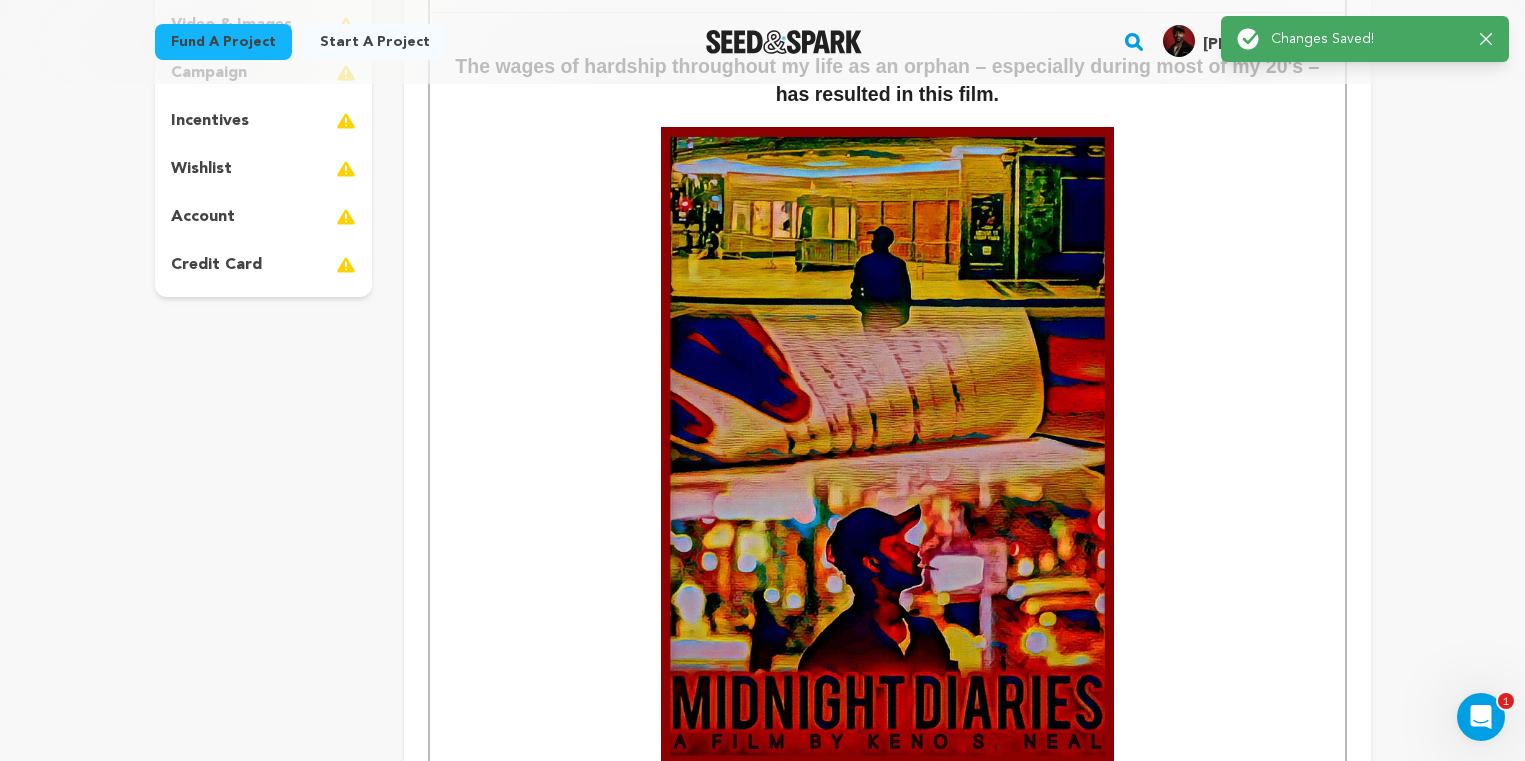 scroll, scrollTop: 0, scrollLeft: 0, axis: both 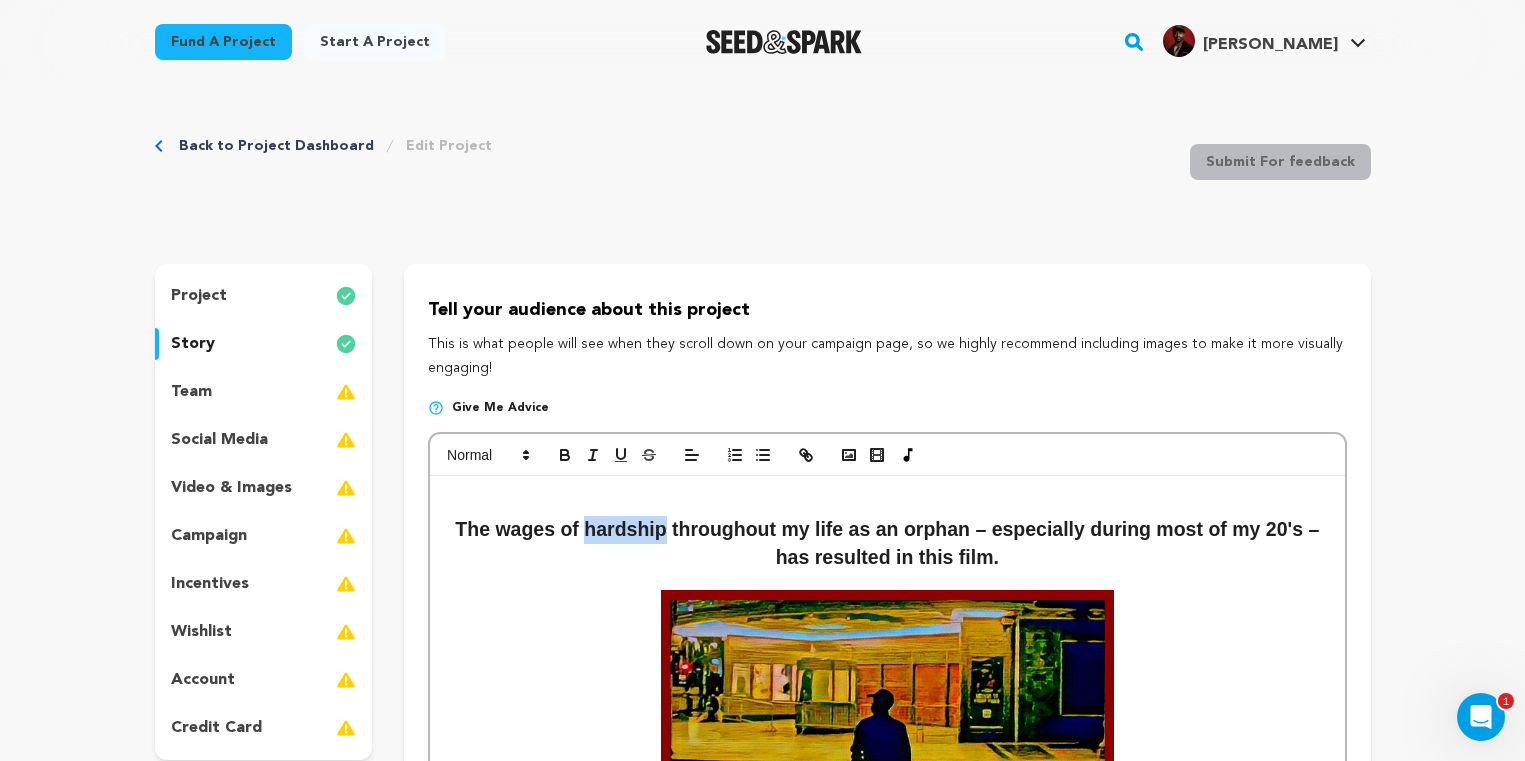 drag, startPoint x: 667, startPoint y: 536, endPoint x: 589, endPoint y: 536, distance: 78 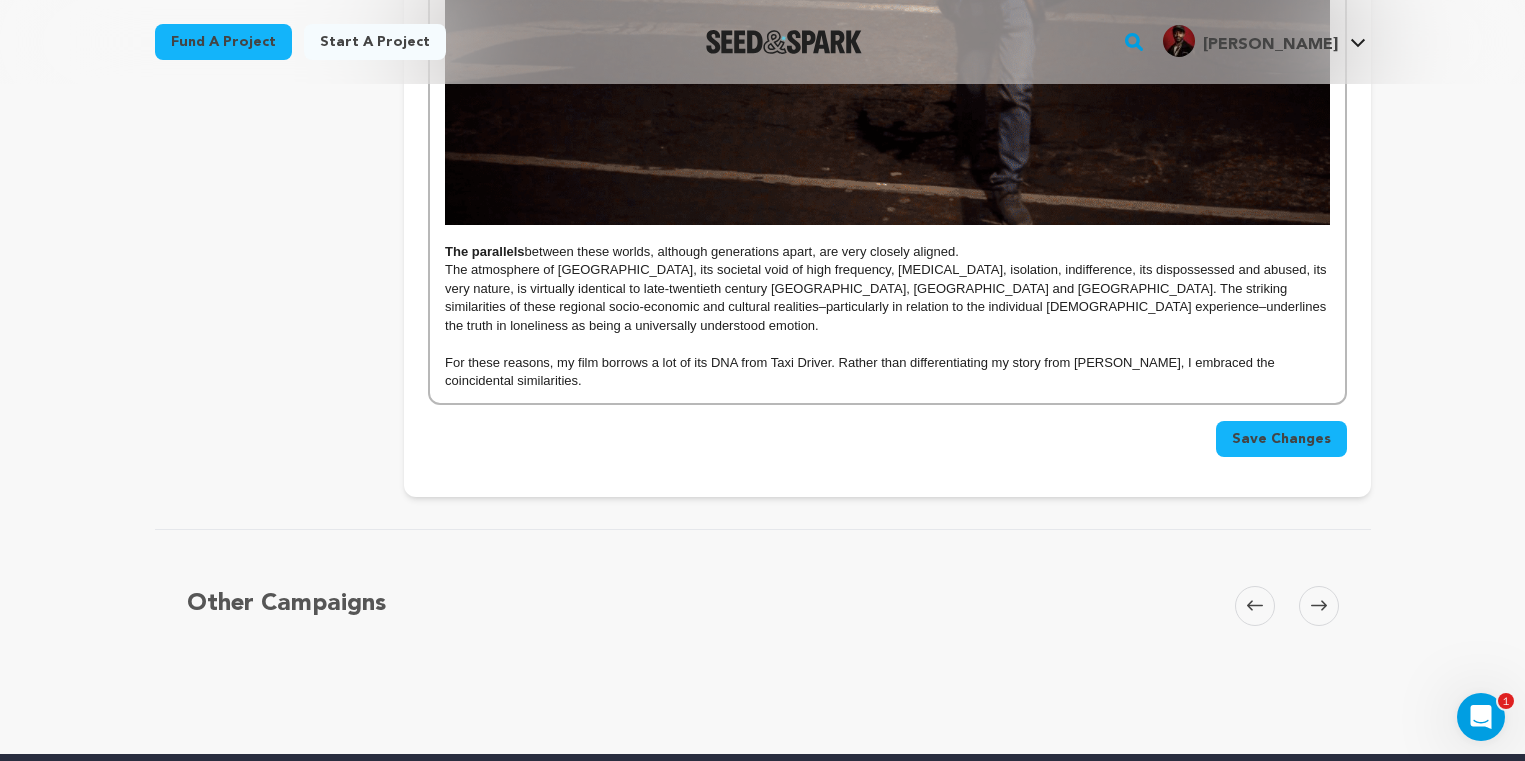 scroll, scrollTop: 3900, scrollLeft: 0, axis: vertical 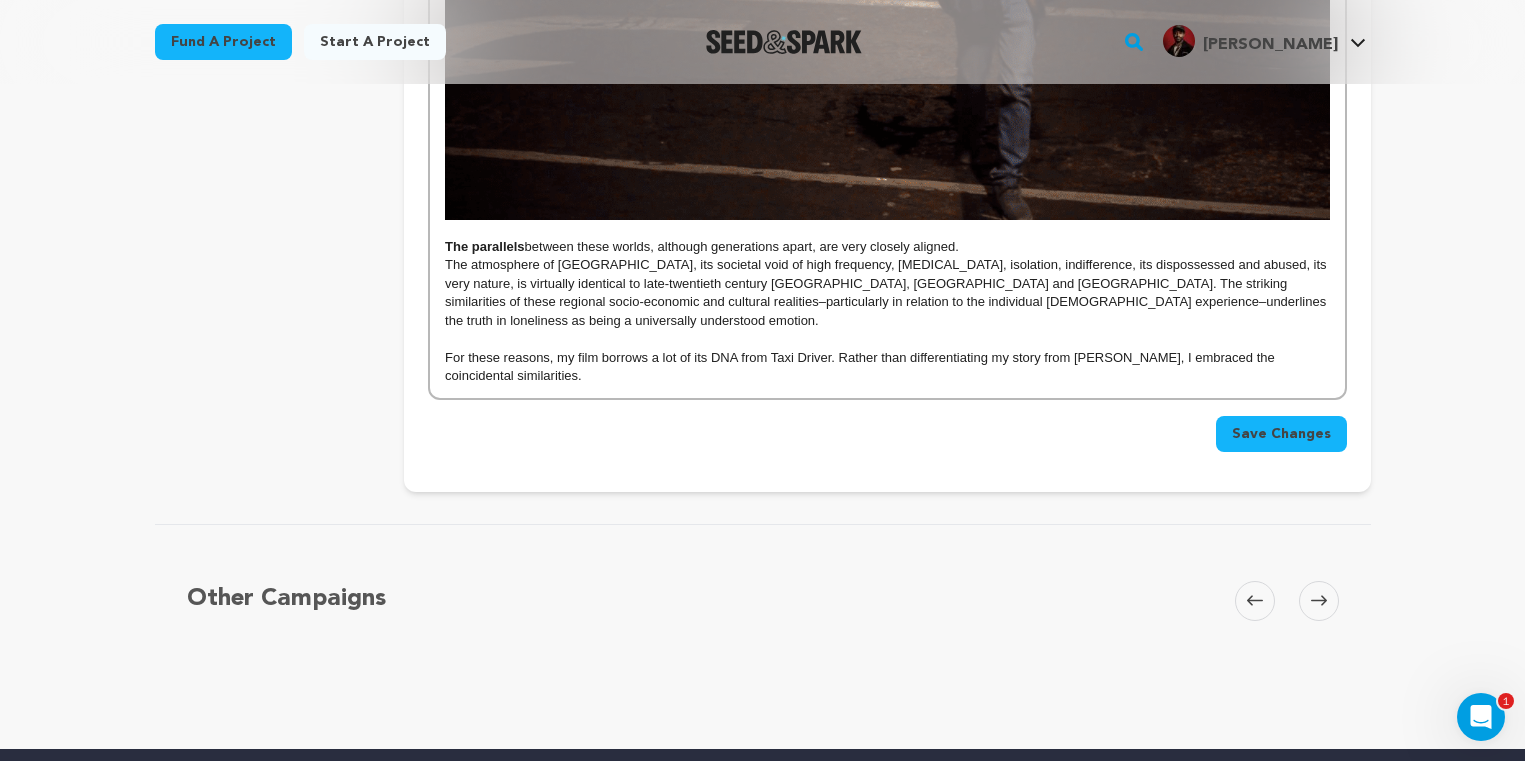 click on "Save Changes" at bounding box center [1281, 434] 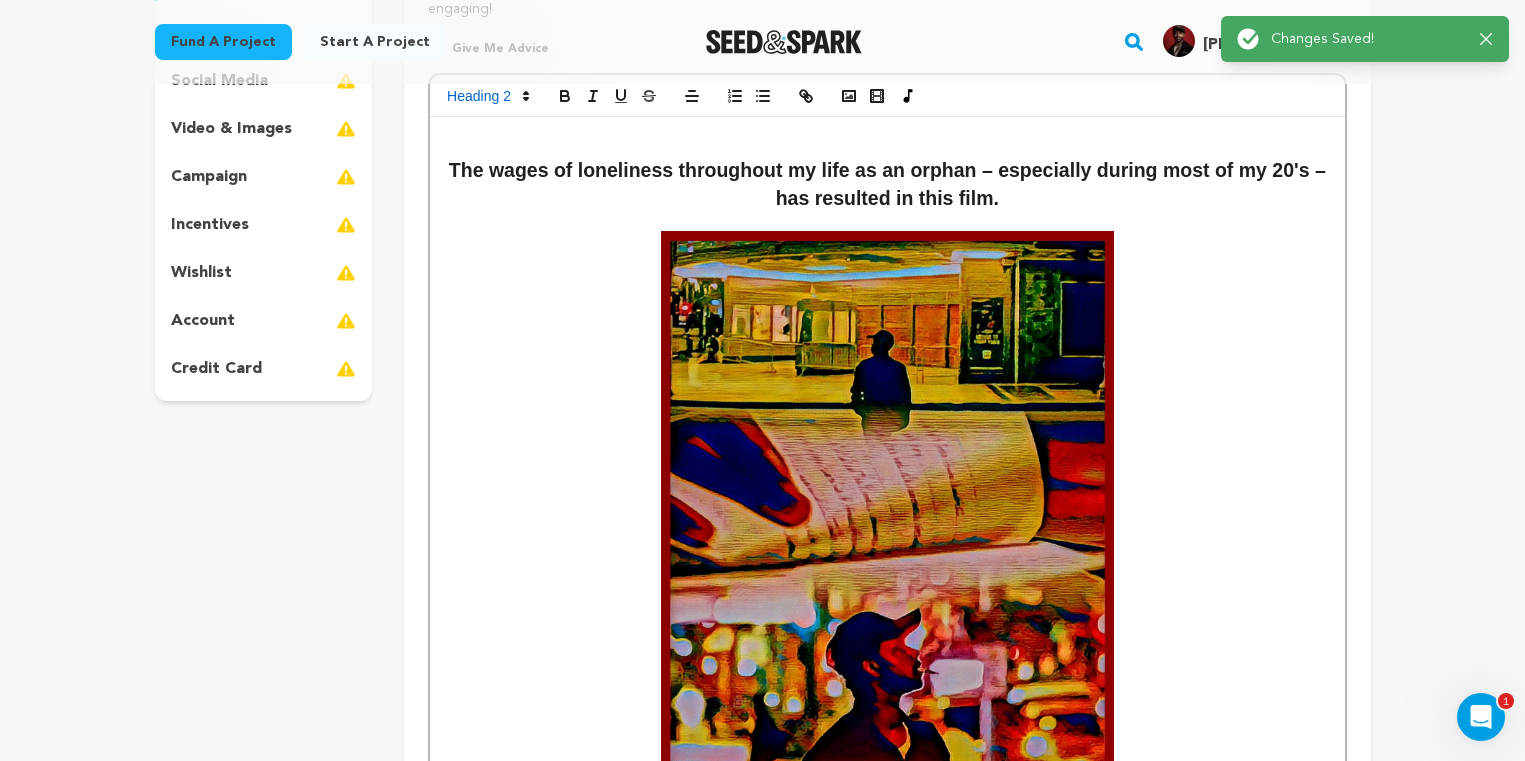 scroll, scrollTop: 0, scrollLeft: 0, axis: both 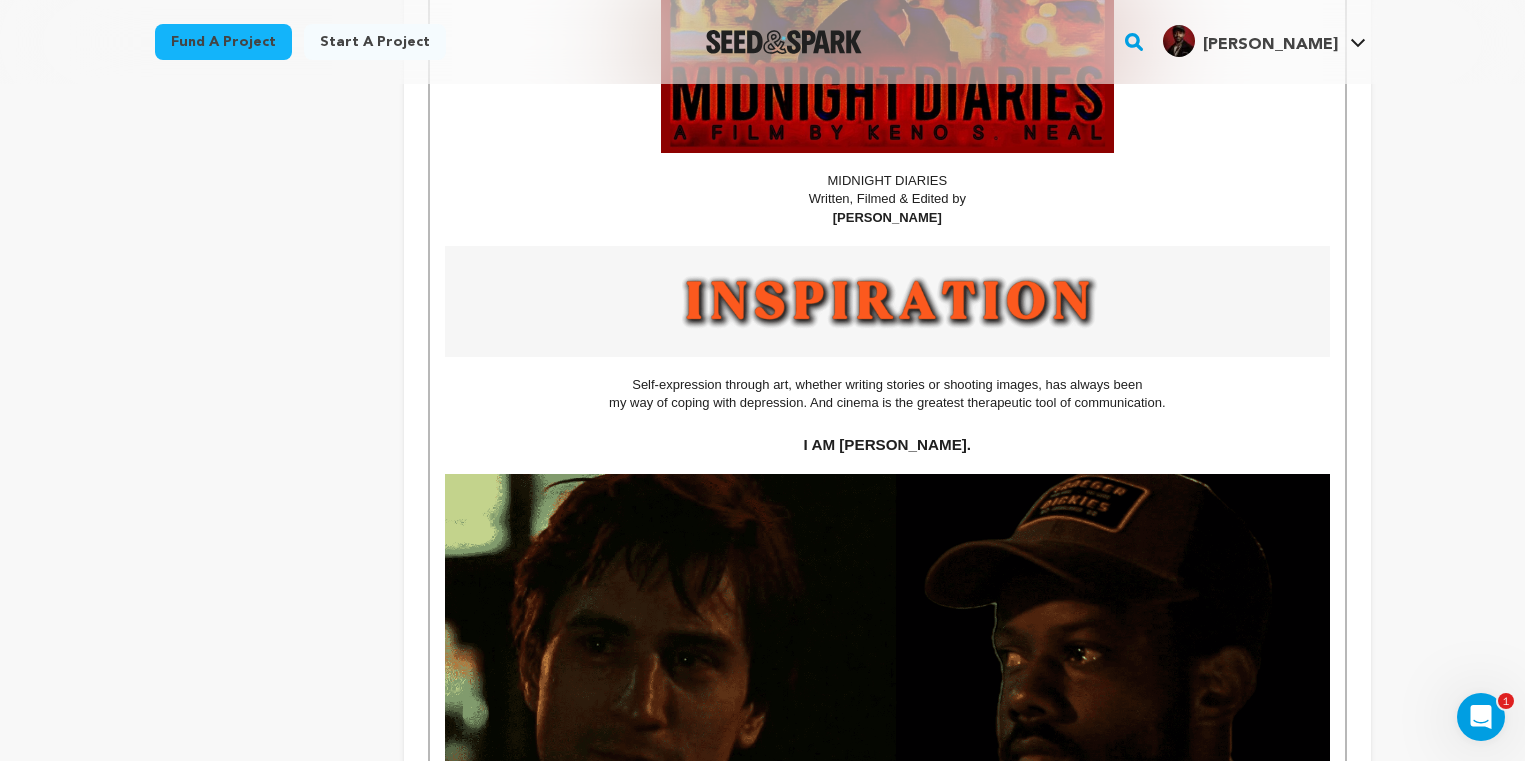 click on "my way of coping with depression. And cinema is the greatest therapeutic tool of communication." at bounding box center (887, 403) 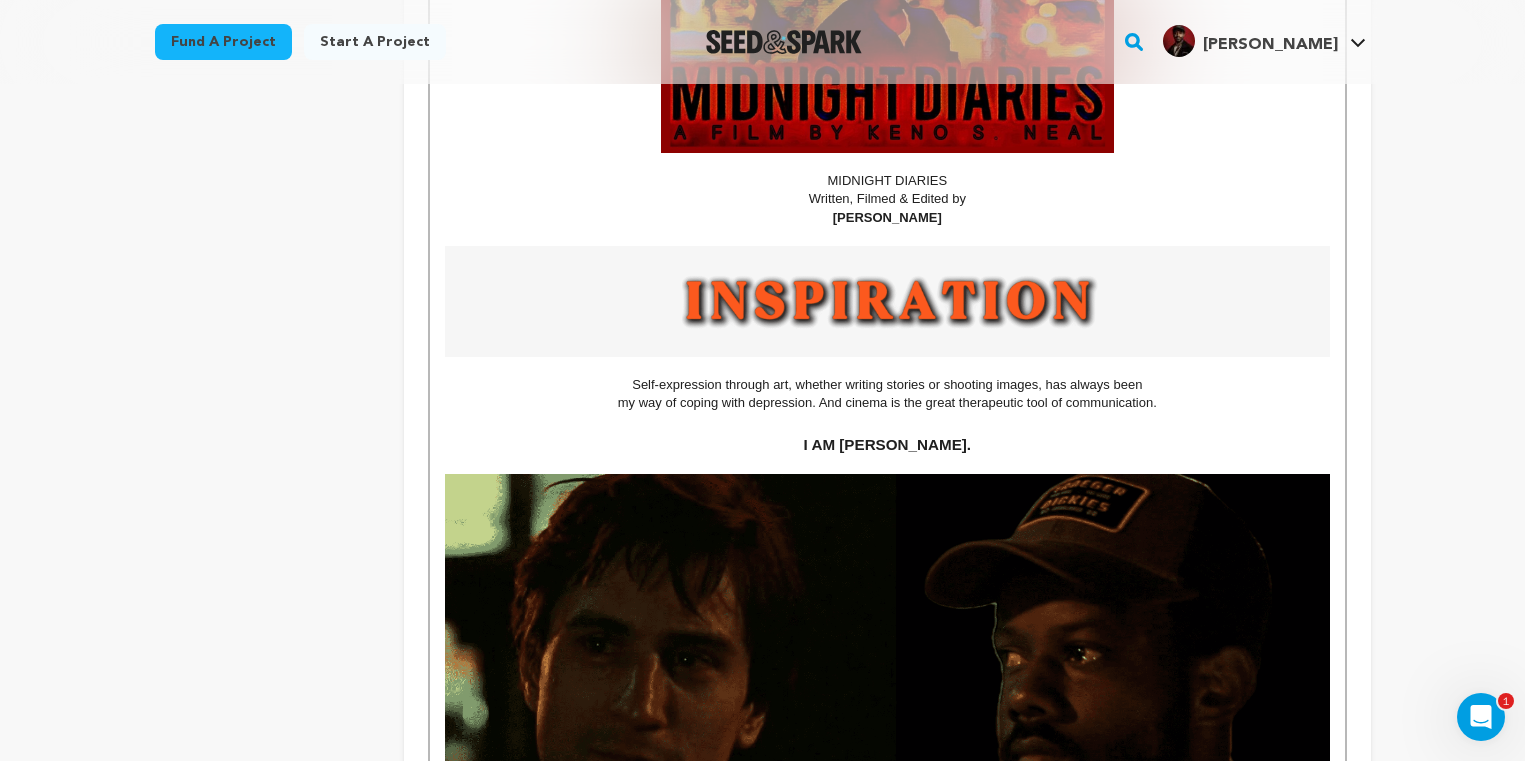 click on "my way of coping with depression. And cinema is the great therapeutic tool of communication." at bounding box center [887, 403] 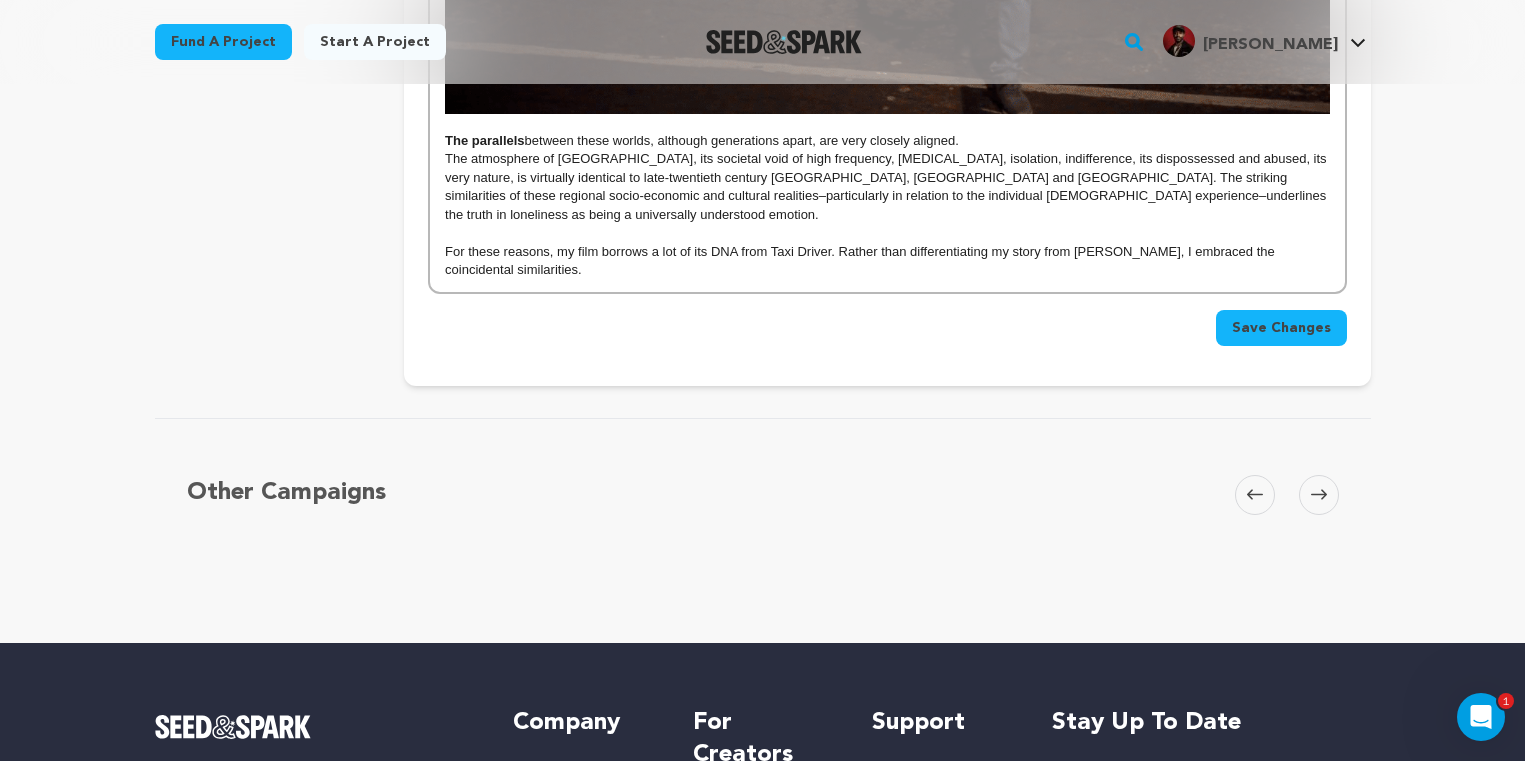 scroll, scrollTop: 3740, scrollLeft: 0, axis: vertical 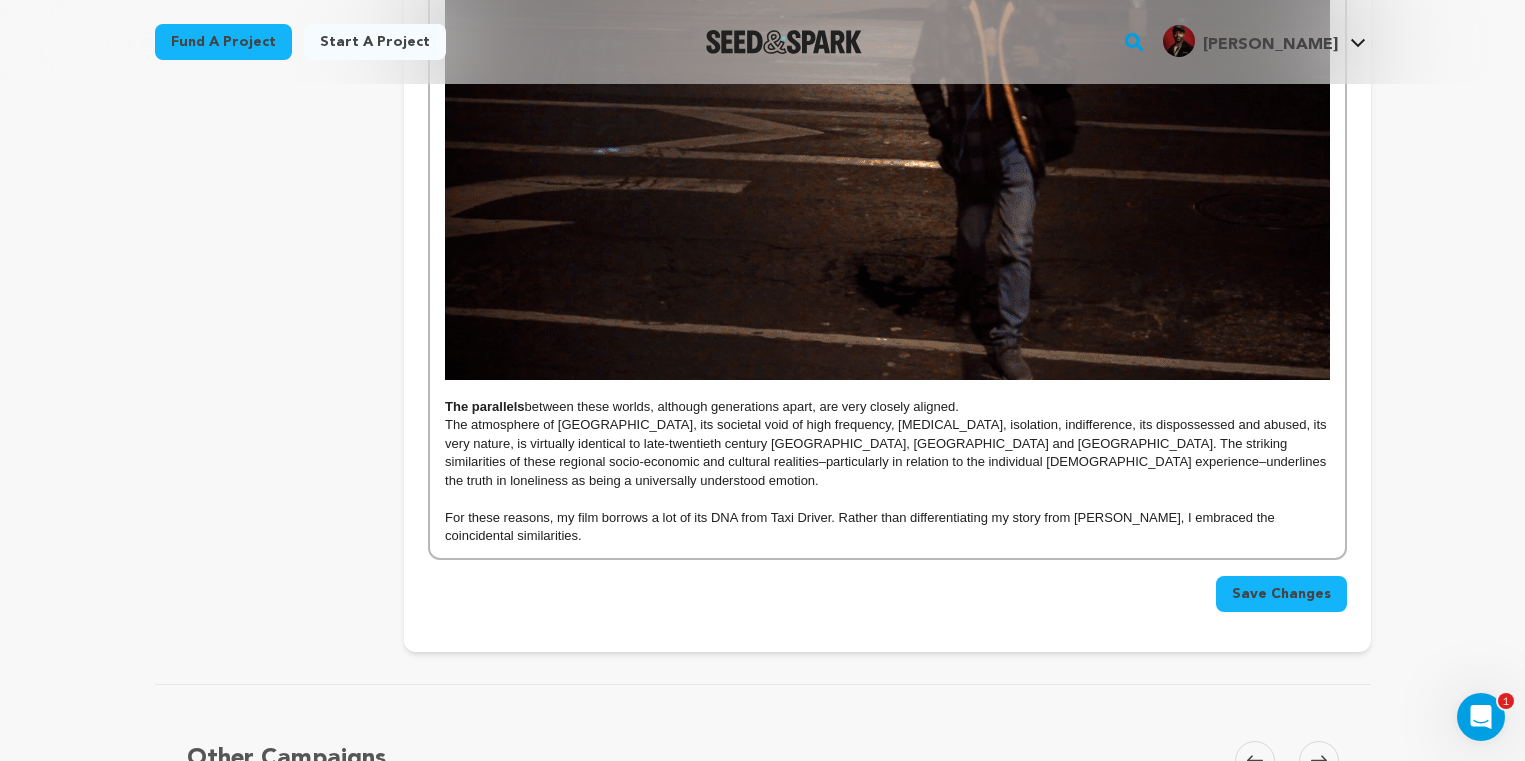 click on "Save Changes" at bounding box center (1281, 594) 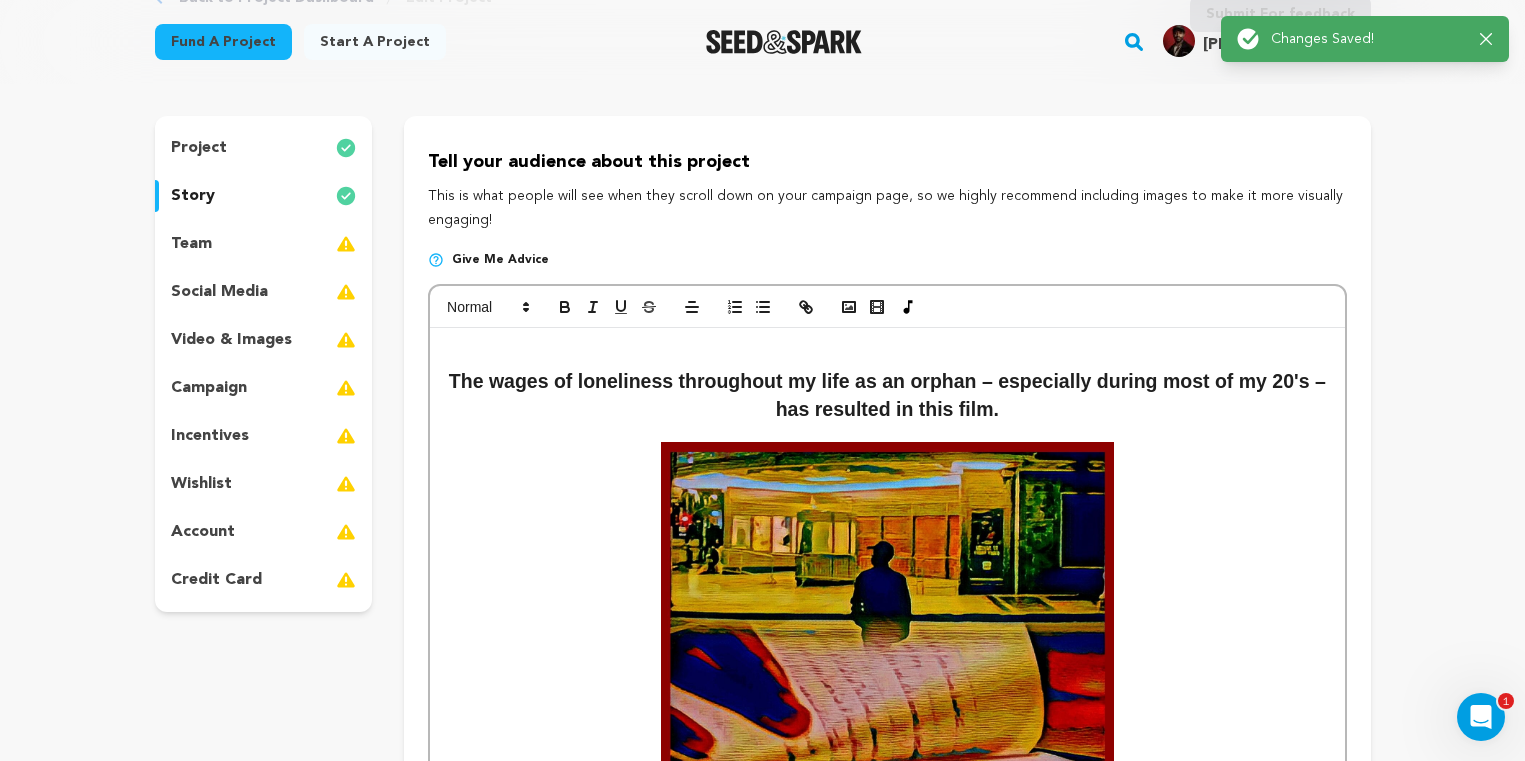 scroll, scrollTop: 0, scrollLeft: 0, axis: both 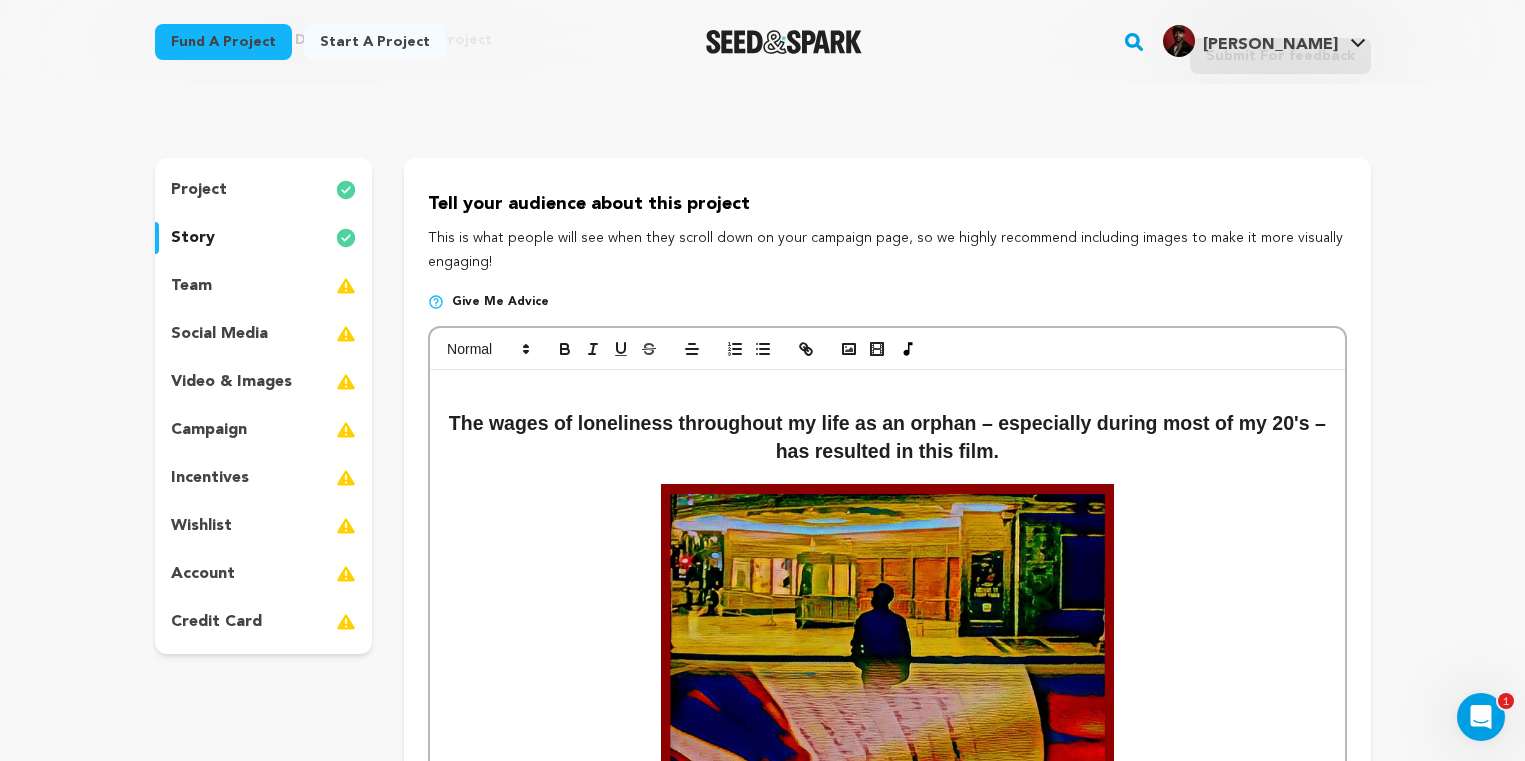 click on "campaign" at bounding box center [264, 430] 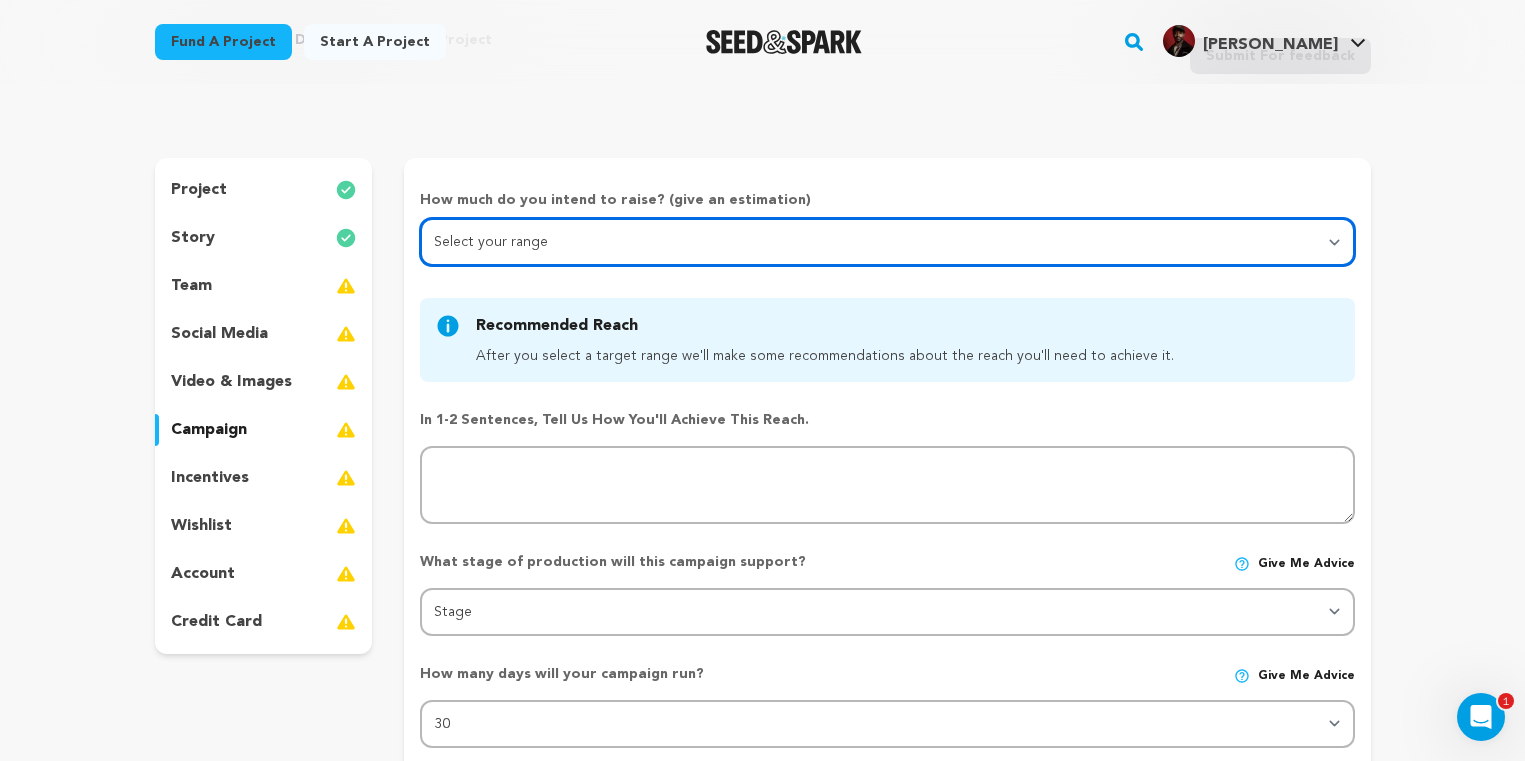 click on "Select your range
Less than $10k 10k - $14k 15k - $24k 25k - $49k 50k or more" at bounding box center [887, 242] 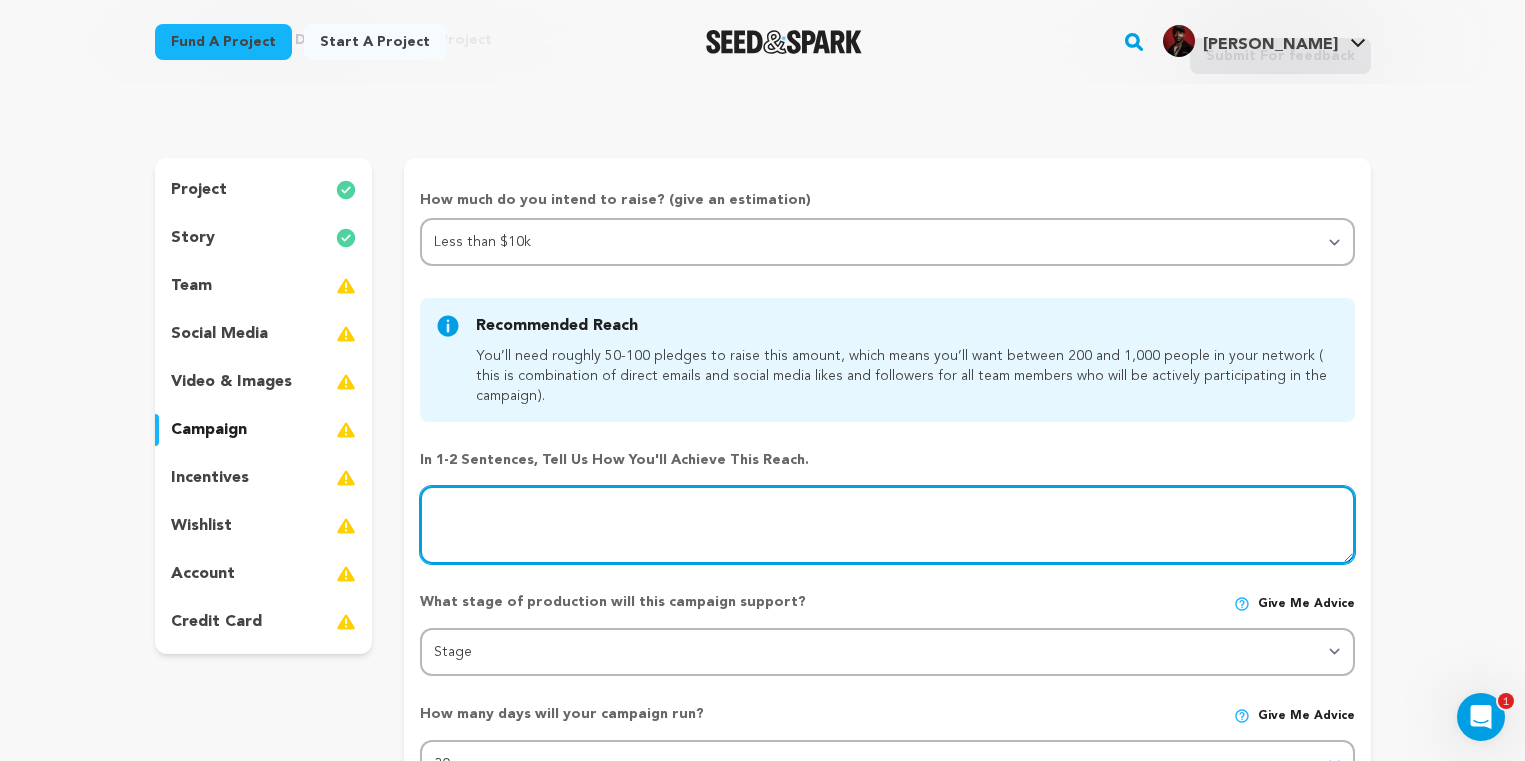click at bounding box center (887, 525) 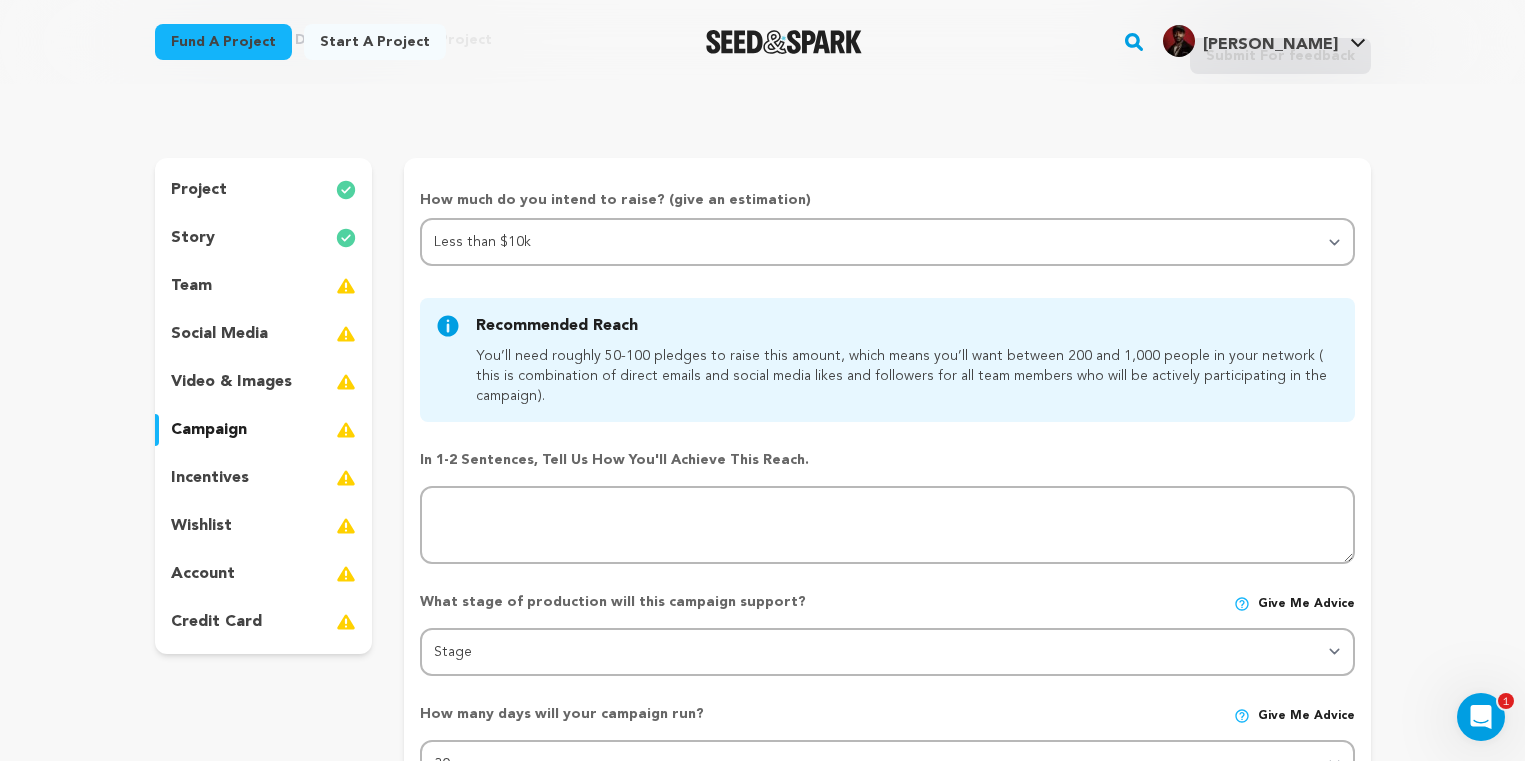 click on "team" at bounding box center (191, 286) 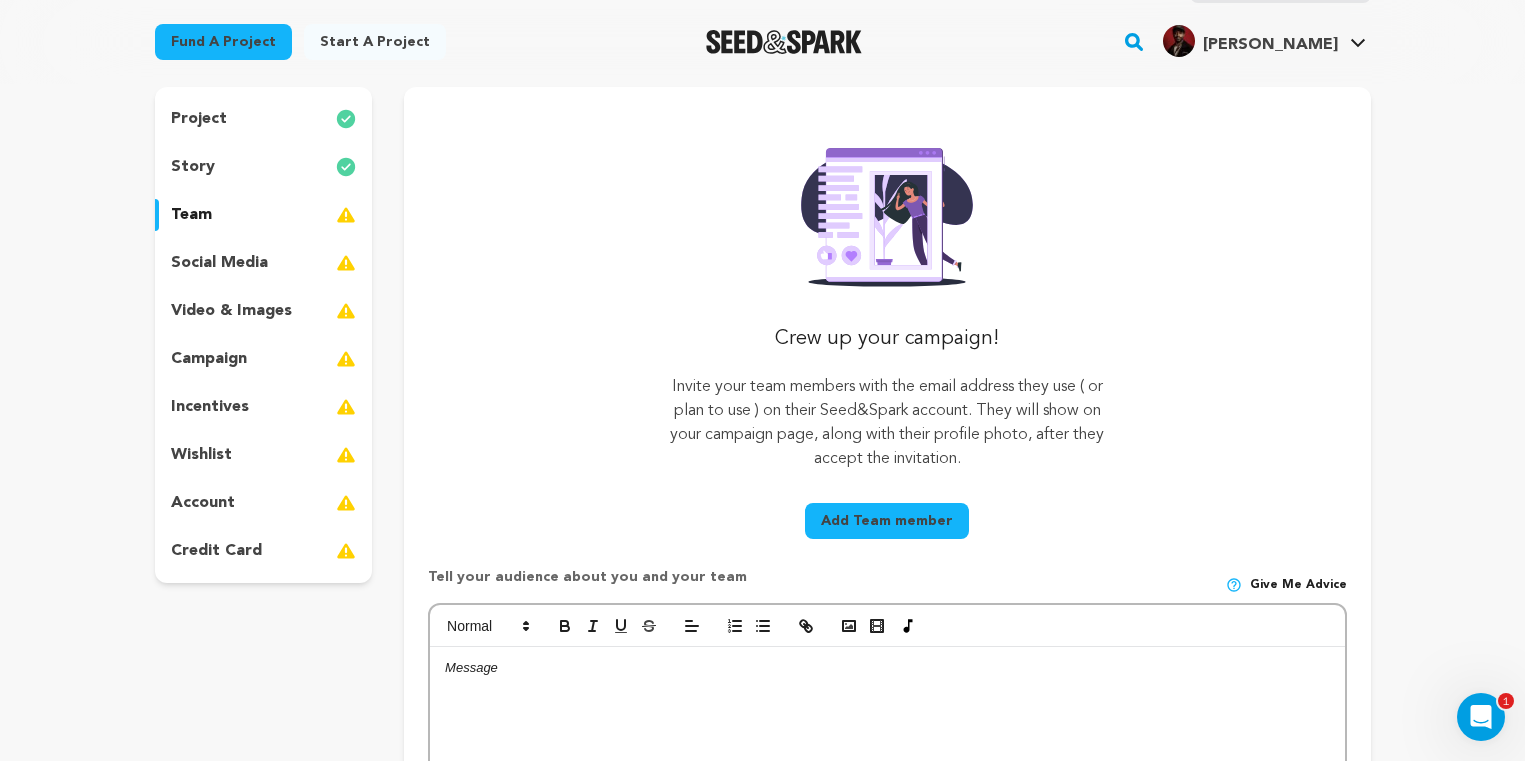 scroll, scrollTop: 178, scrollLeft: 0, axis: vertical 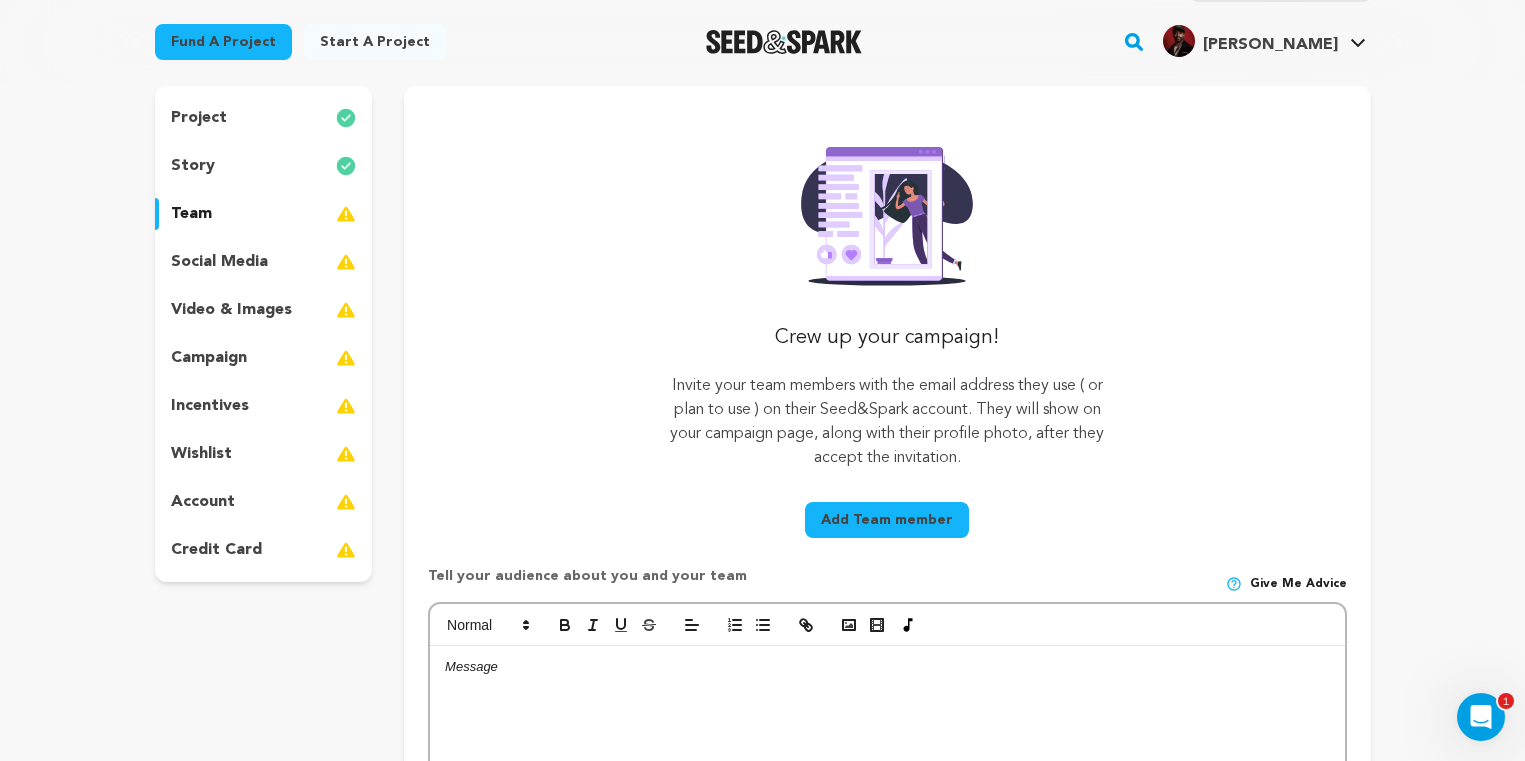 click on "story" at bounding box center [264, 166] 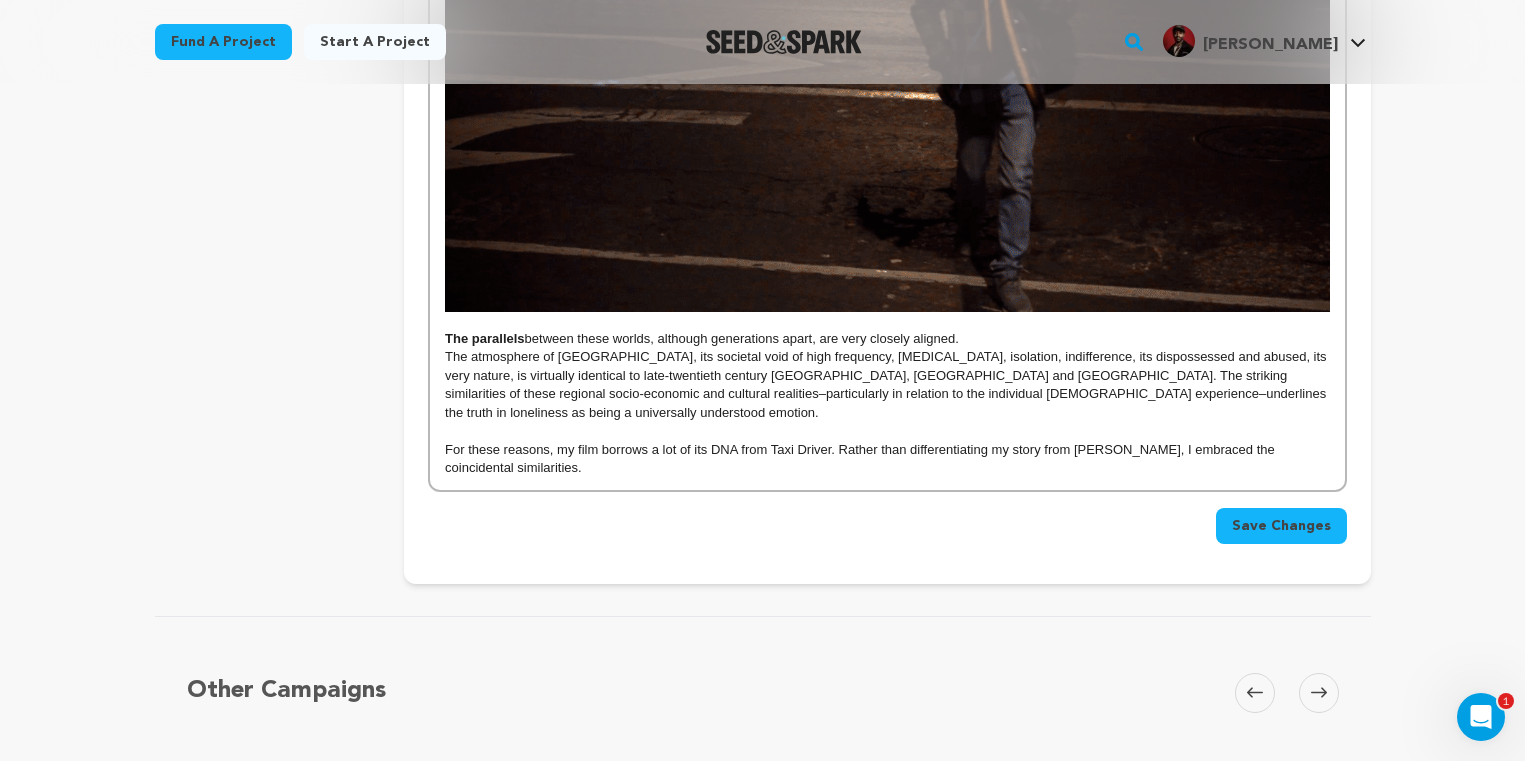 scroll, scrollTop: 3801, scrollLeft: 0, axis: vertical 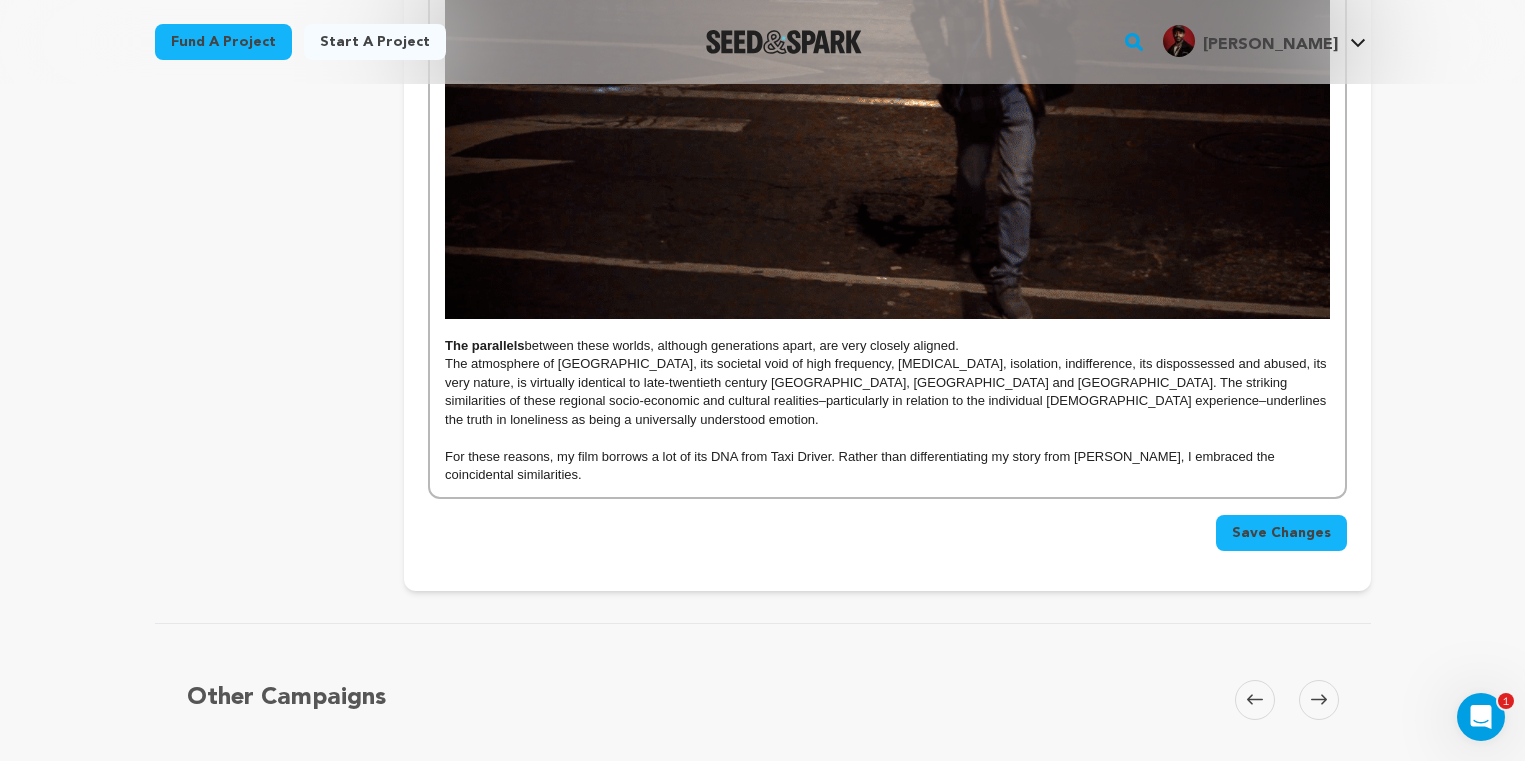 click on "The wages of loneliness throughout my life as an orphan – especially during most of my 20's – has resulted in this film. MIDNIGHT DIARIES Written, Filmed & Edited by Keno S. Neal Self-expression through art, whether writing stories or shooting images, has always been my way of coping with depression. And cinema is a great therapeutic tool of communication. I AM TRAVIS BICKLE. Travis as a fictional cinematic character is a caricature of the common man facing his own existential battle in societies' loneliness epidemic. Like many men, I see aspects of myself in him.  I was born as an orphan and raised in foster care for the first 20 years of my life. Fundamentally, my understanding of family, community and overall sense of belonging has always been a conflict. In this short film, I preview a summary of my lived adulthood experience in Los Angeles, a decade after departing from the foster care system. I portray myself,  THE FOSTER BOY (28) , cinema reverends, Martin Scorsese & Paul Schrader. The parallels" at bounding box center [887, -1415] 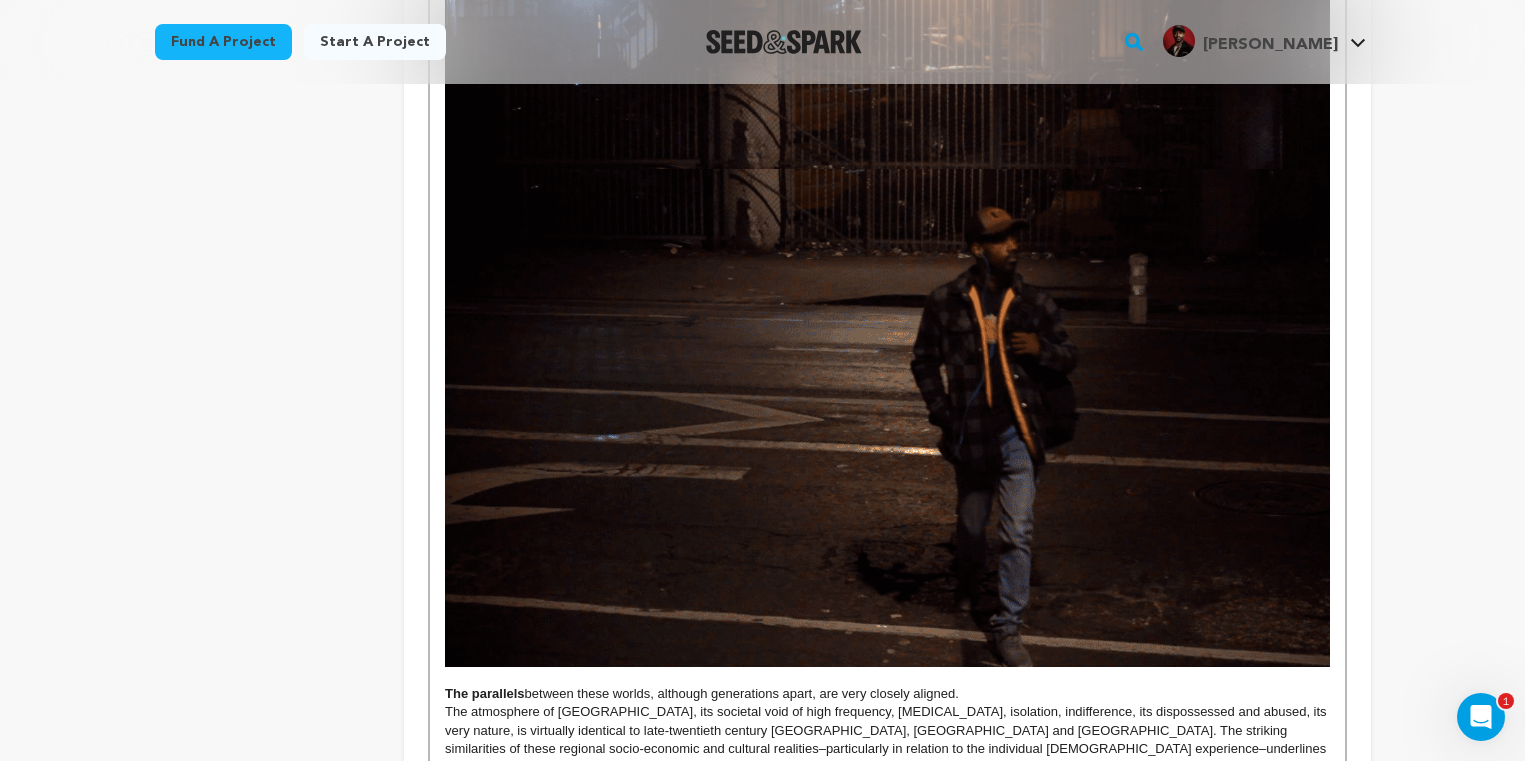 scroll, scrollTop: 0, scrollLeft: 0, axis: both 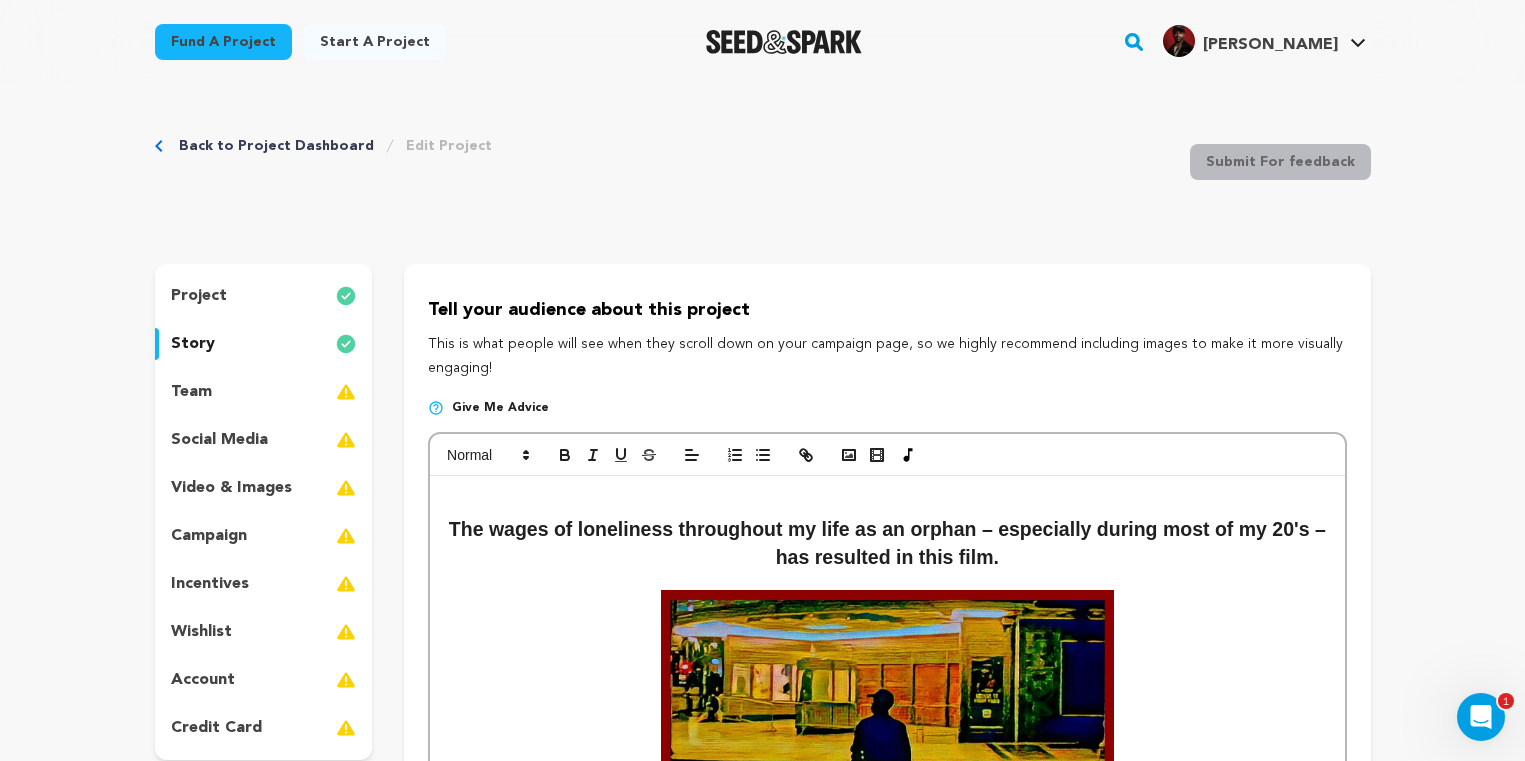 click on "campaign" at bounding box center (209, 536) 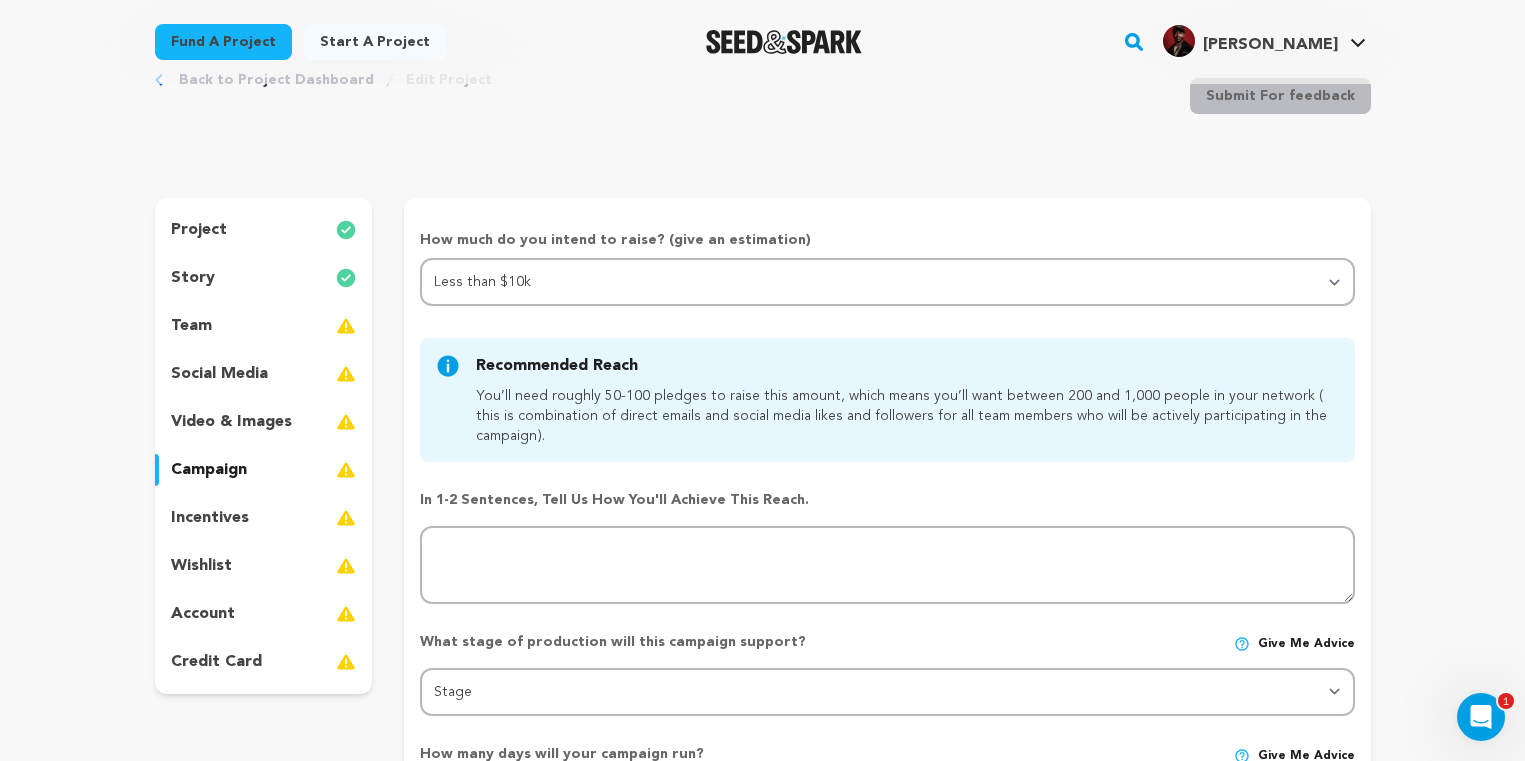scroll, scrollTop: 75, scrollLeft: 0, axis: vertical 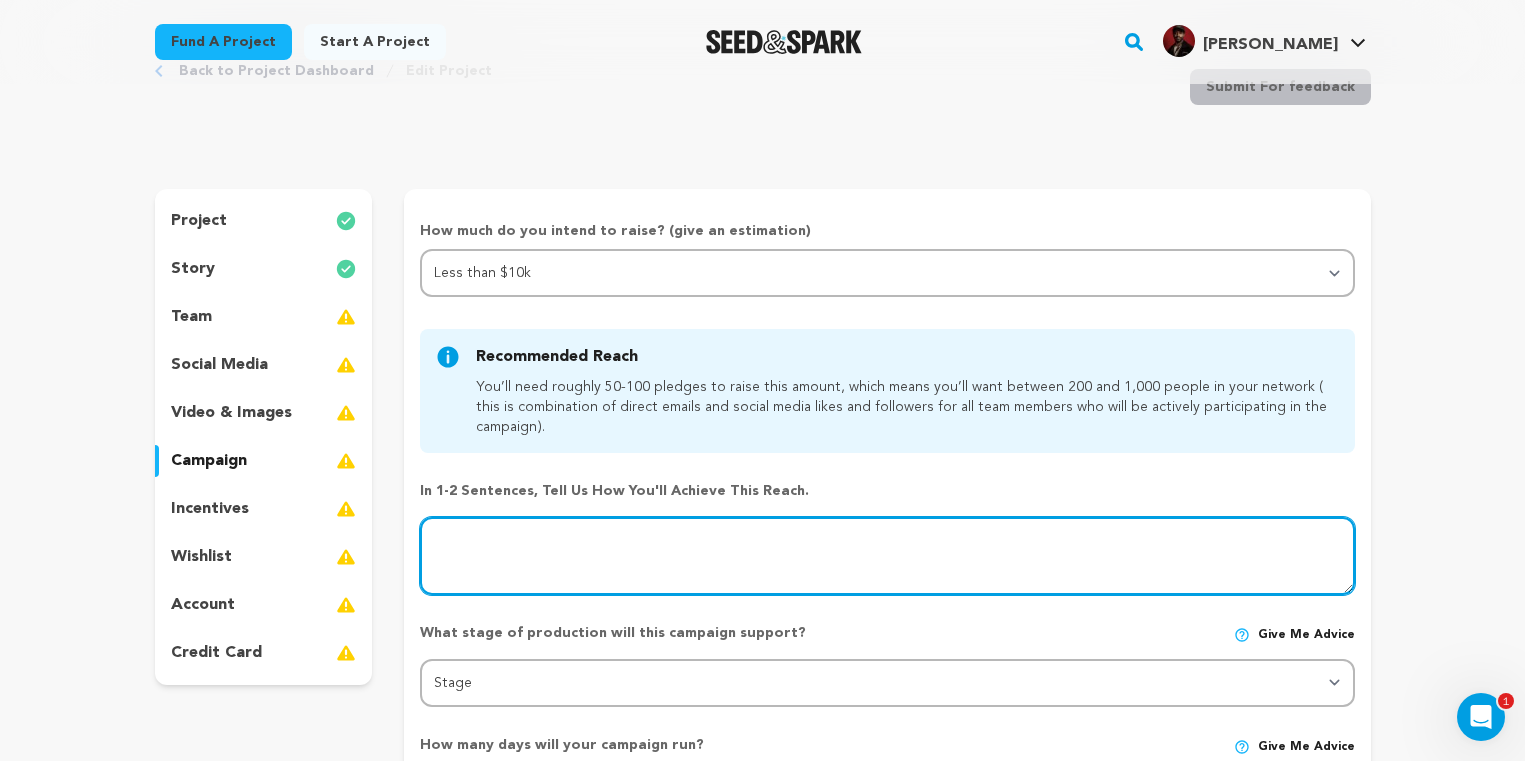 click at bounding box center (887, 556) 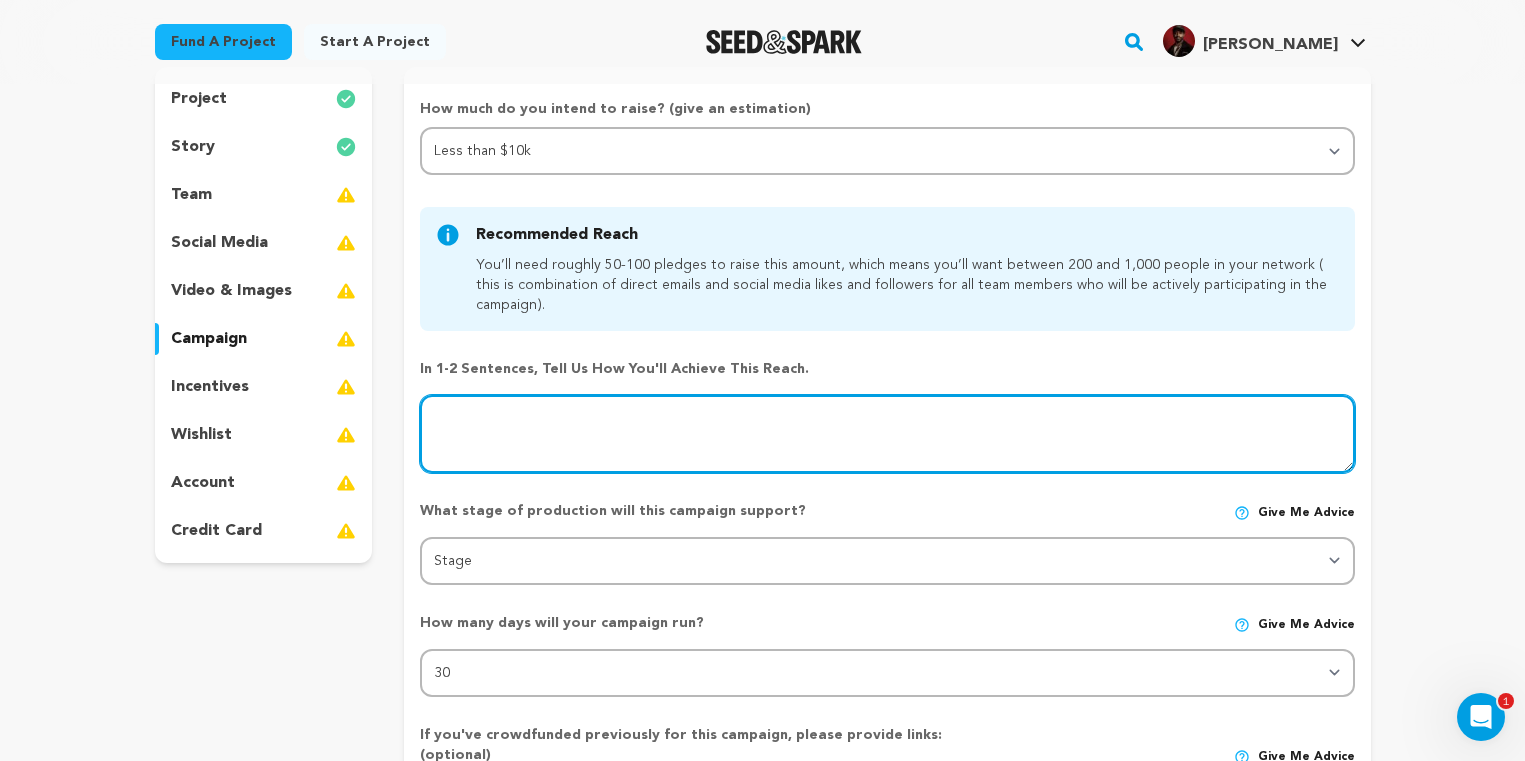 scroll, scrollTop: 200, scrollLeft: 0, axis: vertical 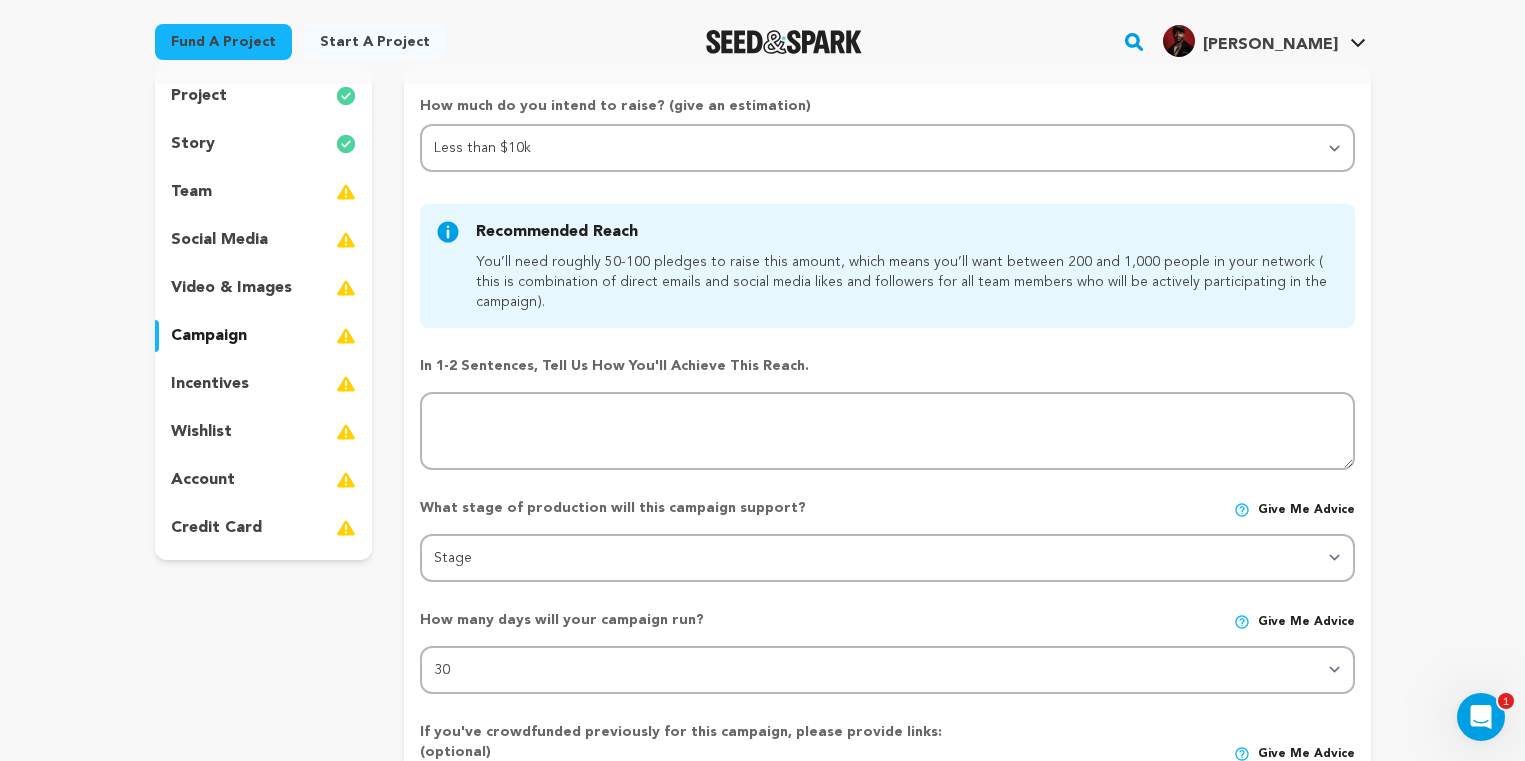 click on "team" at bounding box center (264, 192) 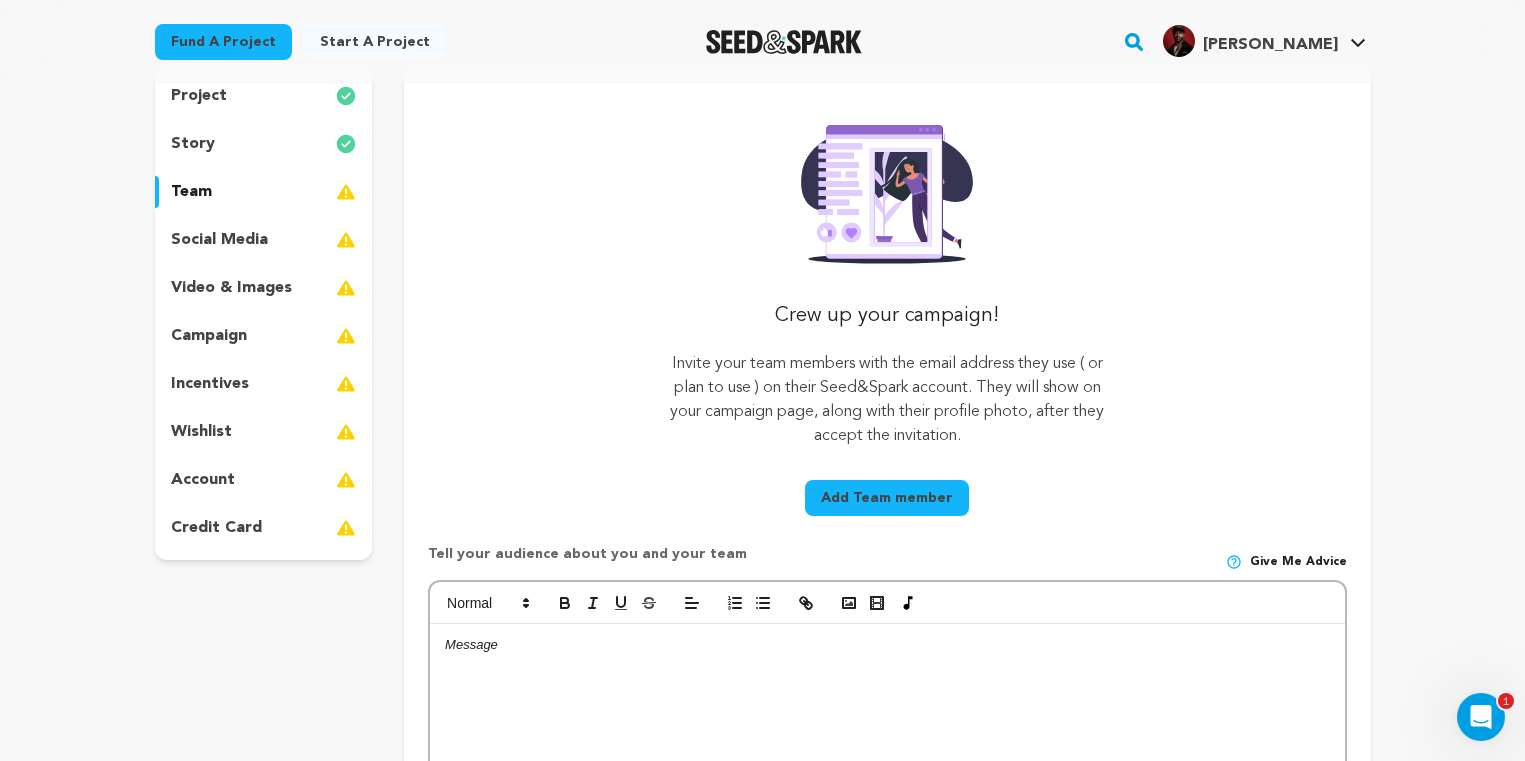 click on "campaign" at bounding box center (209, 336) 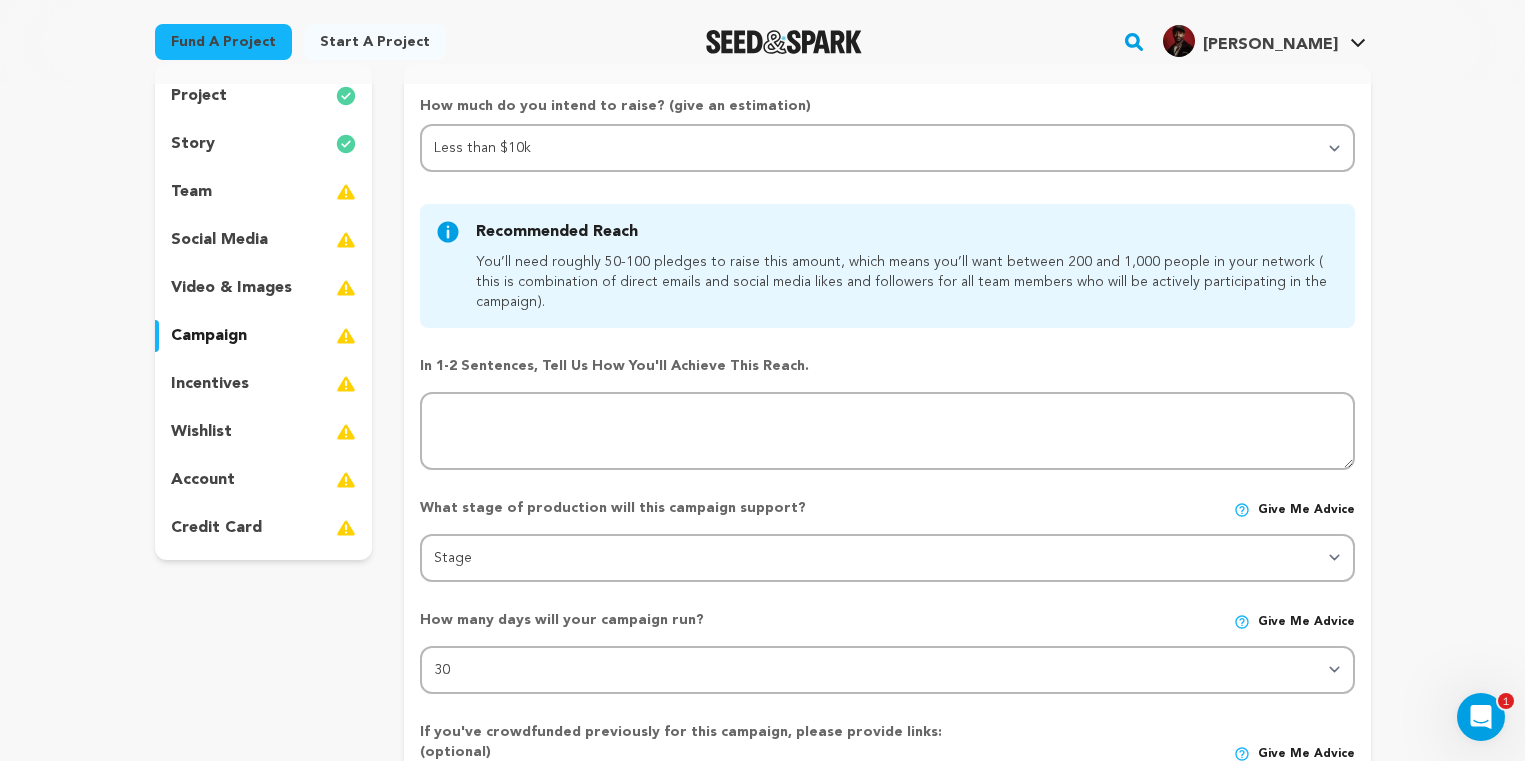 click on "incentives" at bounding box center (210, 384) 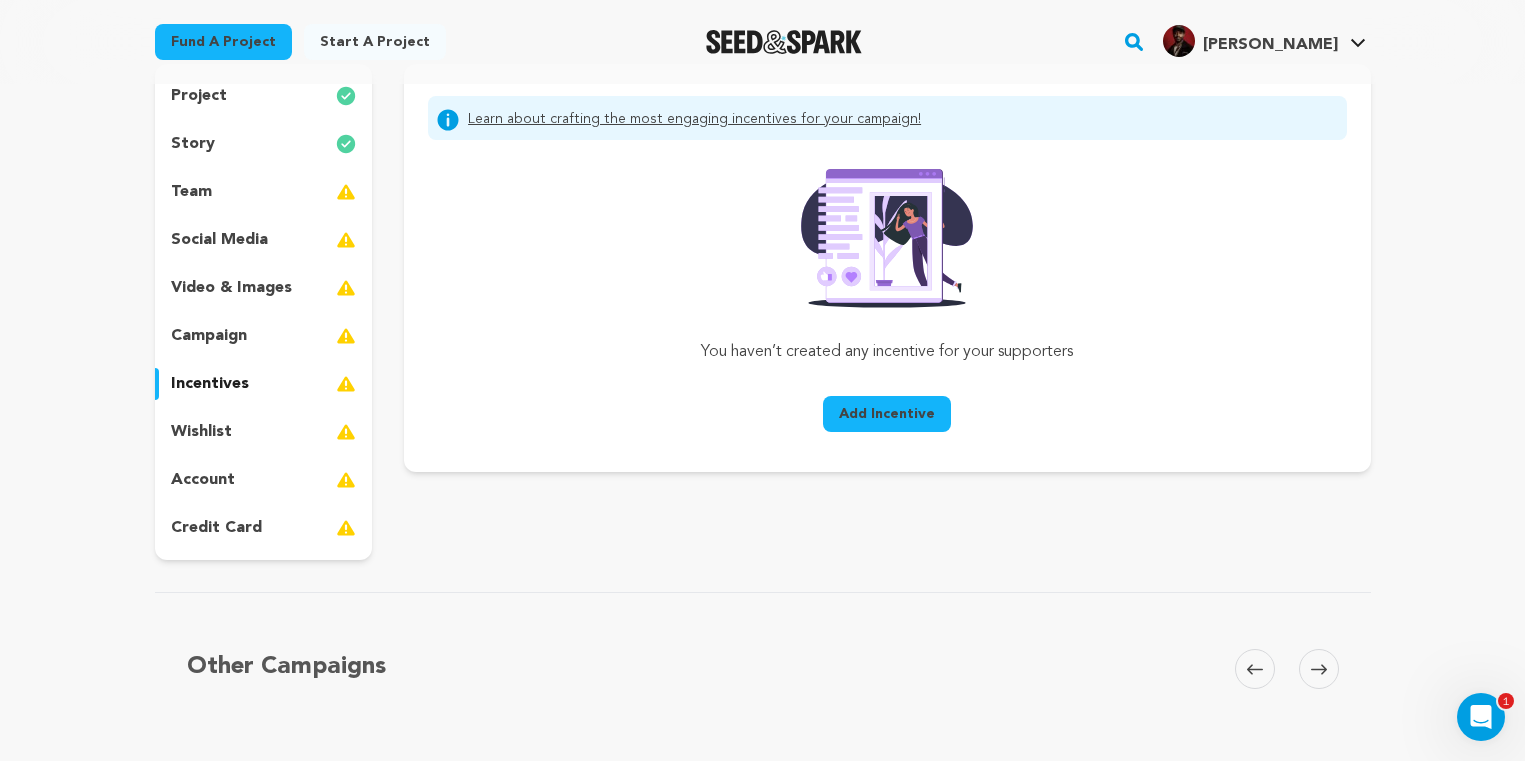 click on "wishlist" at bounding box center [201, 432] 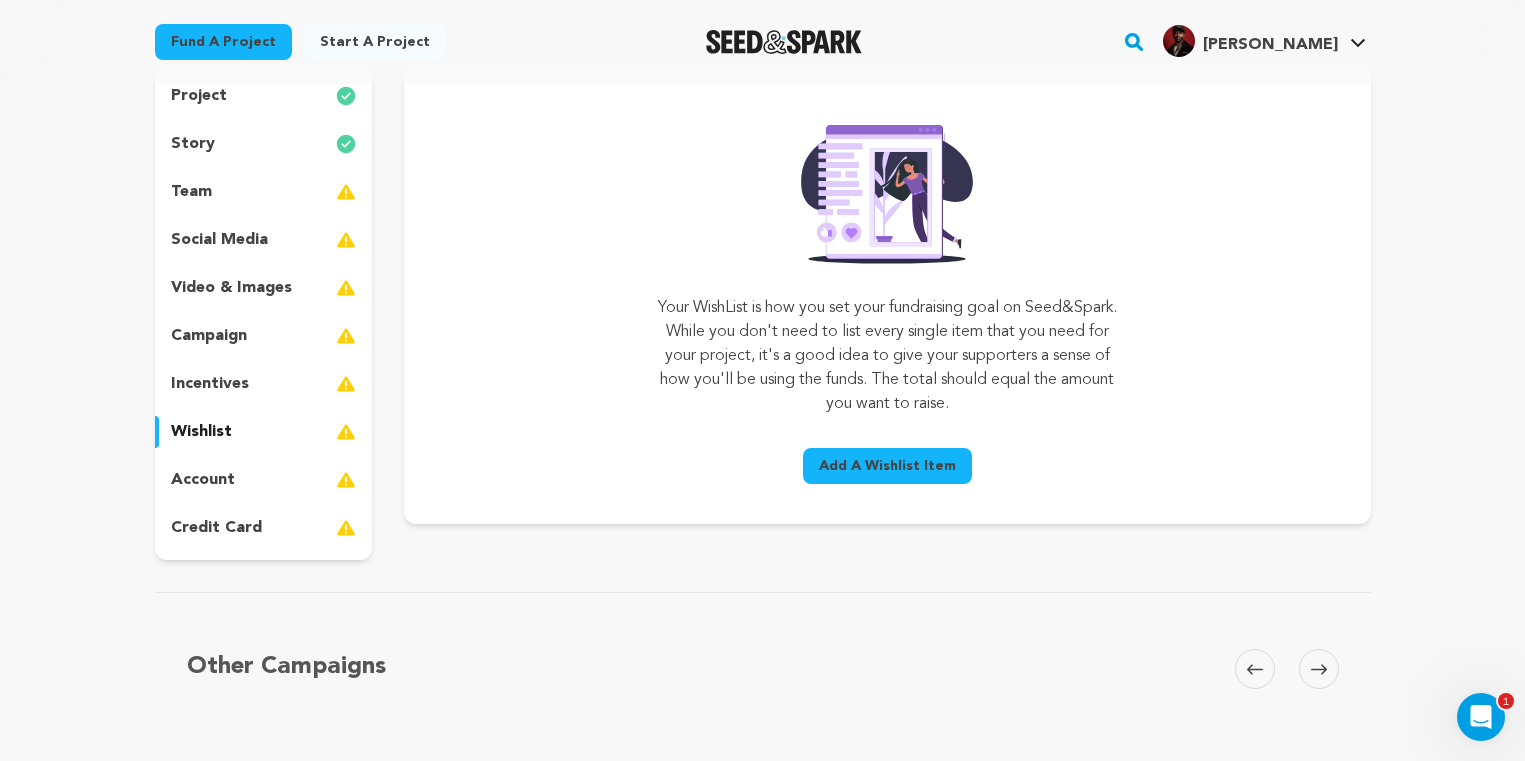 click on "account" at bounding box center [203, 480] 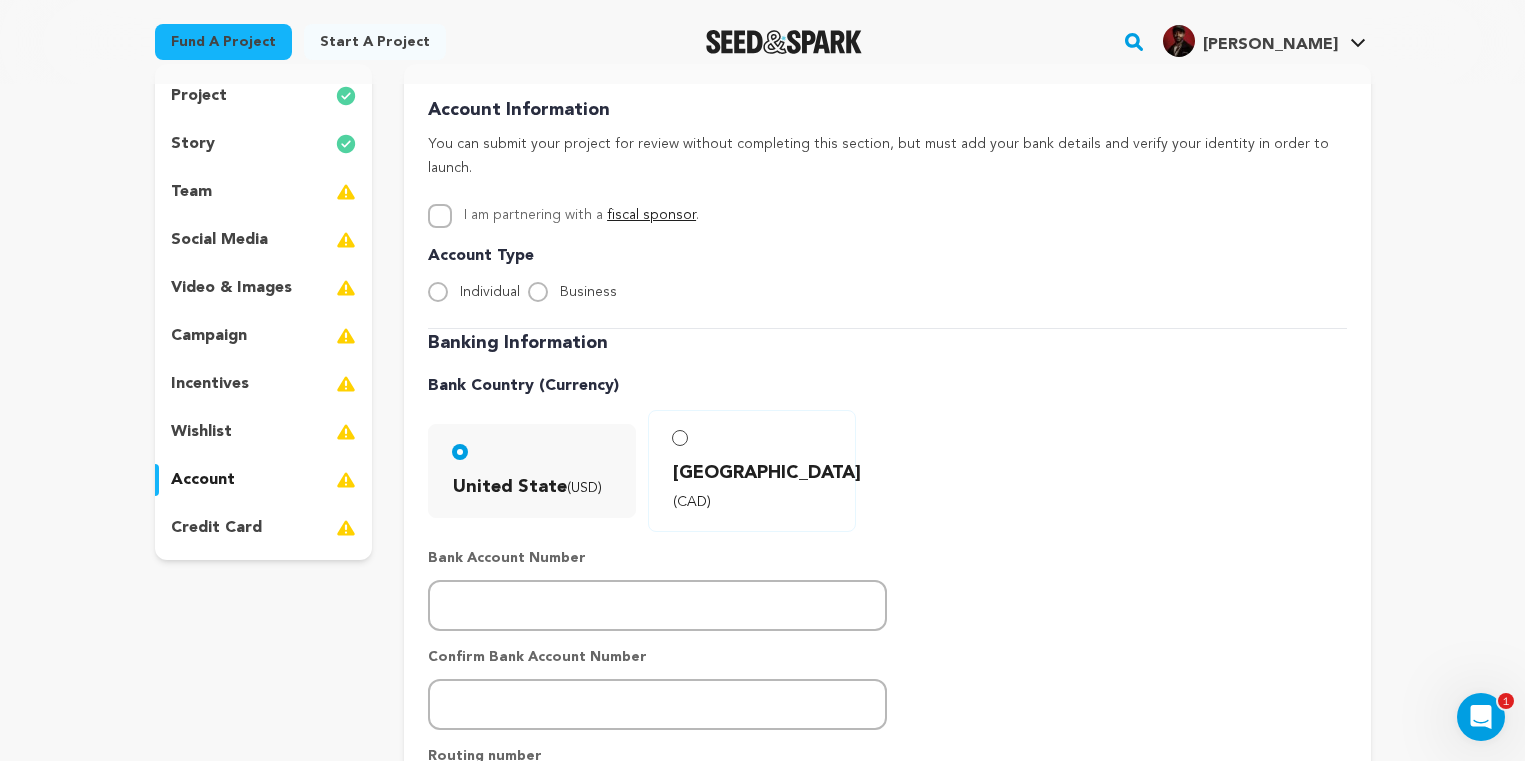 click on "credit card" at bounding box center (216, 528) 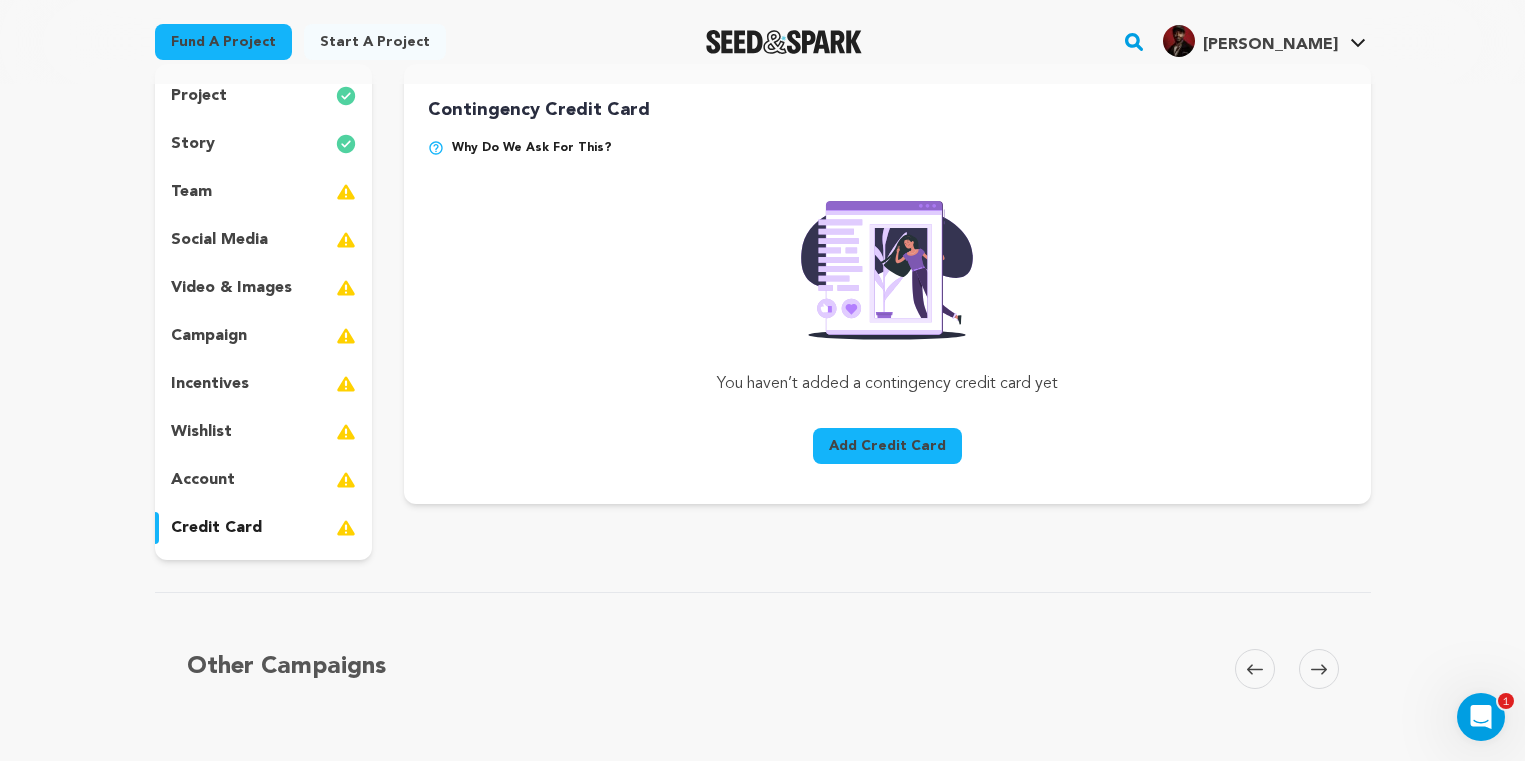 click on "account" at bounding box center (203, 480) 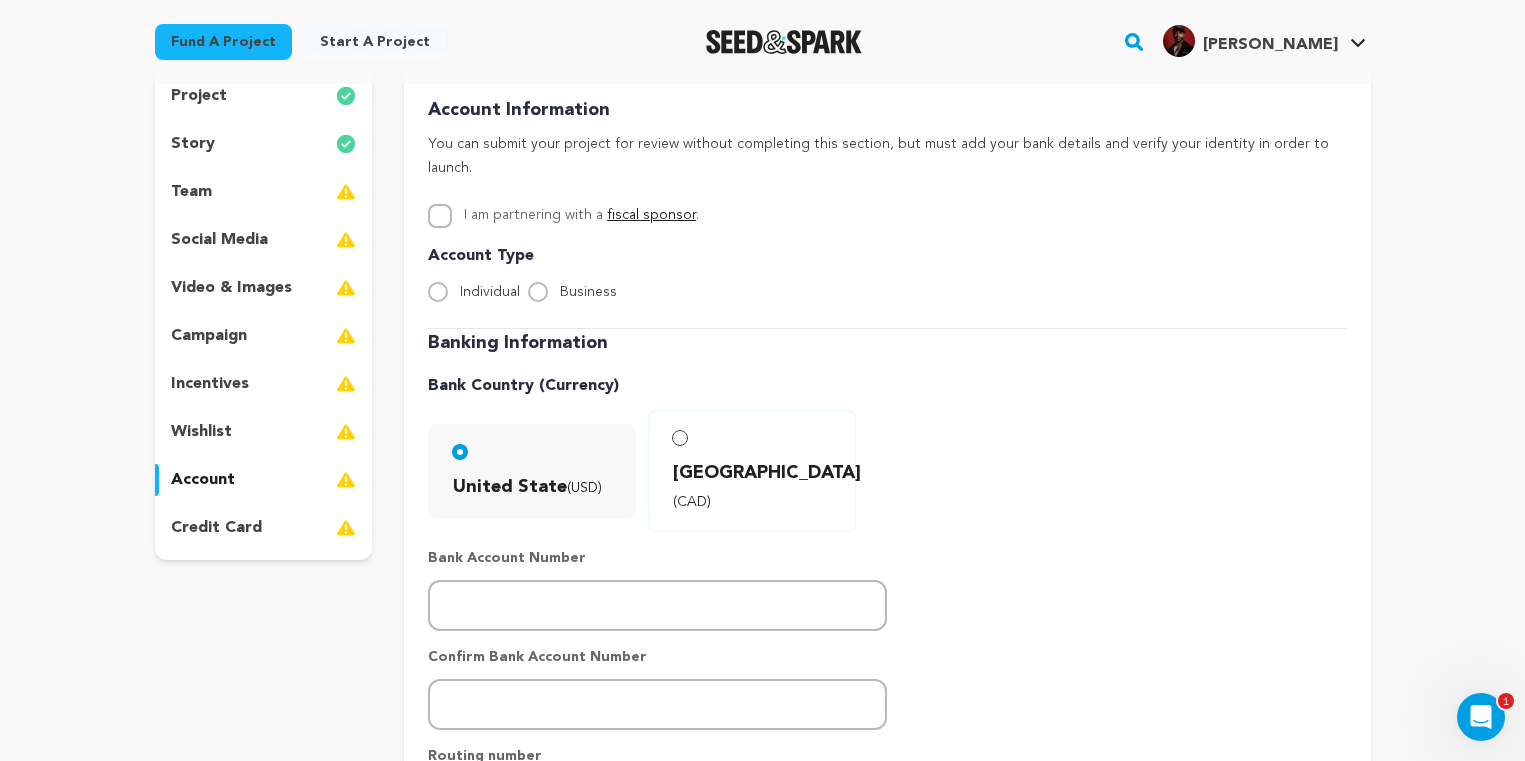click on "wishlist" at bounding box center [201, 432] 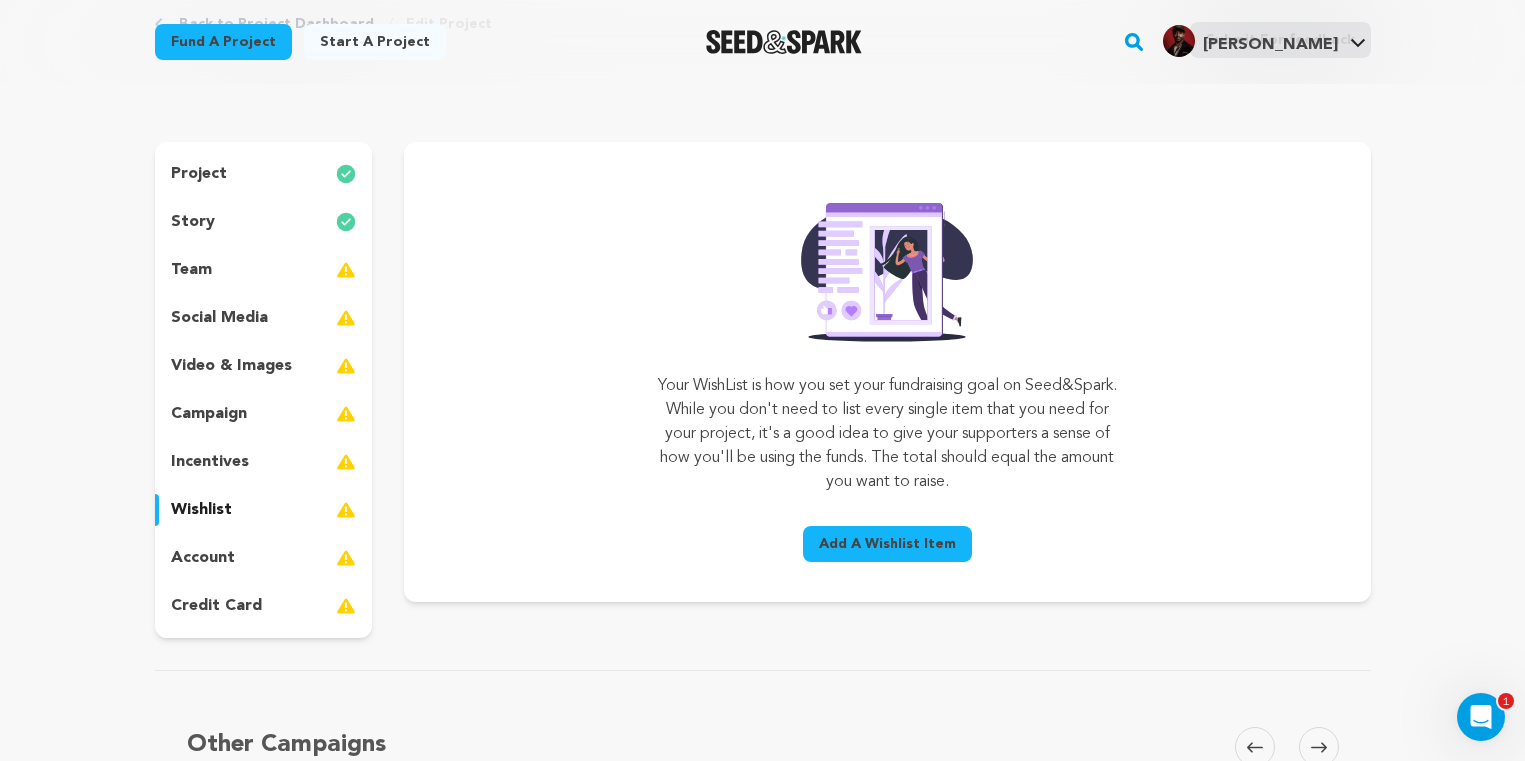 scroll, scrollTop: 120, scrollLeft: 0, axis: vertical 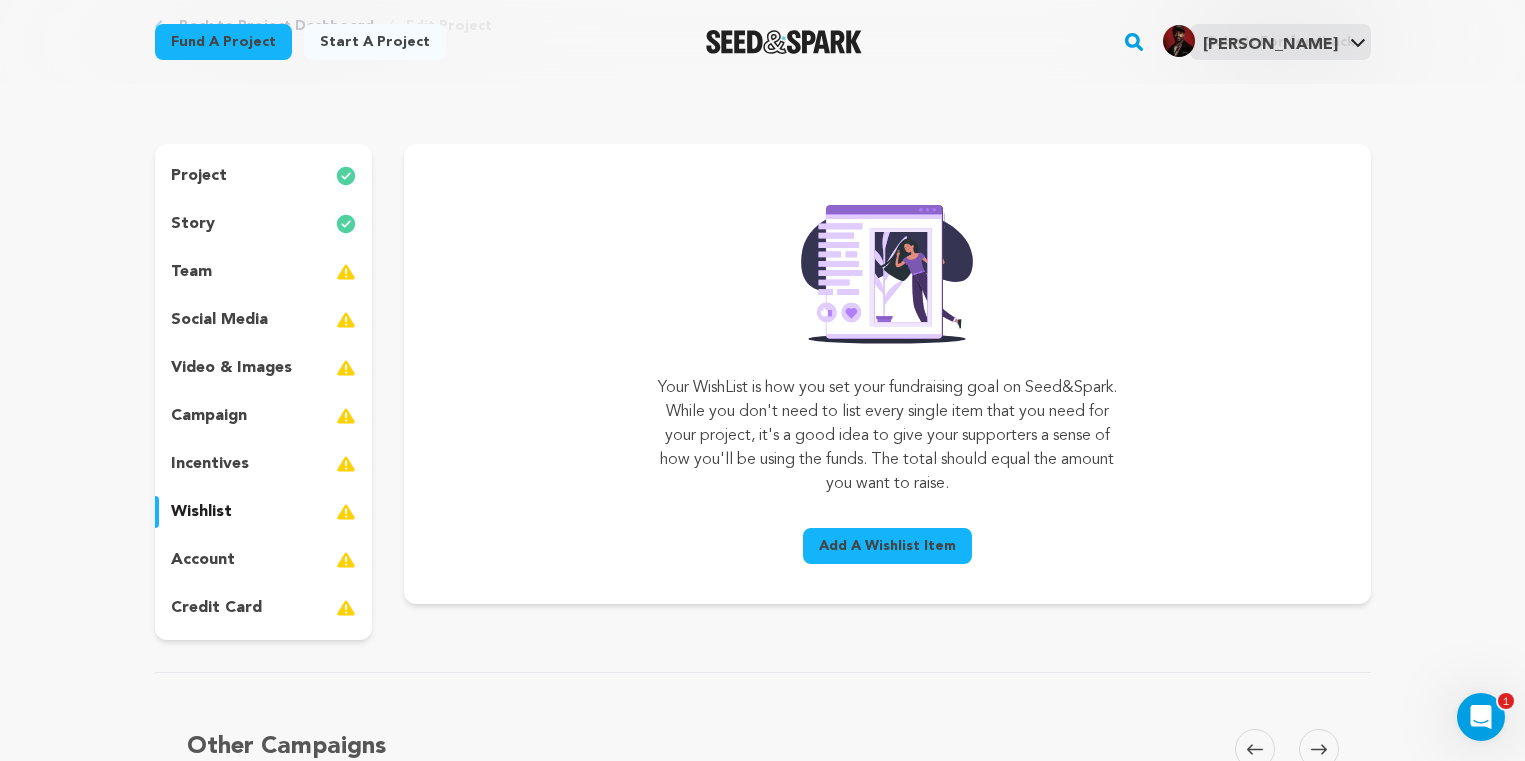 click on "incentives" at bounding box center [210, 464] 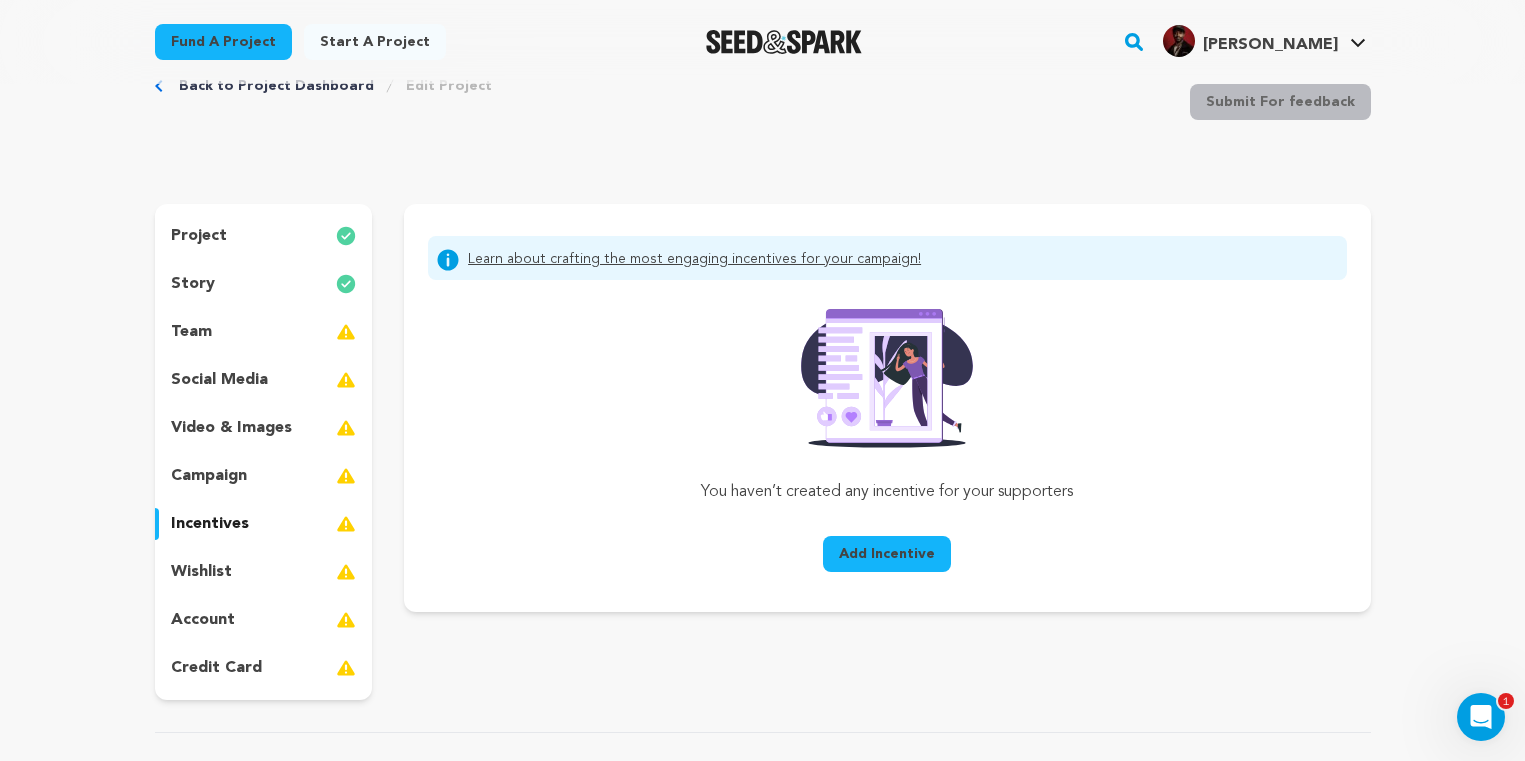 scroll, scrollTop: 66, scrollLeft: 0, axis: vertical 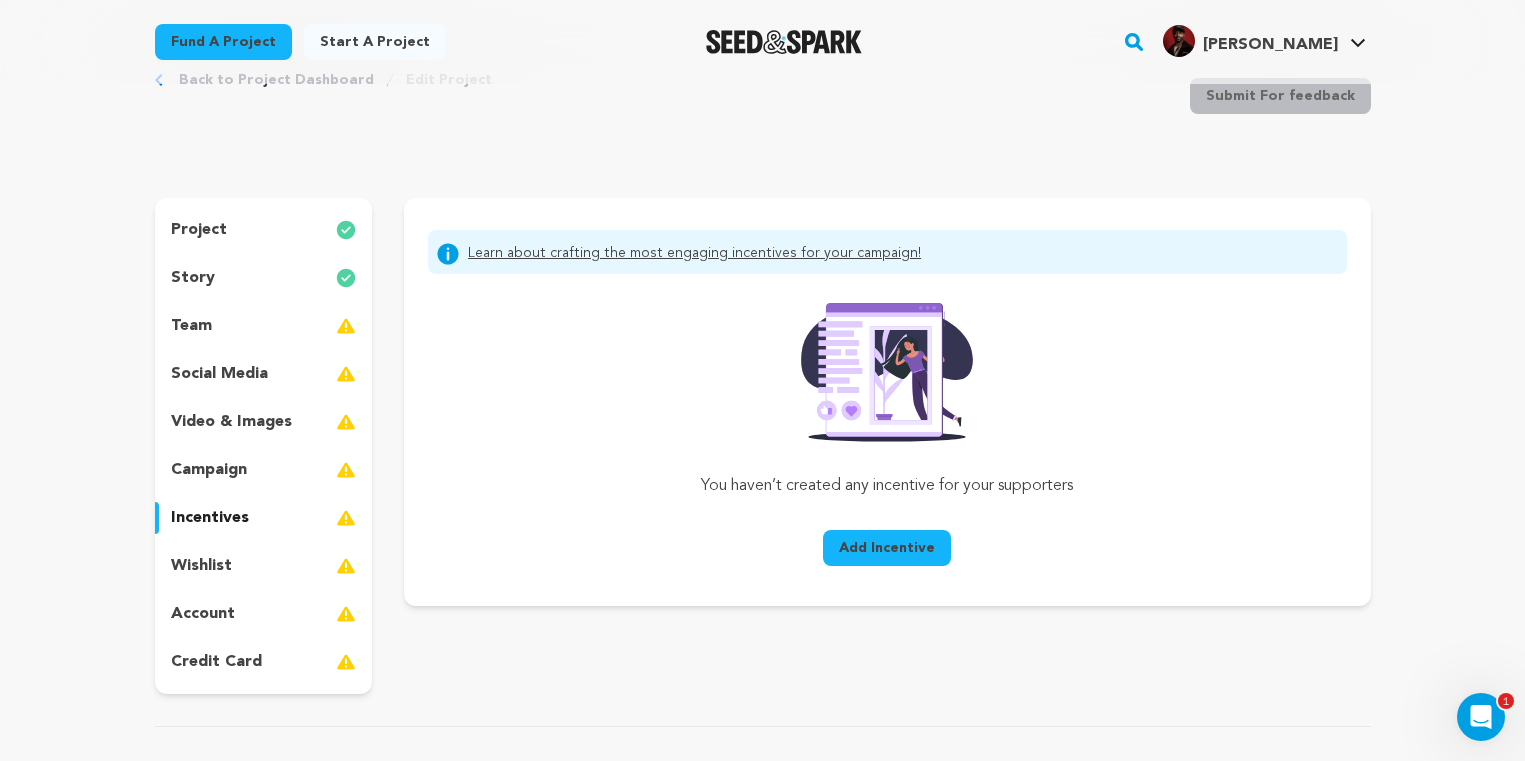 click on "campaign" at bounding box center (209, 470) 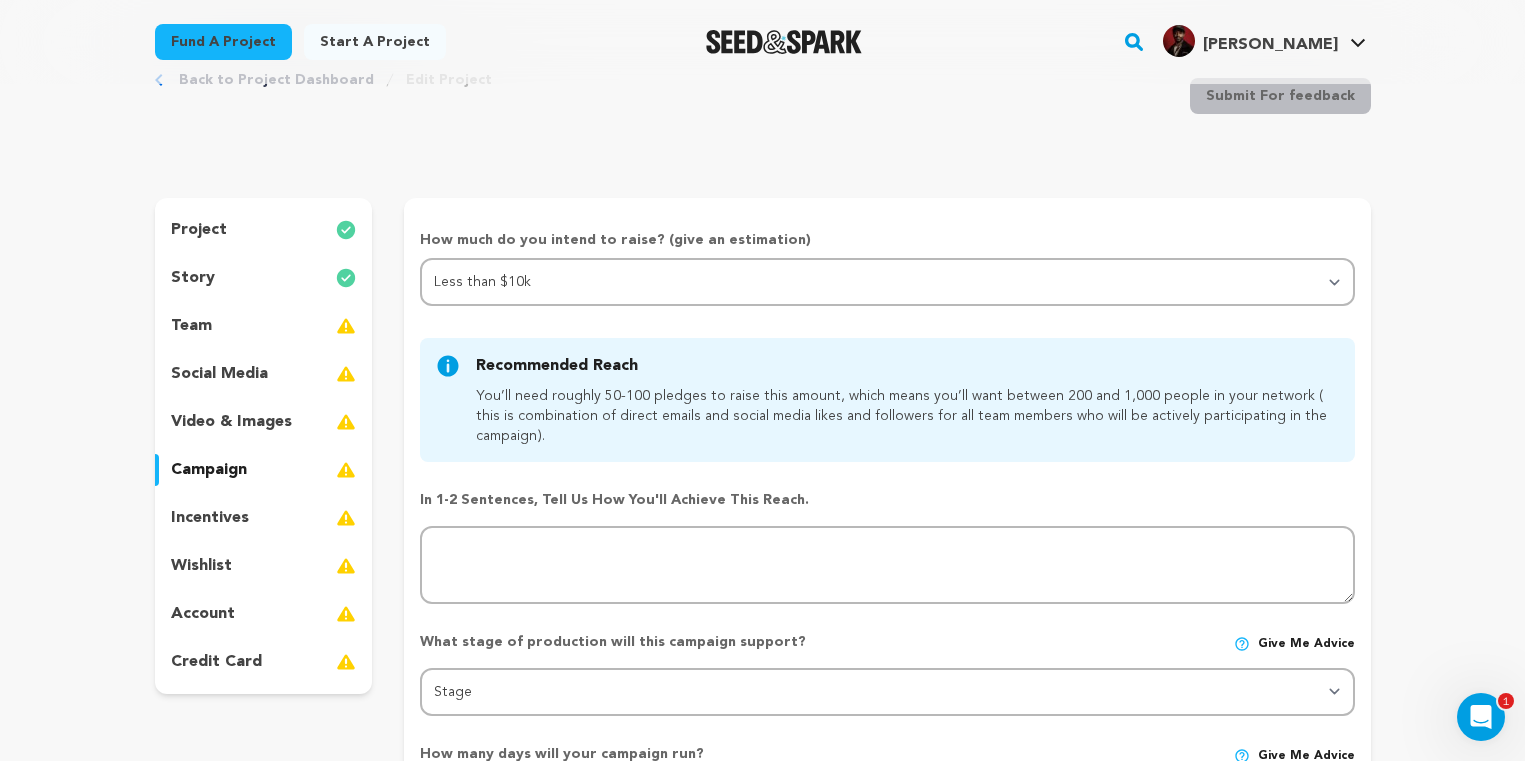 click on "video & images" at bounding box center [231, 422] 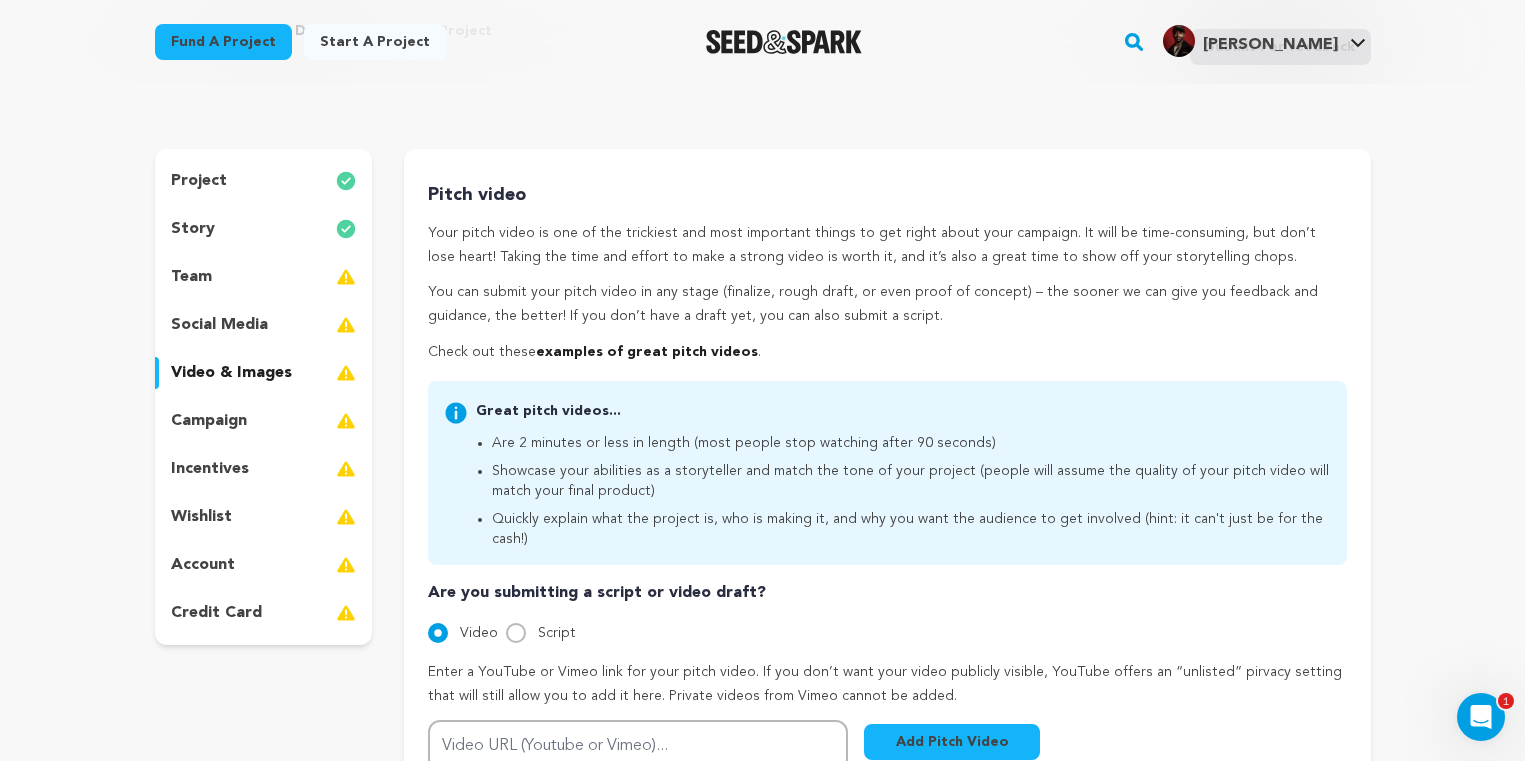 scroll, scrollTop: 116, scrollLeft: 0, axis: vertical 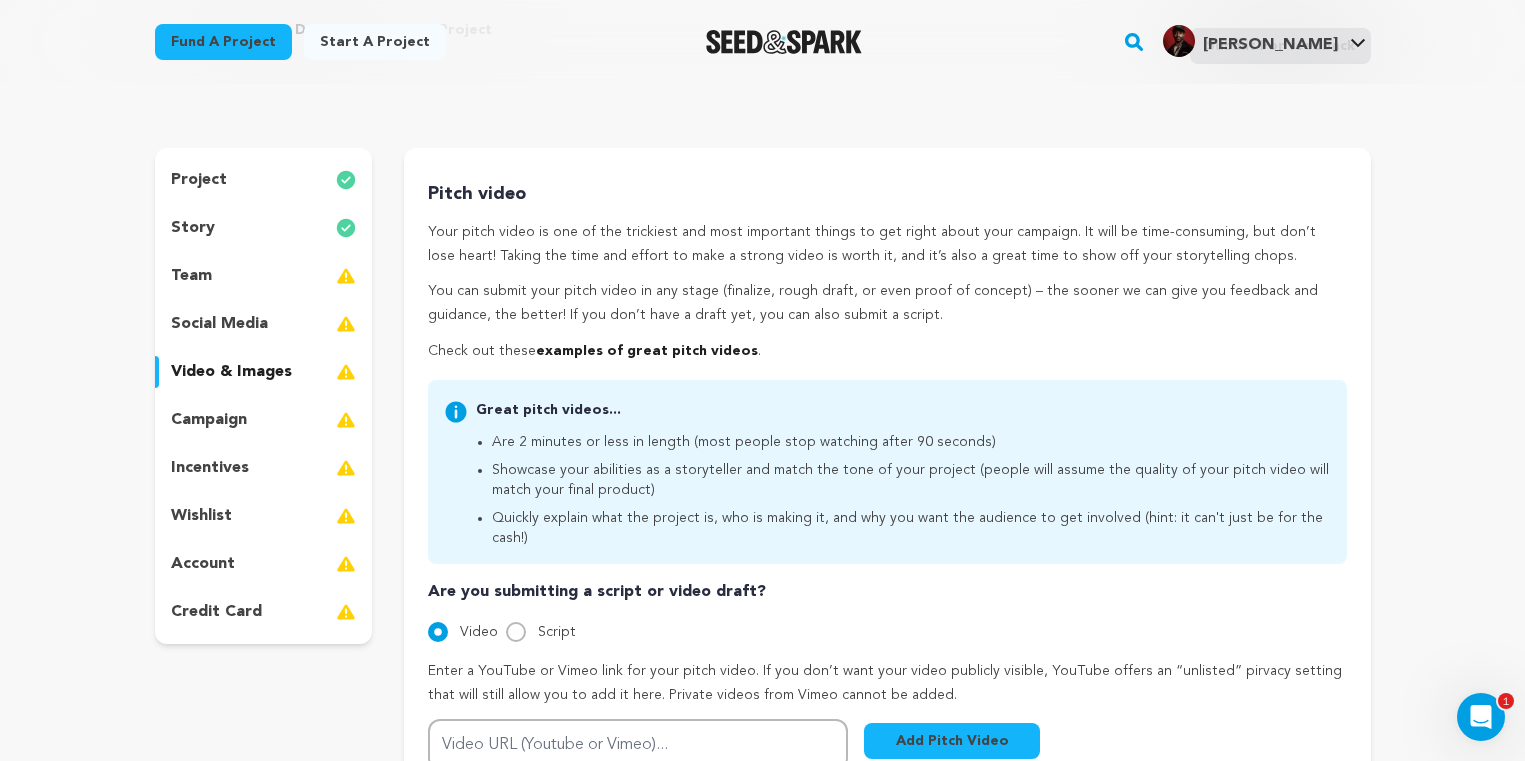 click on "story" at bounding box center [193, 228] 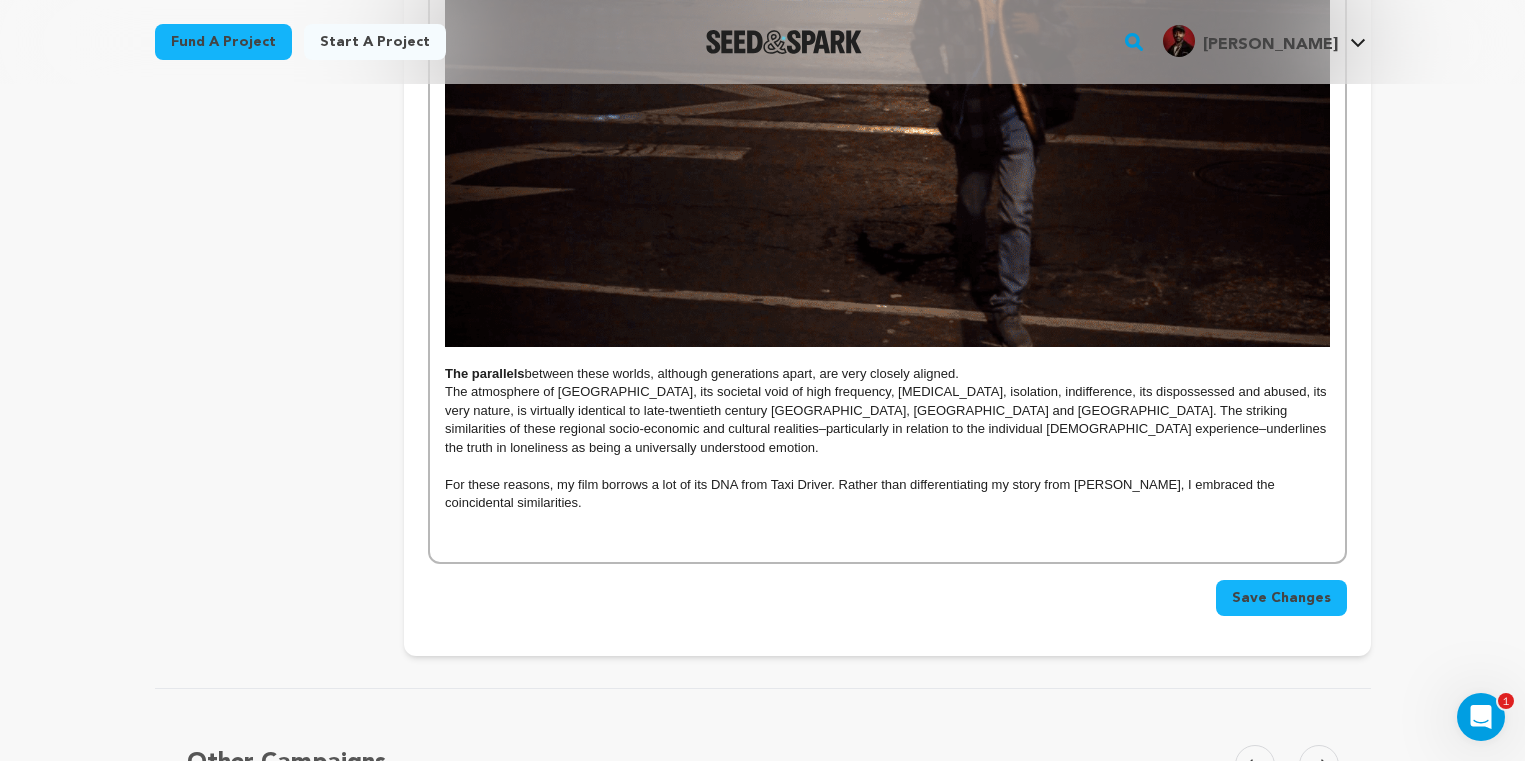 scroll, scrollTop: 3785, scrollLeft: 0, axis: vertical 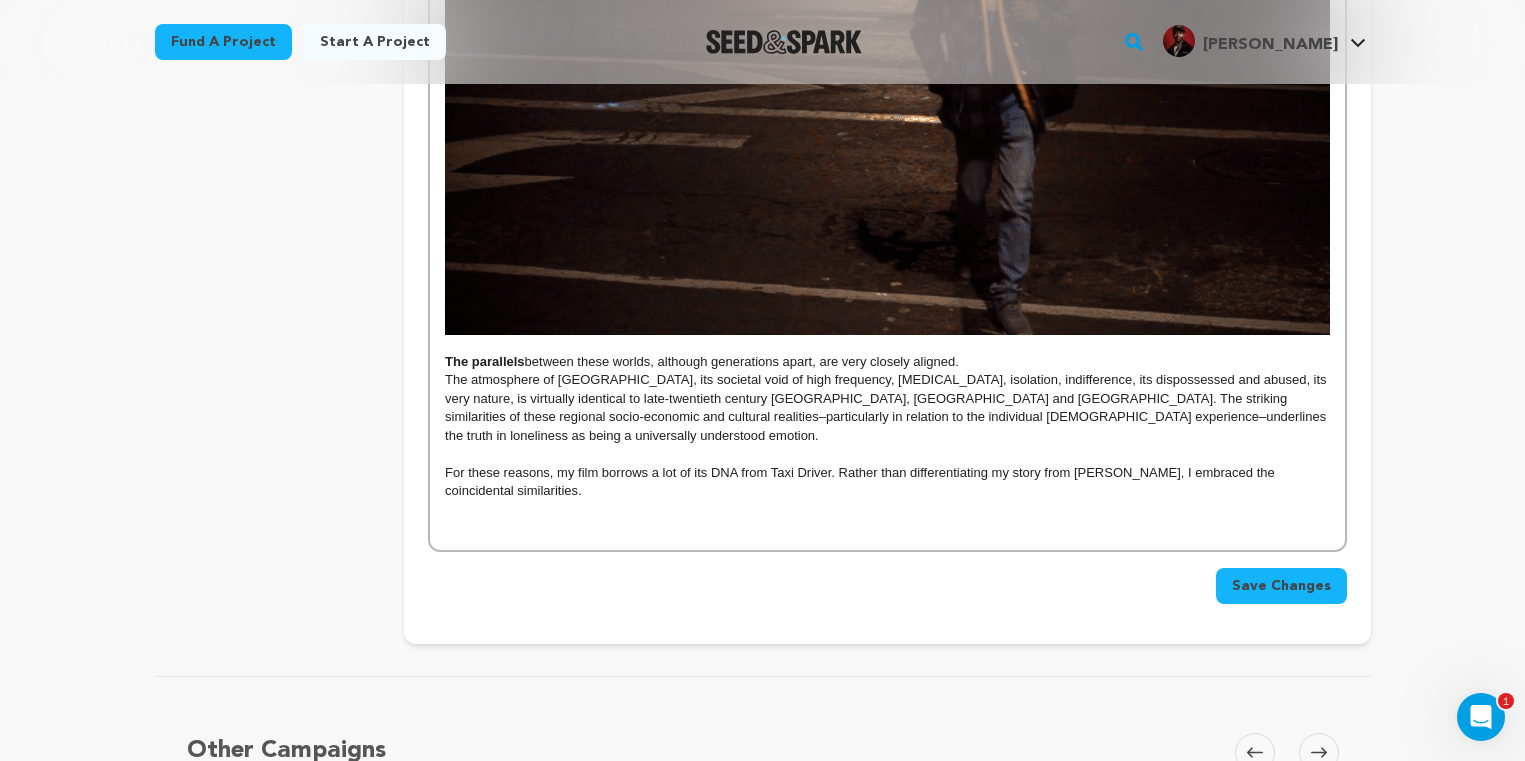 click at bounding box center [887, 528] 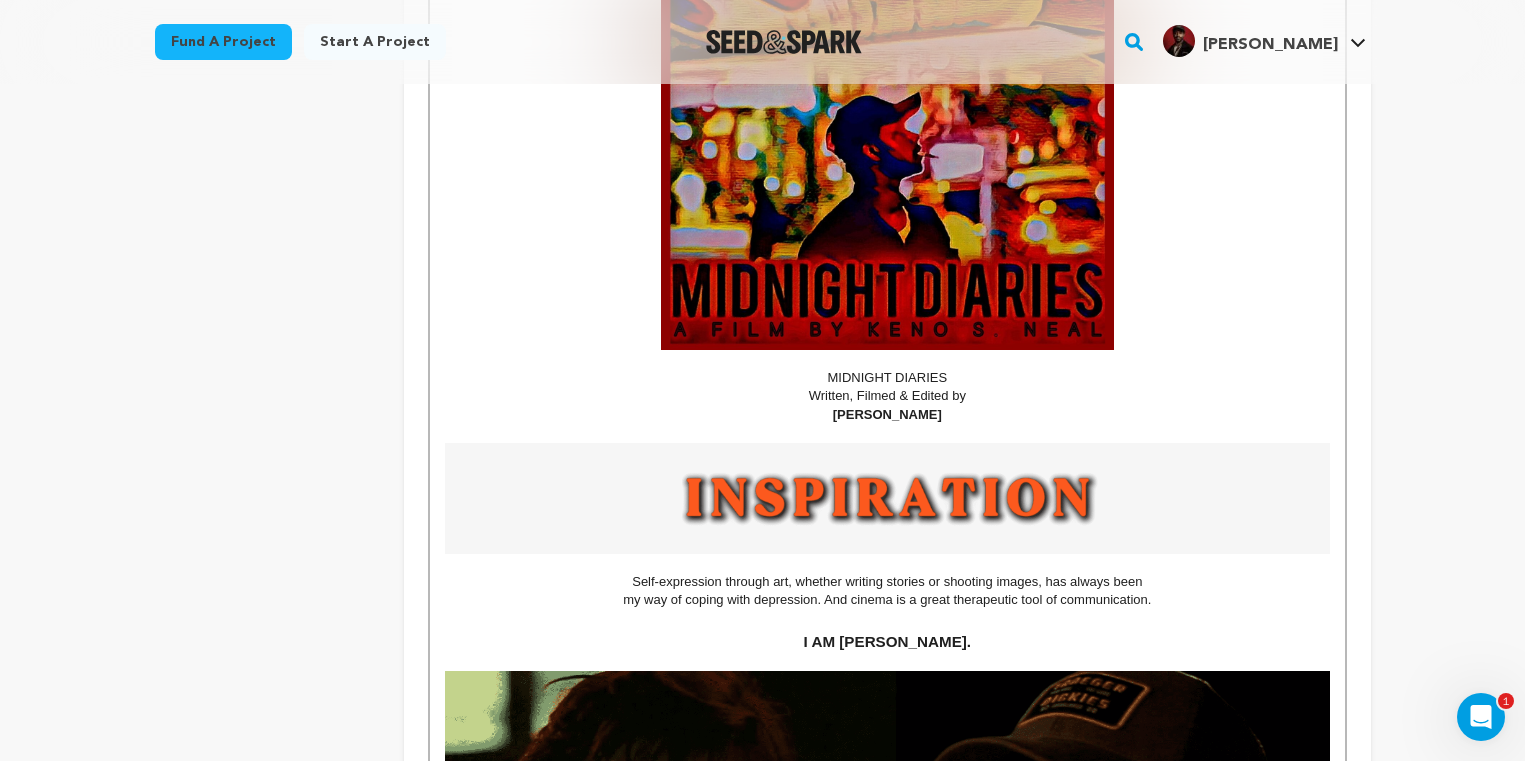 scroll, scrollTop: 0, scrollLeft: 0, axis: both 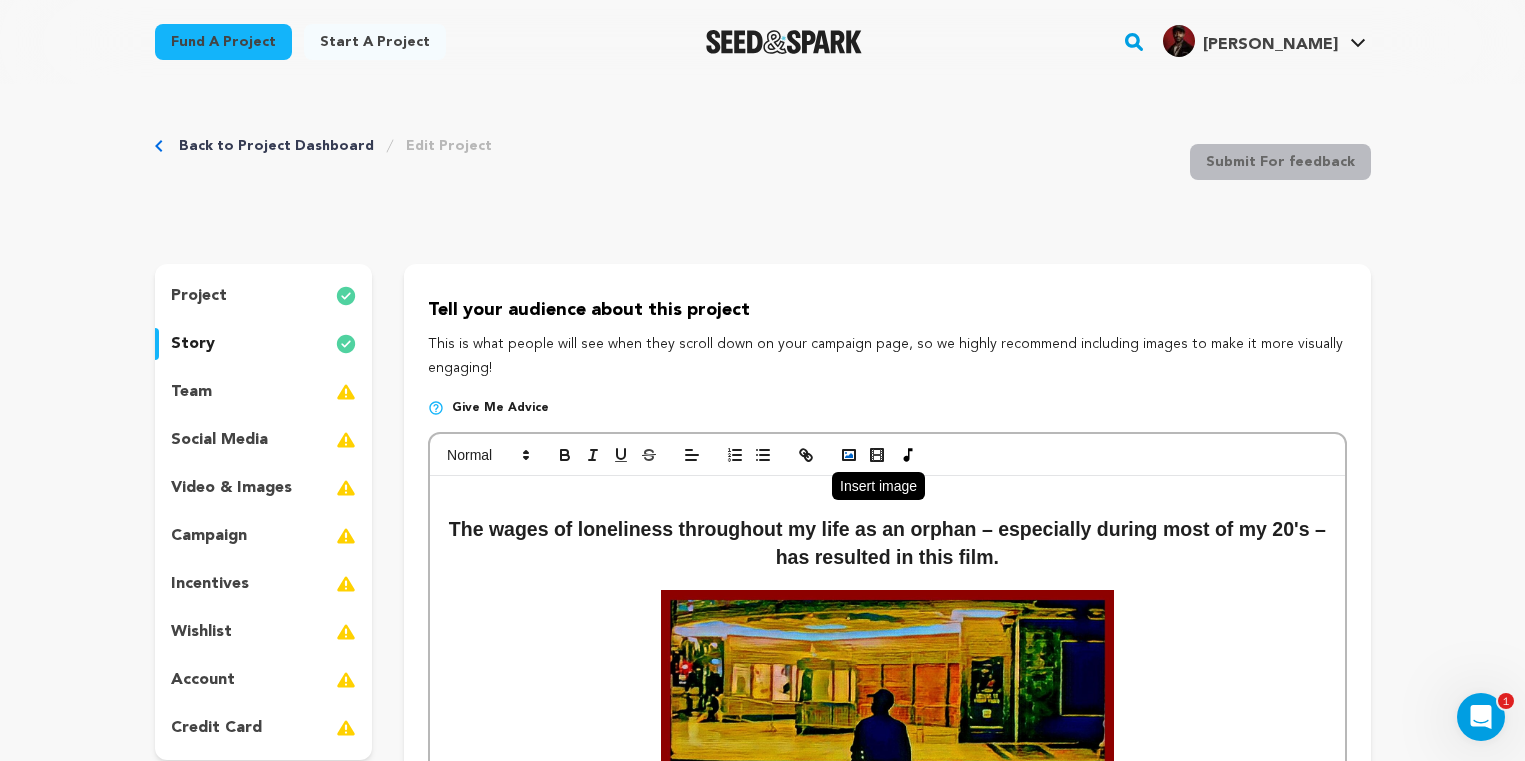 click 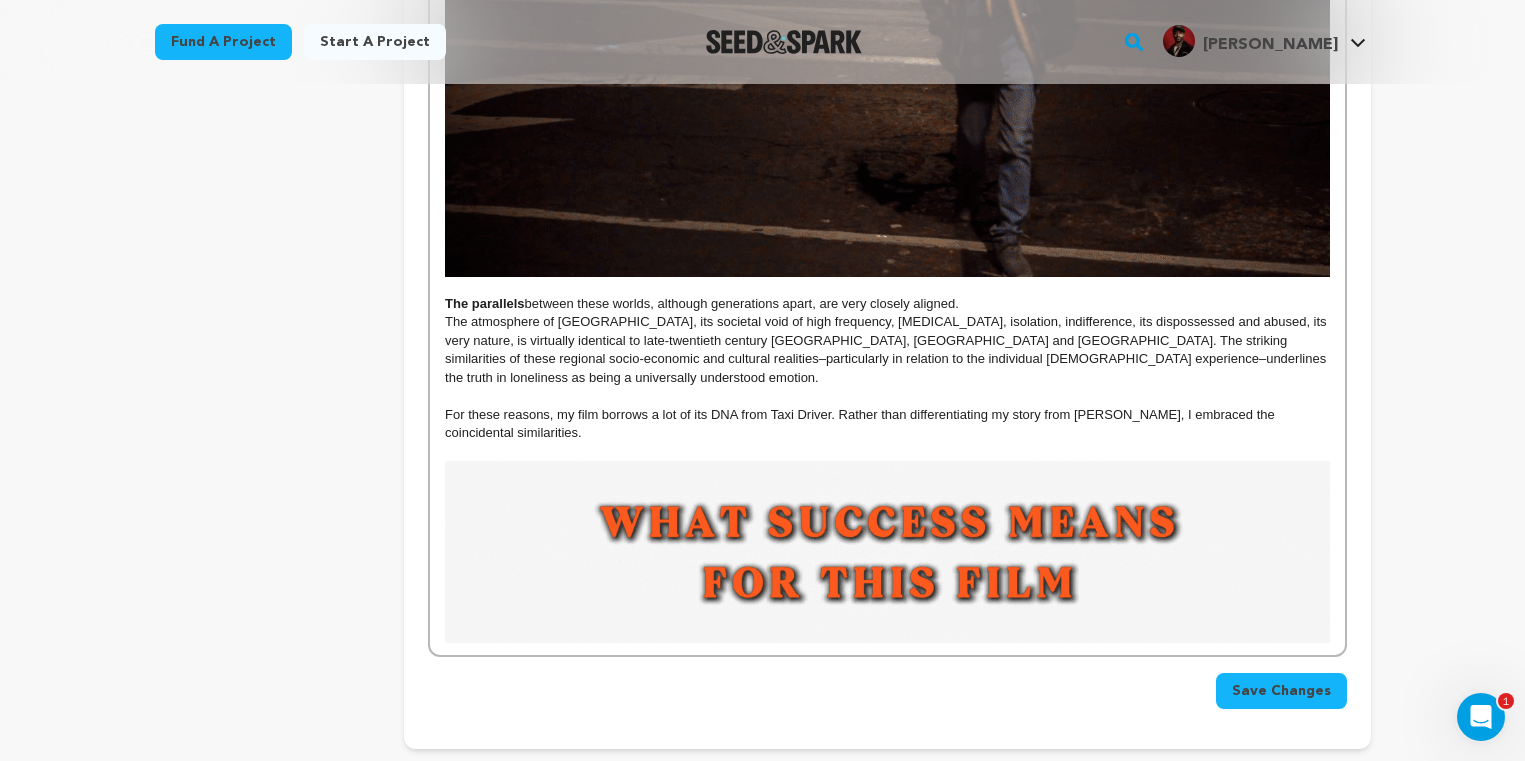 scroll, scrollTop: 3851, scrollLeft: 0, axis: vertical 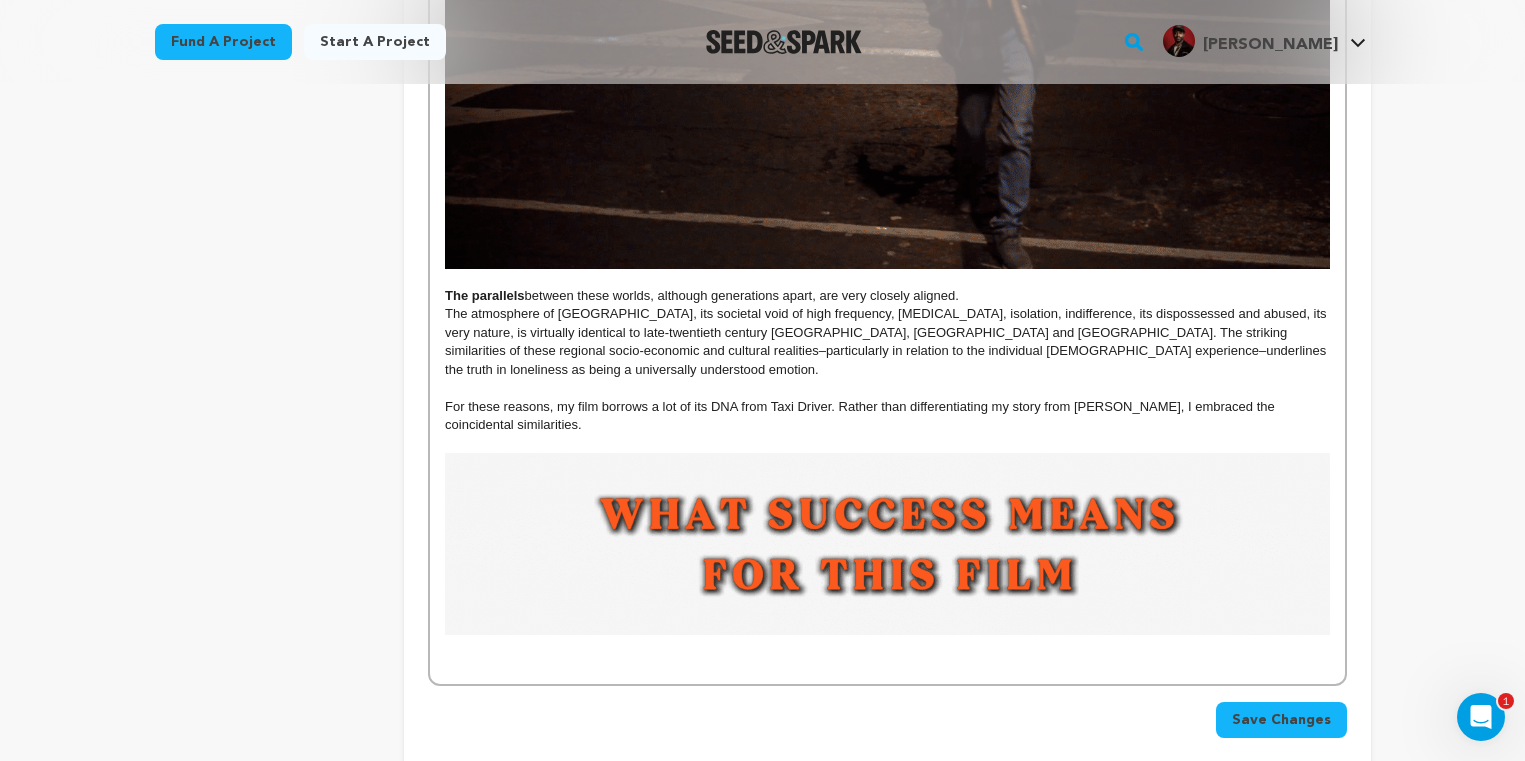 click on "Save Changes" at bounding box center [1281, 720] 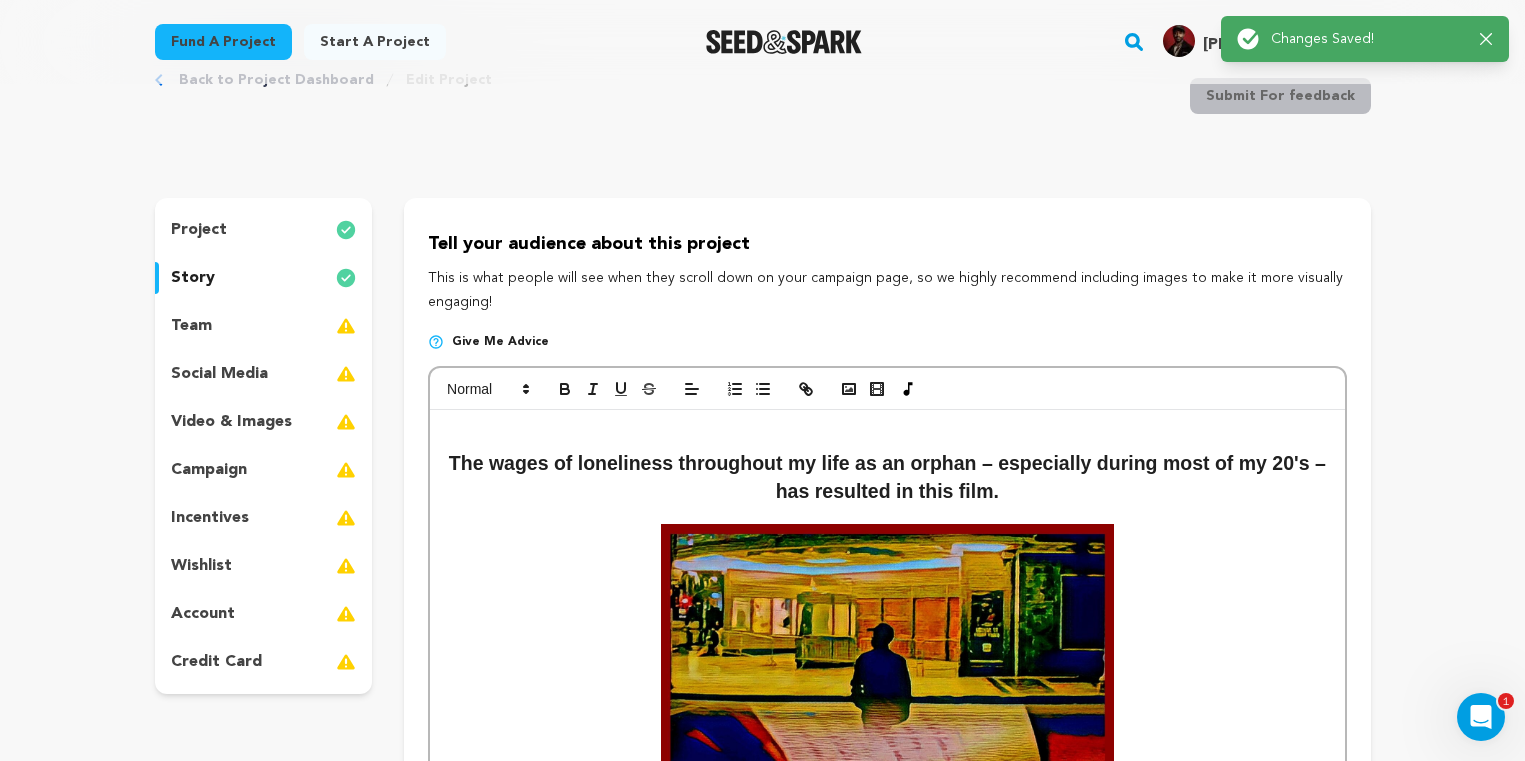 scroll, scrollTop: 0, scrollLeft: 0, axis: both 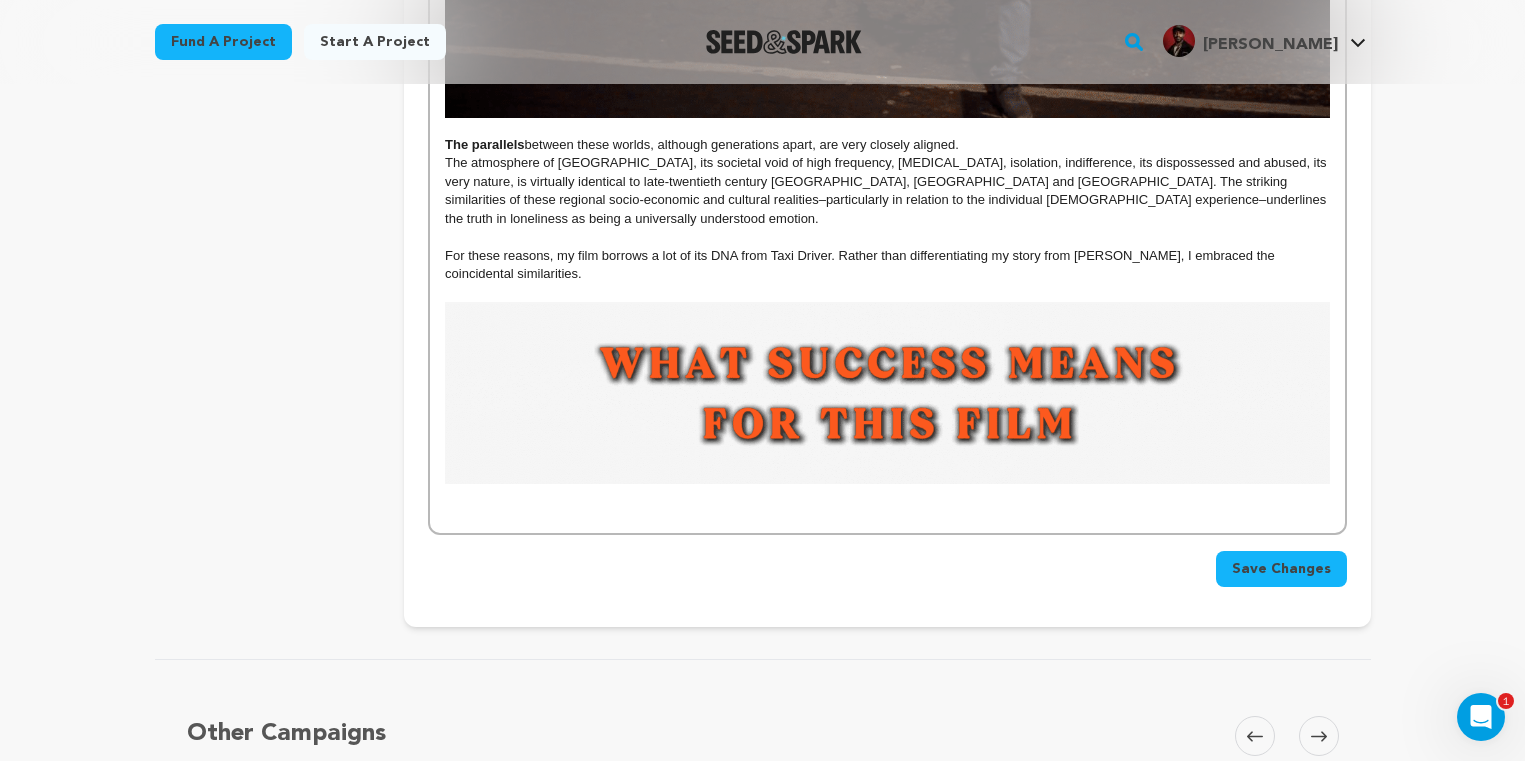 click at bounding box center [887, 512] 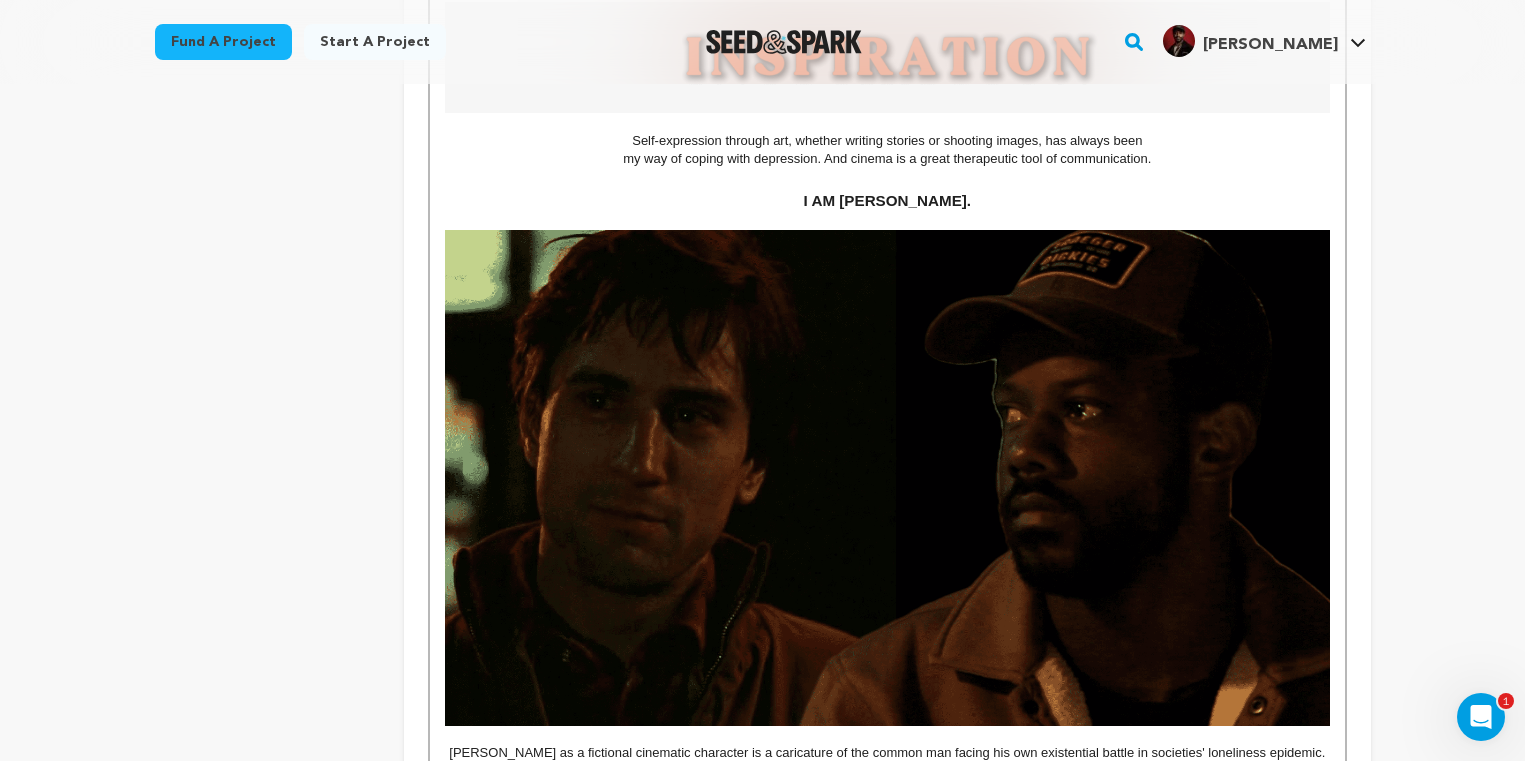 scroll, scrollTop: 0, scrollLeft: 0, axis: both 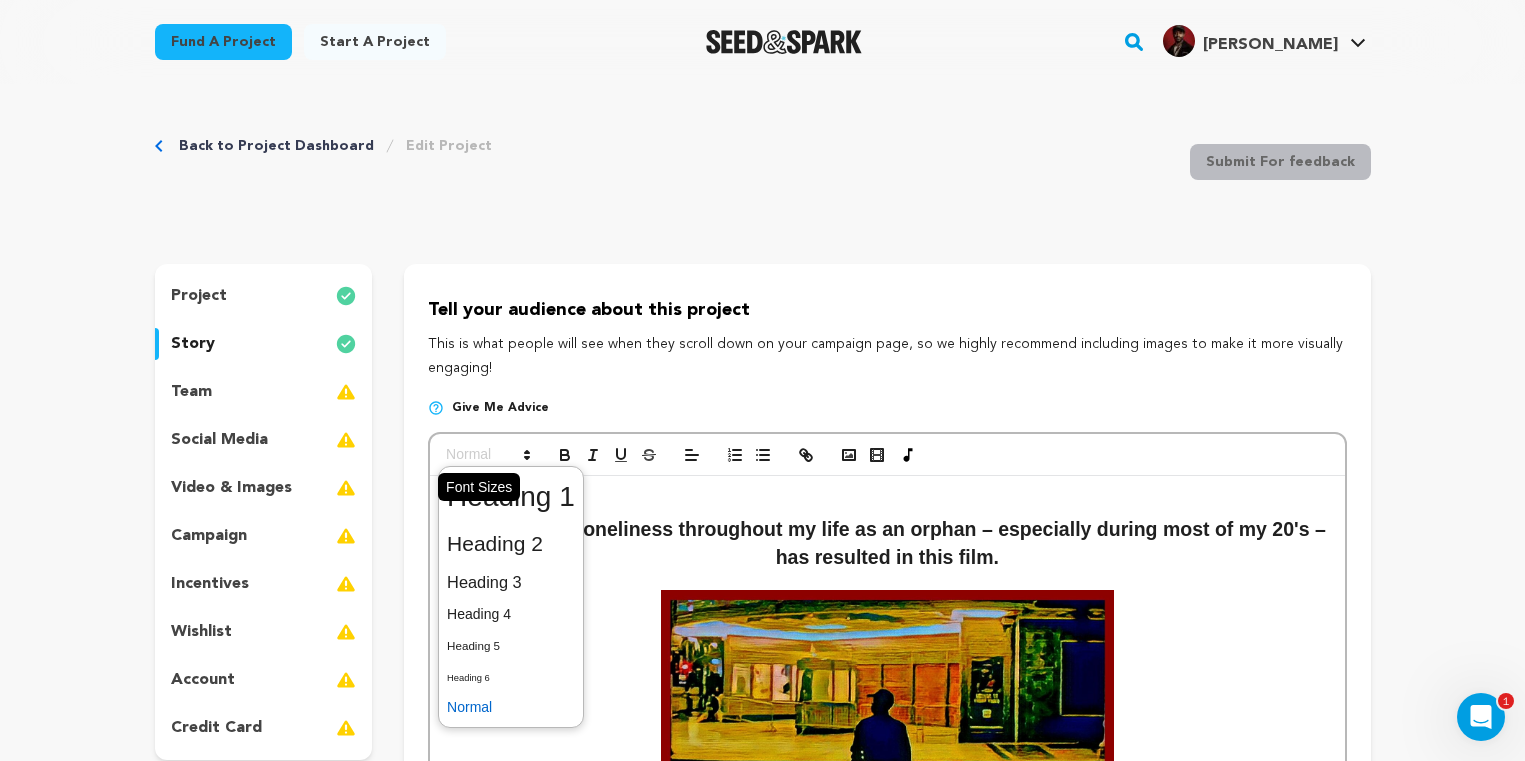 click at bounding box center [487, 455] 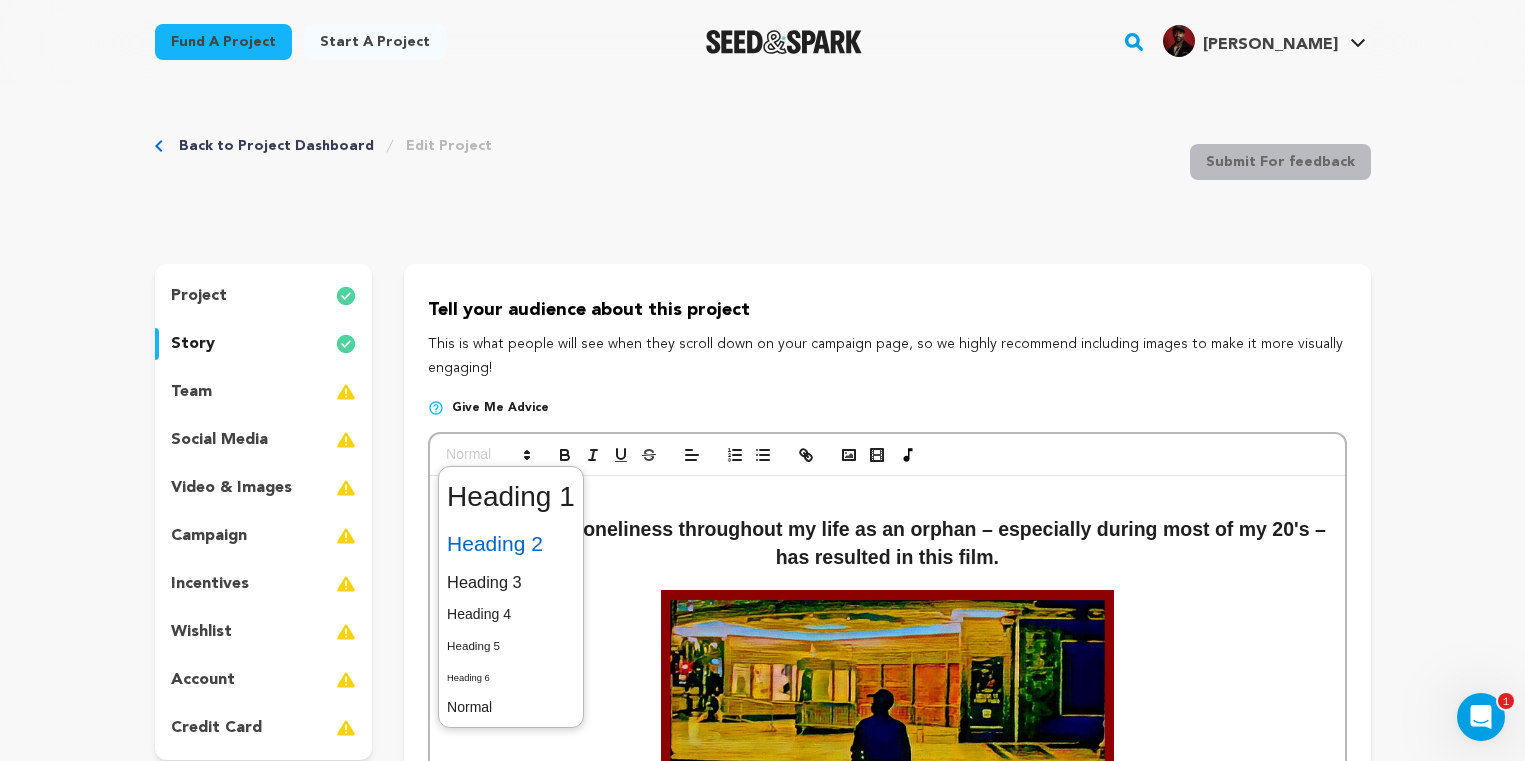 click at bounding box center (511, 544) 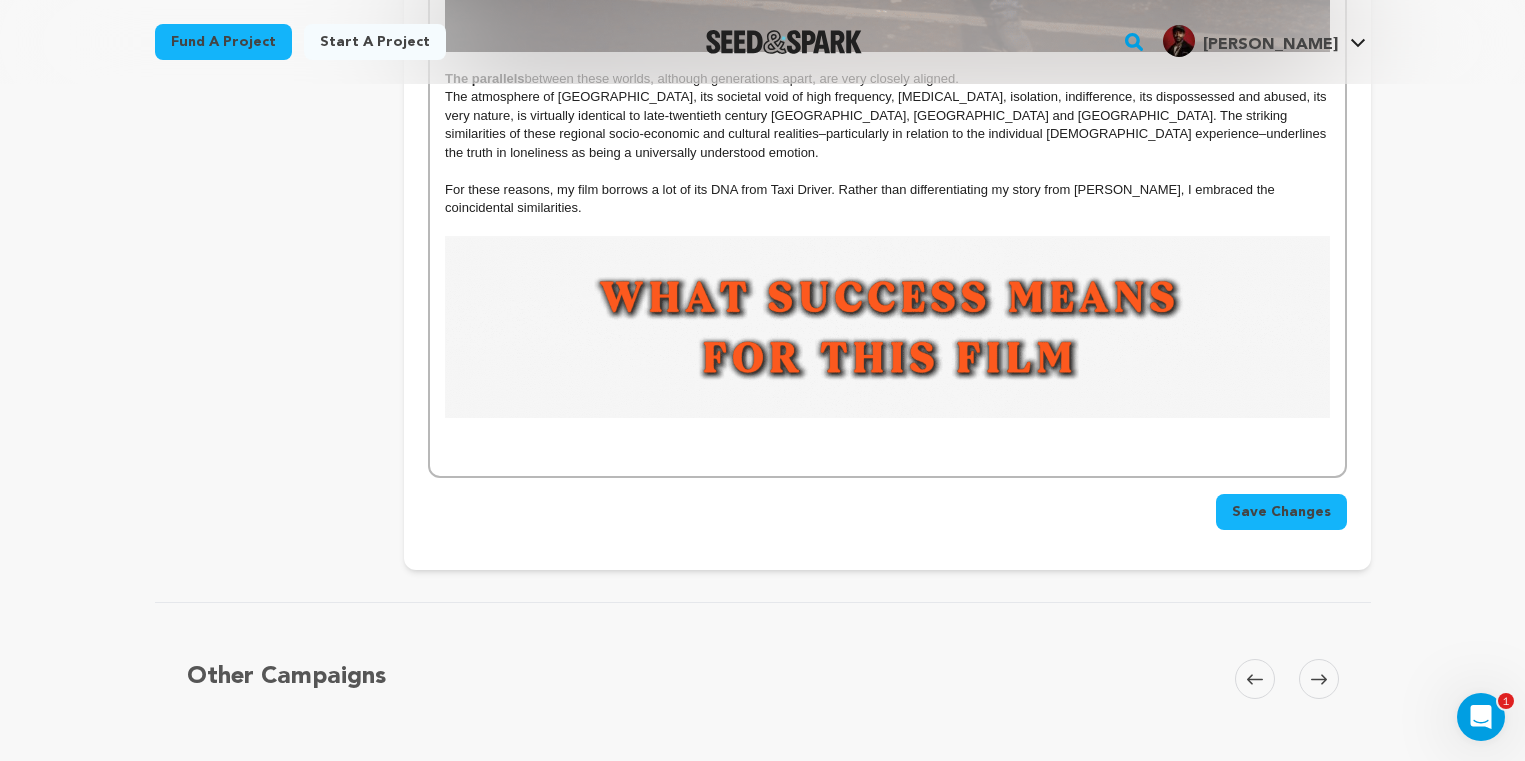 scroll, scrollTop: 4061, scrollLeft: 0, axis: vertical 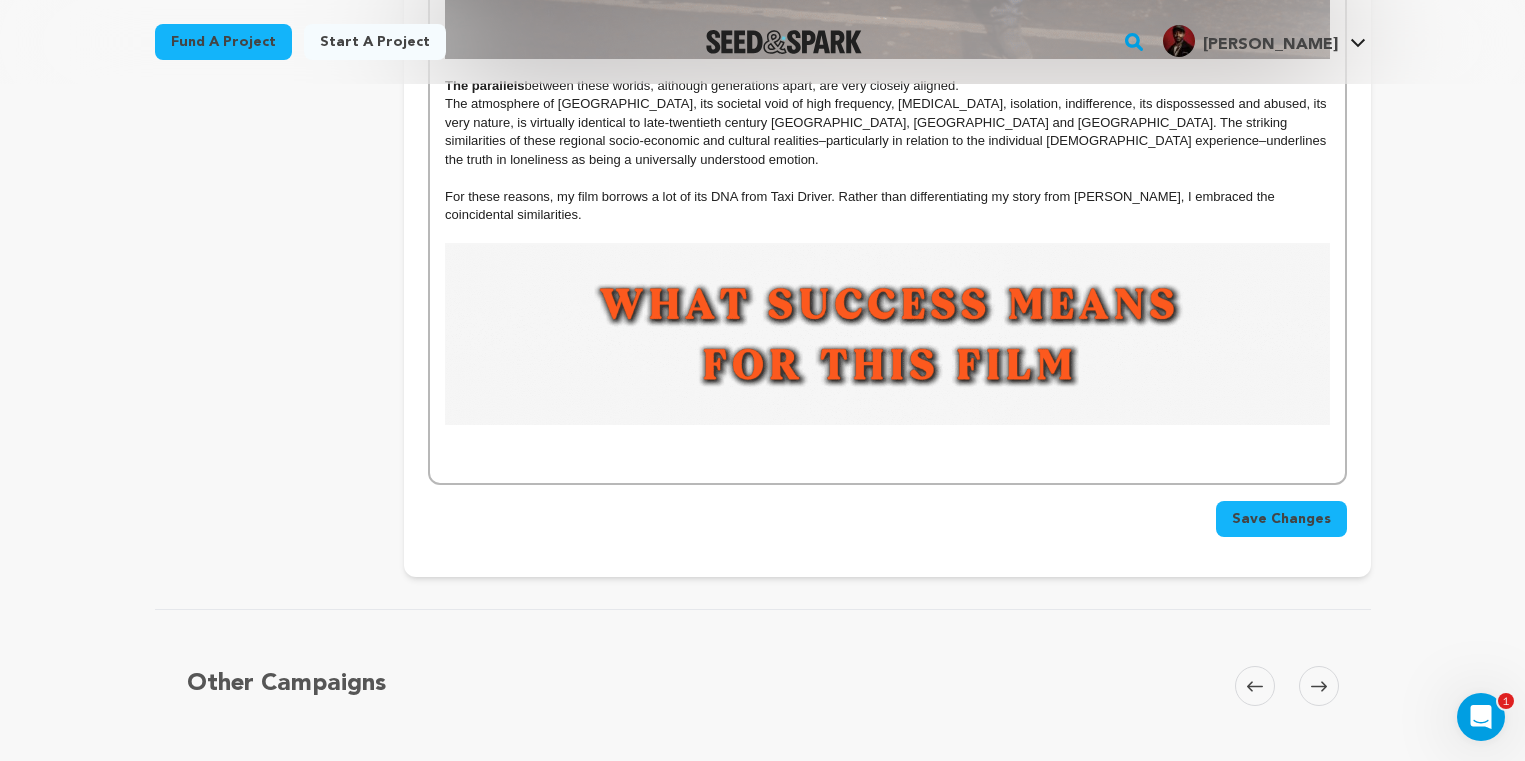 click at bounding box center [887, 458] 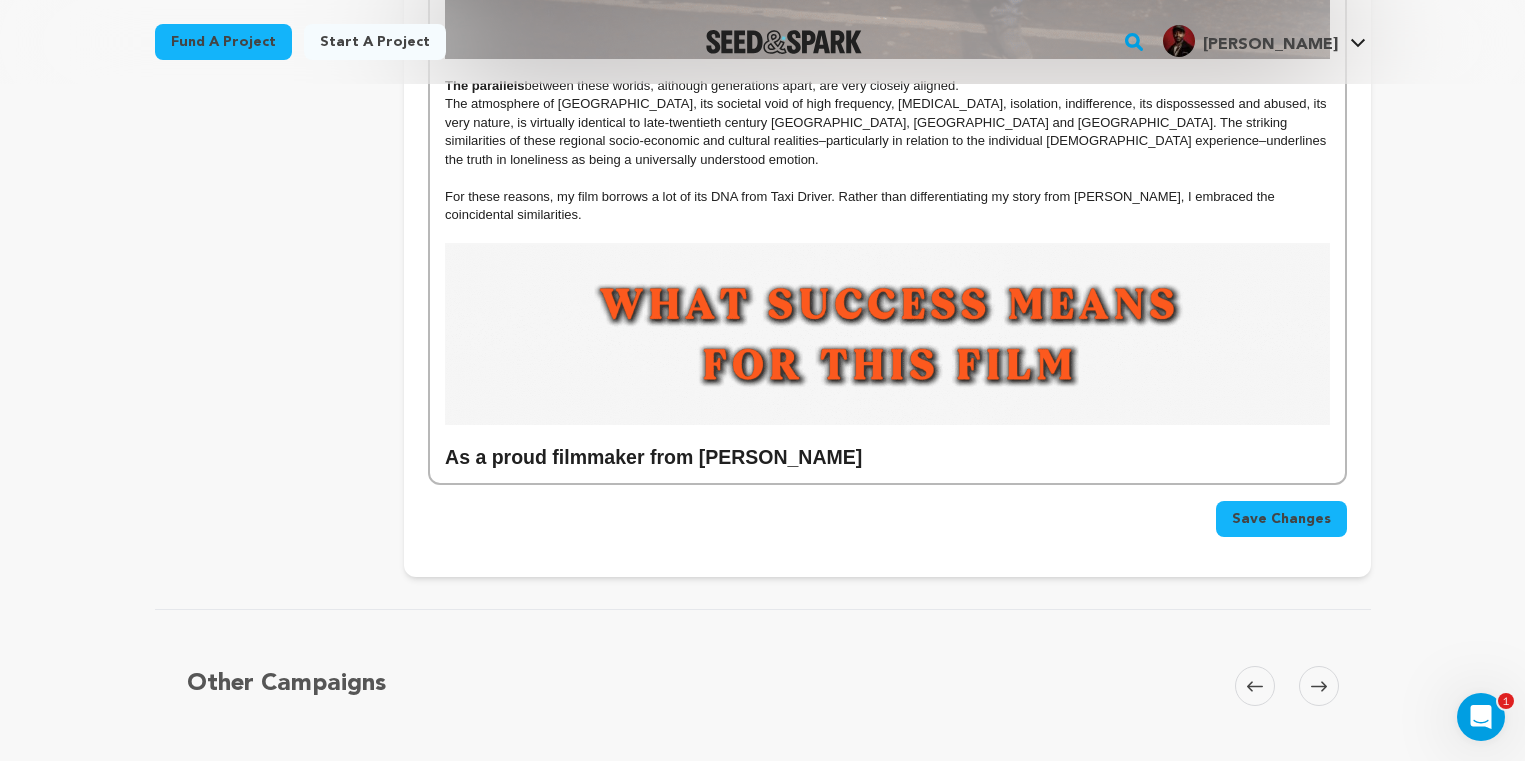scroll, scrollTop: 121, scrollLeft: 0, axis: vertical 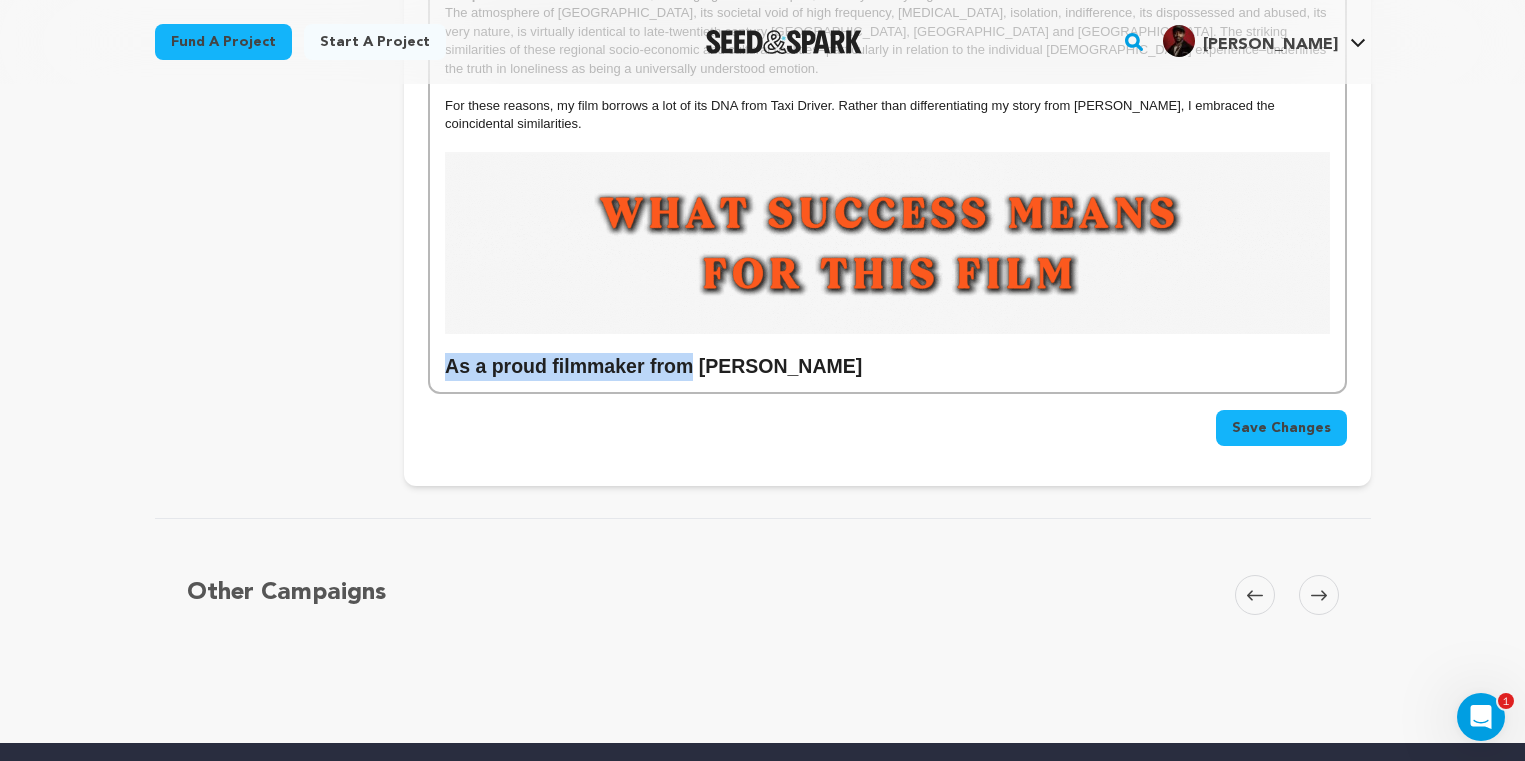 drag, startPoint x: 691, startPoint y: 349, endPoint x: 433, endPoint y: 355, distance: 258.06976 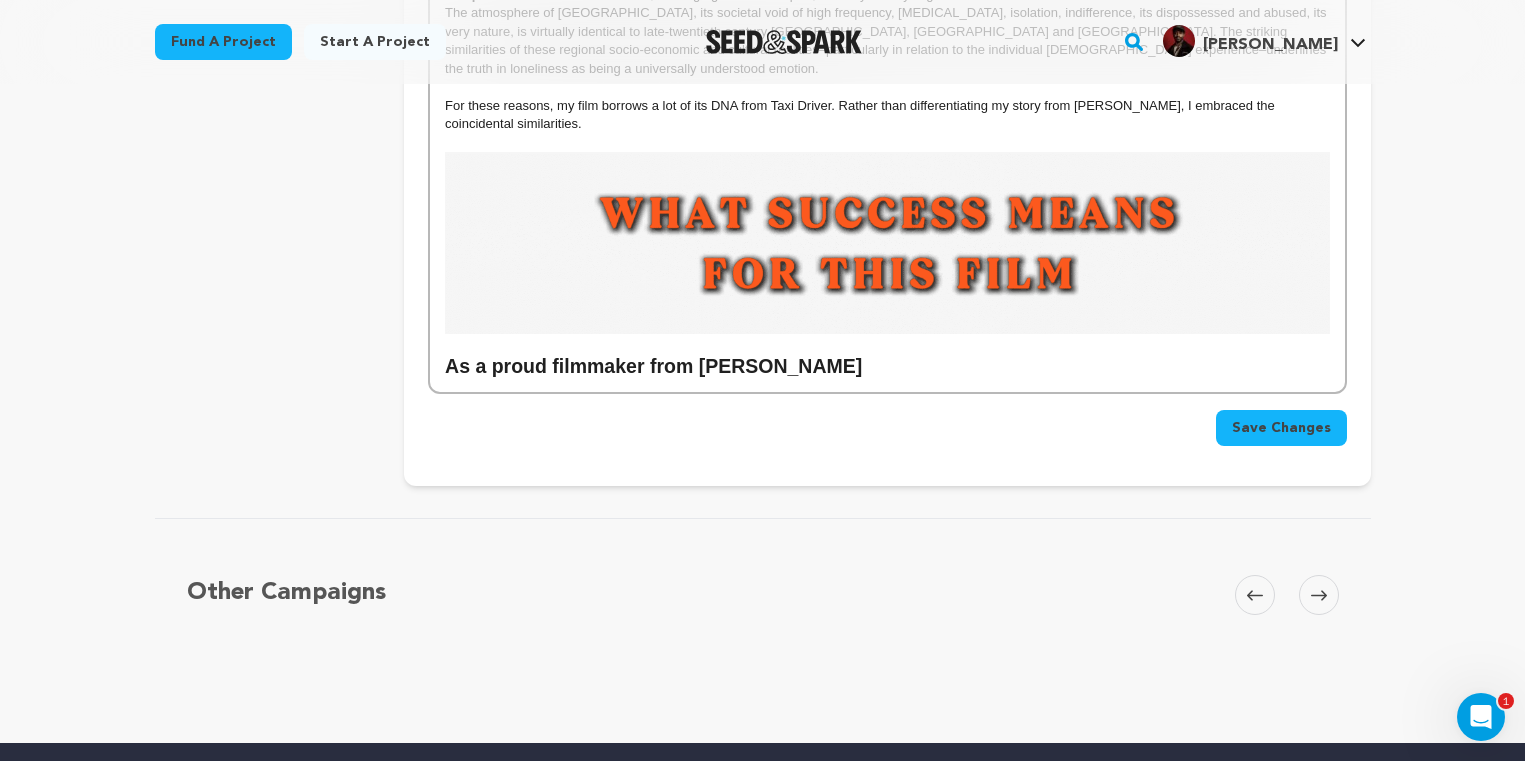 click on "Save Changes" at bounding box center (887, 428) 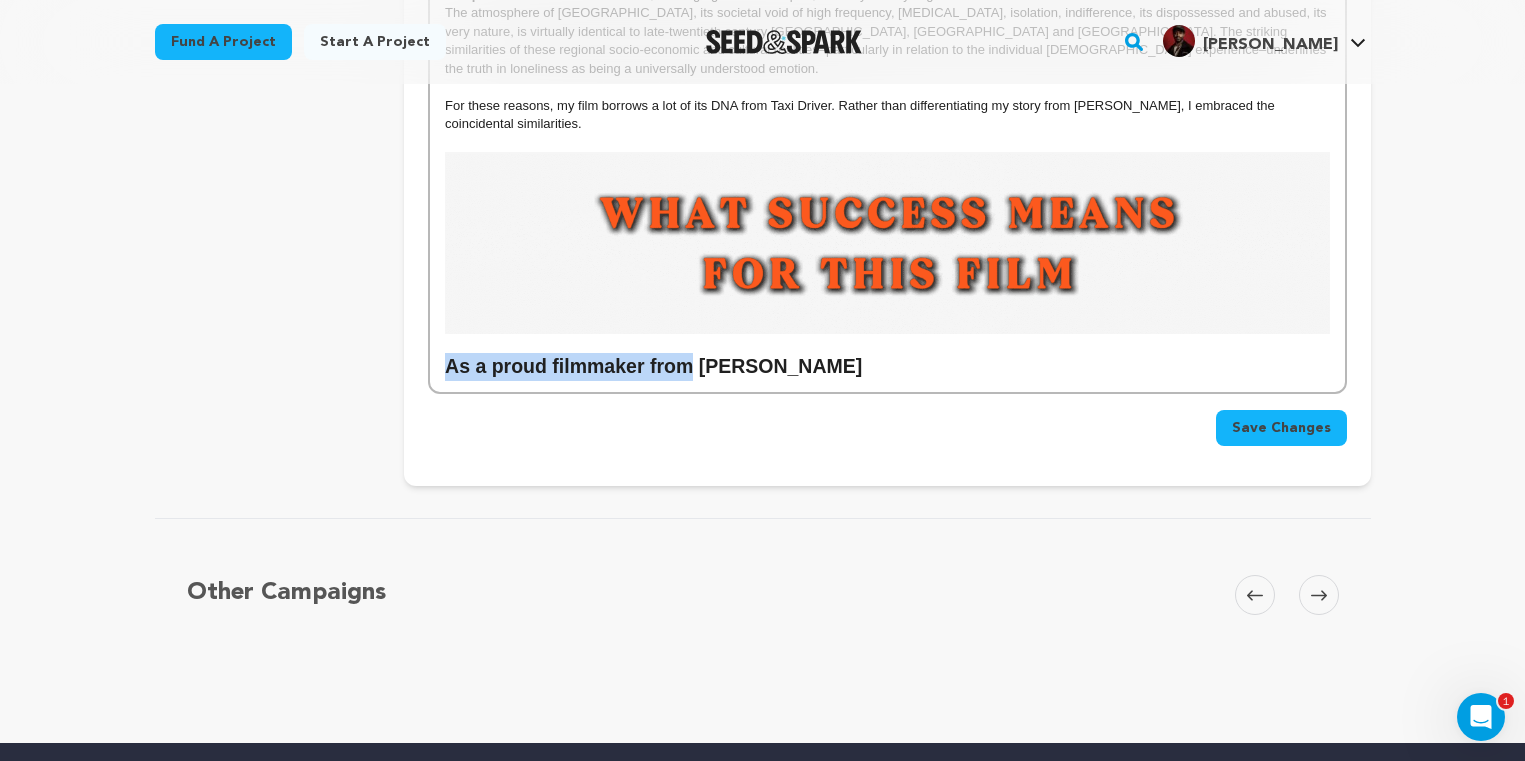 drag, startPoint x: 692, startPoint y: 345, endPoint x: 450, endPoint y: 359, distance: 242.40462 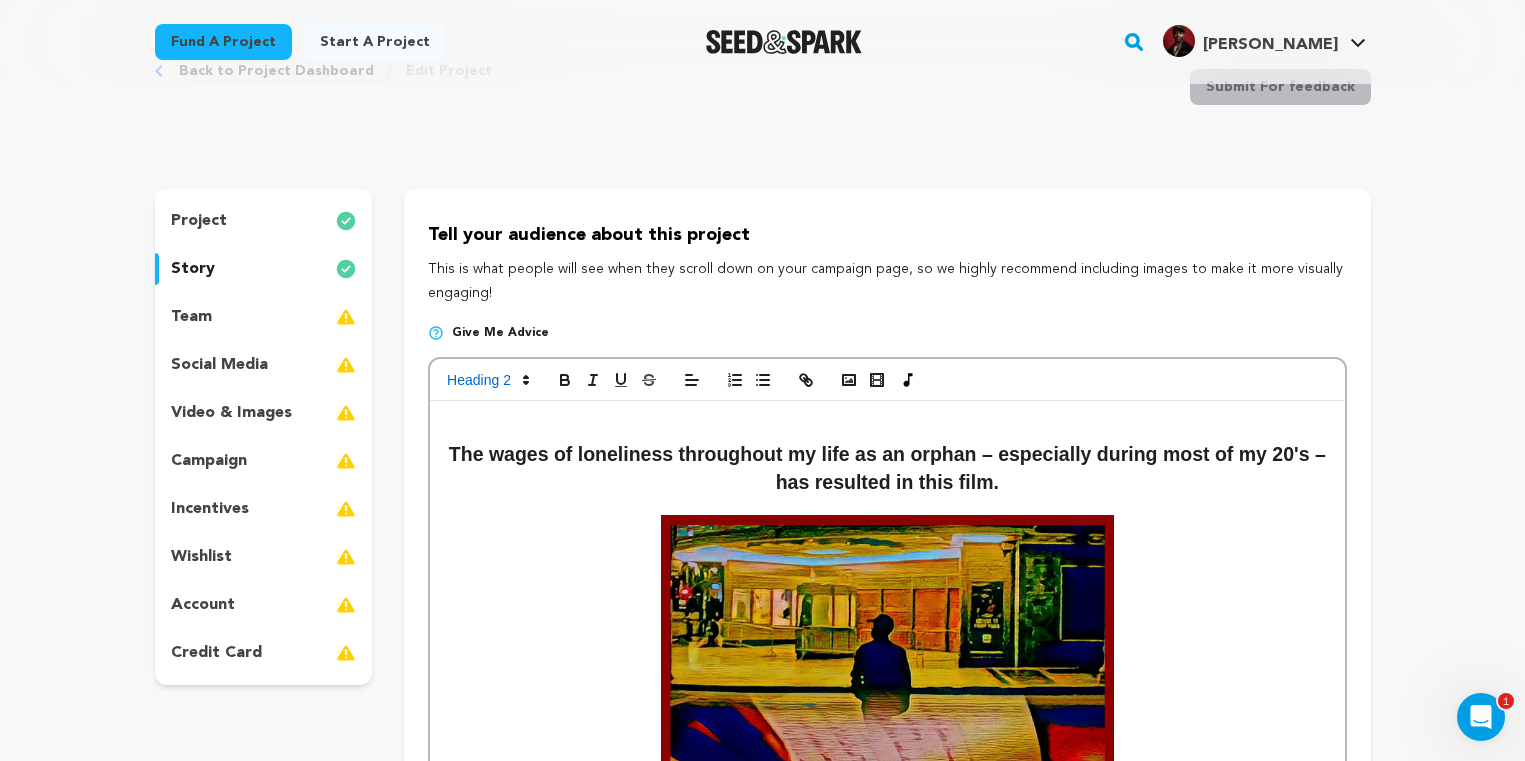 scroll, scrollTop: 0, scrollLeft: 0, axis: both 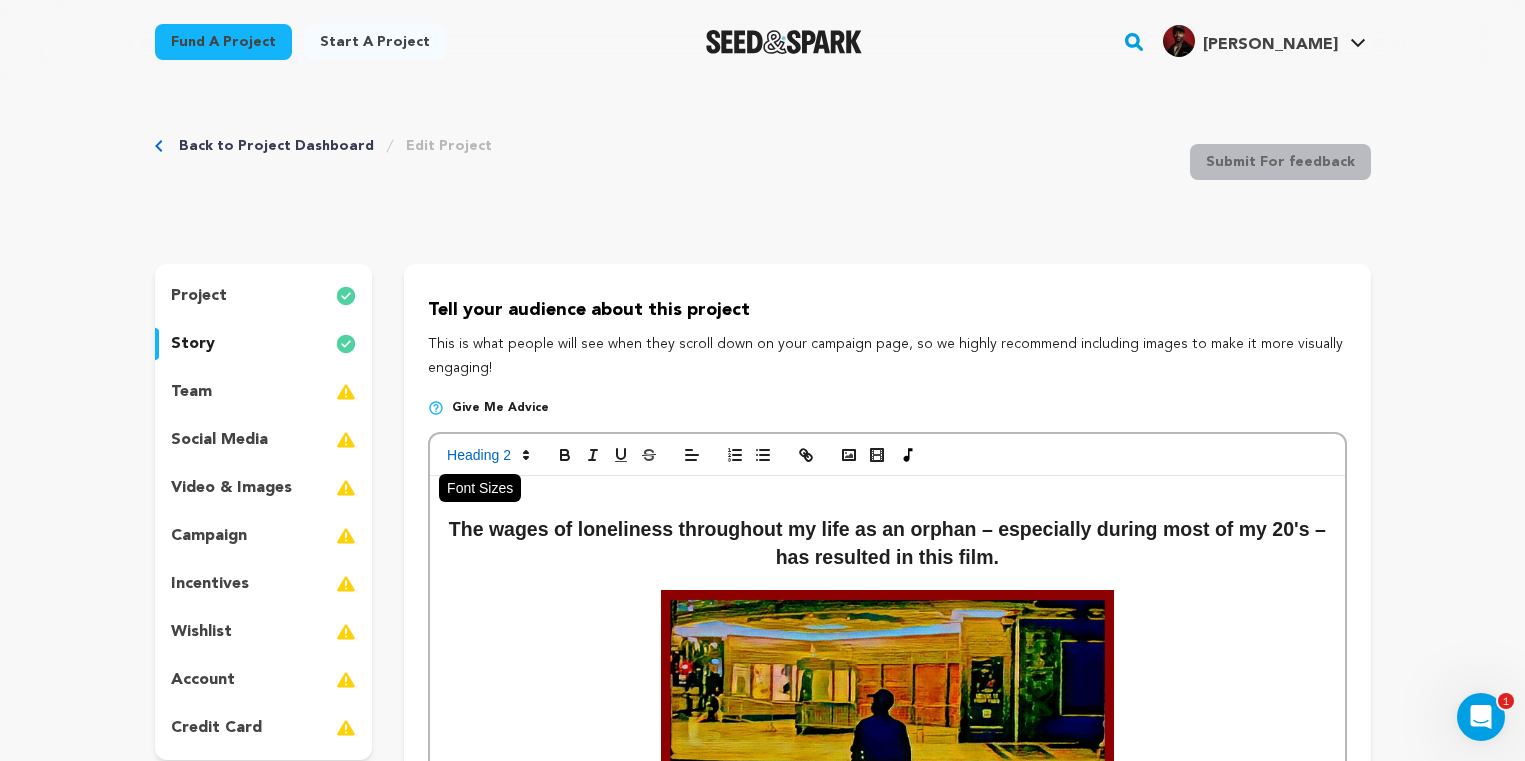 click at bounding box center (487, 455) 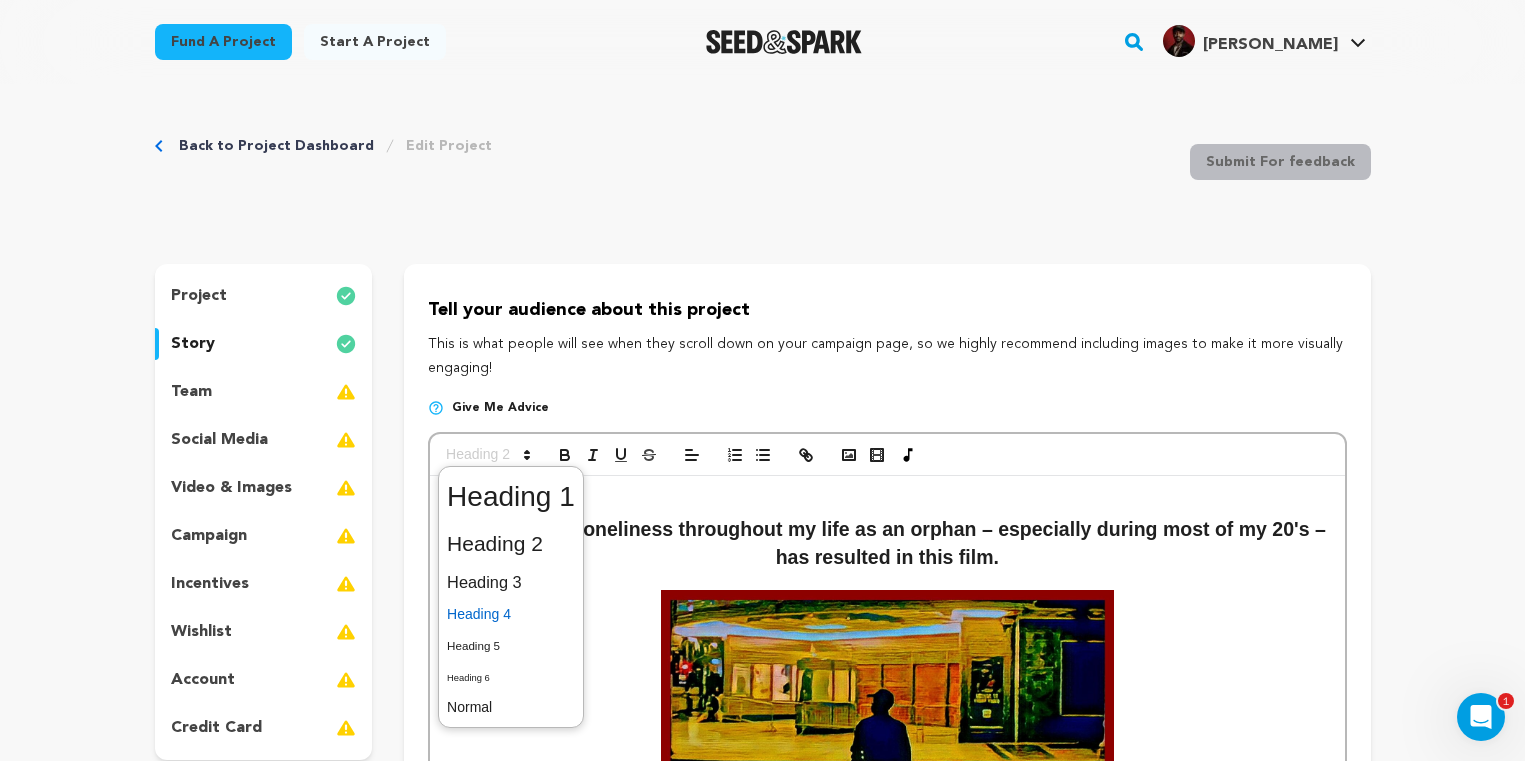click at bounding box center (511, 614) 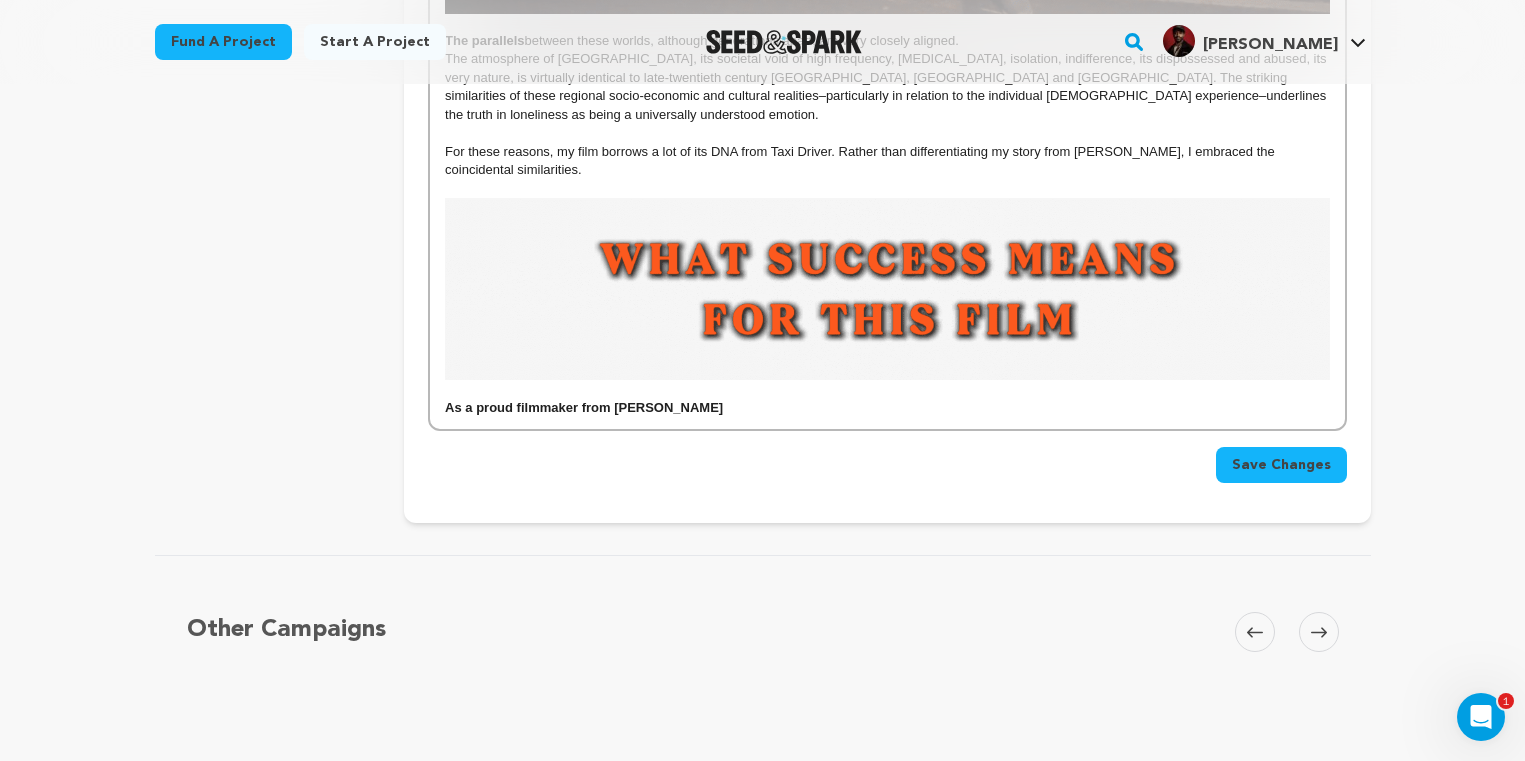 scroll, scrollTop: 4103, scrollLeft: 0, axis: vertical 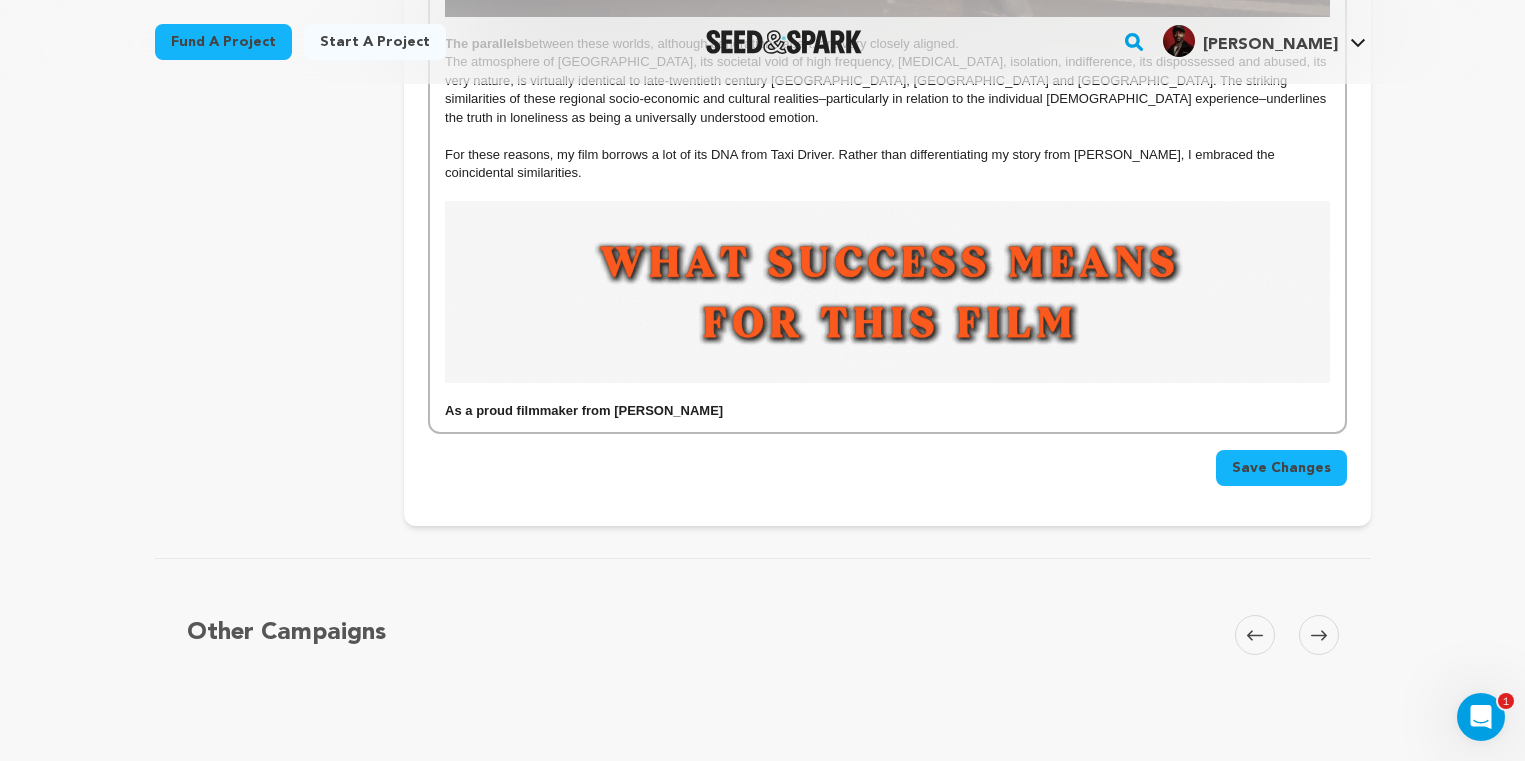 click on "As a proud filmmaker from ℭ𝔬𝔪𝔭𝔱𝔬𝔫" at bounding box center (887, 411) 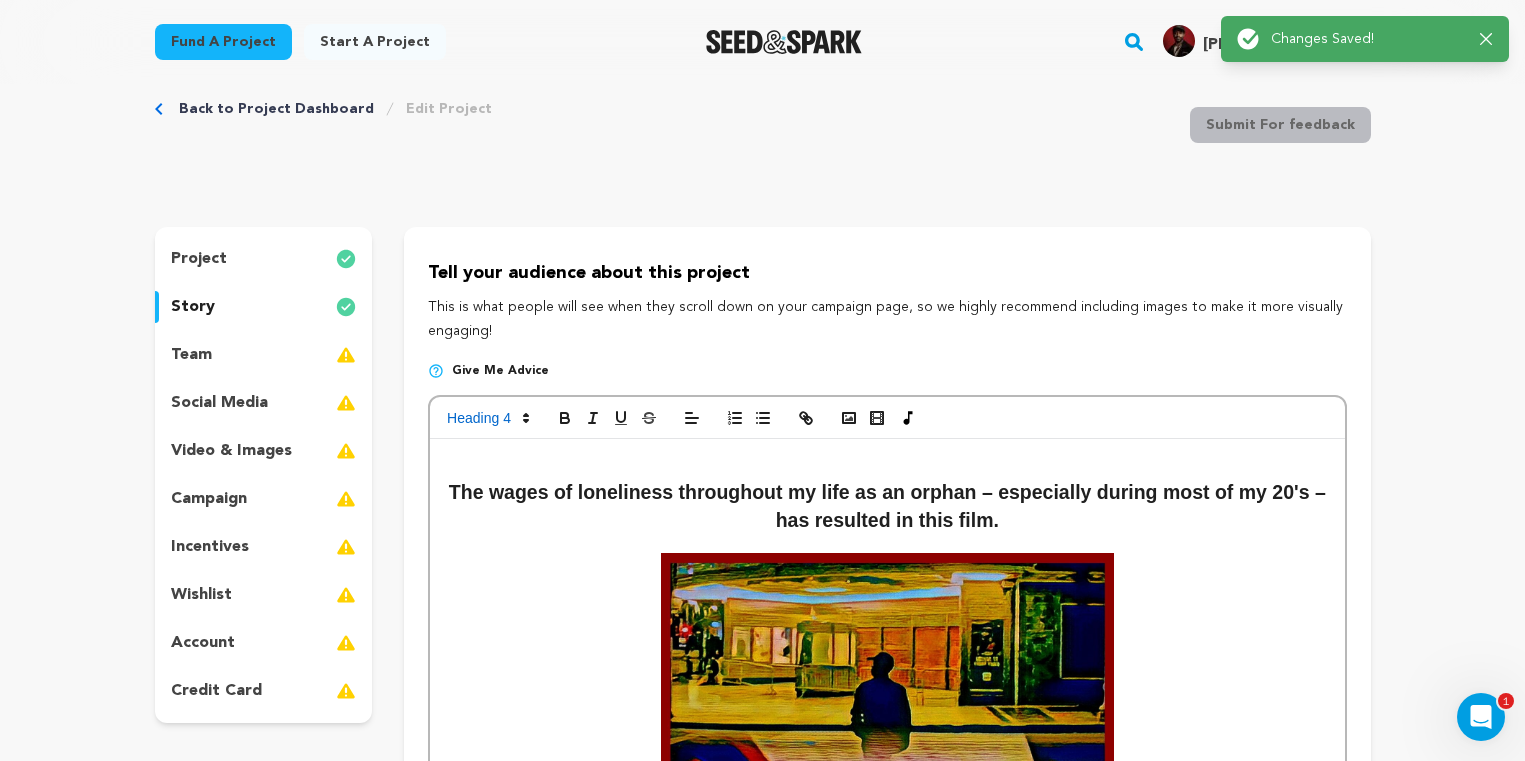 scroll, scrollTop: 0, scrollLeft: 0, axis: both 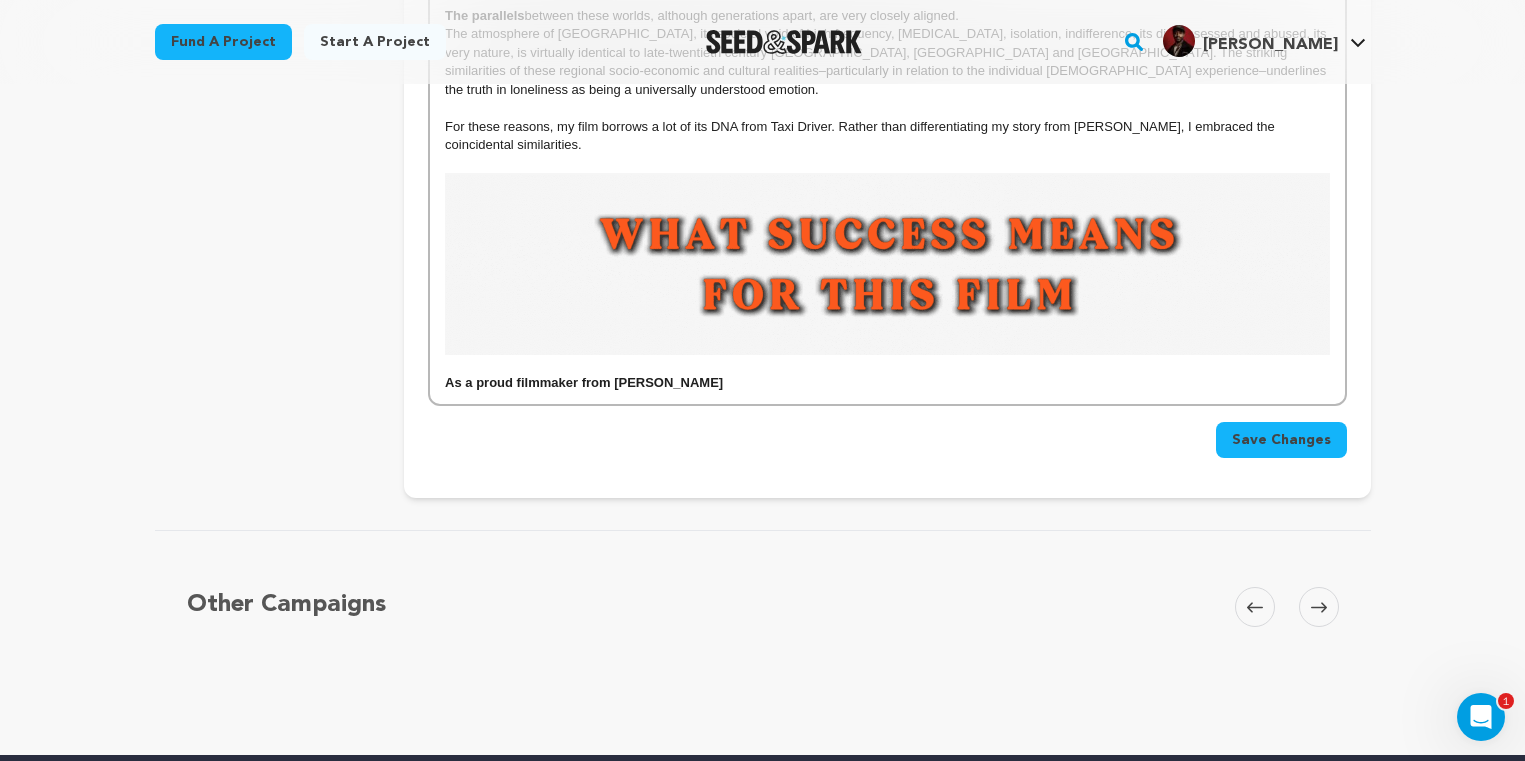 click at bounding box center [887, 364] 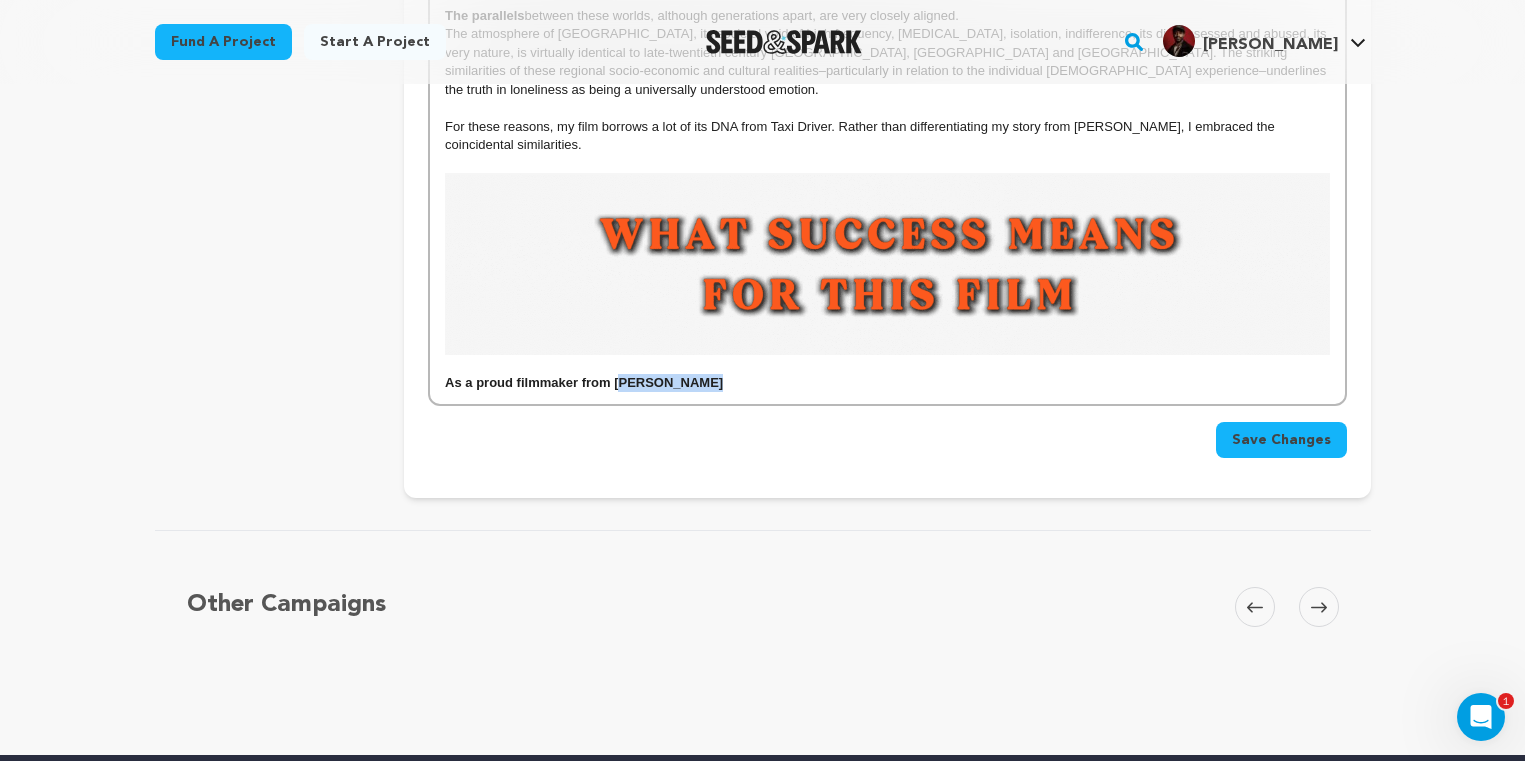drag, startPoint x: 667, startPoint y: 366, endPoint x: 620, endPoint y: 366, distance: 47 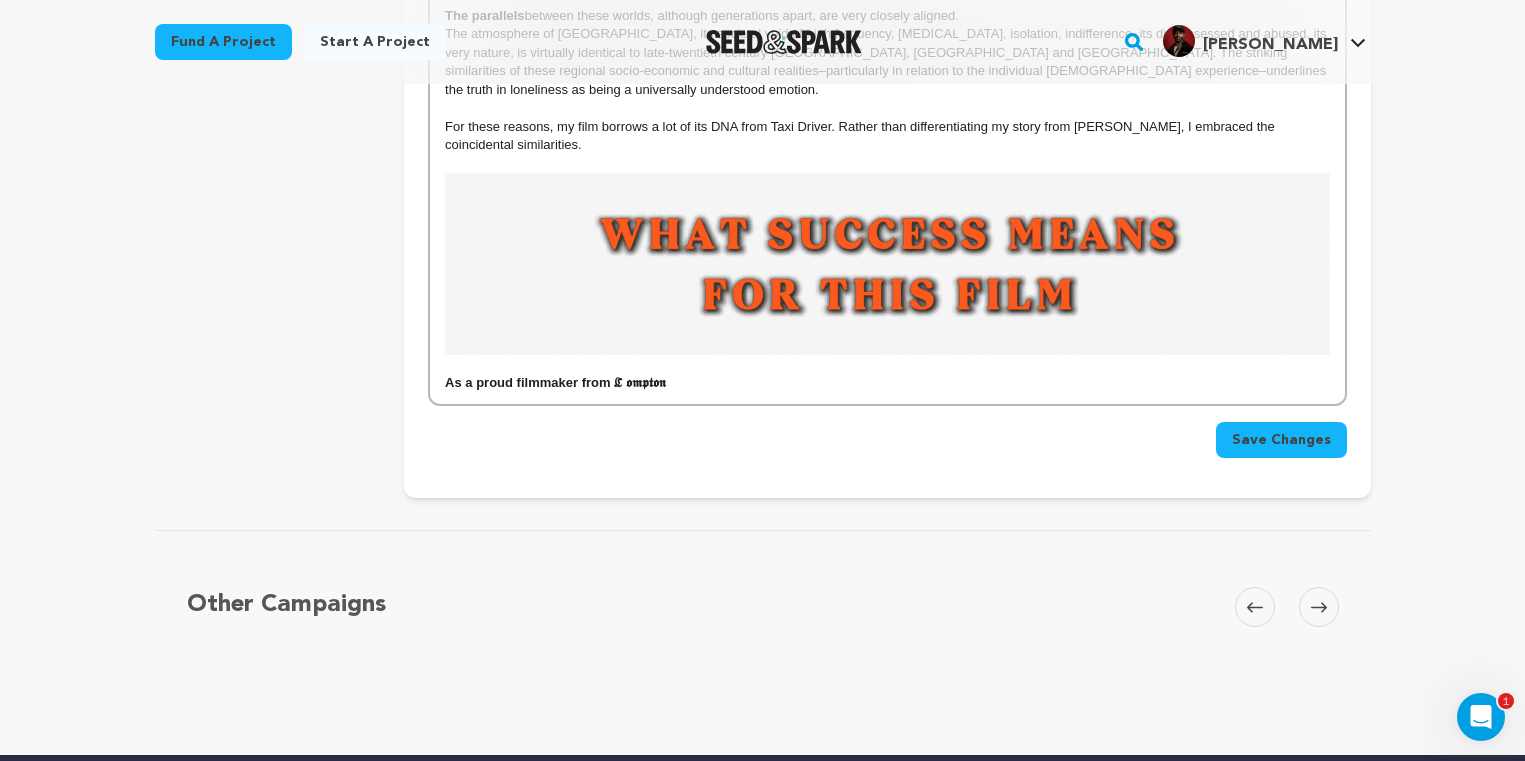 scroll, scrollTop: 121, scrollLeft: 0, axis: vertical 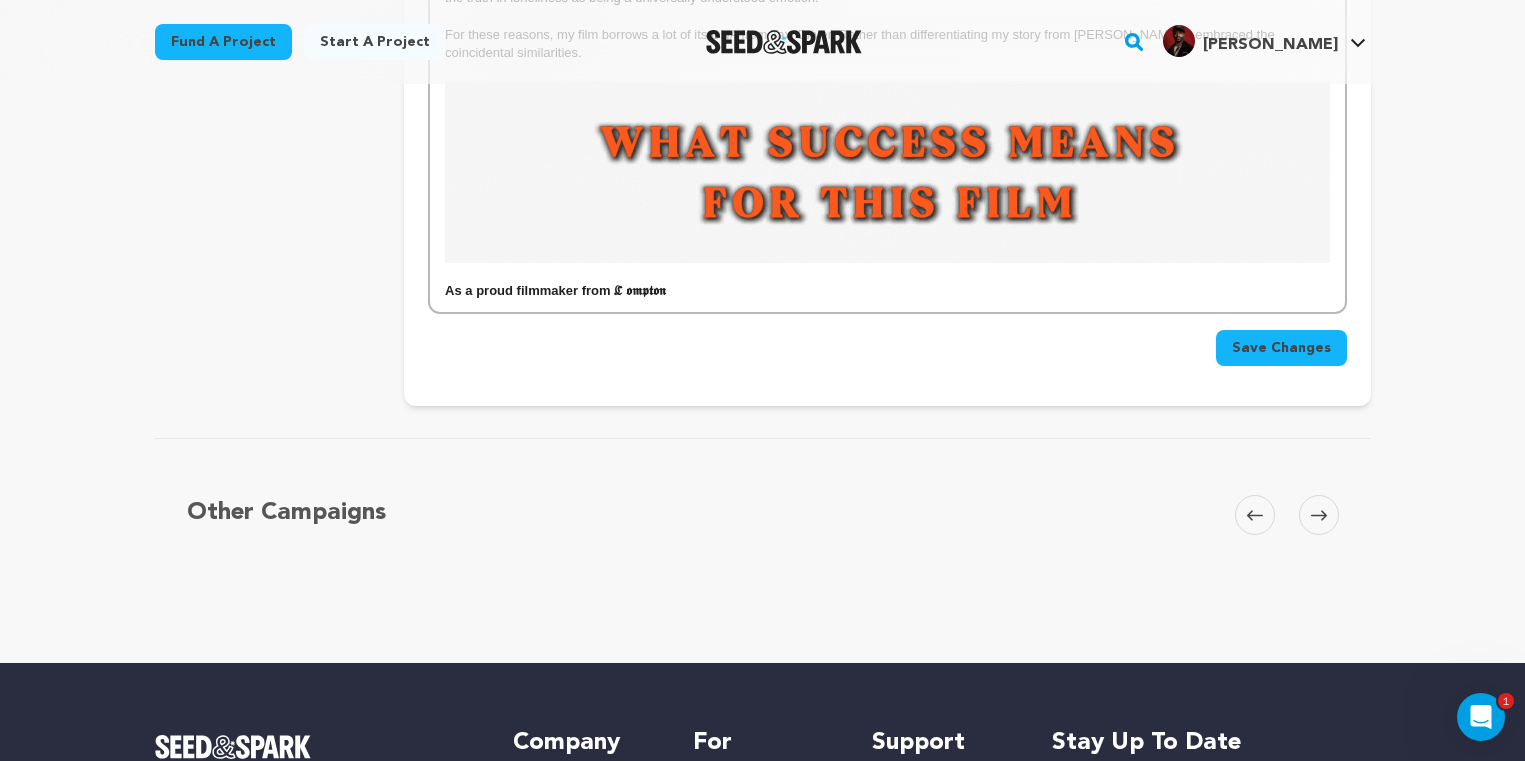 click on "As a proud filmmaker from ℭ 𝖔𝖒𝖕𝖙𝖔𝖓" at bounding box center (887, 291) 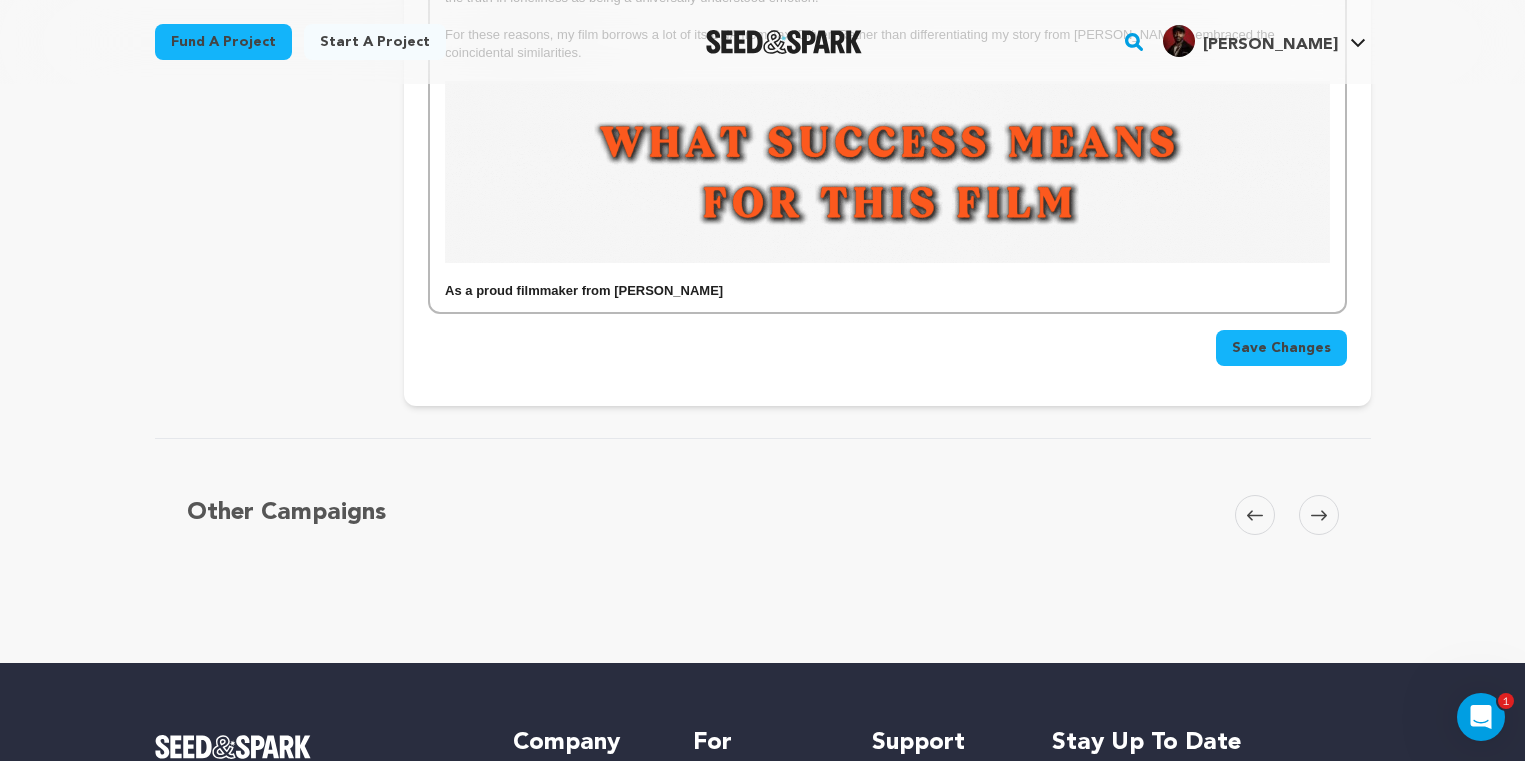 click on "Save Changes" at bounding box center (1281, 348) 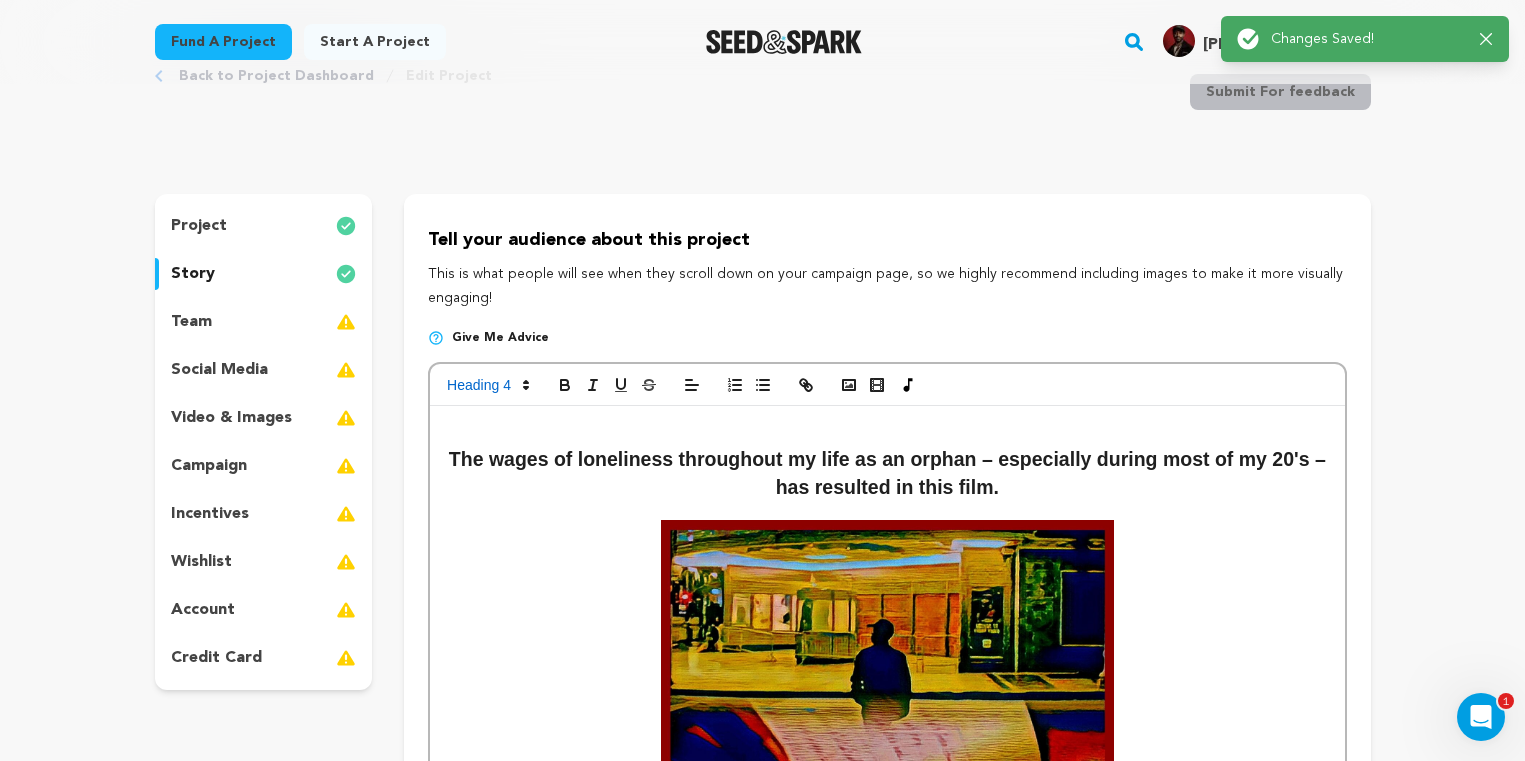 scroll, scrollTop: 0, scrollLeft: 0, axis: both 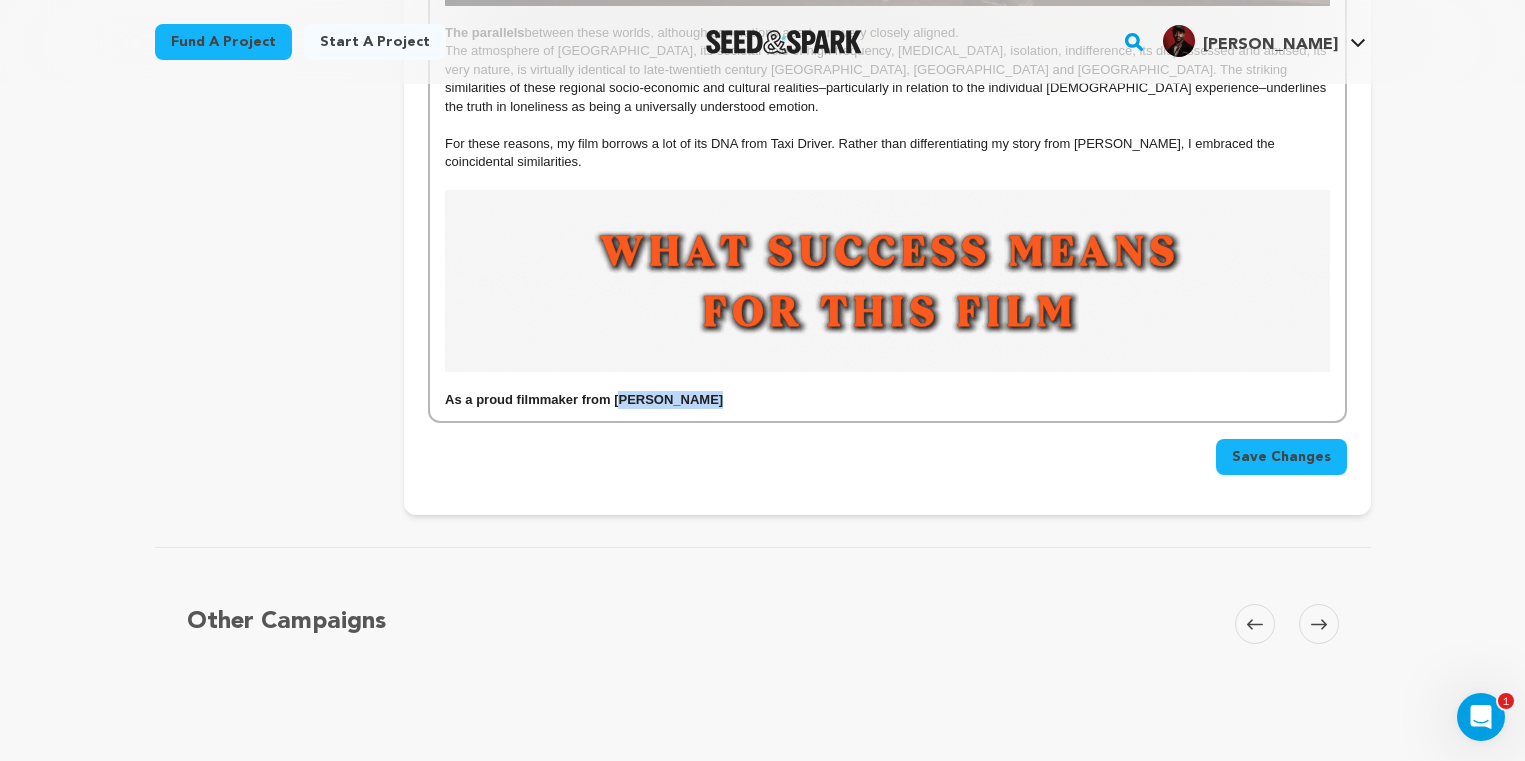 drag, startPoint x: 678, startPoint y: 385, endPoint x: 625, endPoint y: 387, distance: 53.037724 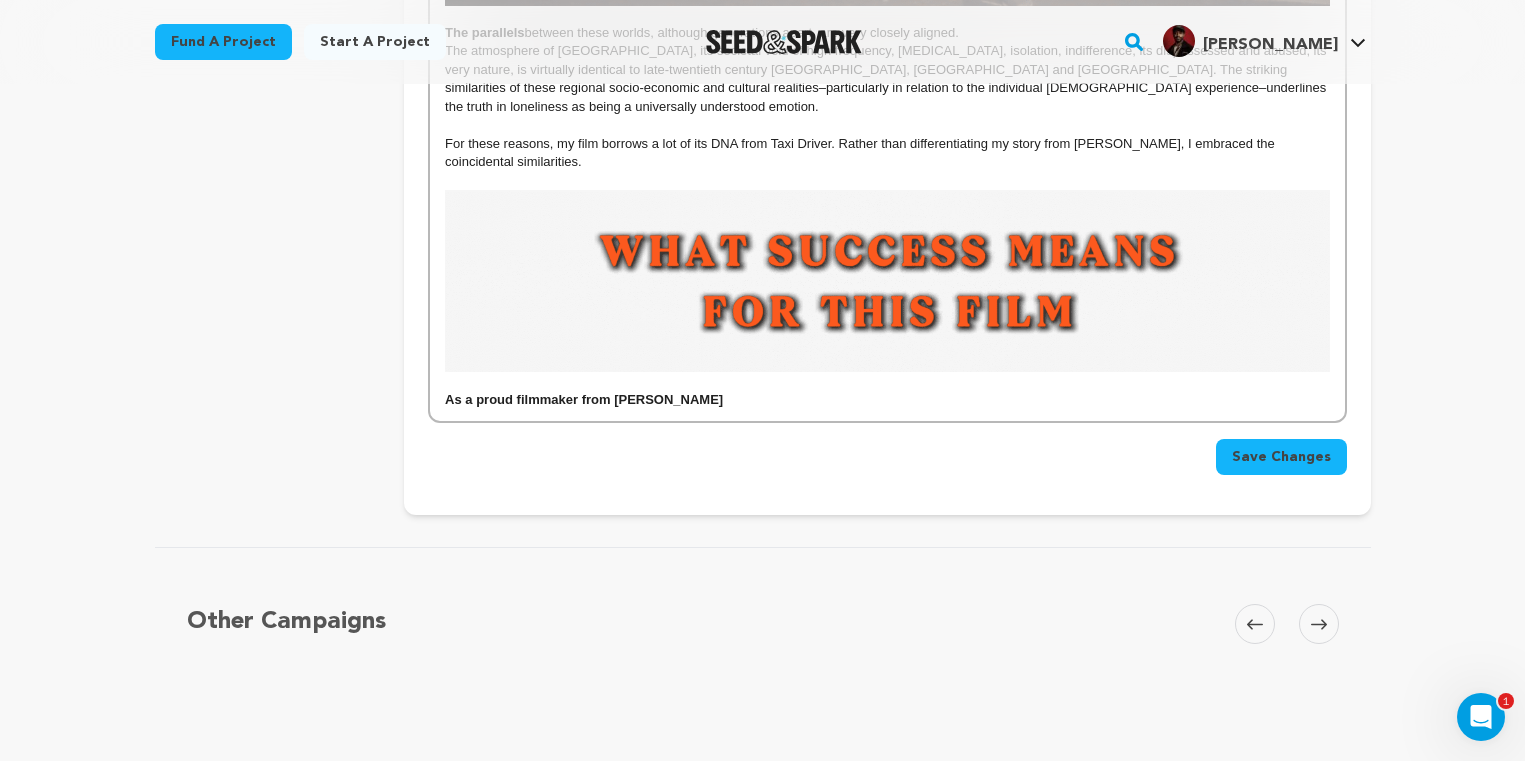 click on "Save Changes" at bounding box center (1281, 457) 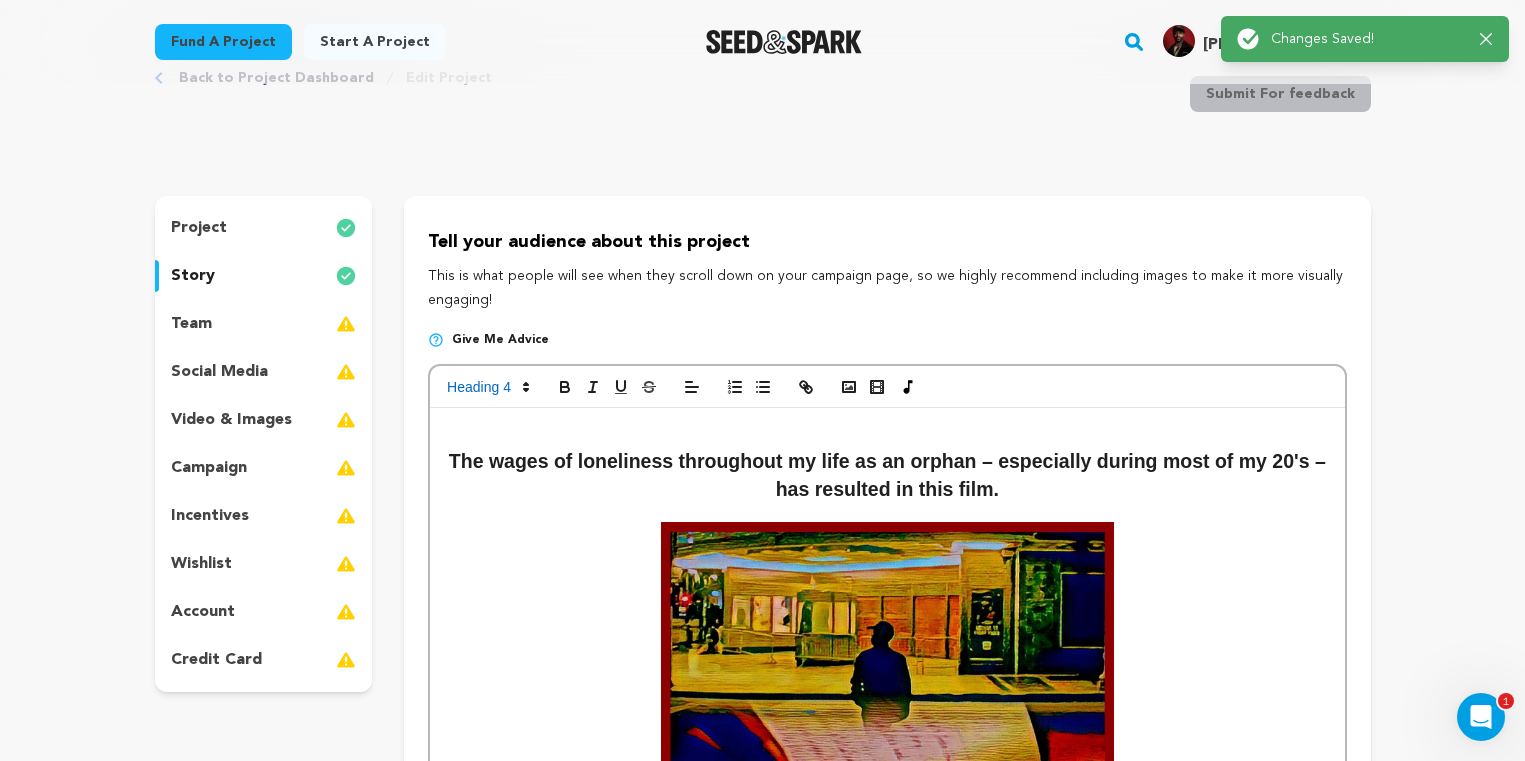scroll, scrollTop: 0, scrollLeft: 0, axis: both 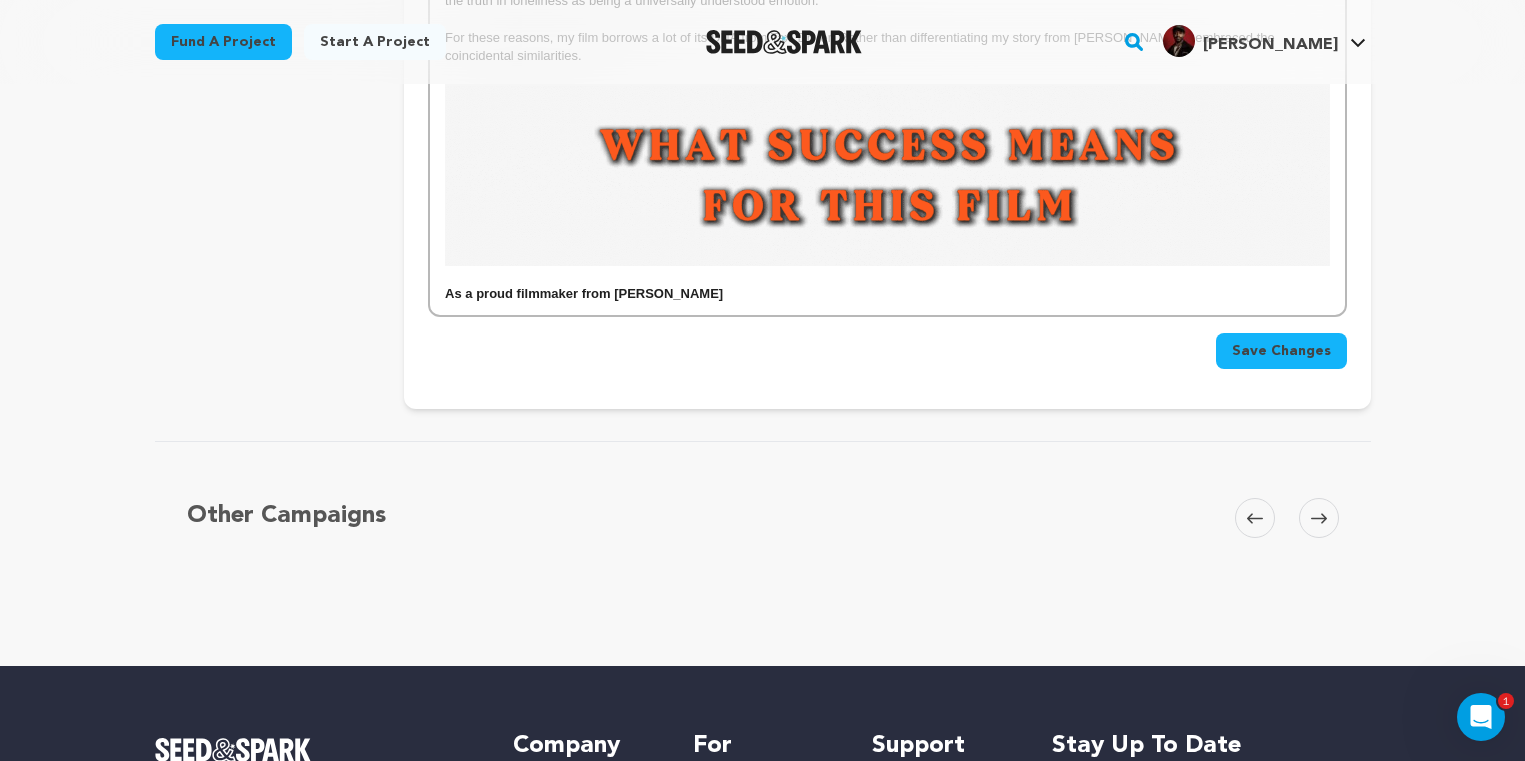 click on "As a proud filmmaker from ℭompton" at bounding box center (887, 294) 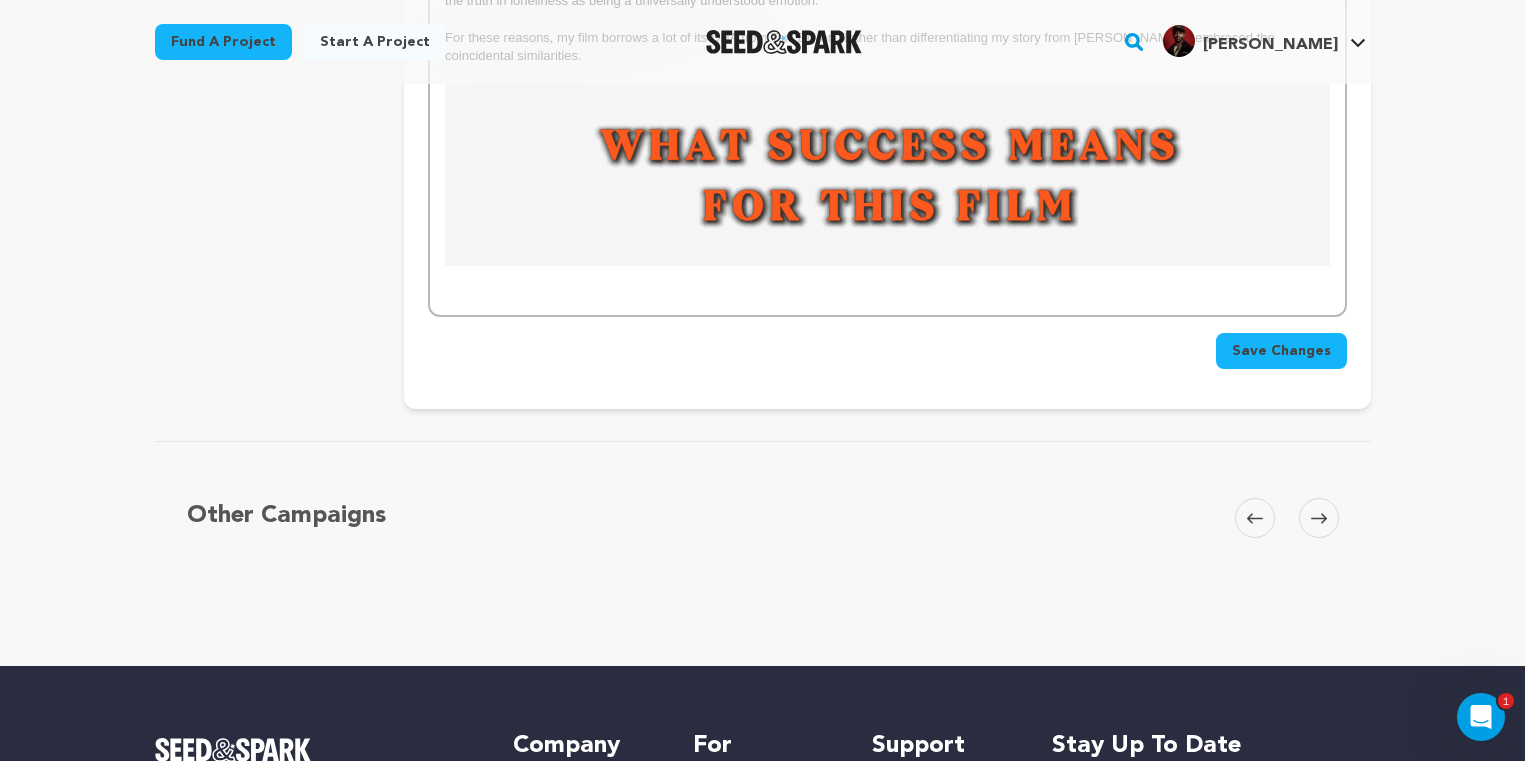 scroll, scrollTop: 121, scrollLeft: 0, axis: vertical 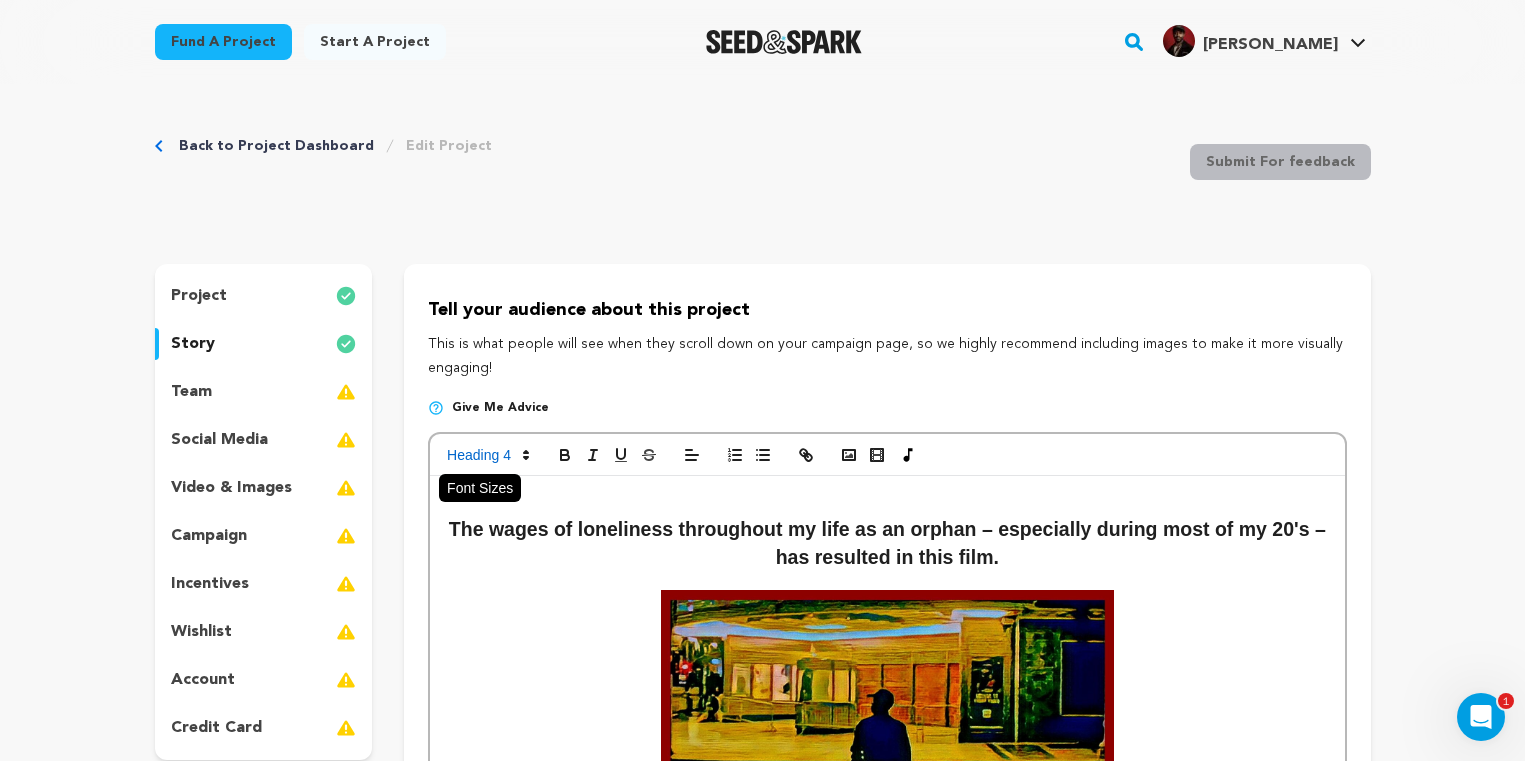click at bounding box center (487, 455) 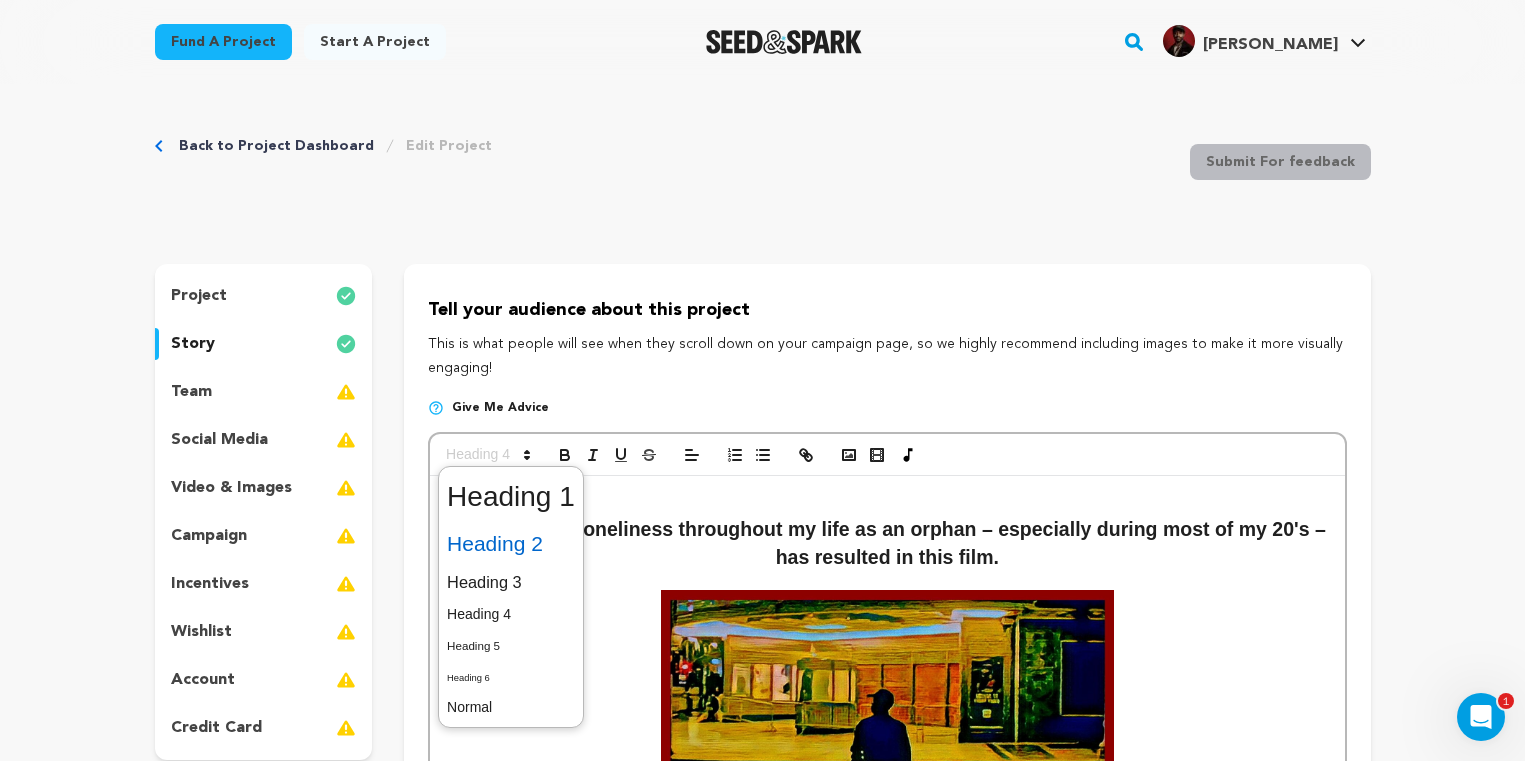 click at bounding box center [511, 544] 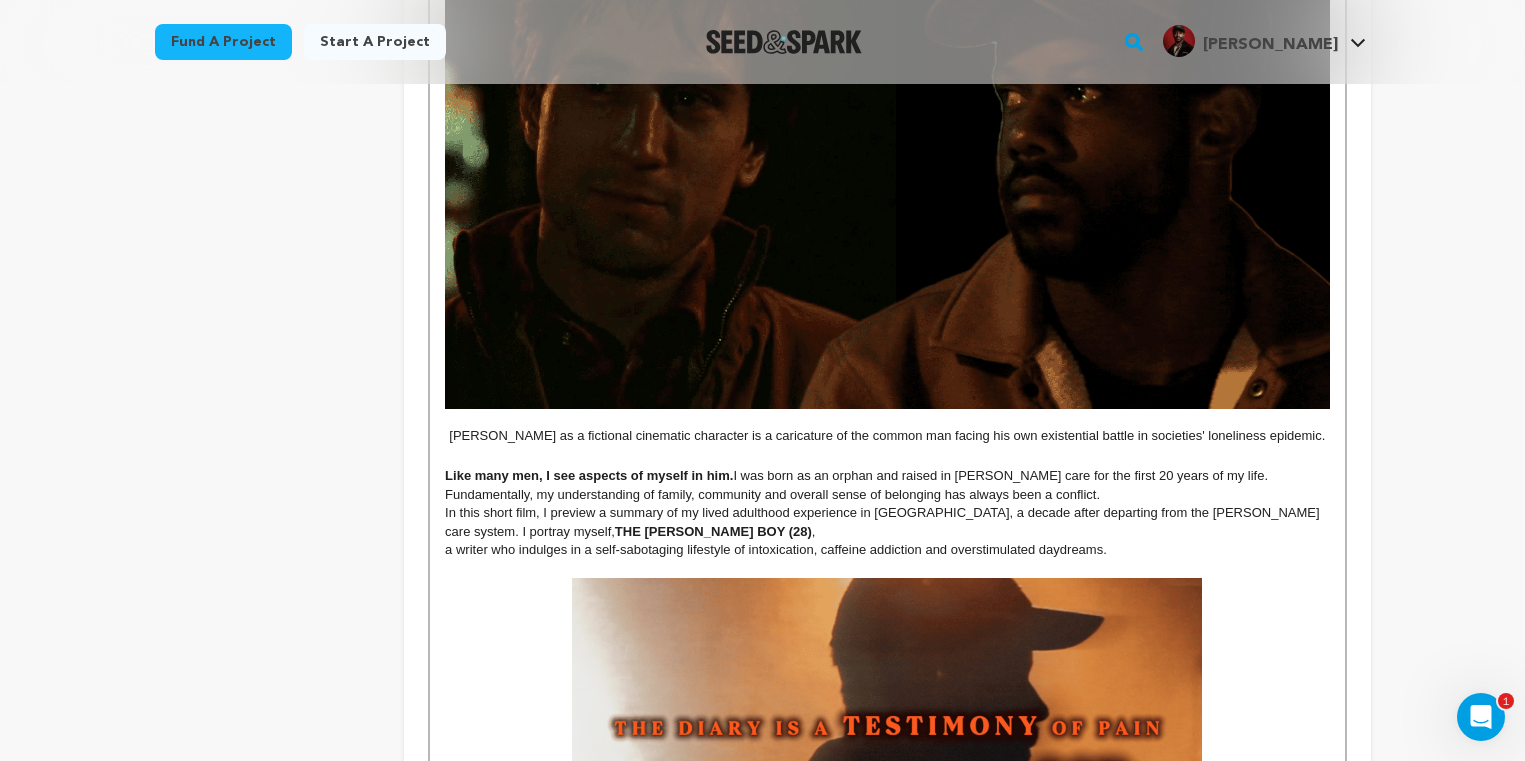 scroll, scrollTop: 0, scrollLeft: 0, axis: both 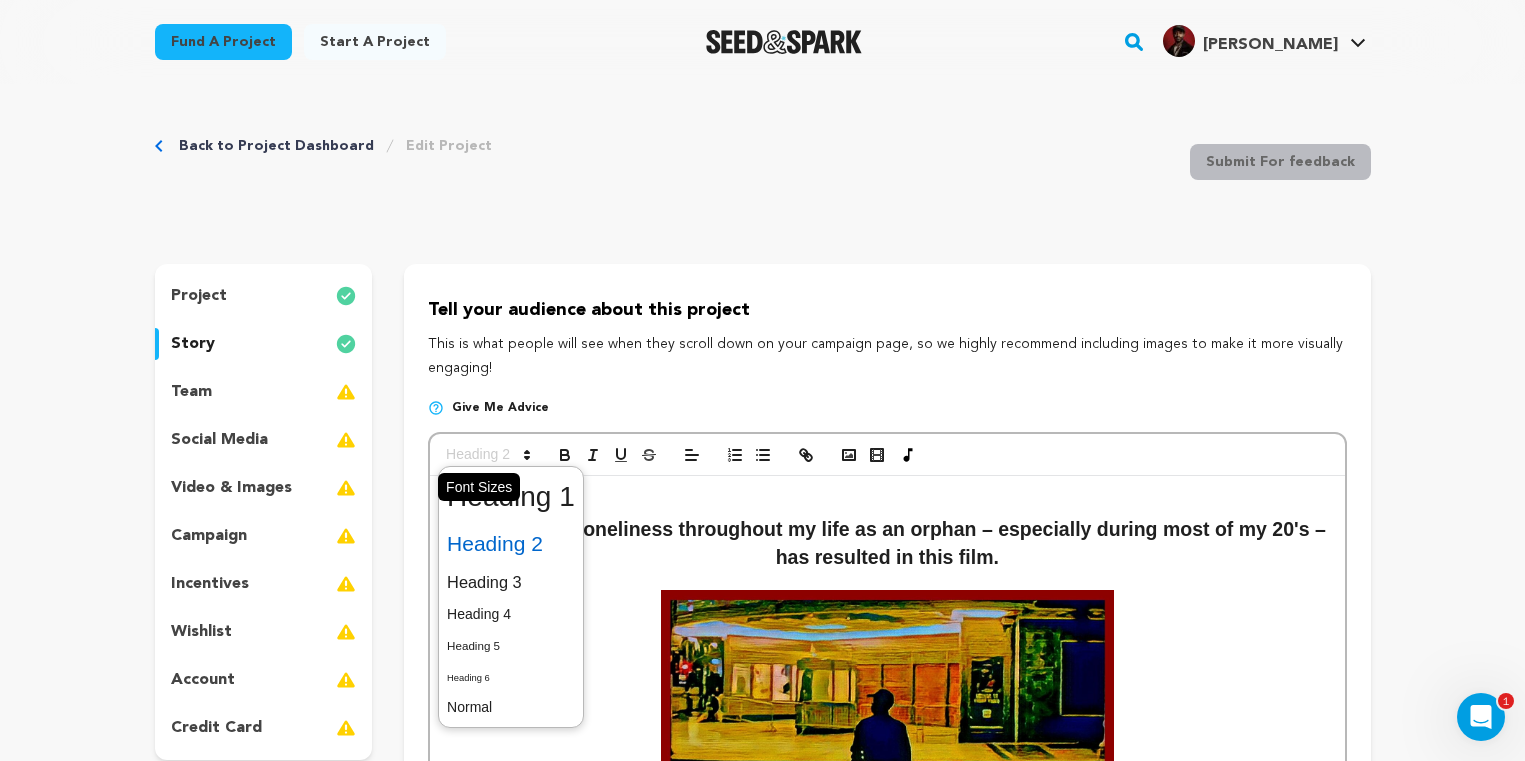 click at bounding box center (487, 455) 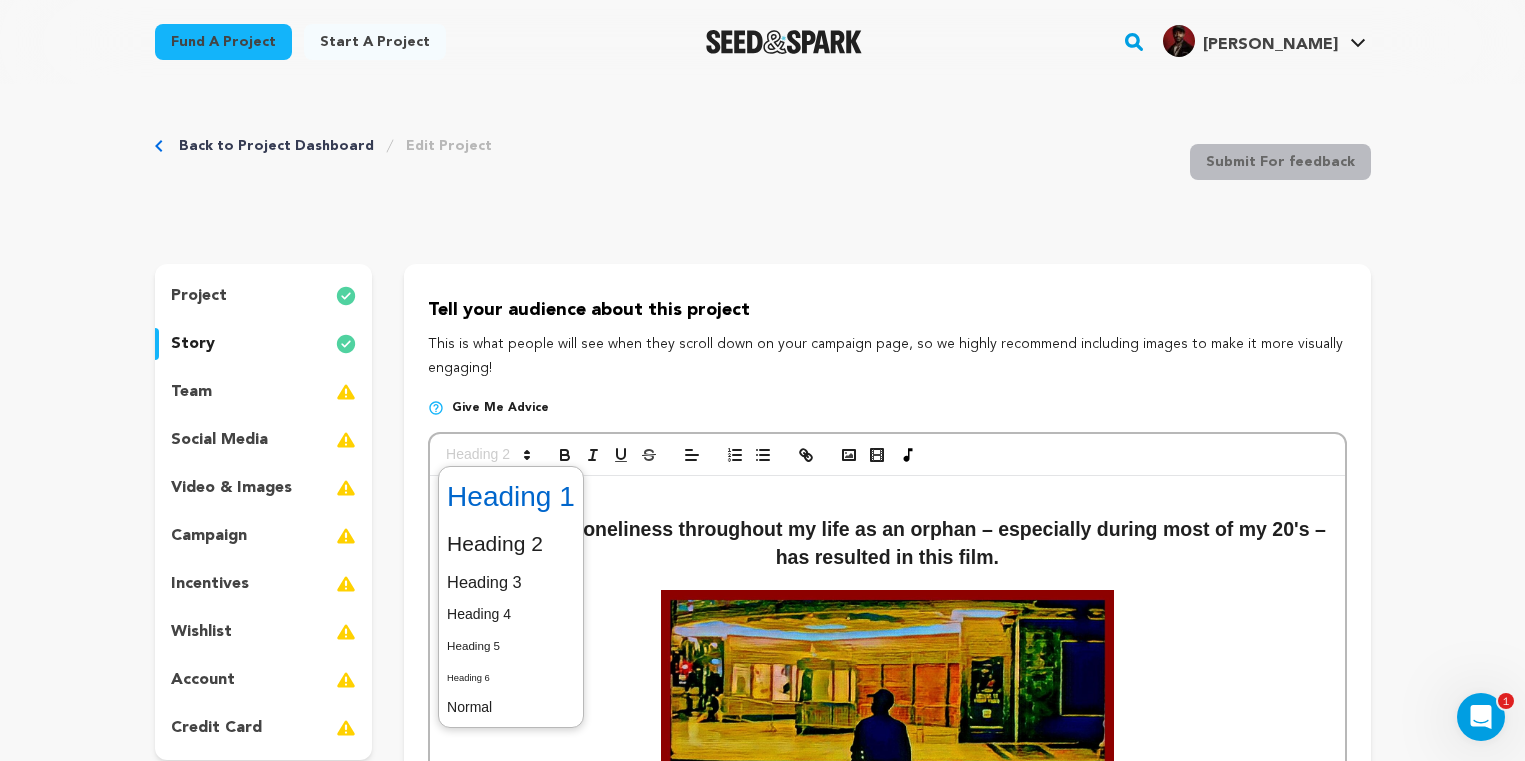 click at bounding box center [511, 497] 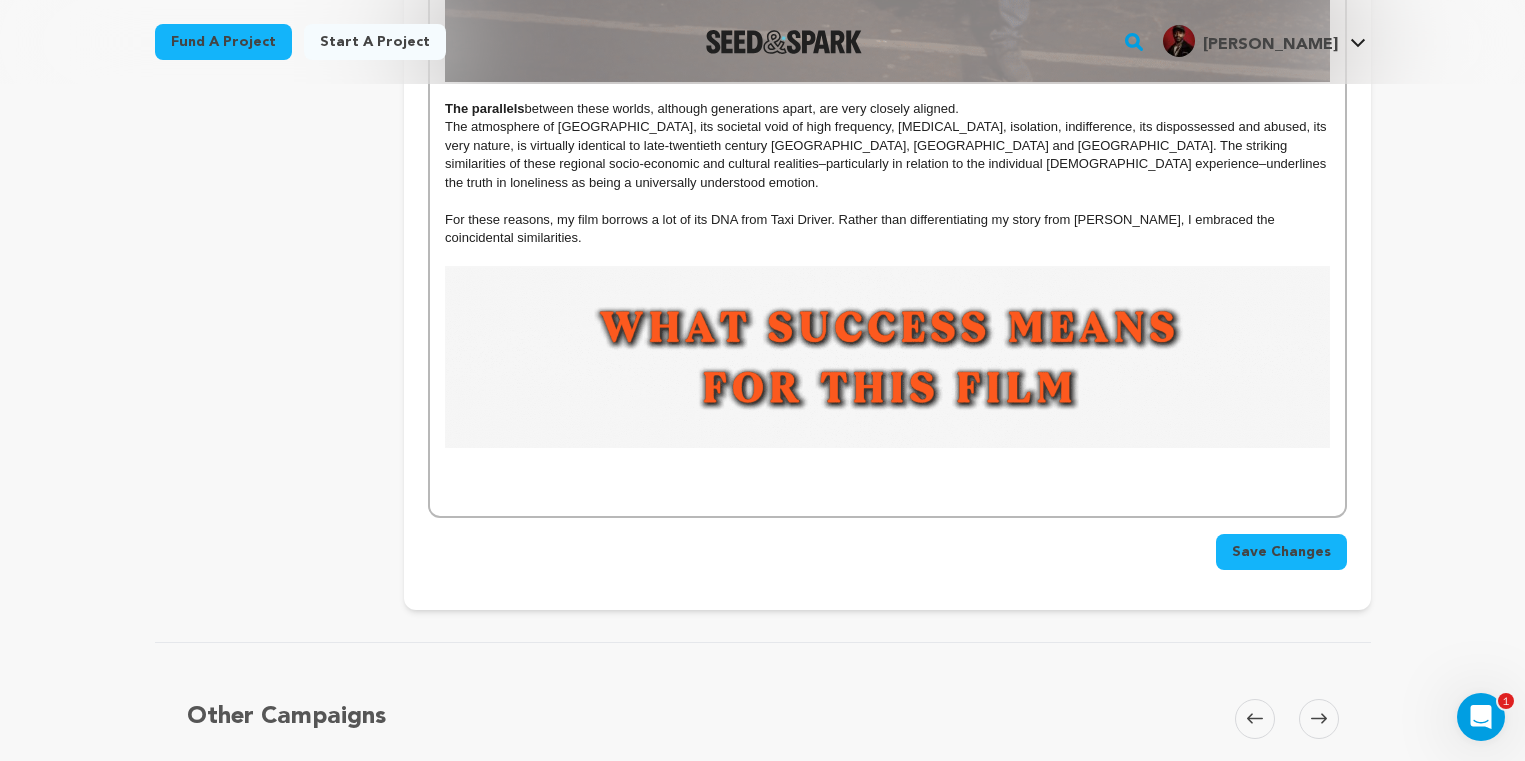 scroll, scrollTop: 4042, scrollLeft: 0, axis: vertical 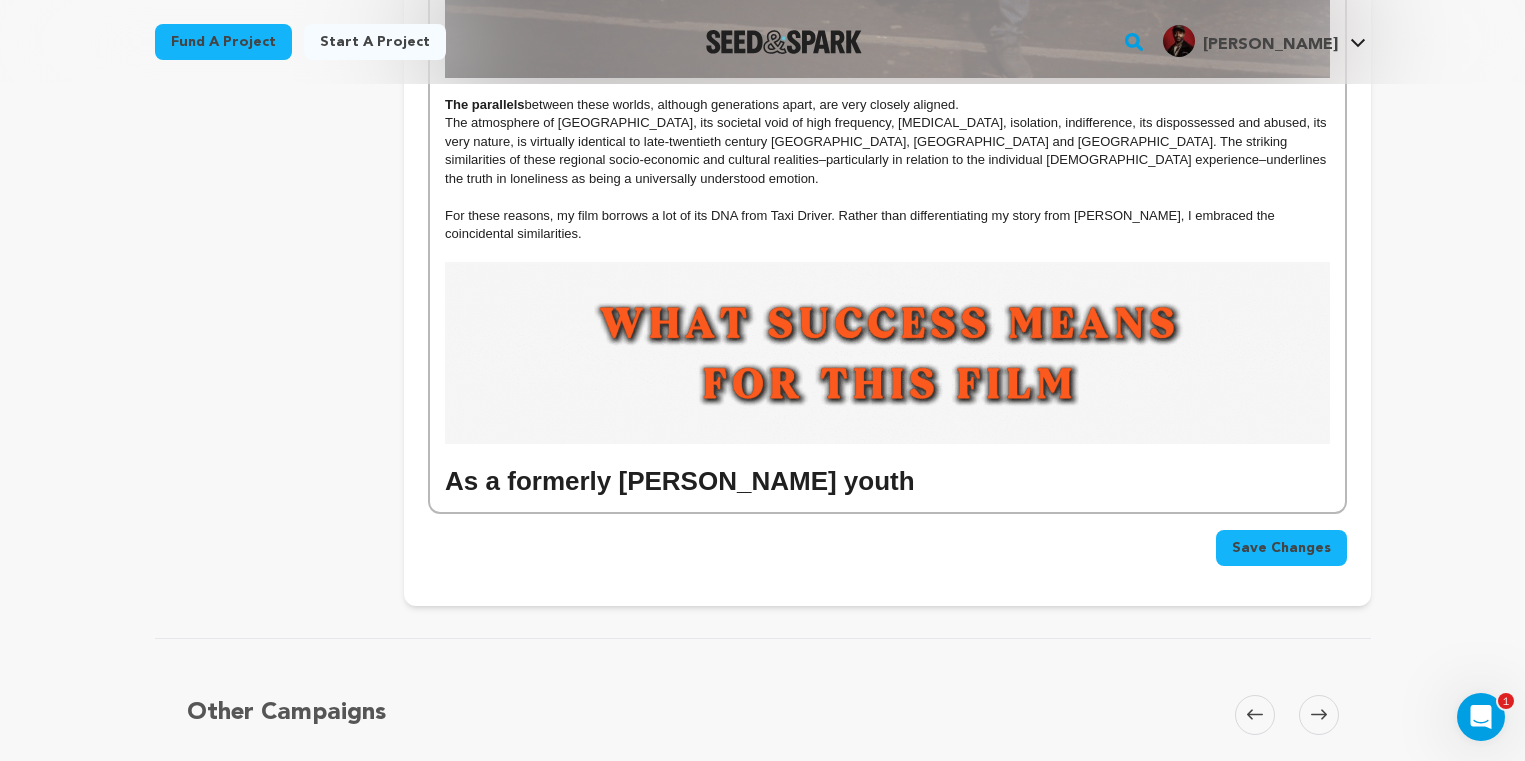 click on "As a formerly foster youth" at bounding box center [887, 481] 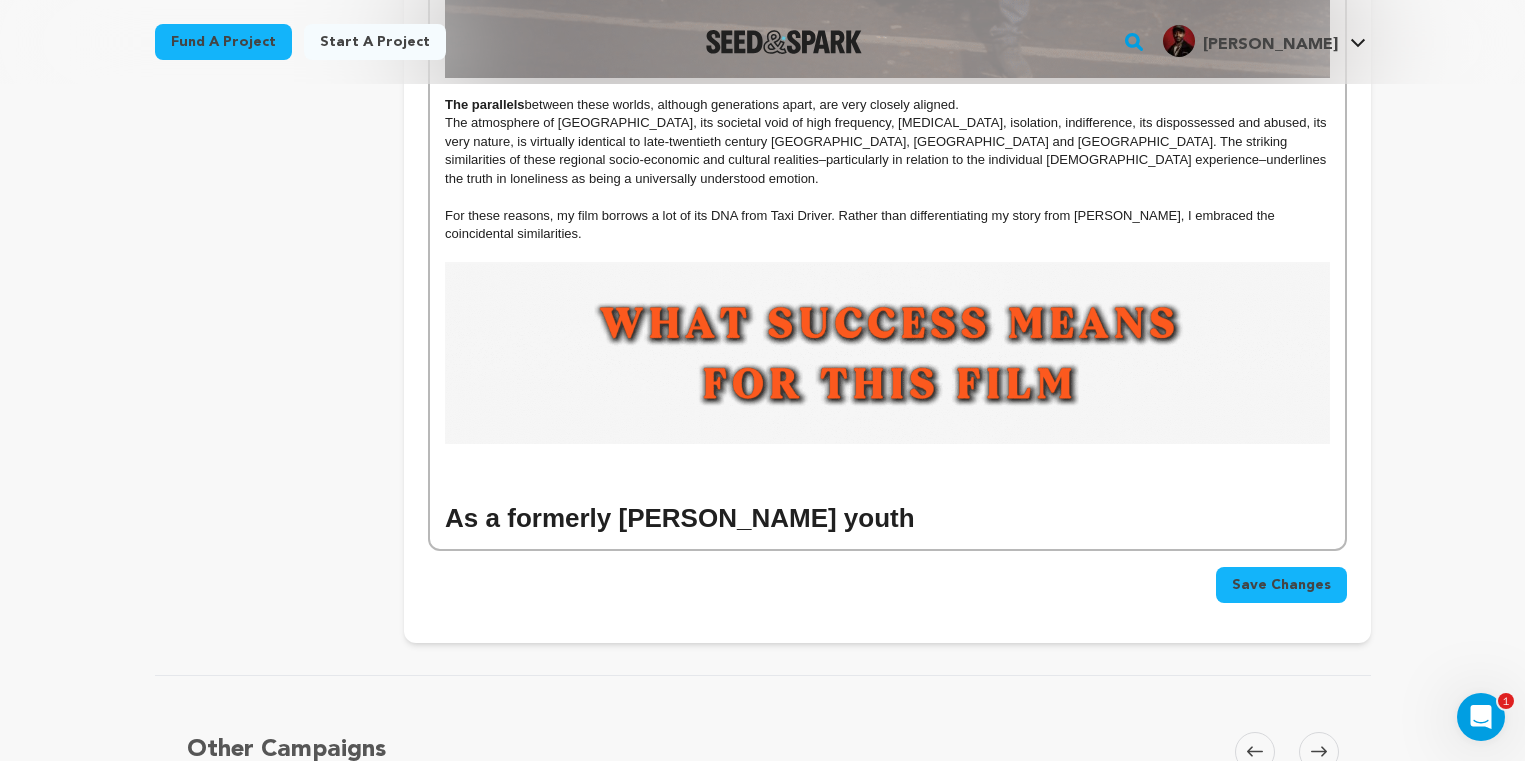 click on "As a formerly foster youth" at bounding box center [887, 518] 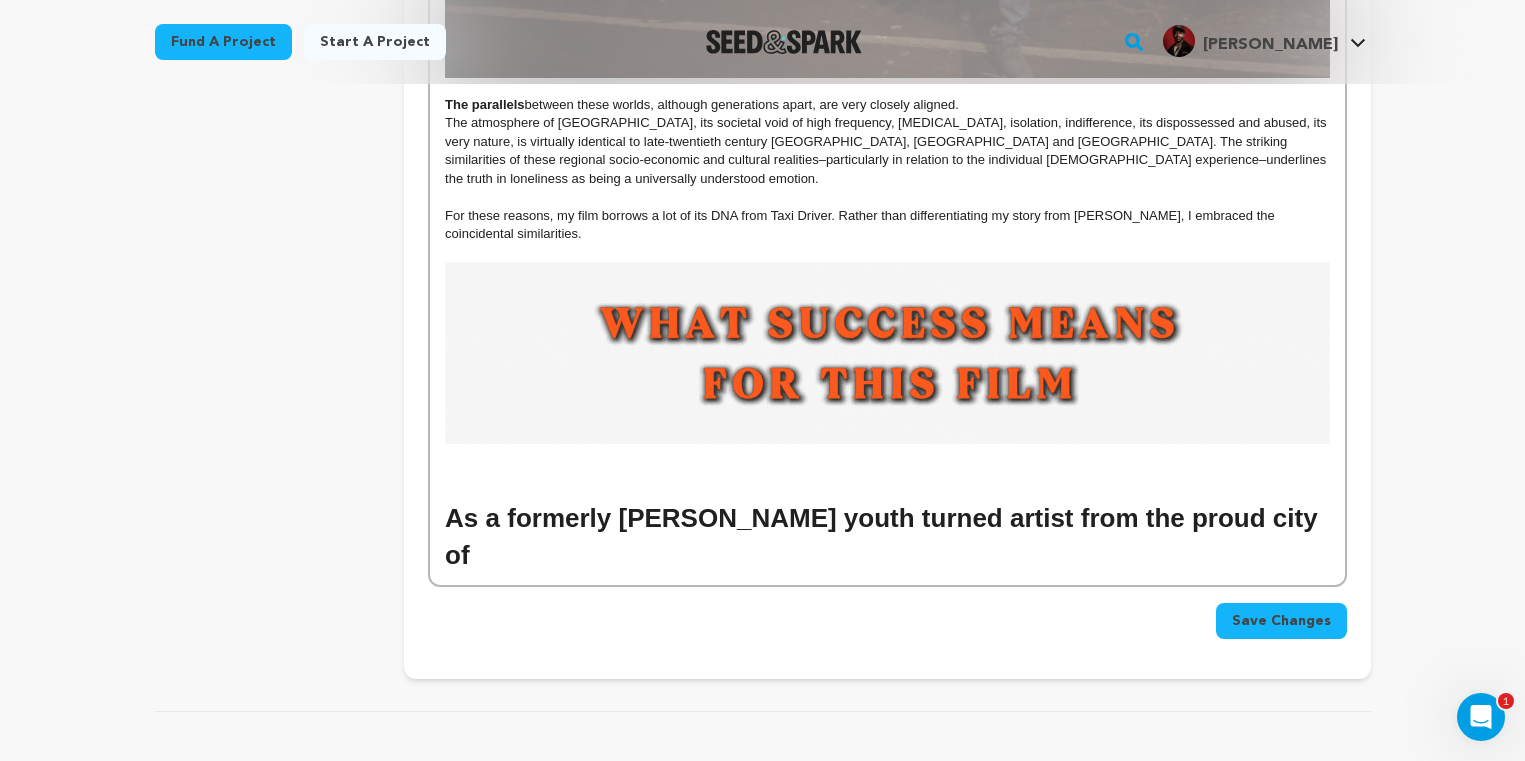 scroll, scrollTop: 121, scrollLeft: 0, axis: vertical 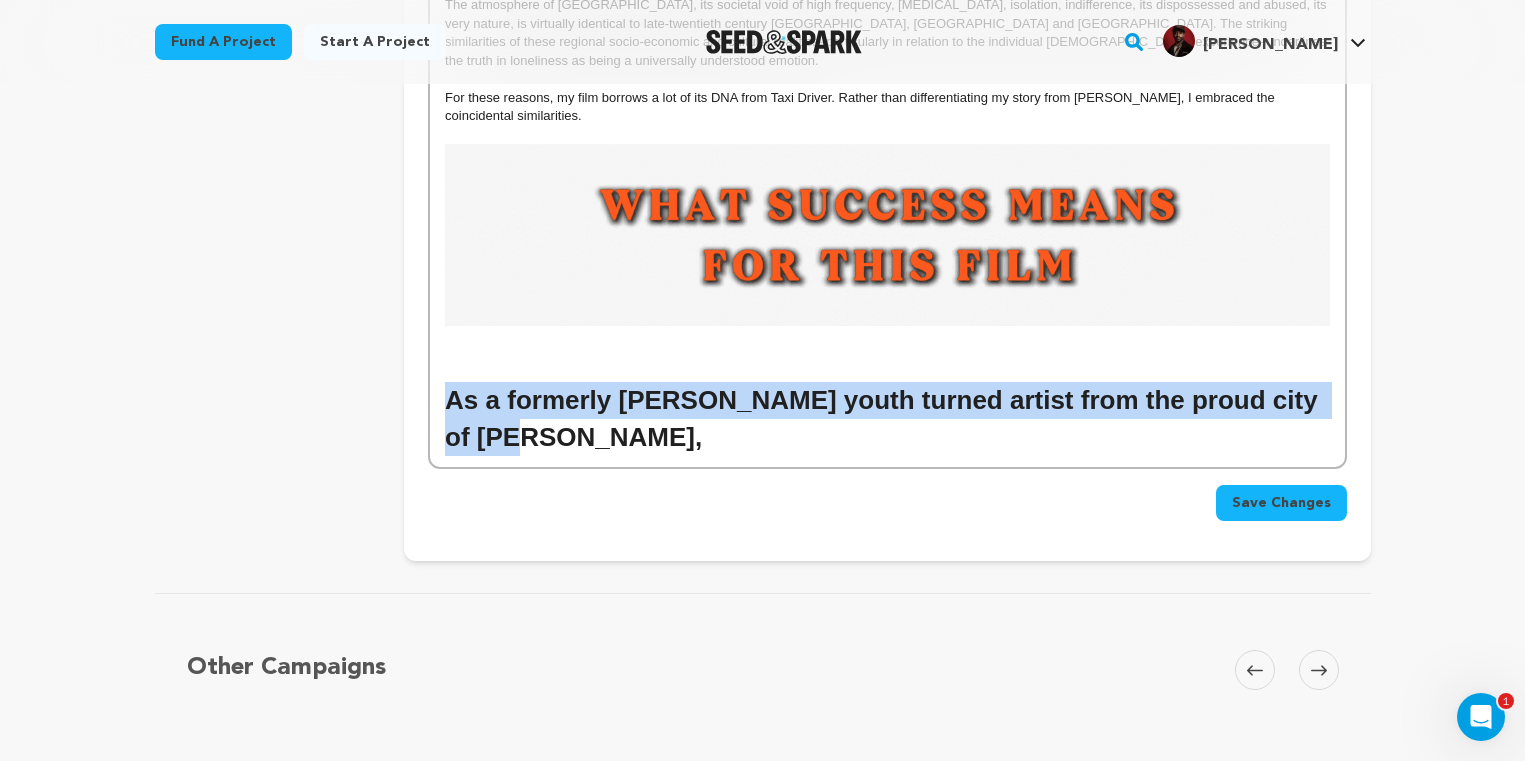 drag, startPoint x: 596, startPoint y: 426, endPoint x: 437, endPoint y: 387, distance: 163.71317 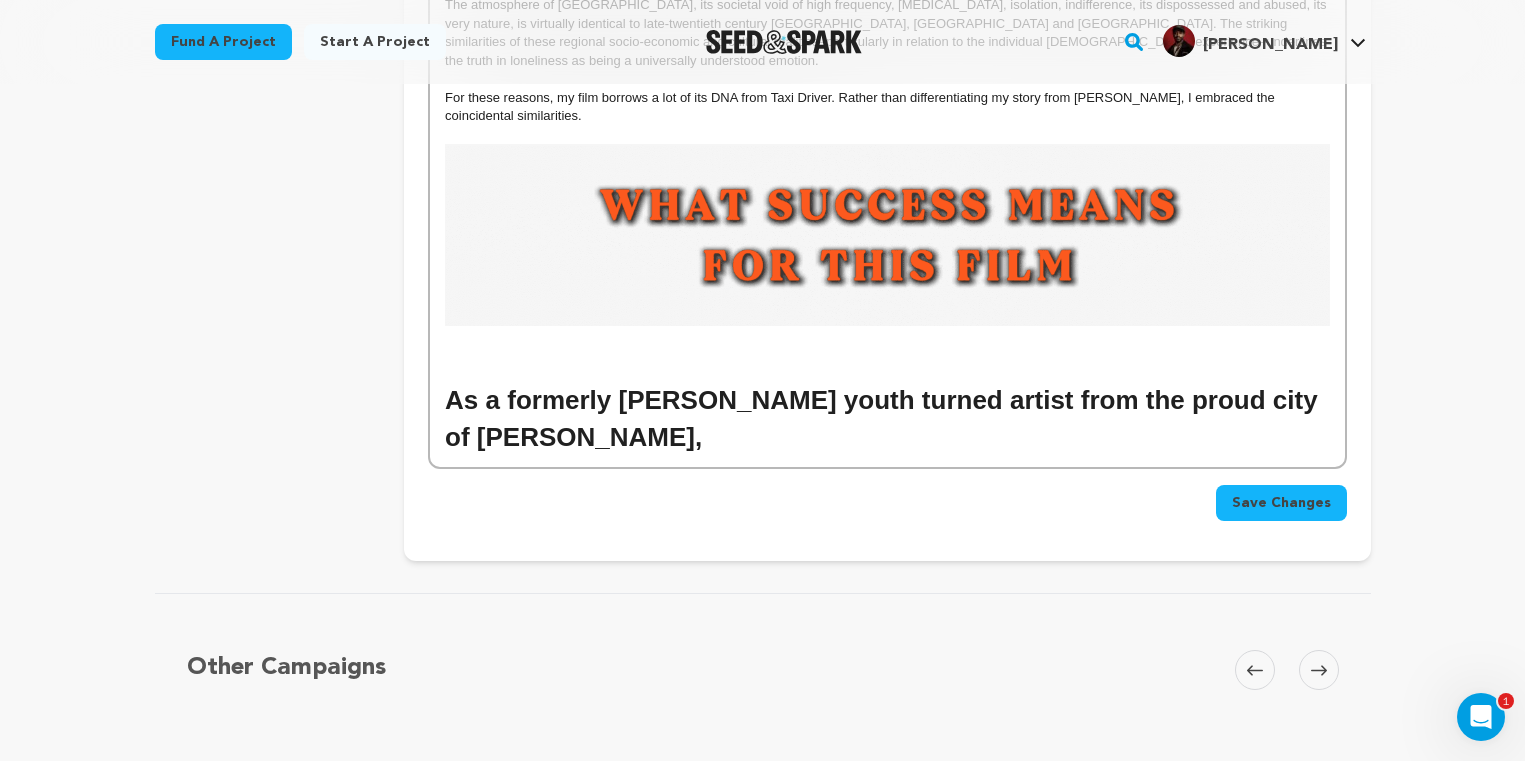 click on "Save Changes" at bounding box center (1281, 503) 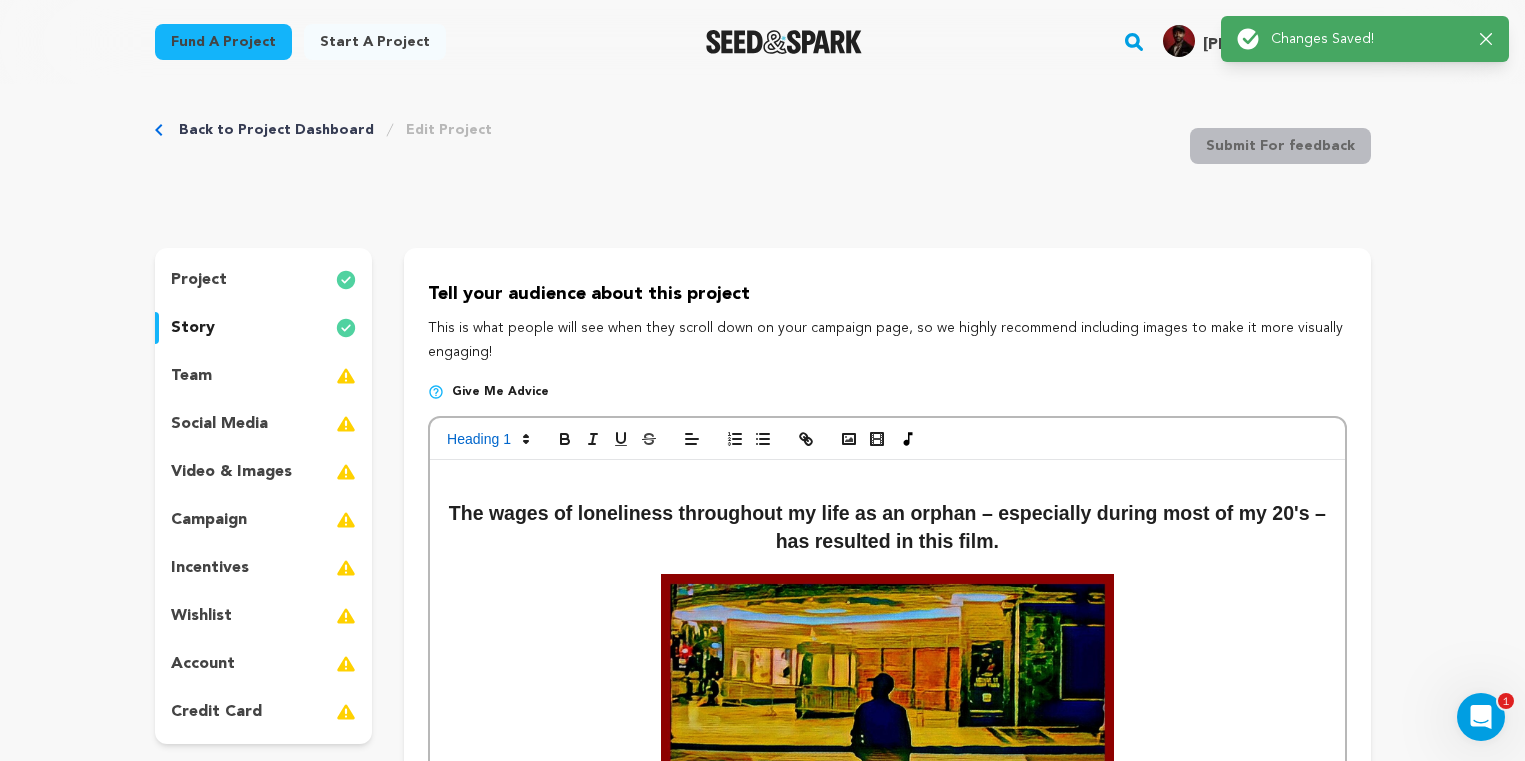 scroll, scrollTop: 0, scrollLeft: 0, axis: both 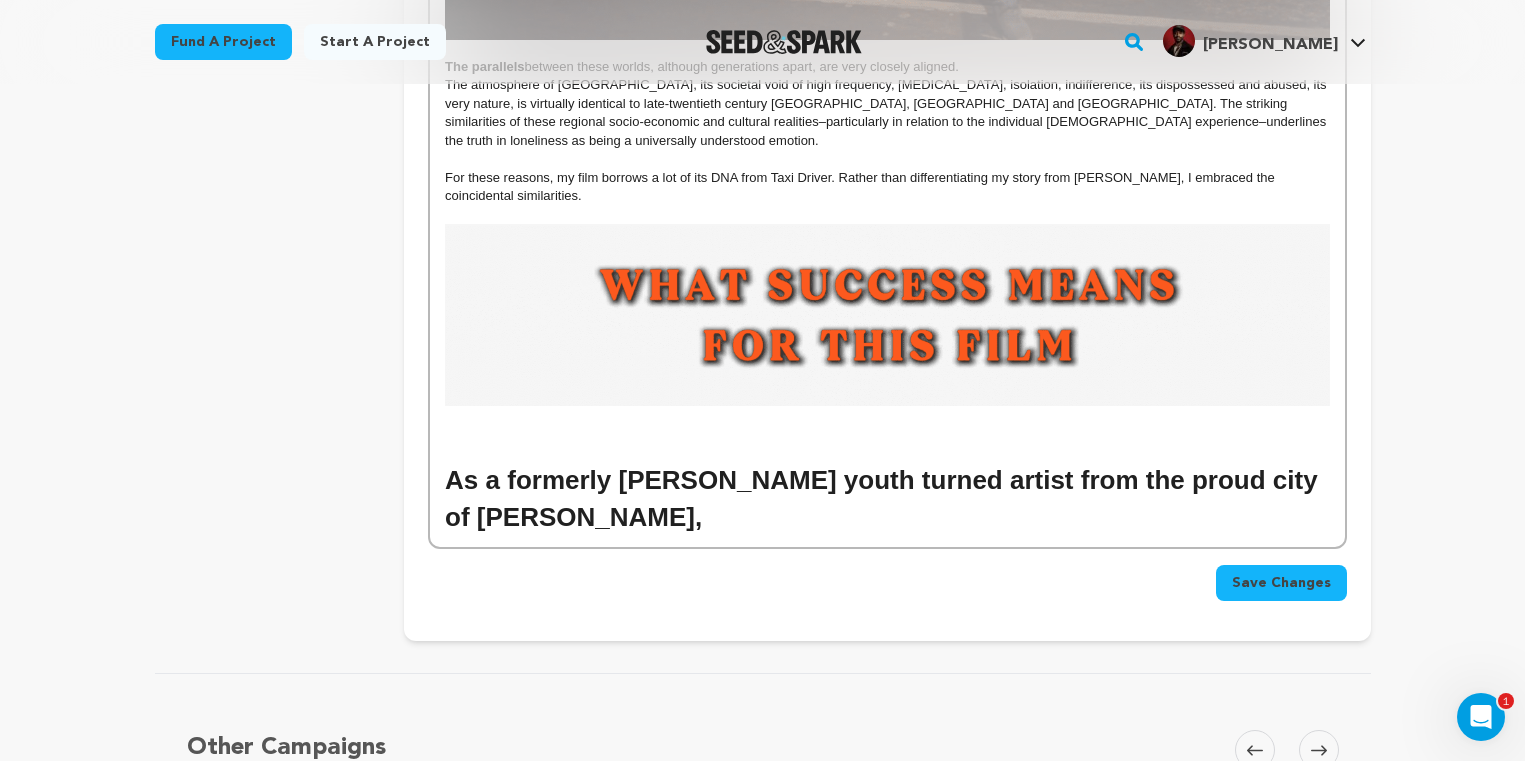 click on "As a formerly foster youth turned artist from the proud city of 𝕮OMPTON," at bounding box center [887, 499] 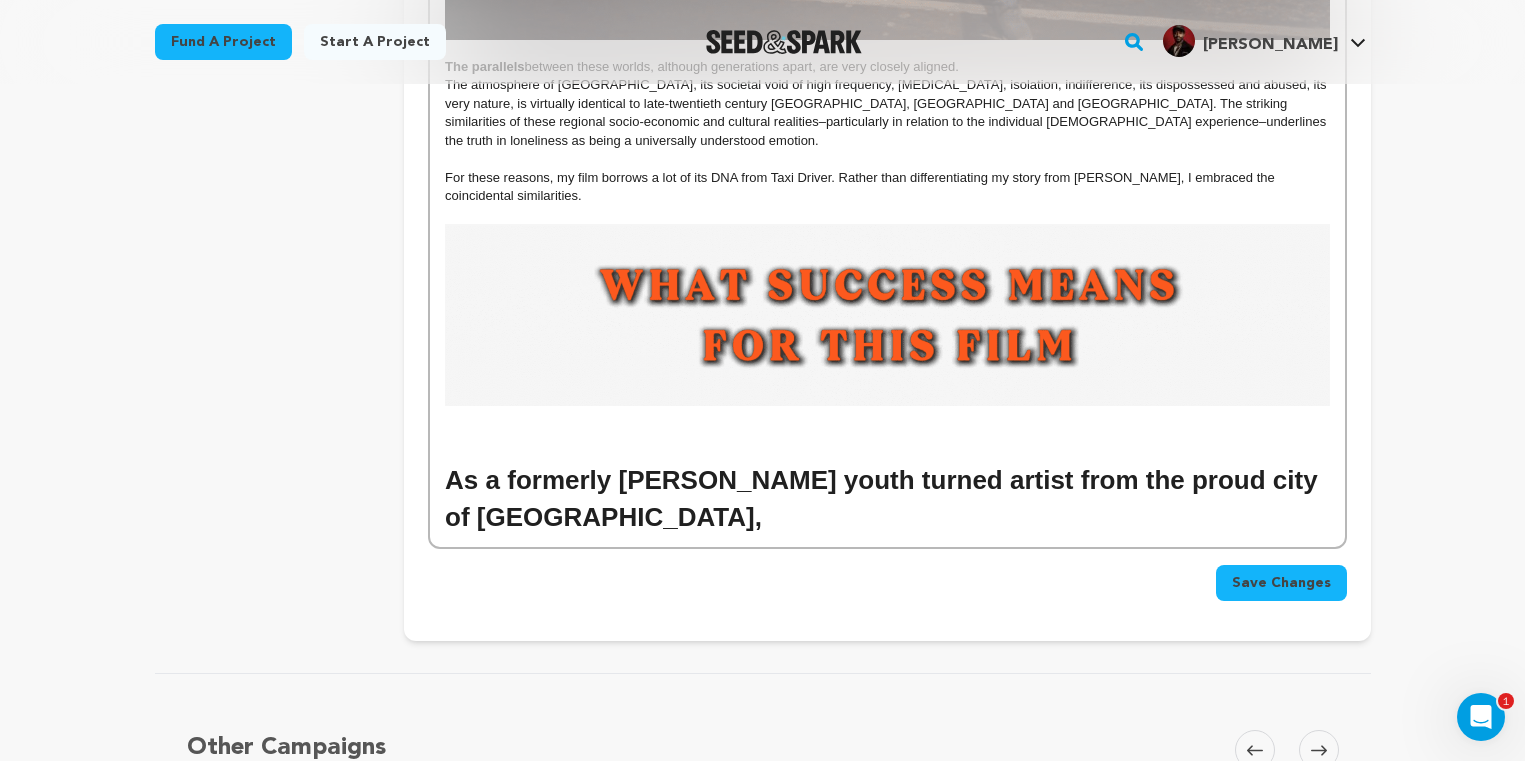 scroll, scrollTop: 121, scrollLeft: 0, axis: vertical 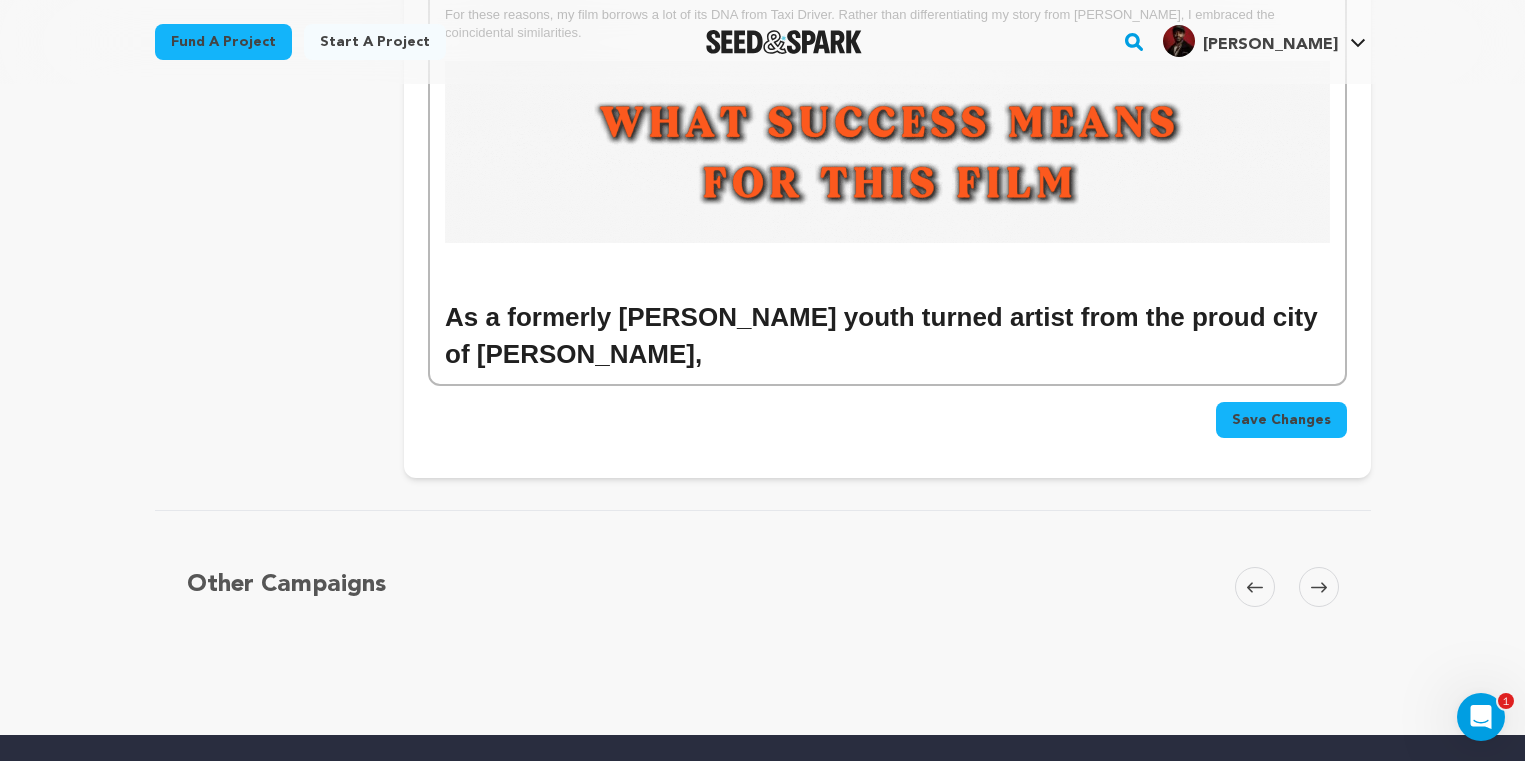 click on "Save Changes" at bounding box center (1281, 420) 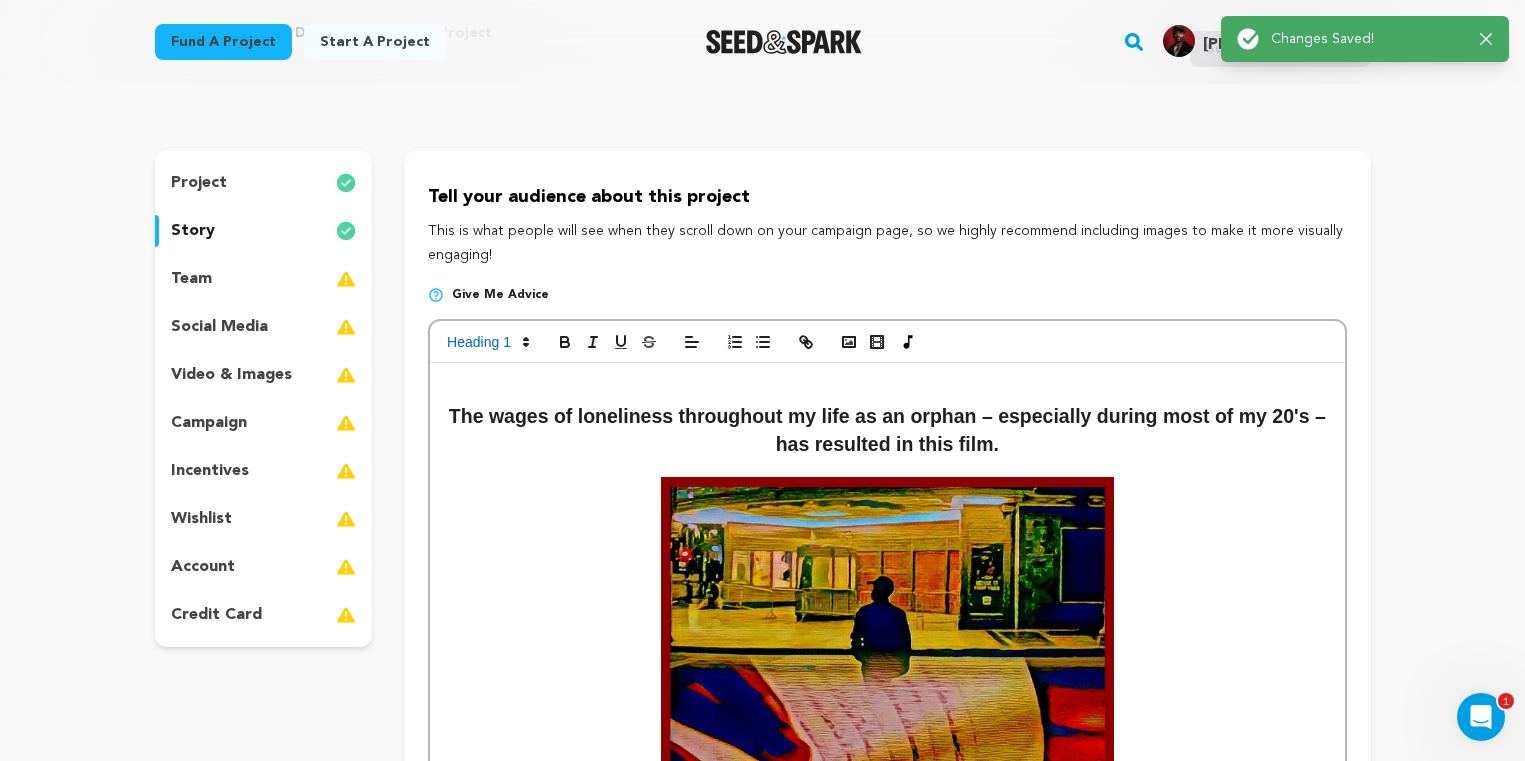 scroll, scrollTop: 0, scrollLeft: 0, axis: both 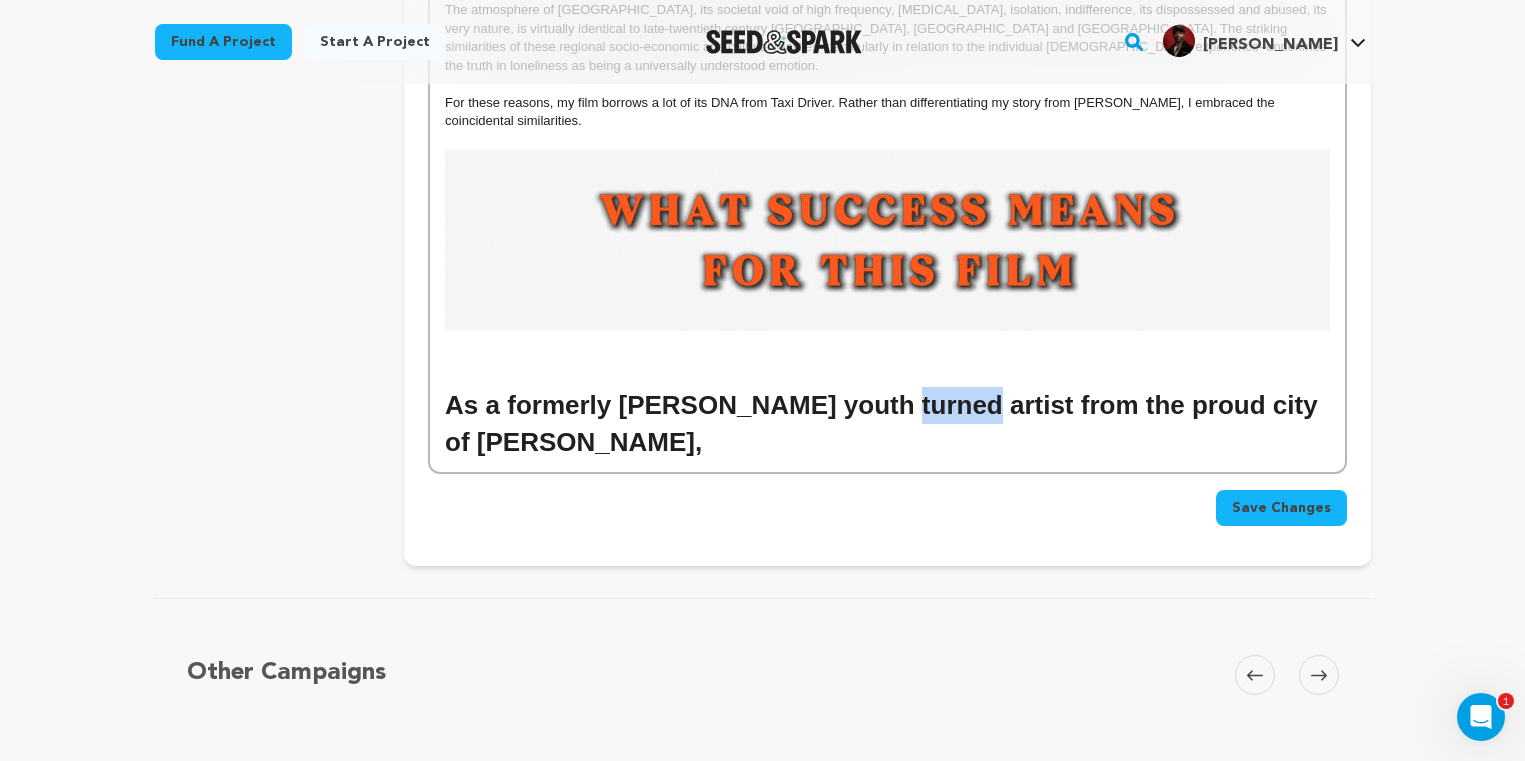drag, startPoint x: 930, startPoint y: 393, endPoint x: 867, endPoint y: 399, distance: 63.28507 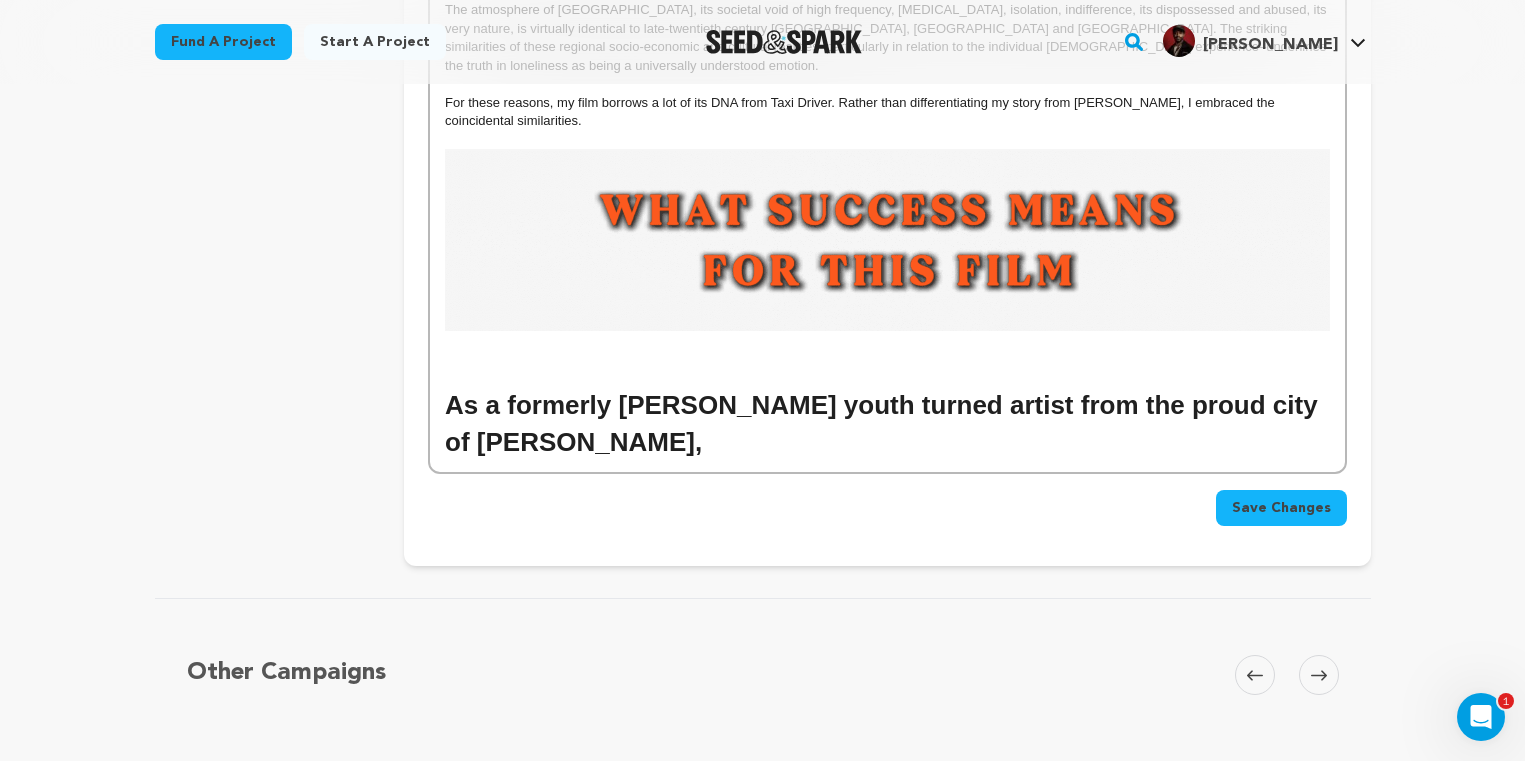 click on "As a formerly foster youth turned artist from the proud city of ℭOMPTON," at bounding box center (887, 424) 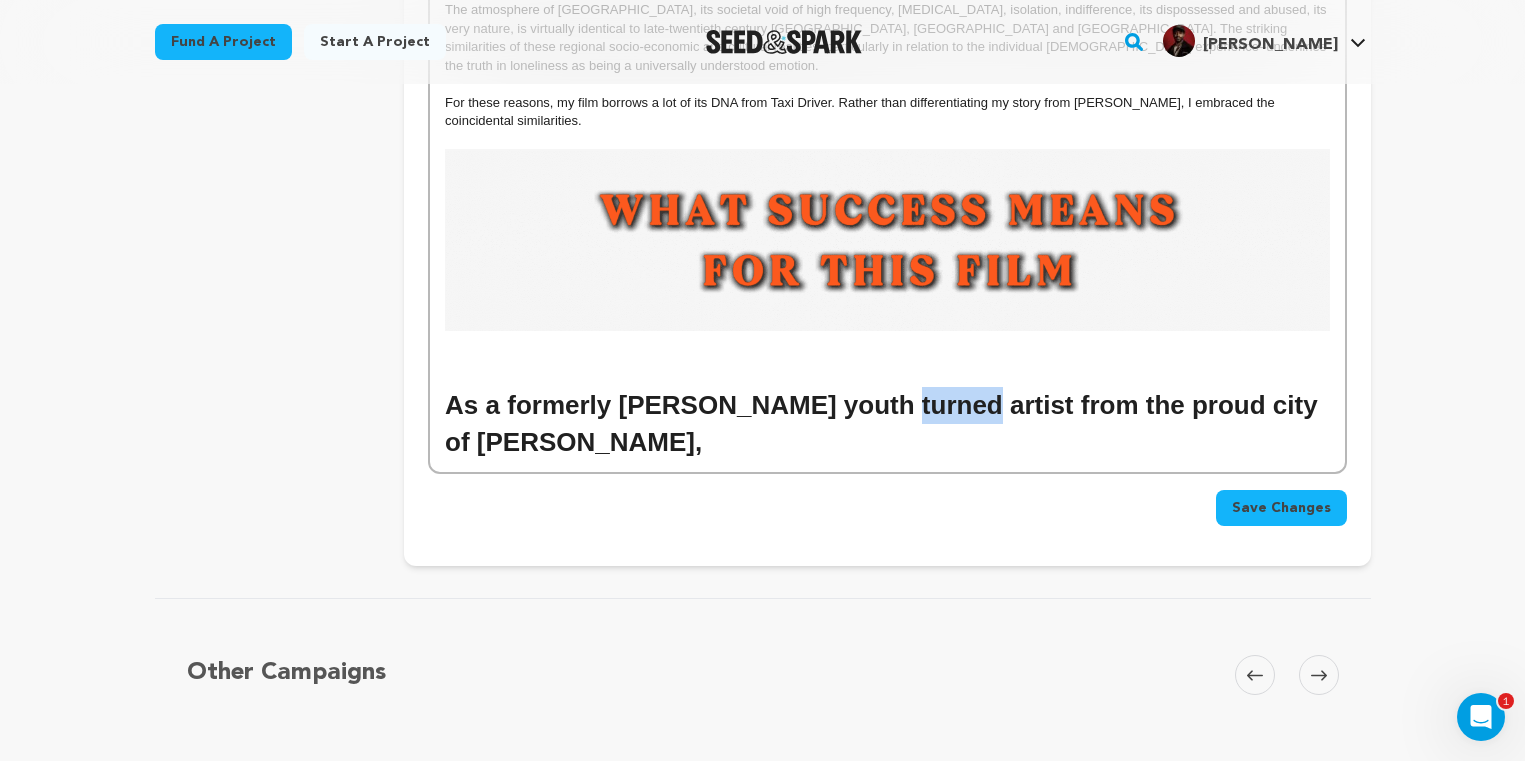 drag, startPoint x: 929, startPoint y: 394, endPoint x: 865, endPoint y: 394, distance: 64 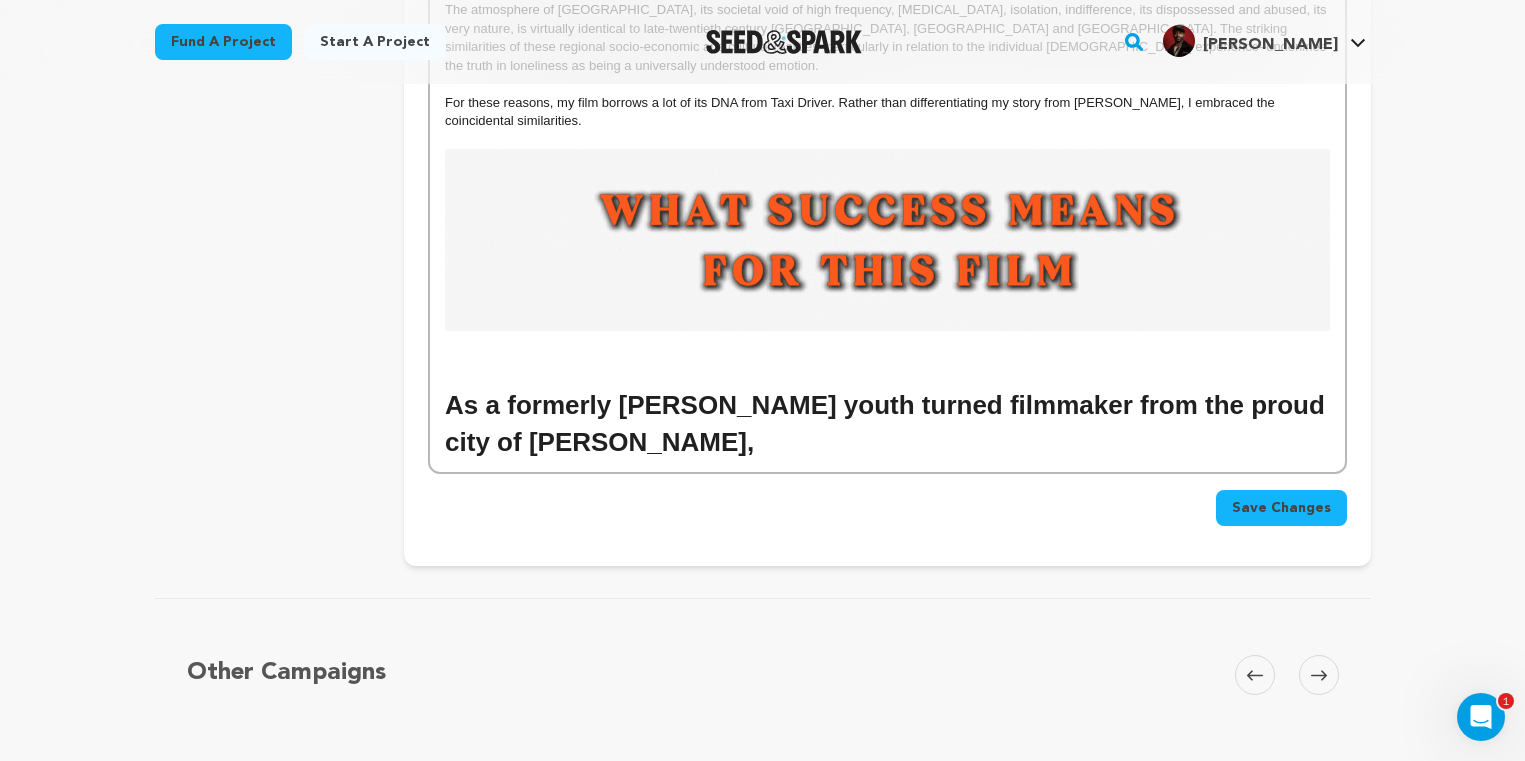 click on "Save Changes" at bounding box center (1281, 508) 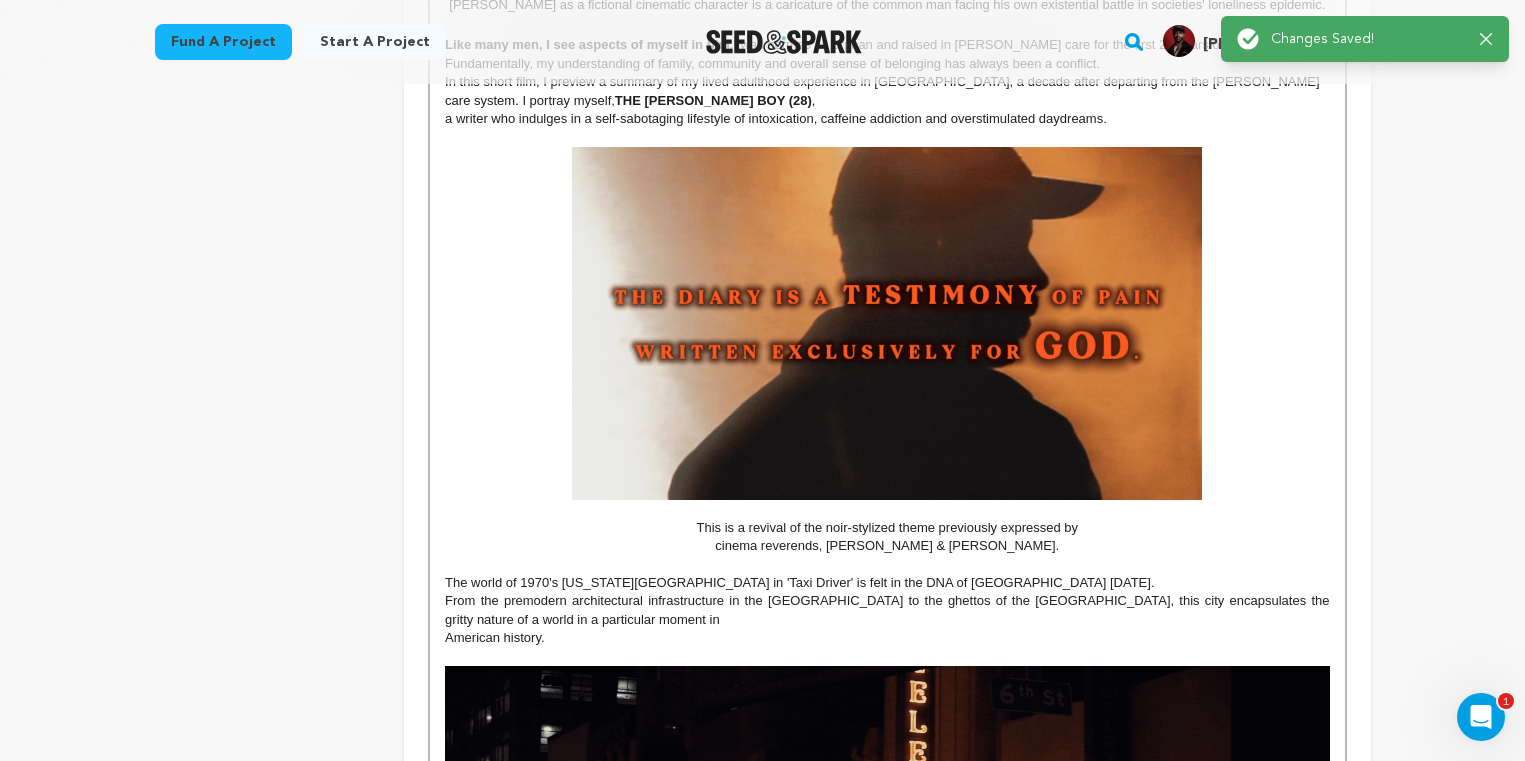 scroll, scrollTop: 0, scrollLeft: 0, axis: both 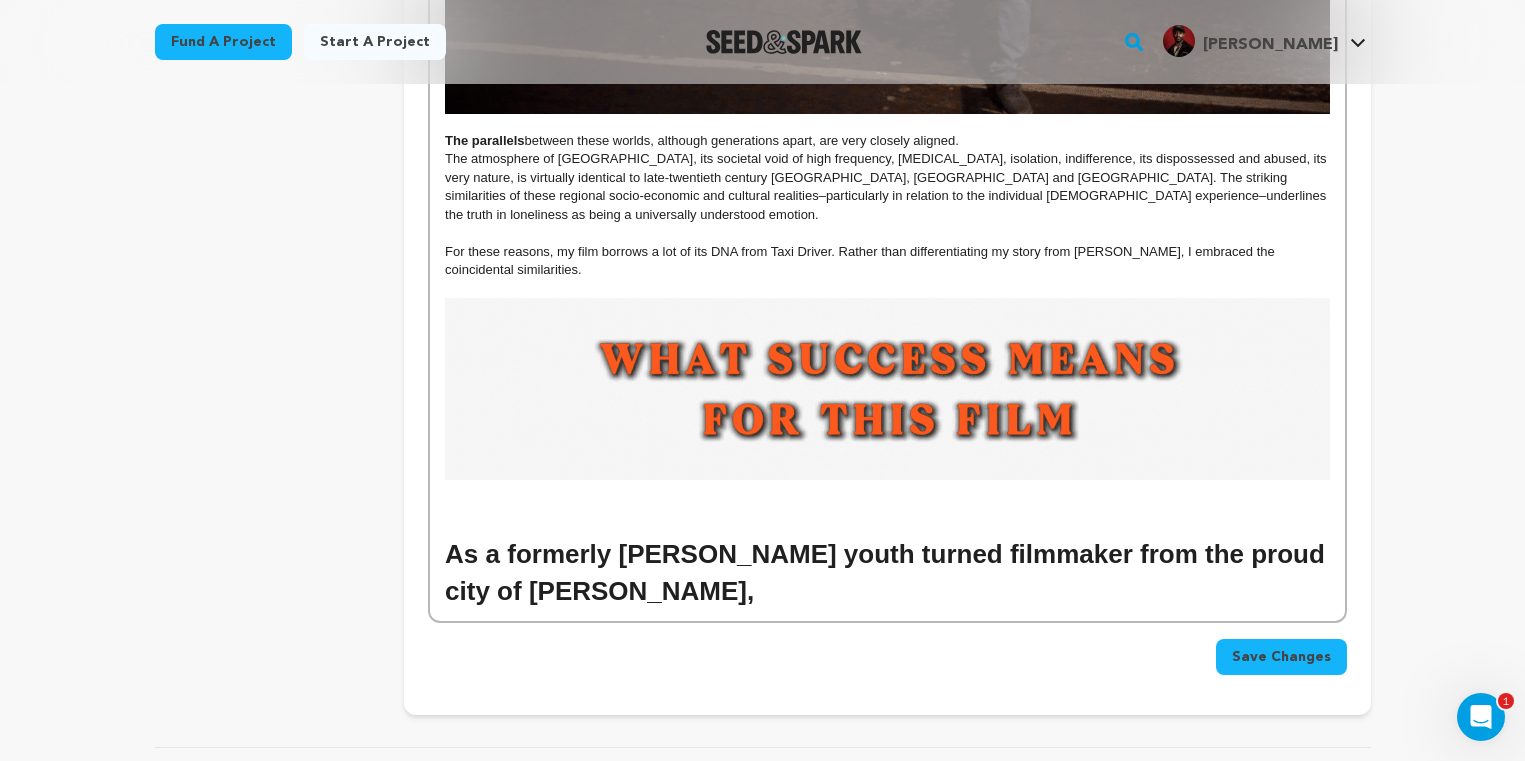 click on "As a formerly [PERSON_NAME] youth turned filmmaker from the proud city of [PERSON_NAME]," at bounding box center (887, 573) 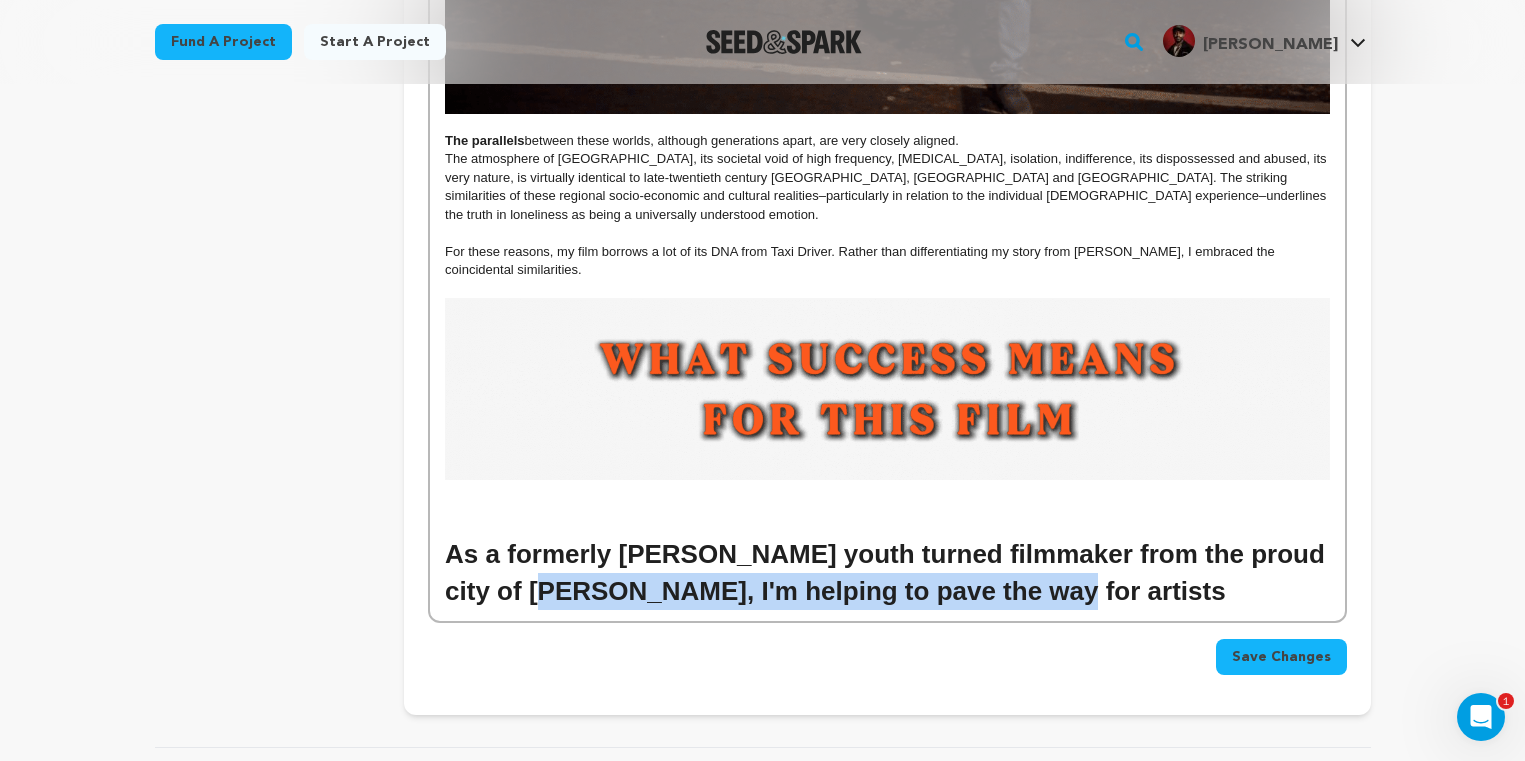 drag, startPoint x: 1074, startPoint y: 577, endPoint x: 588, endPoint y: 581, distance: 486.01645 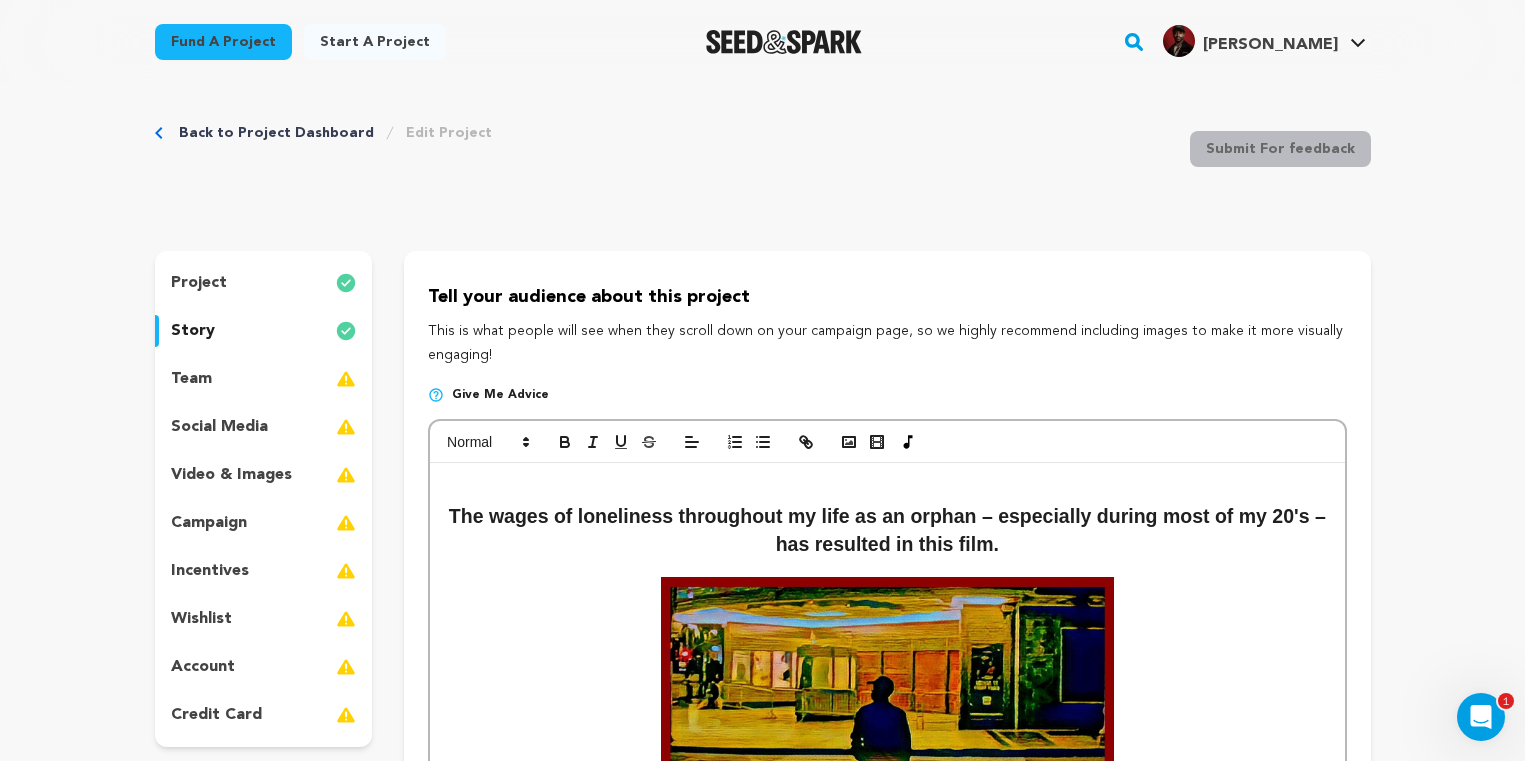 scroll, scrollTop: 0, scrollLeft: 0, axis: both 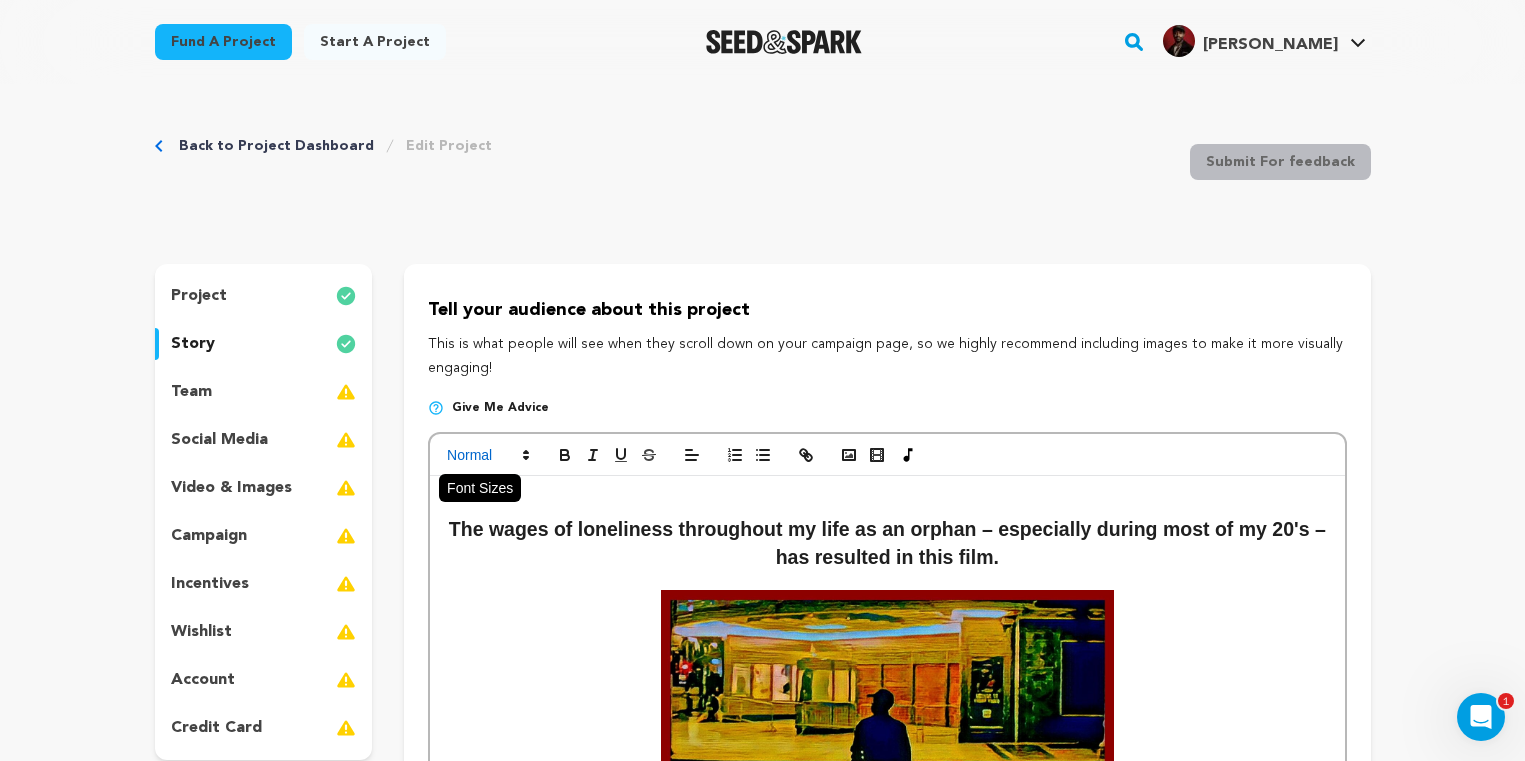 click at bounding box center (487, 455) 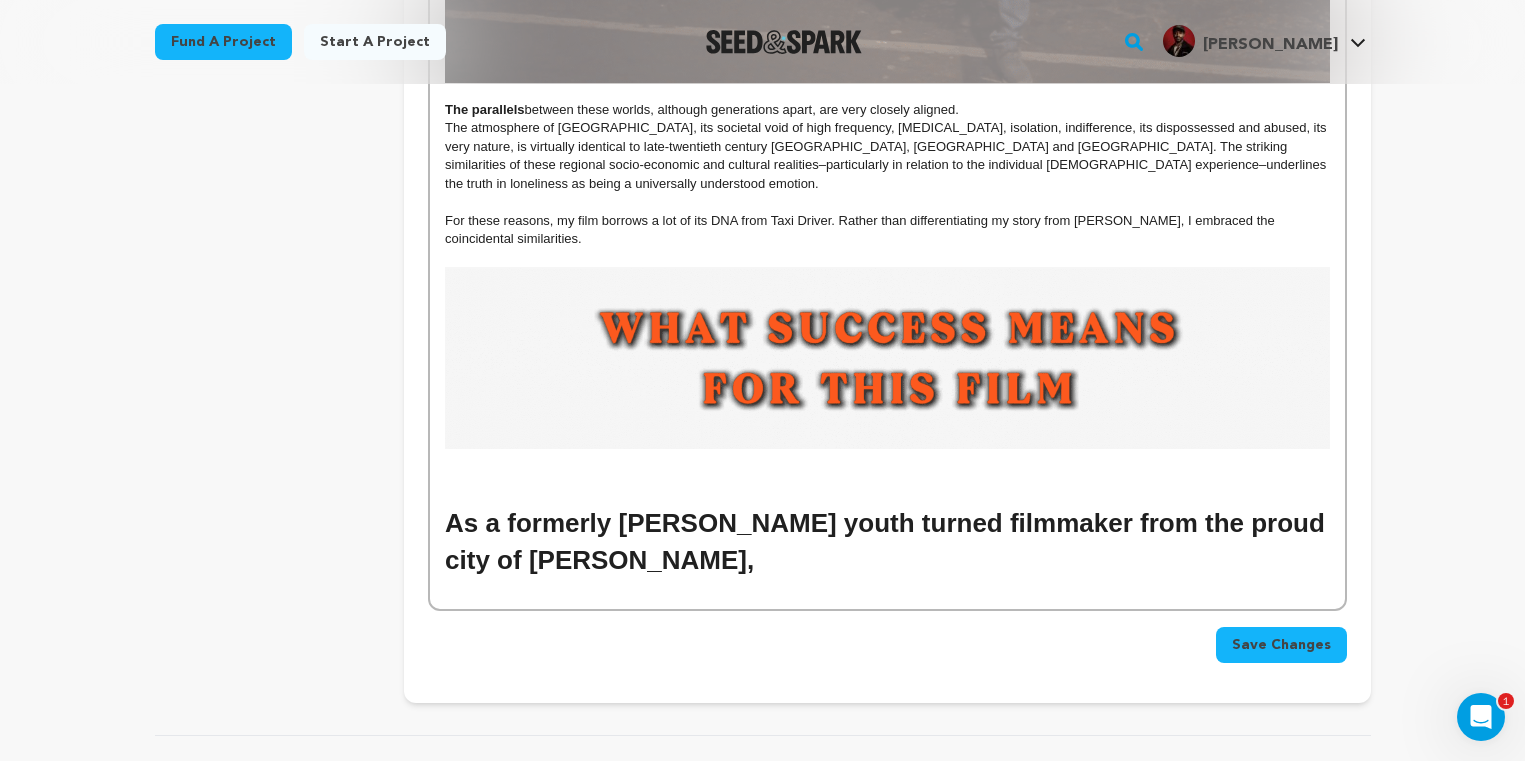 scroll, scrollTop: 4071, scrollLeft: 0, axis: vertical 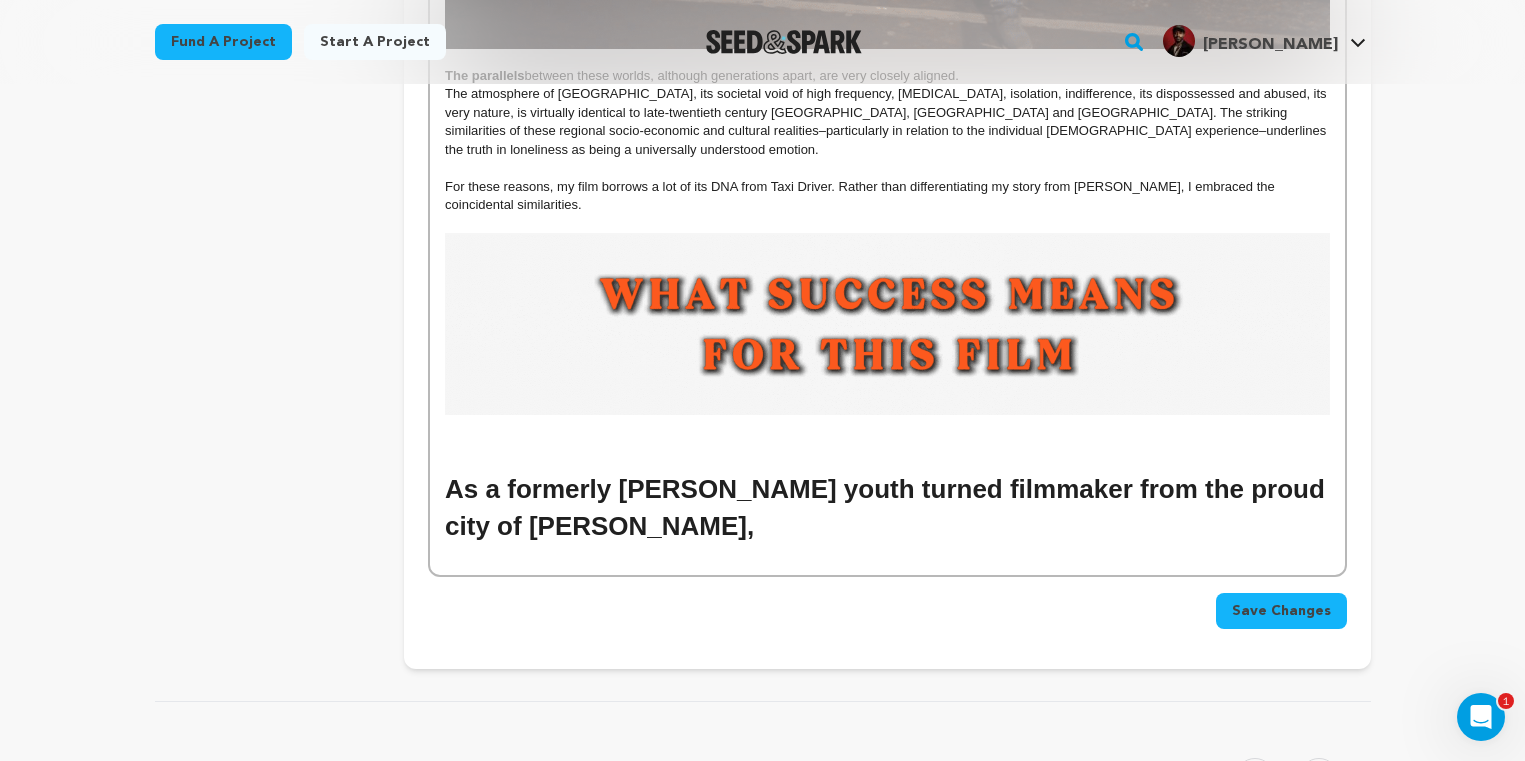 click at bounding box center [887, 553] 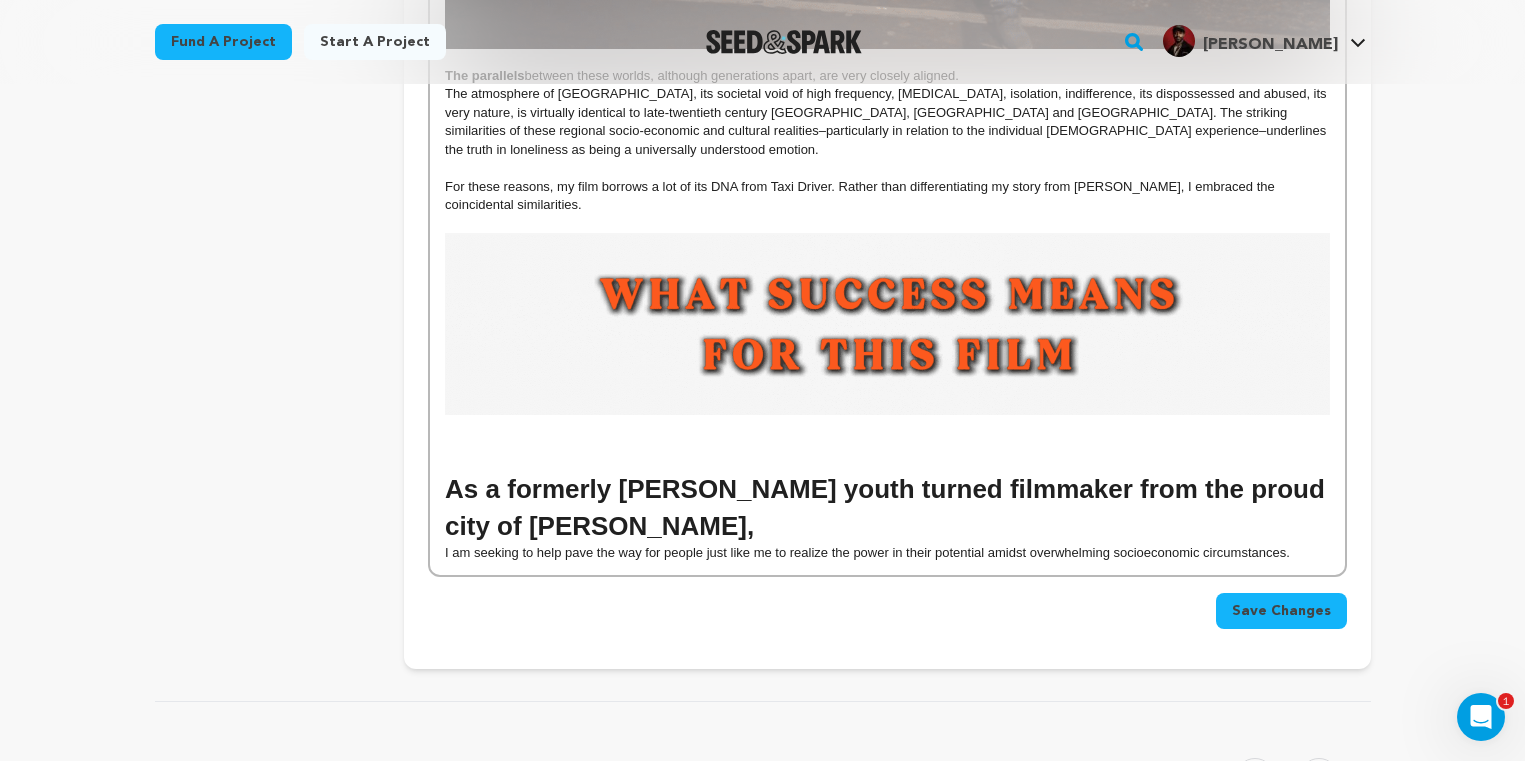 click on "Save Changes" at bounding box center (1281, 611) 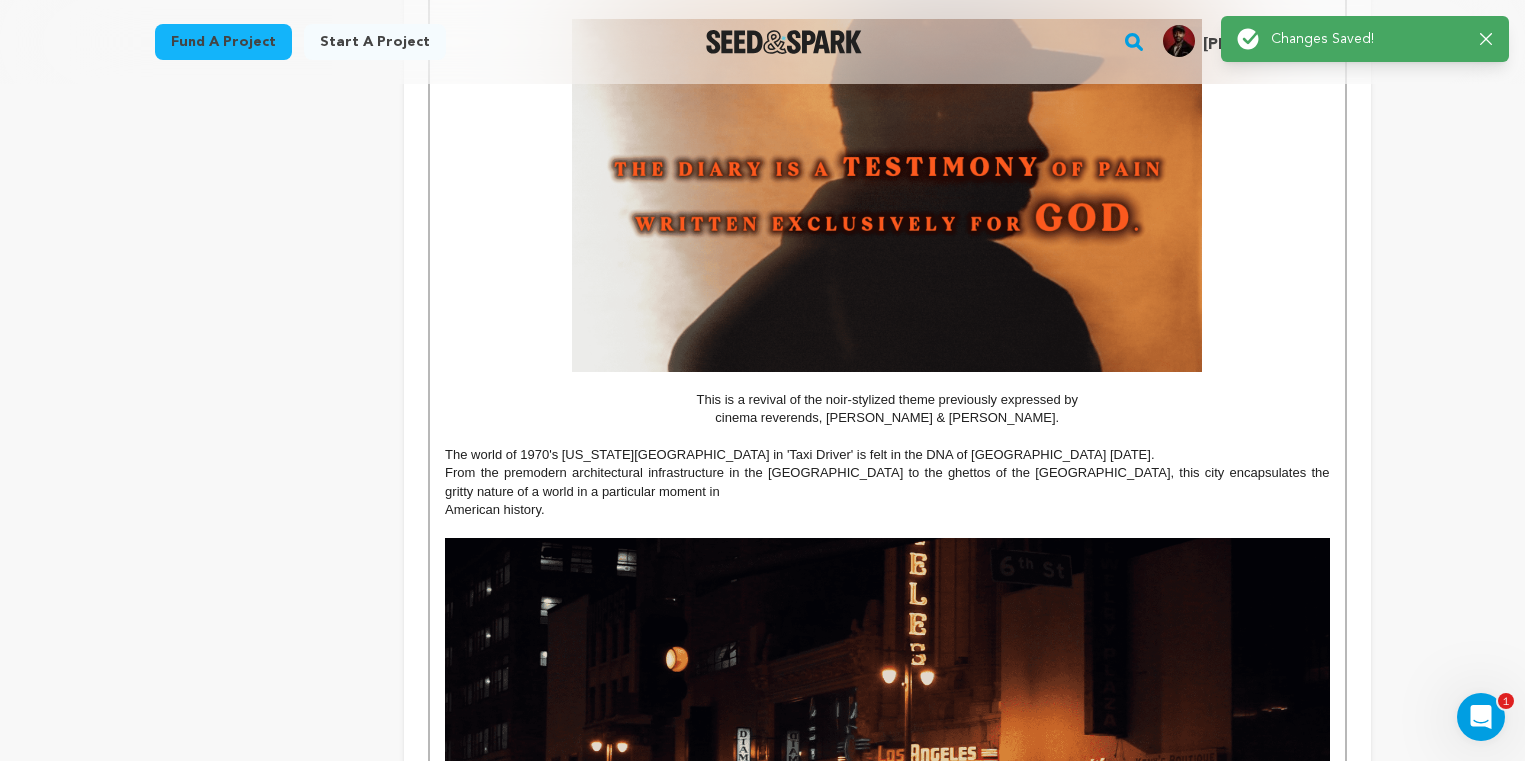 scroll, scrollTop: 0, scrollLeft: 0, axis: both 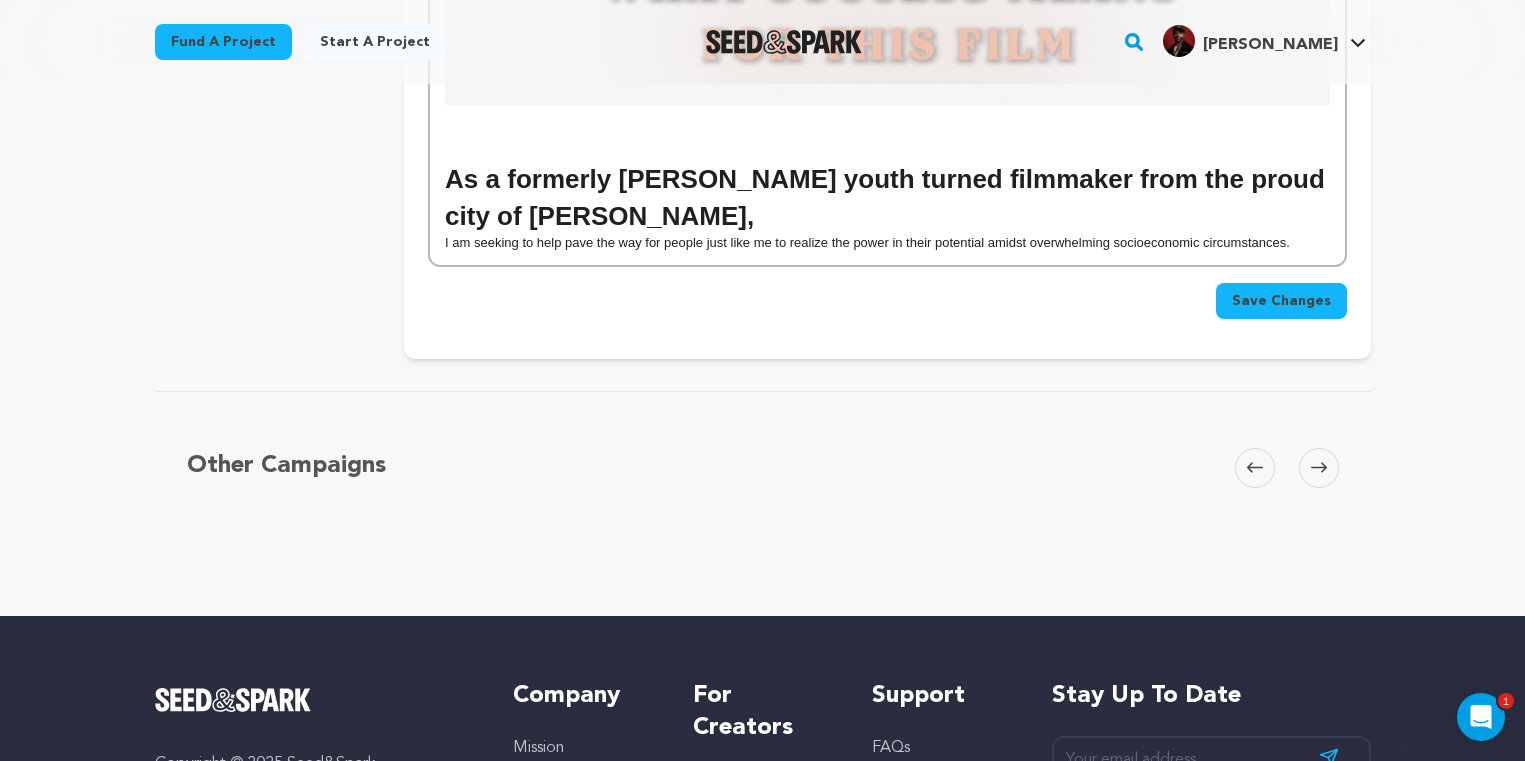 click on "I am seeking to help pave the way for people just like me to realize the power in their potential amidst overwhelming socioeconomic circumstances." at bounding box center [887, 243] 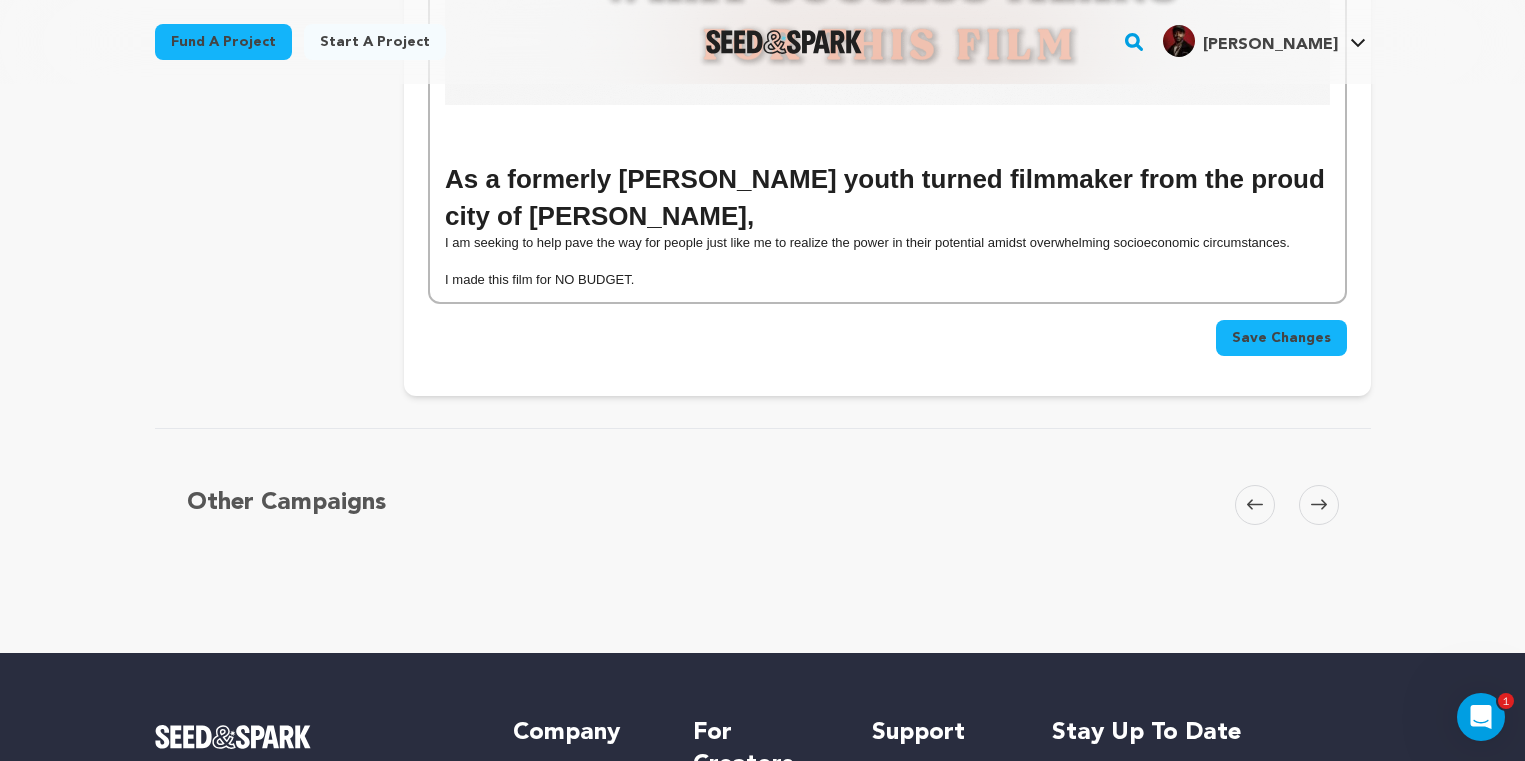 click on "I made this film for NO BUDGET." at bounding box center (887, 280) 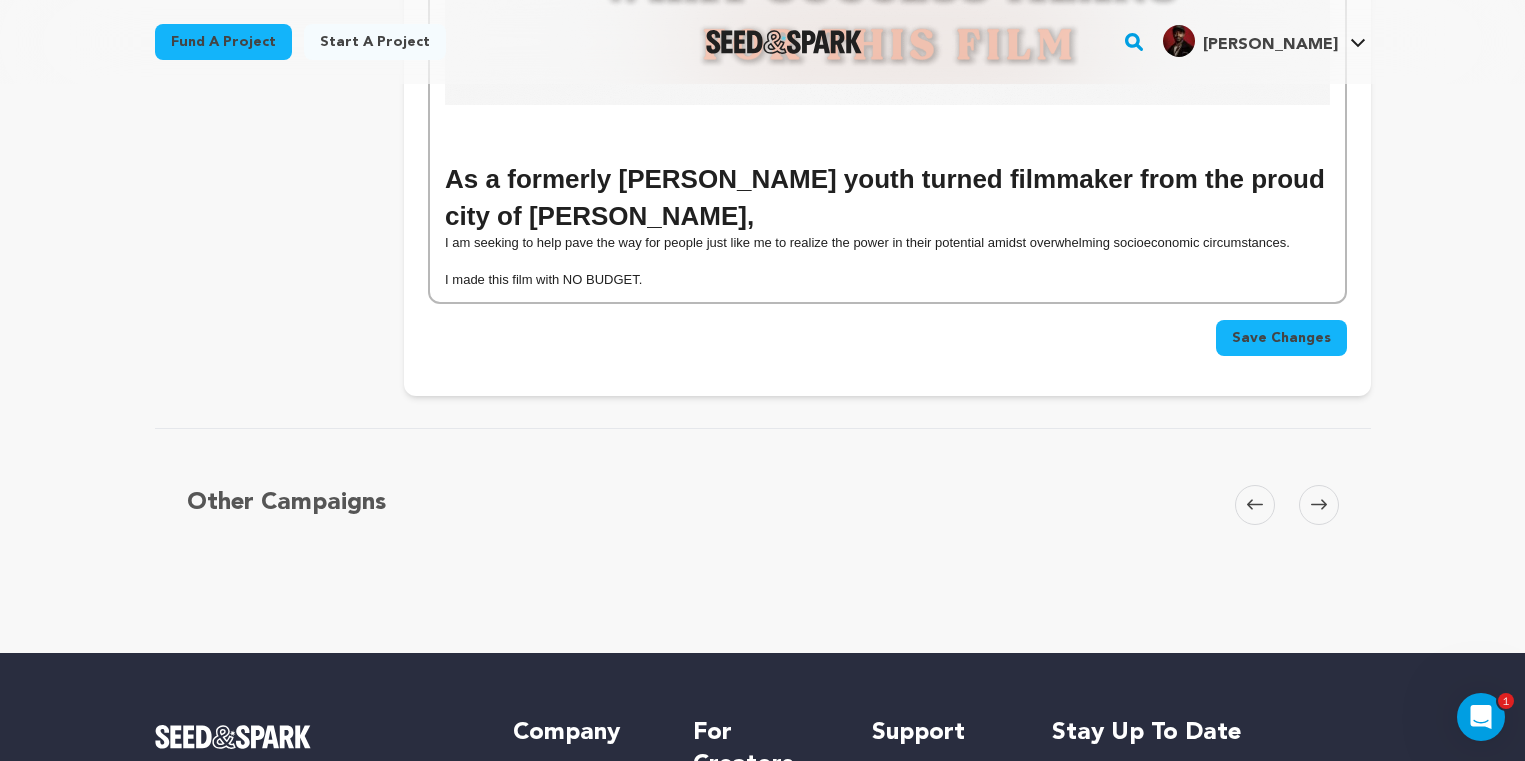 click on "I made this film with NO BUDGET." at bounding box center [887, 280] 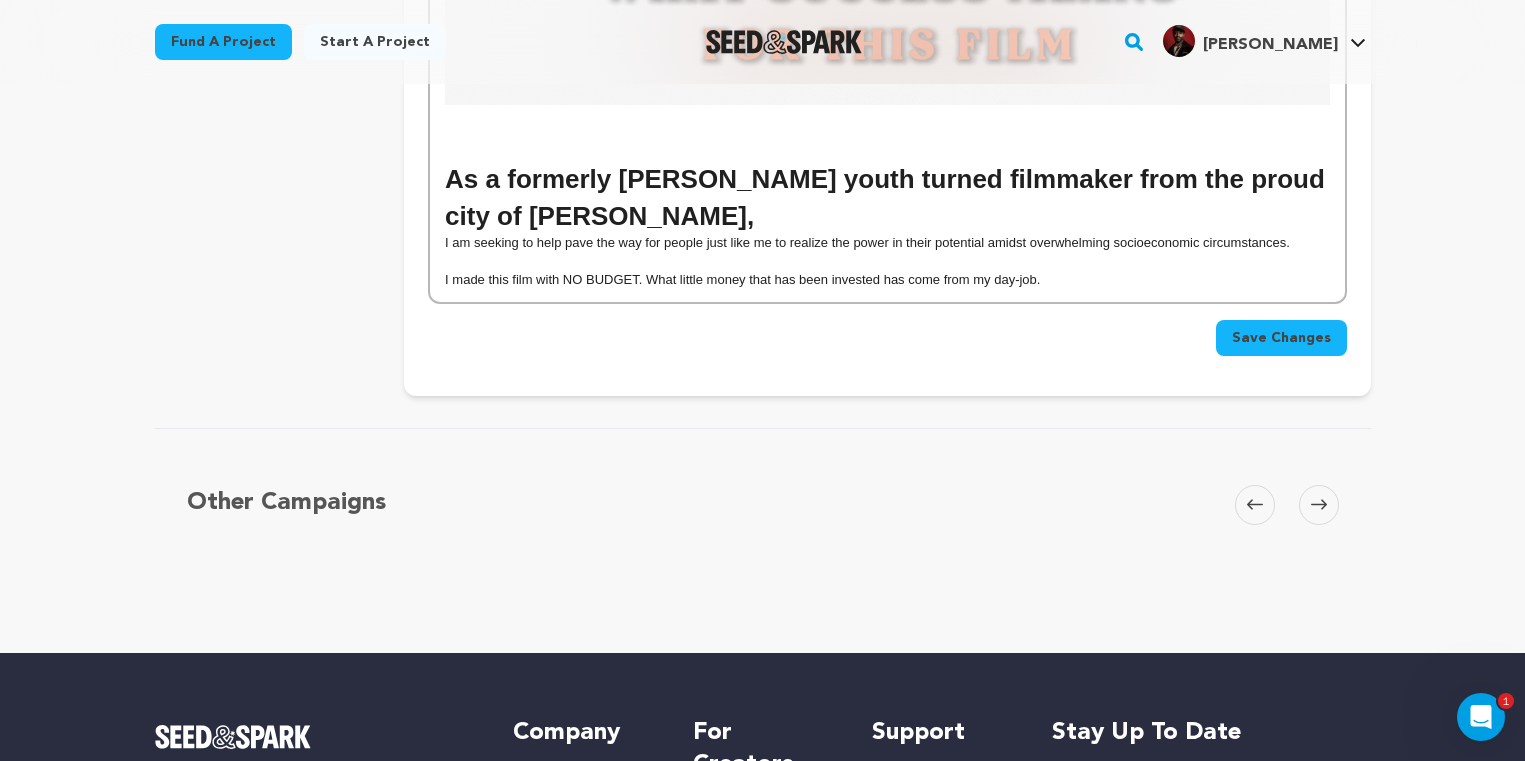 click on "I made this film with NO BUDGET. What little money that has been invested has come from my day-job." at bounding box center [887, 280] 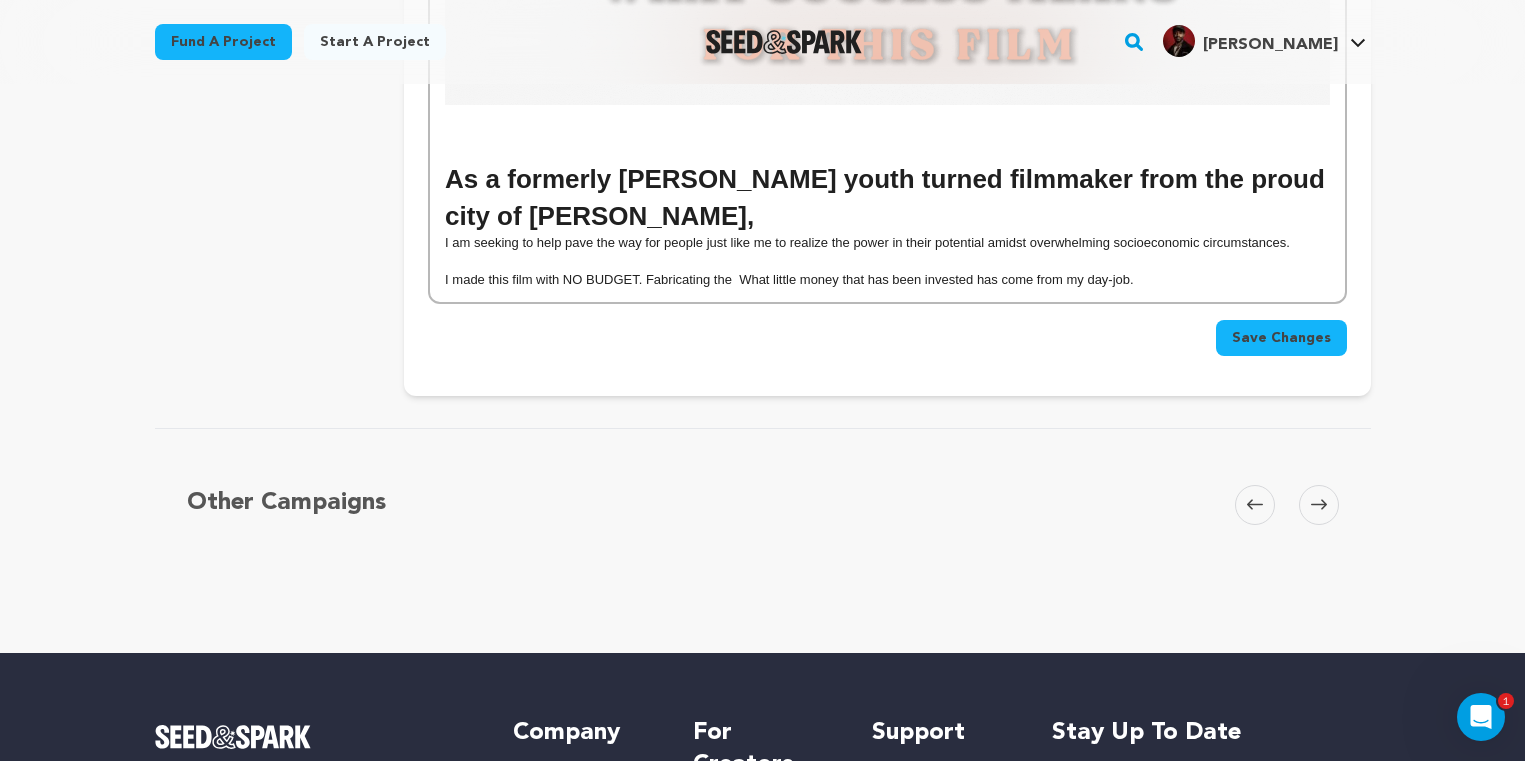 click on "The wages of loneliness throughout my life as an orphan – especially during most of my 20's – has resulted in this film. MIDNIGHT DIARIES Written, Filmed & Edited by Keno S. Neal Self-expression through art, whether writing stories or shooting images, has always been my way of coping with depression. And cinema is a great therapeutic tool of communication. I AM TRAVIS BICKLE. Travis as a fictional cinematic character is a caricature of the common man facing his own existential battle in societies' loneliness epidemic. Like many men, I see aspects of myself in him.  I was born as an orphan and raised in foster care for the first 20 years of my life. Fundamentally, my understanding of family, community and overall sense of belonging has always been a conflict. In this short film, I preview a summary of my lived adulthood experience in Los Angeles, a decade after departing from the foster care system. I portray myself,  THE FOSTER BOY (28) , cinema reverends, Martin Scorsese & Paul Schrader. The parallels" at bounding box center (887, -1802) 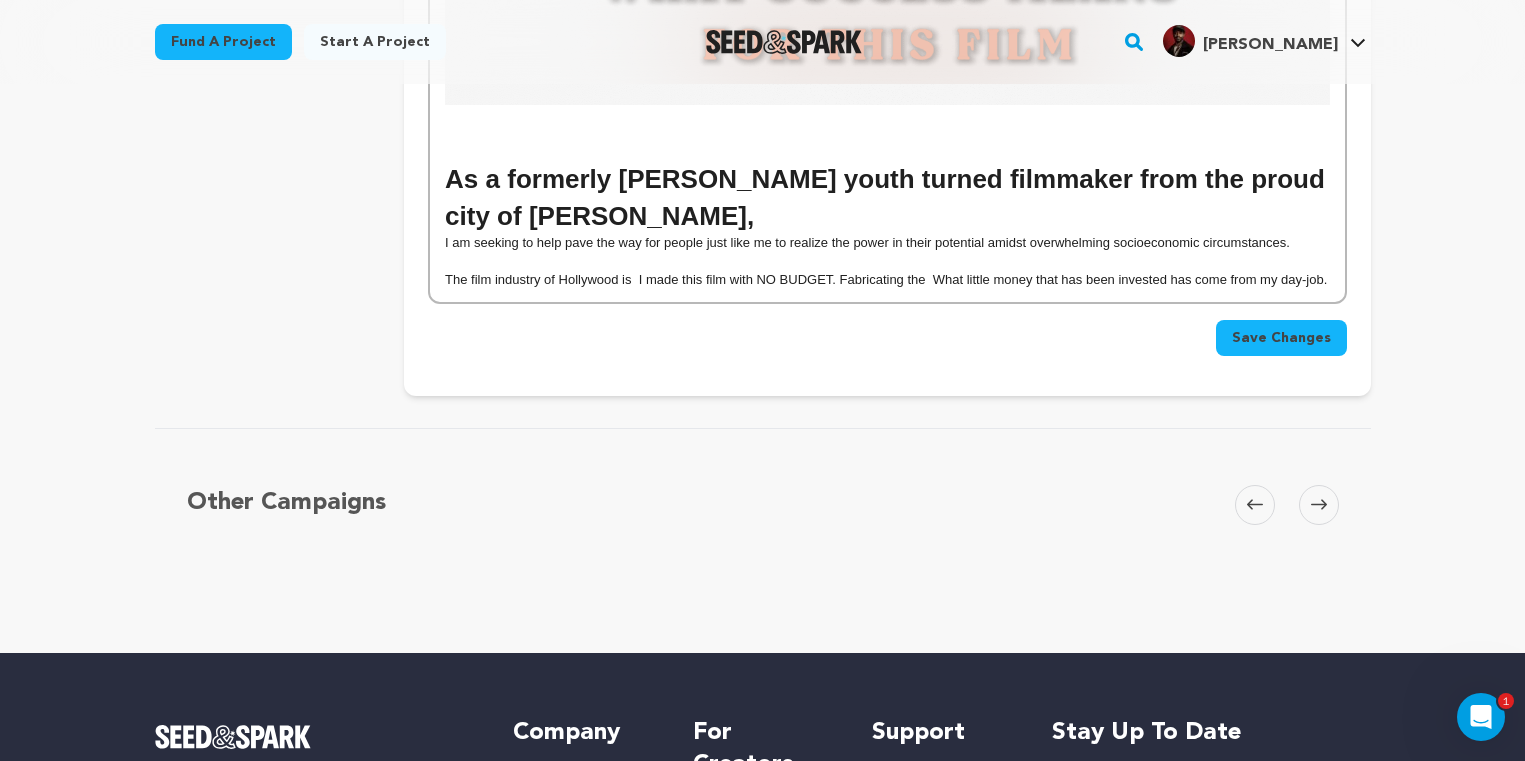 click on "The film industry of Hollywood is  I made this film with NO BUDGET. Fabricating the  What little money that has been invested has come from my day-job." at bounding box center (887, 280) 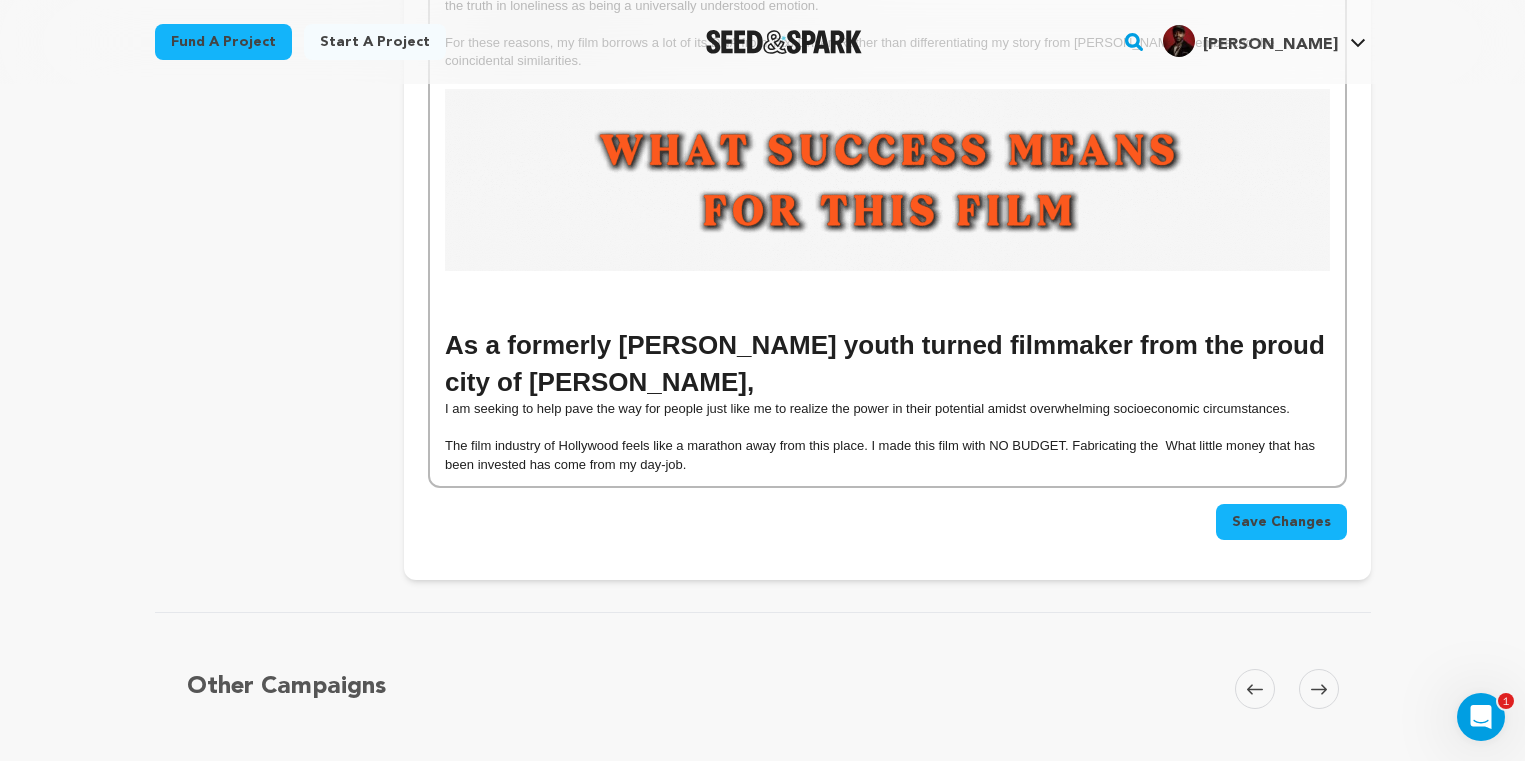 scroll, scrollTop: 4190, scrollLeft: 0, axis: vertical 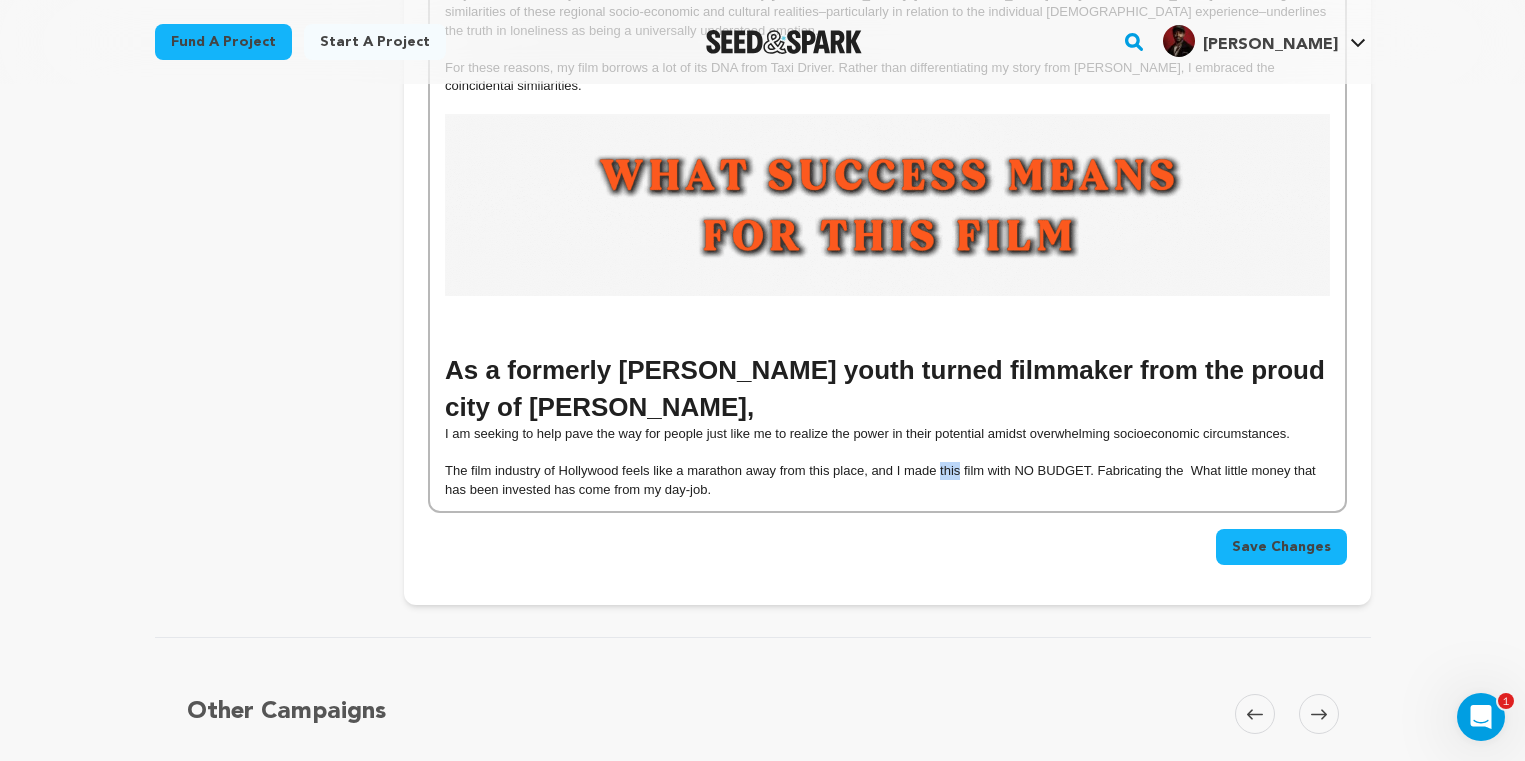 drag, startPoint x: 960, startPoint y: 456, endPoint x: 940, endPoint y: 456, distance: 20 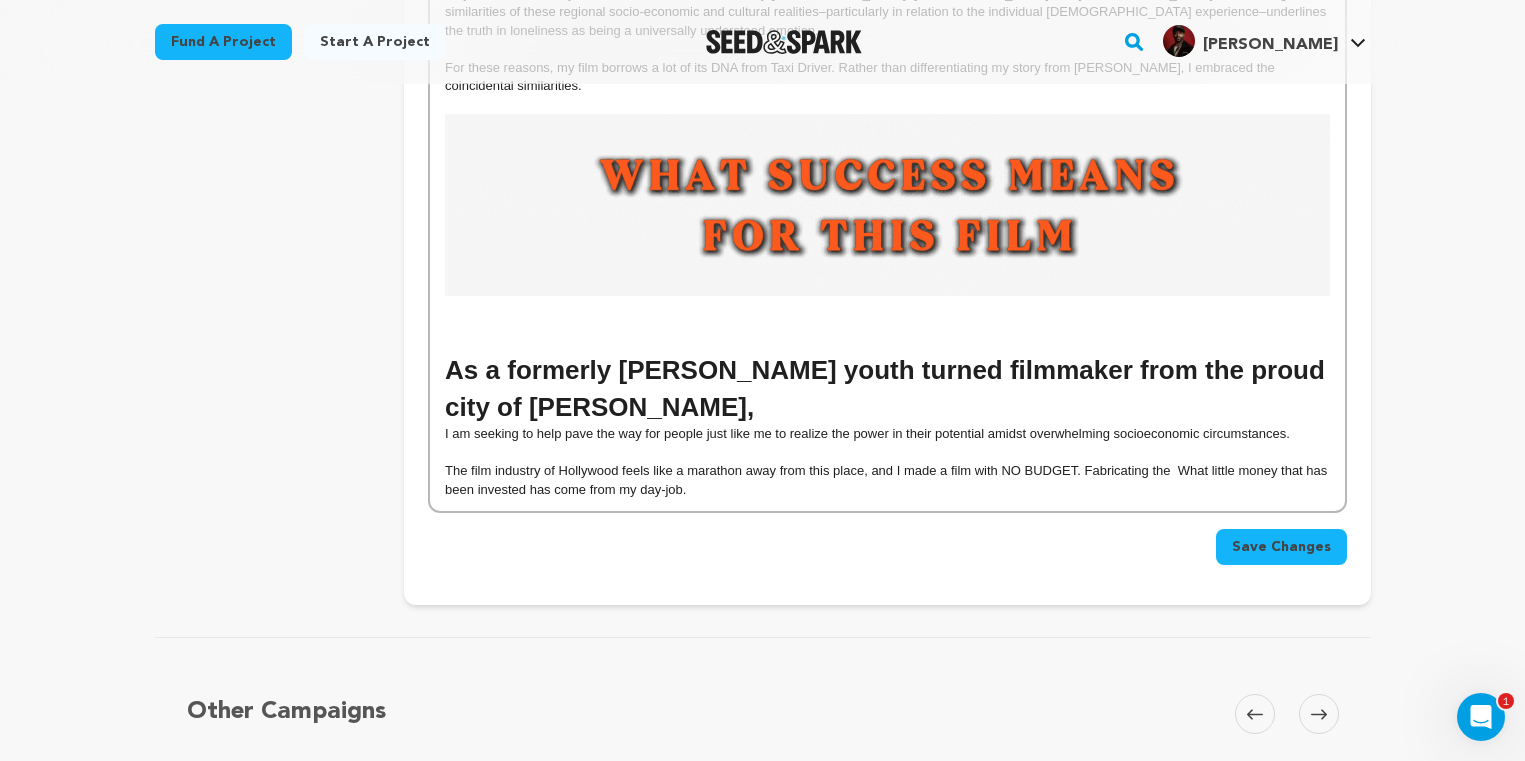 click on "The film industry of Hollywood feels like a marathon away from this place, and I made a film with NO BUDGET. Fabricating the  What little money that has been invested has come from my day-job." at bounding box center (887, 480) 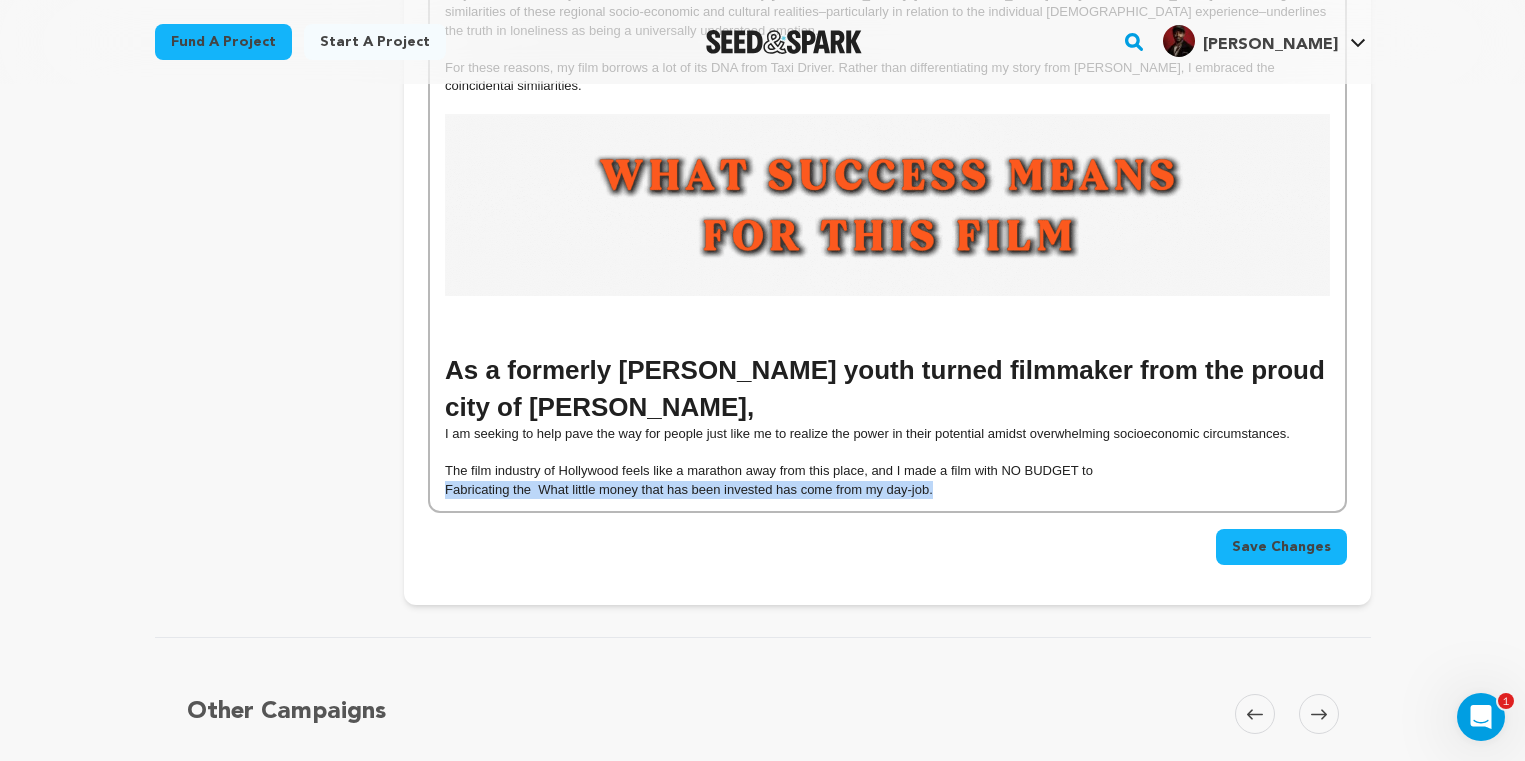 drag, startPoint x: 938, startPoint y: 476, endPoint x: 437, endPoint y: 471, distance: 501.02496 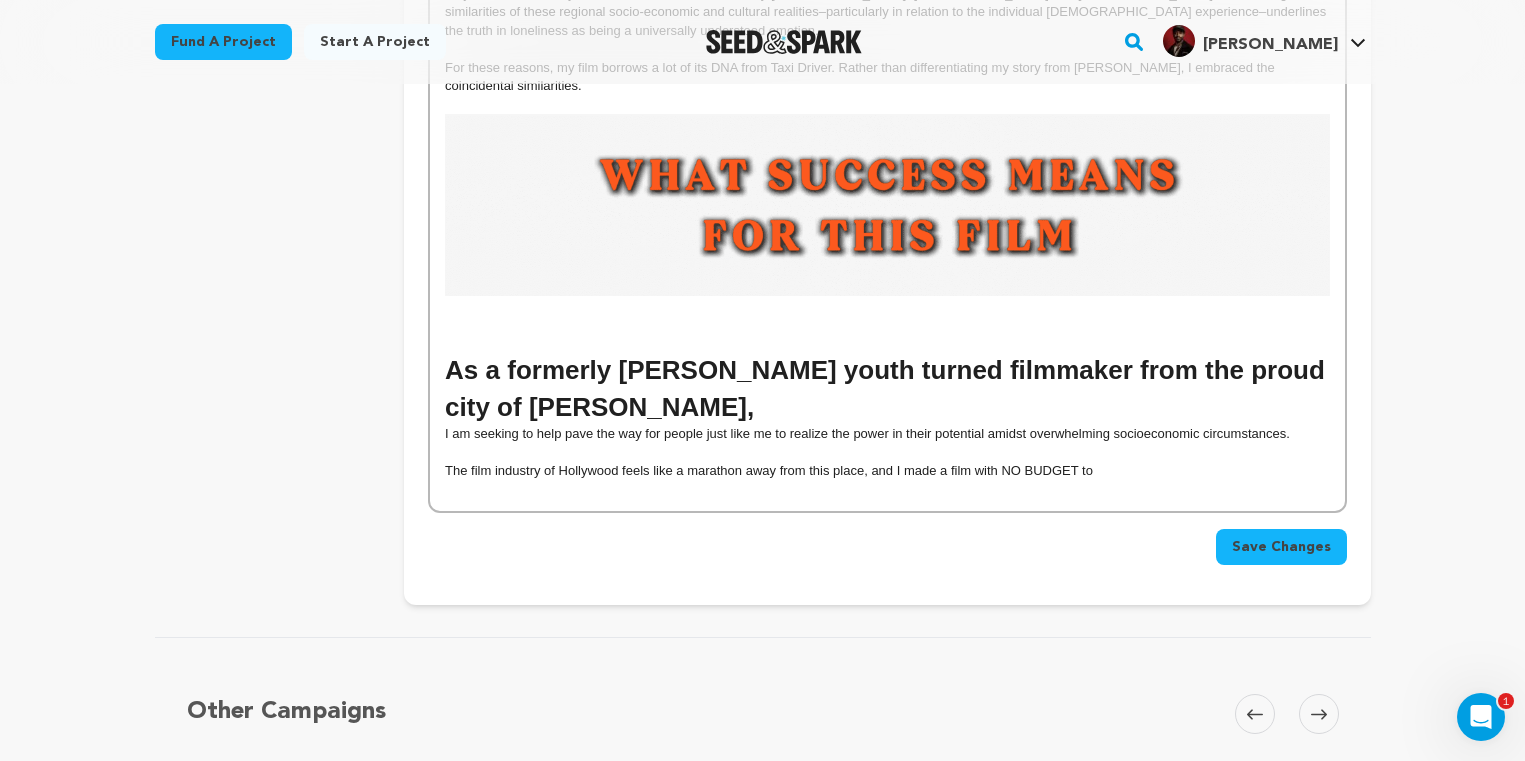 click at bounding box center (887, 490) 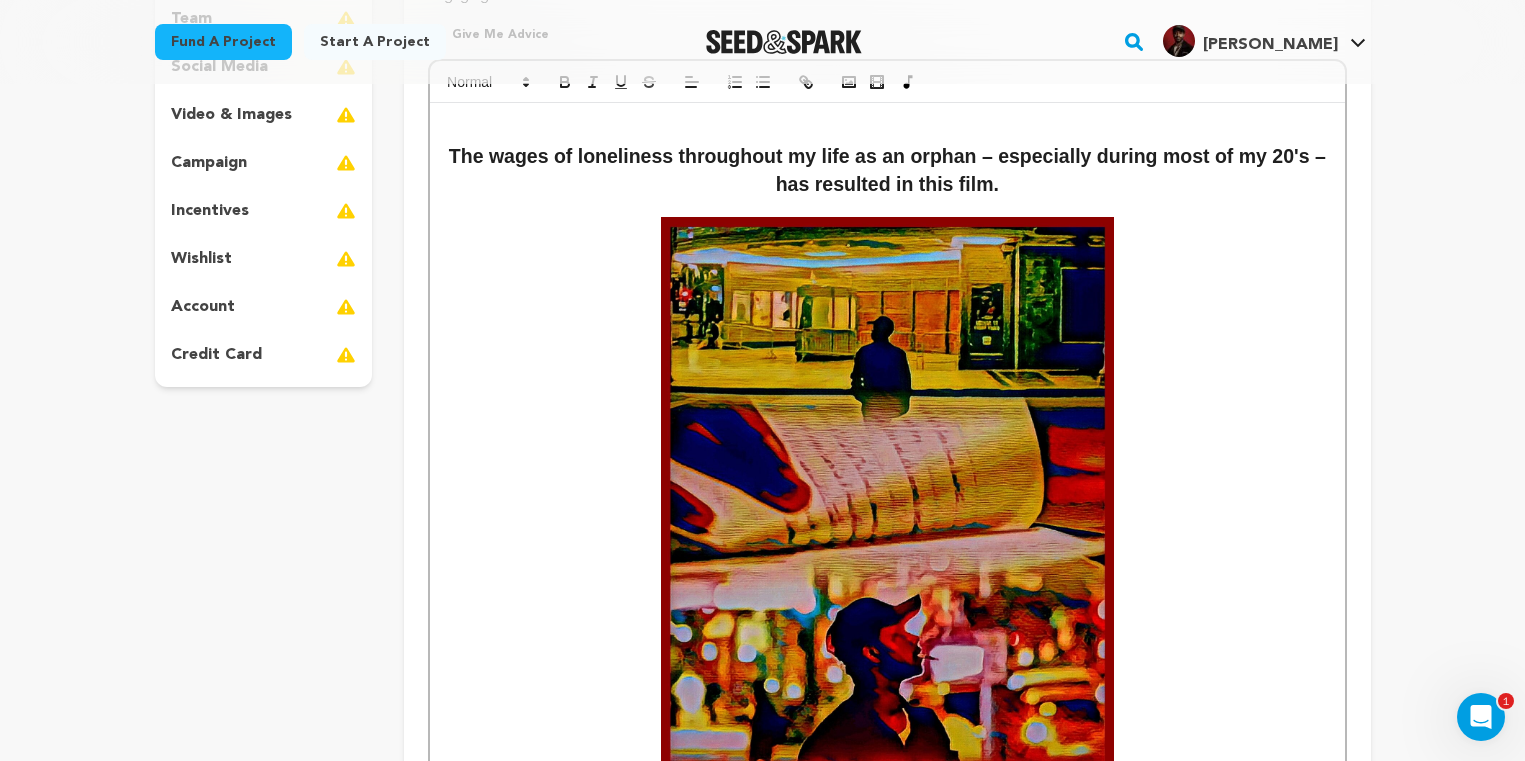 scroll, scrollTop: 0, scrollLeft: 0, axis: both 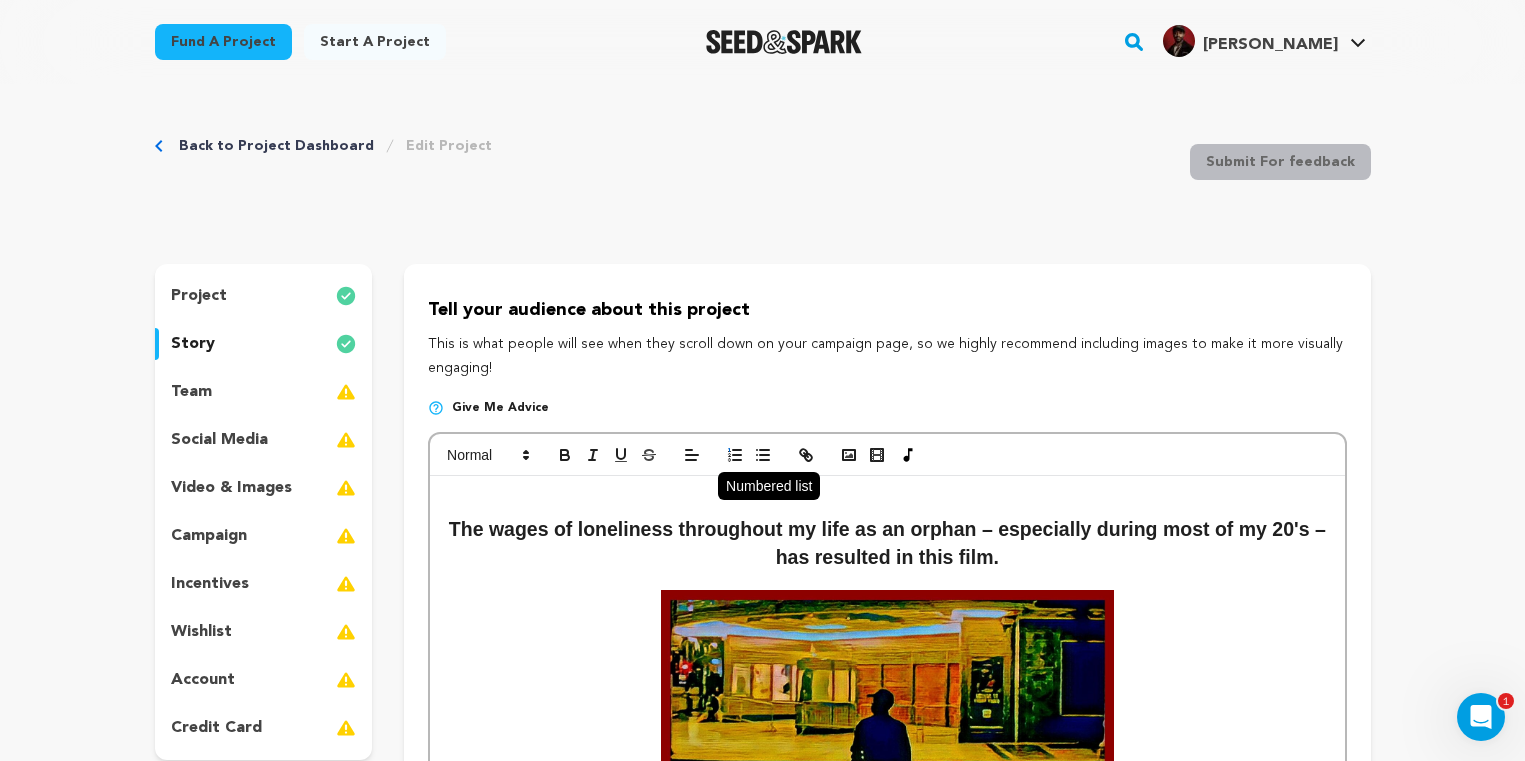 click 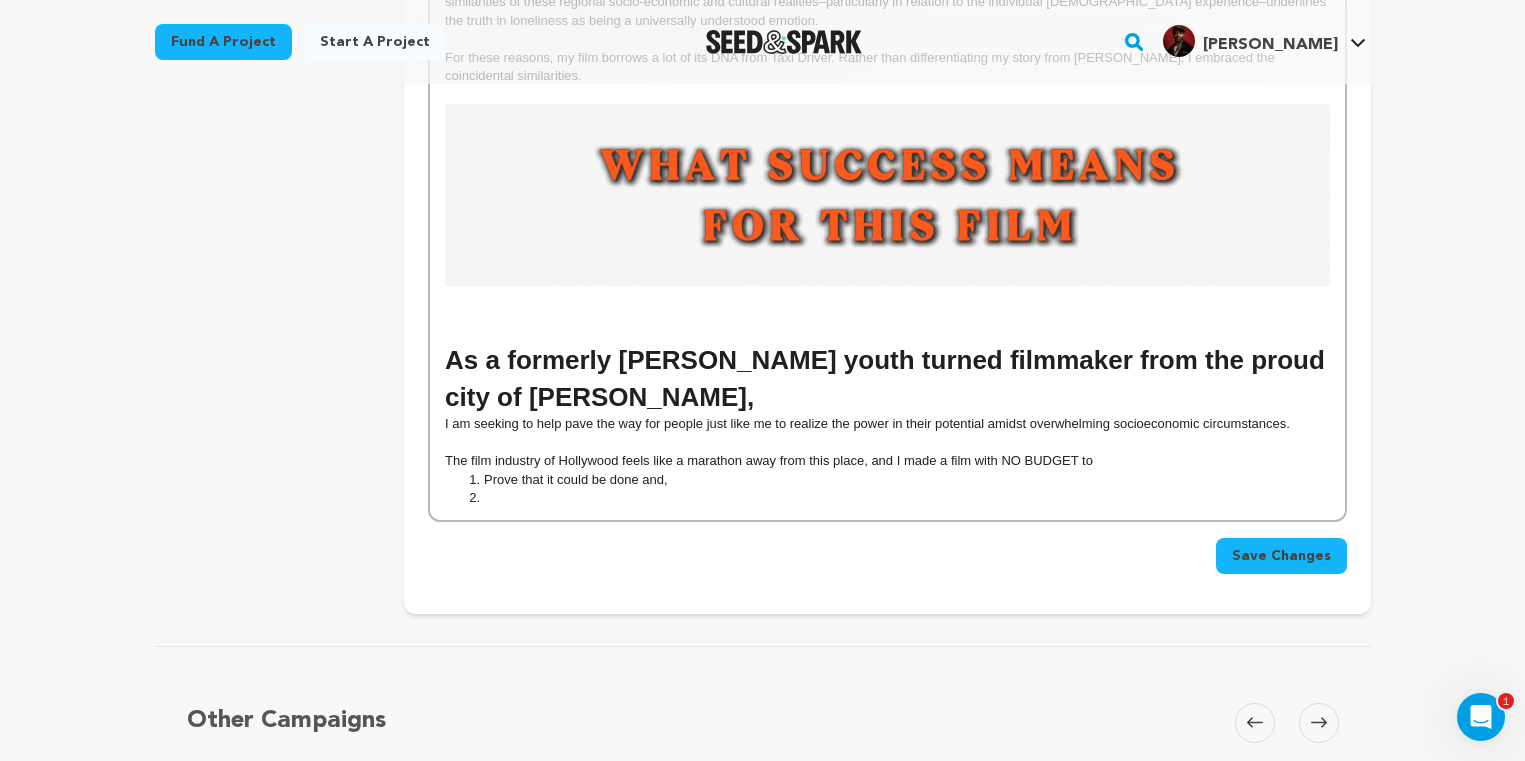 scroll, scrollTop: 4170, scrollLeft: 0, axis: vertical 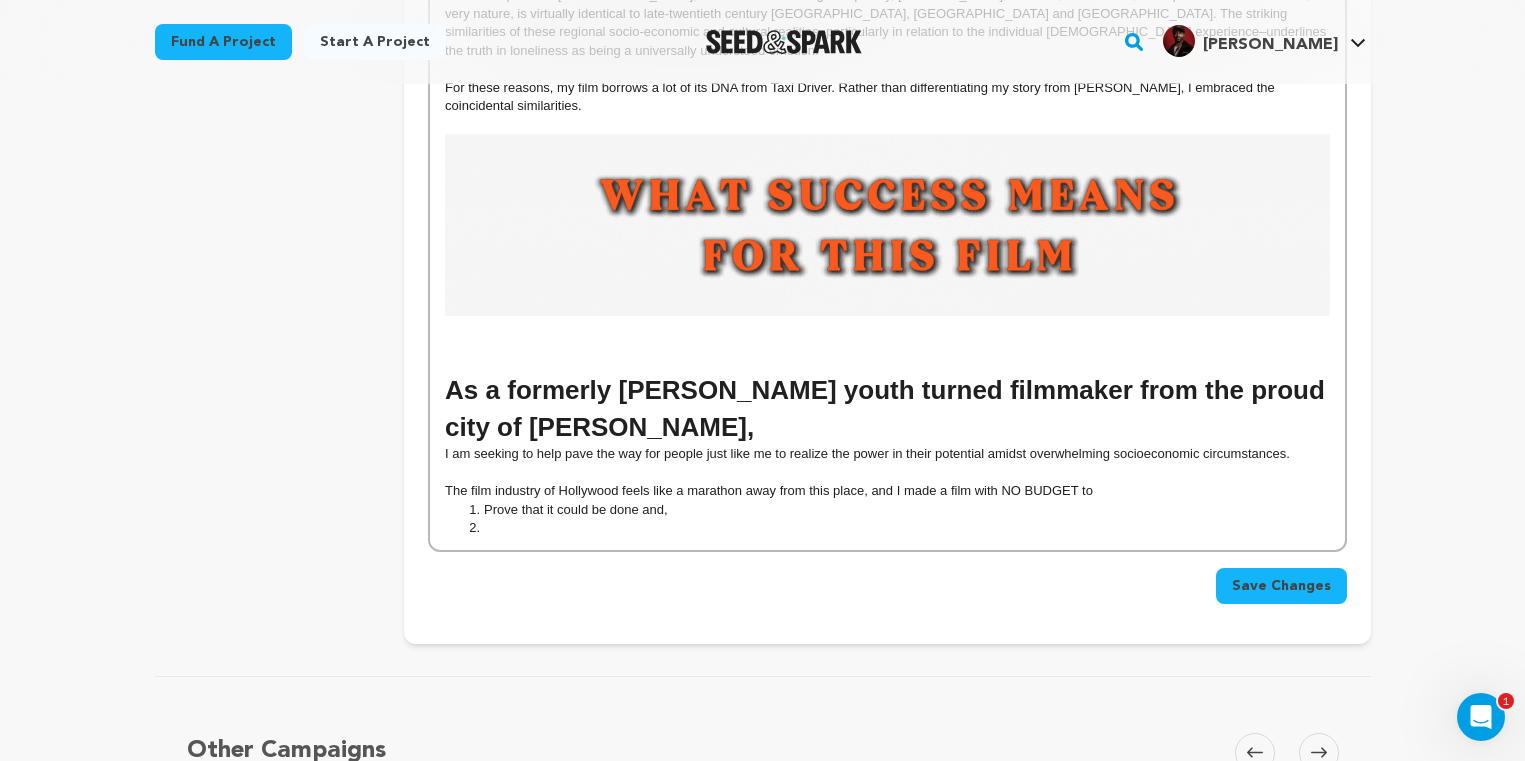 click on "The film industry of Hollywood feels like a marathon away from this place, and I made a film with NO BUDGET to" at bounding box center [887, 491] 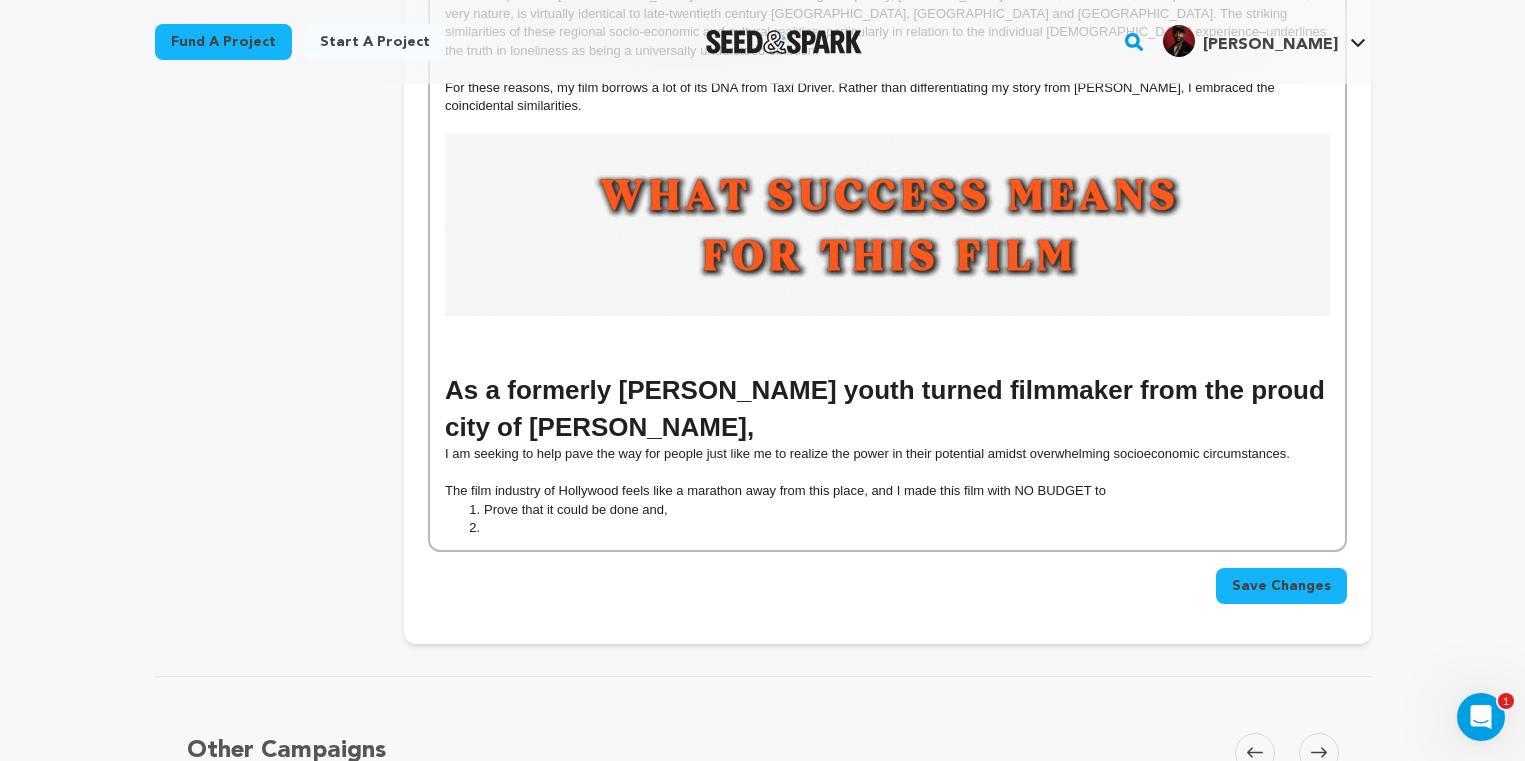 click at bounding box center (897, 528) 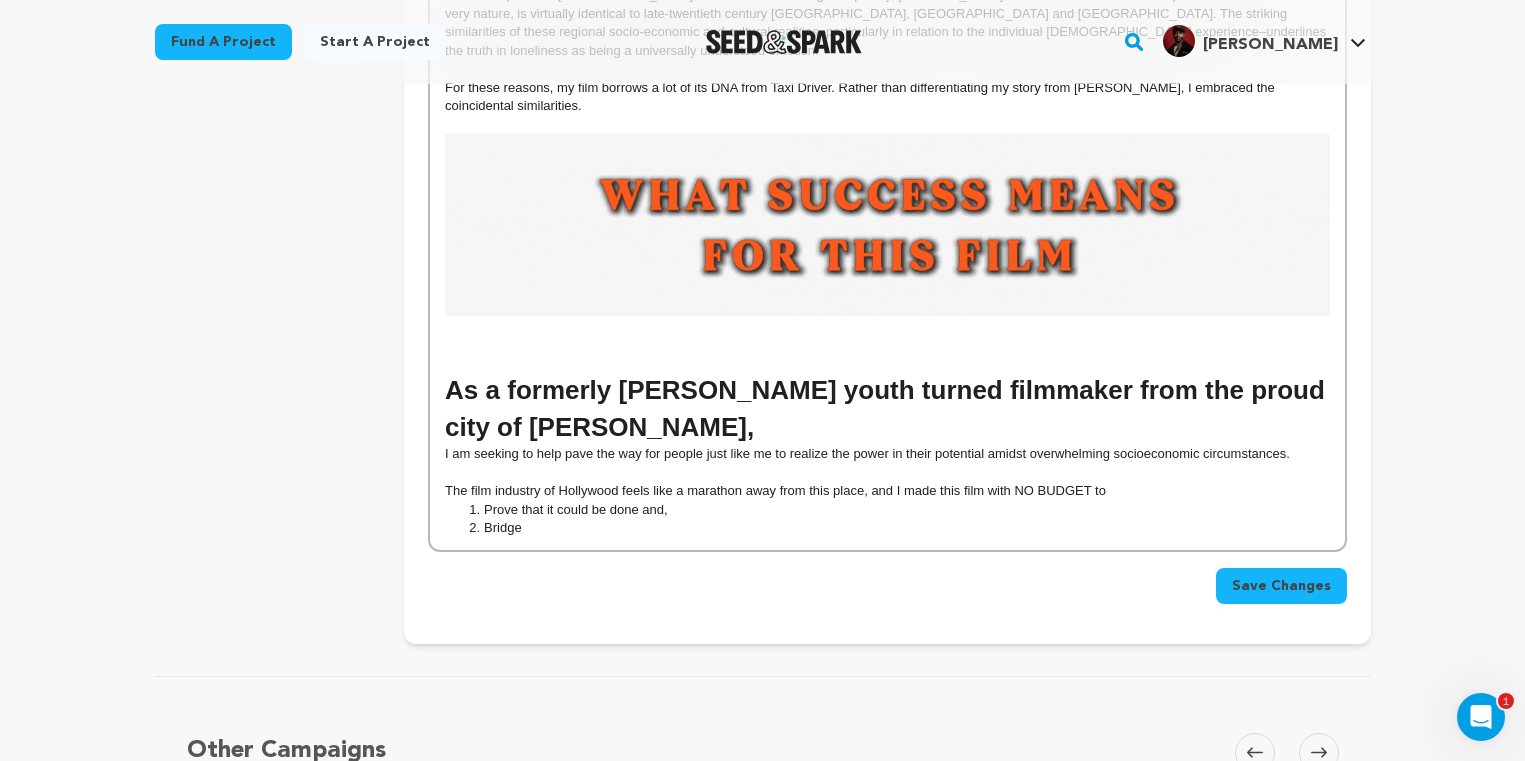 click on "Prove that it could be done and," at bounding box center [897, 510] 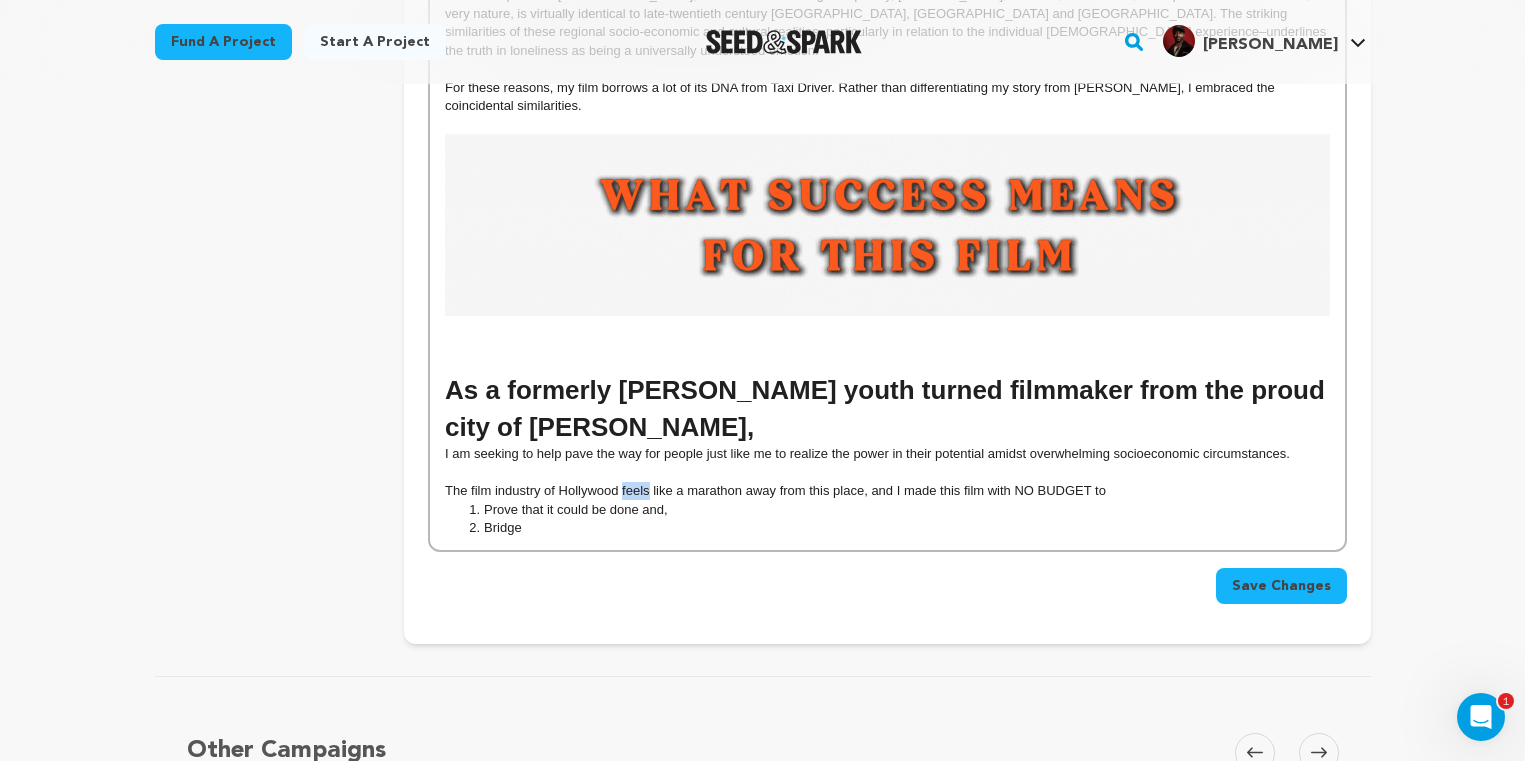 drag, startPoint x: 649, startPoint y: 478, endPoint x: 621, endPoint y: 474, distance: 28.284271 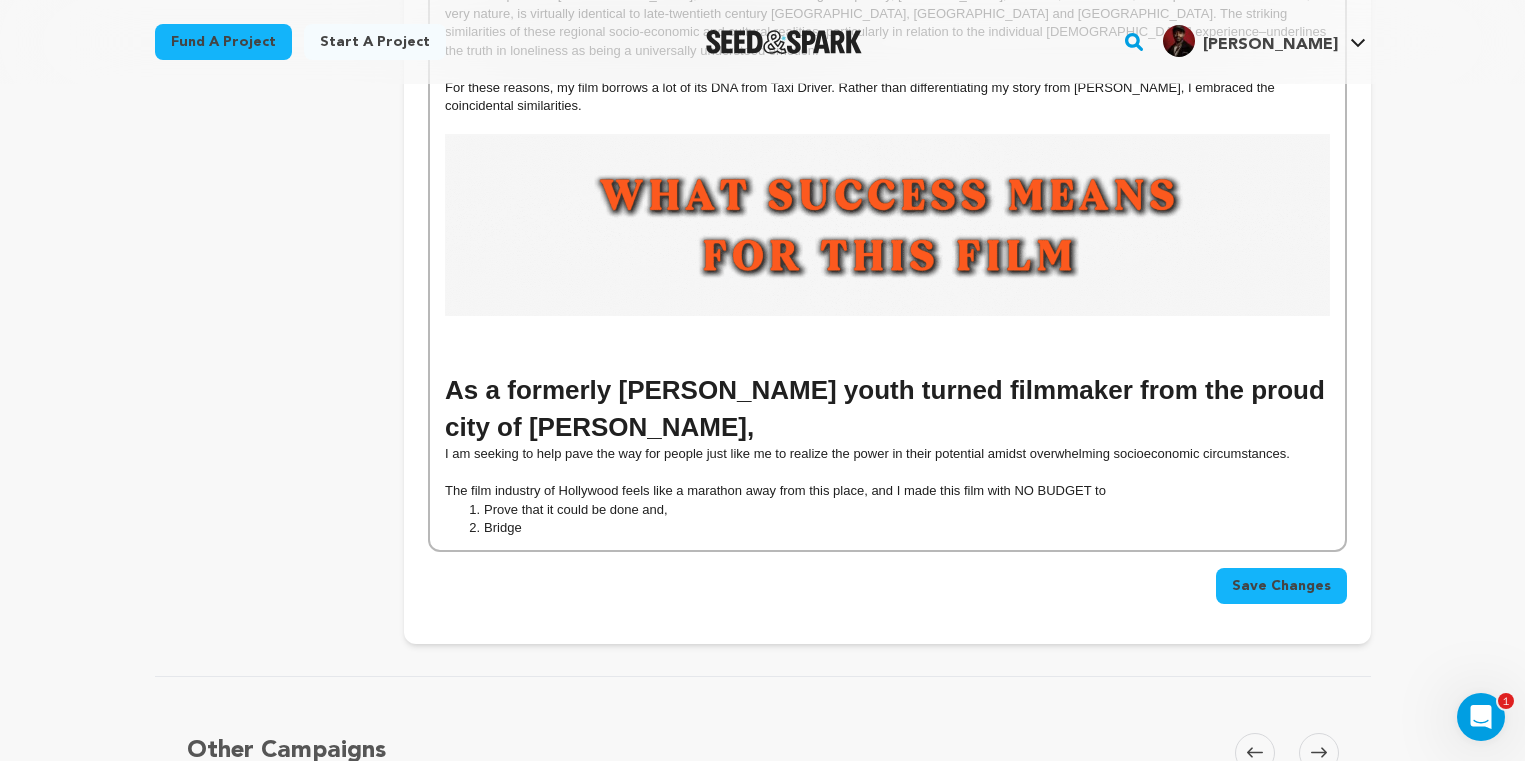 click on "The film industry of Hollywood feels like a marathon away from this place, and I made this film with NO BUDGET to" at bounding box center [887, 491] 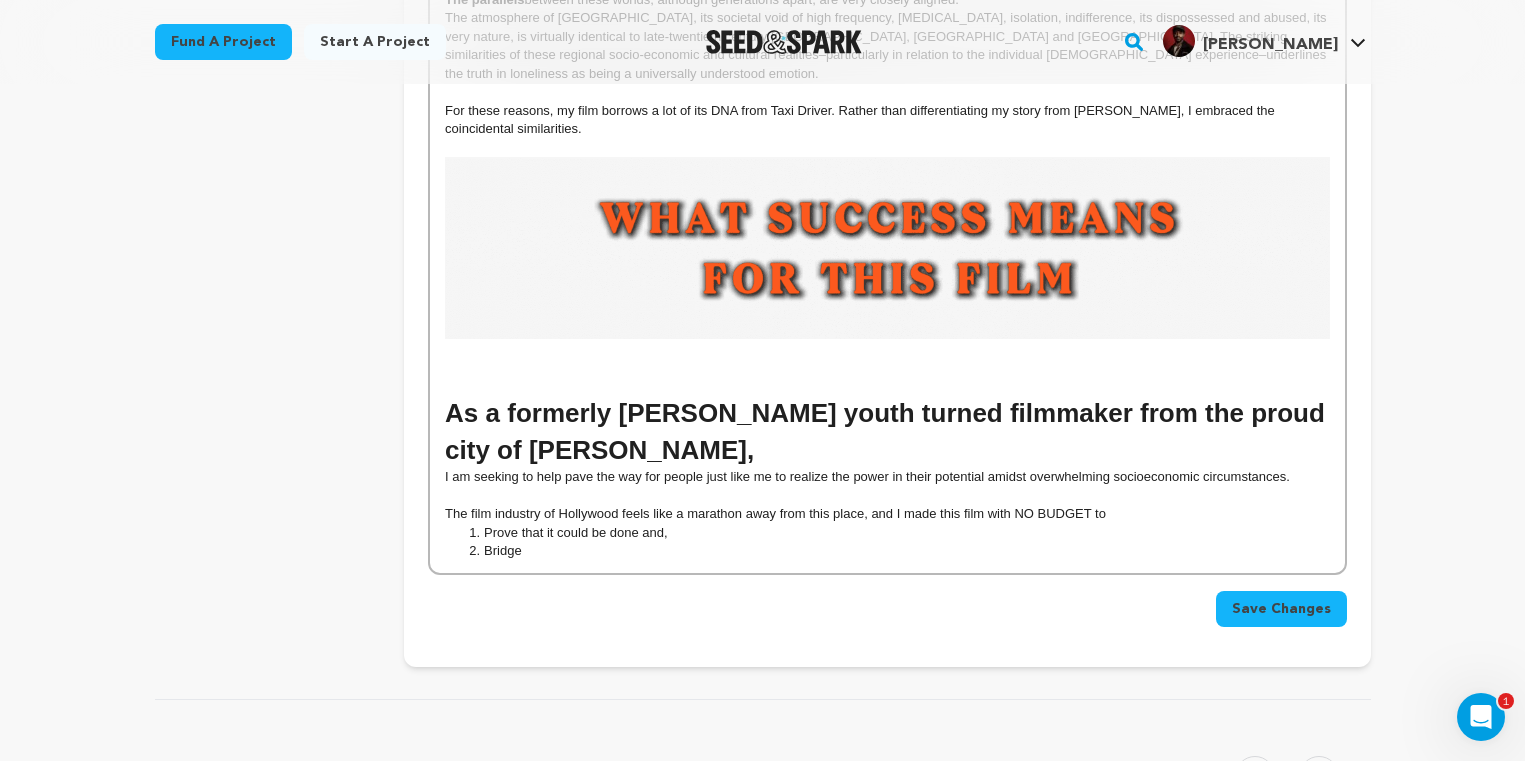 scroll, scrollTop: 4157, scrollLeft: 0, axis: vertical 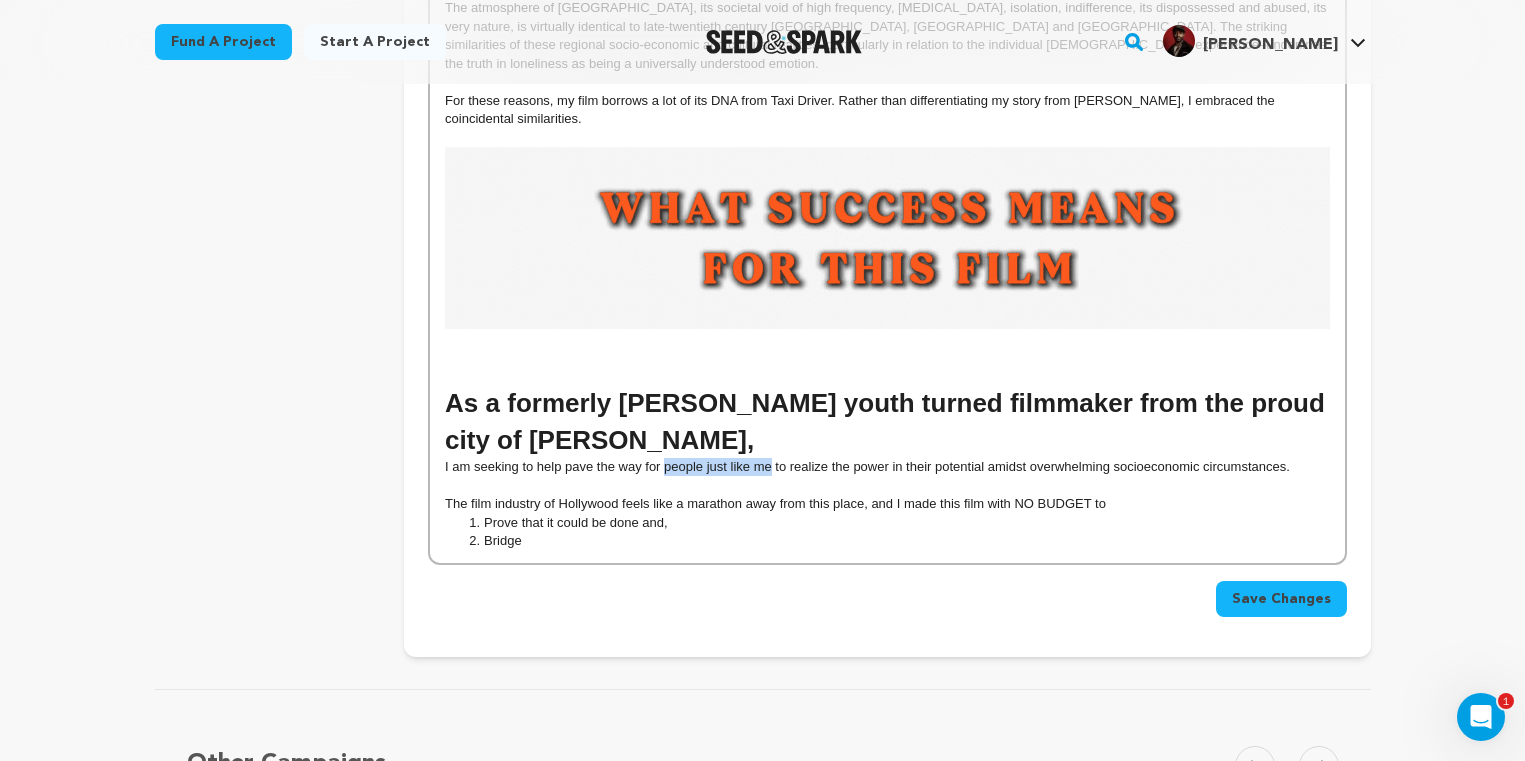 drag, startPoint x: 770, startPoint y: 456, endPoint x: 667, endPoint y: 457, distance: 103.00485 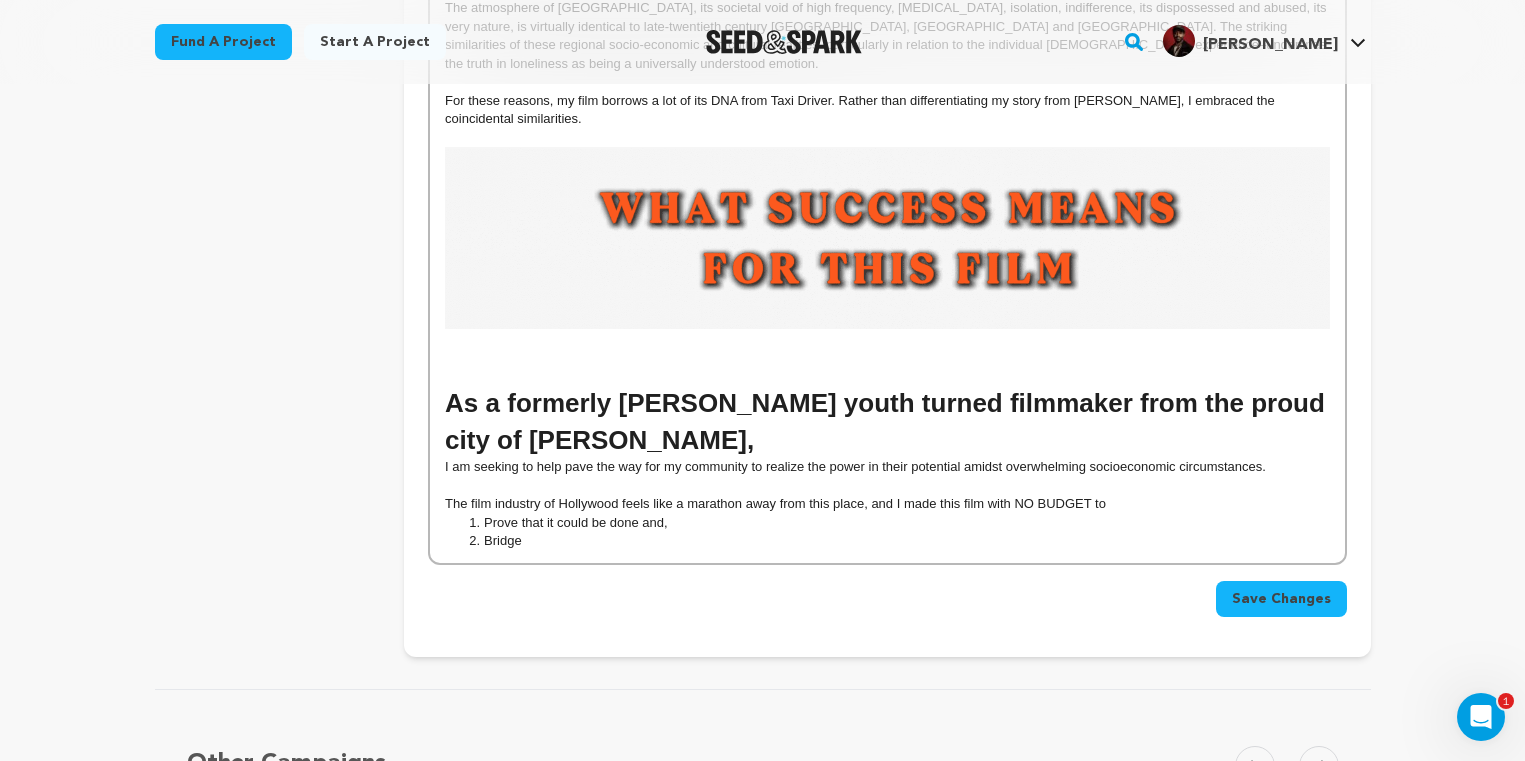click on "Bridge" at bounding box center (897, 541) 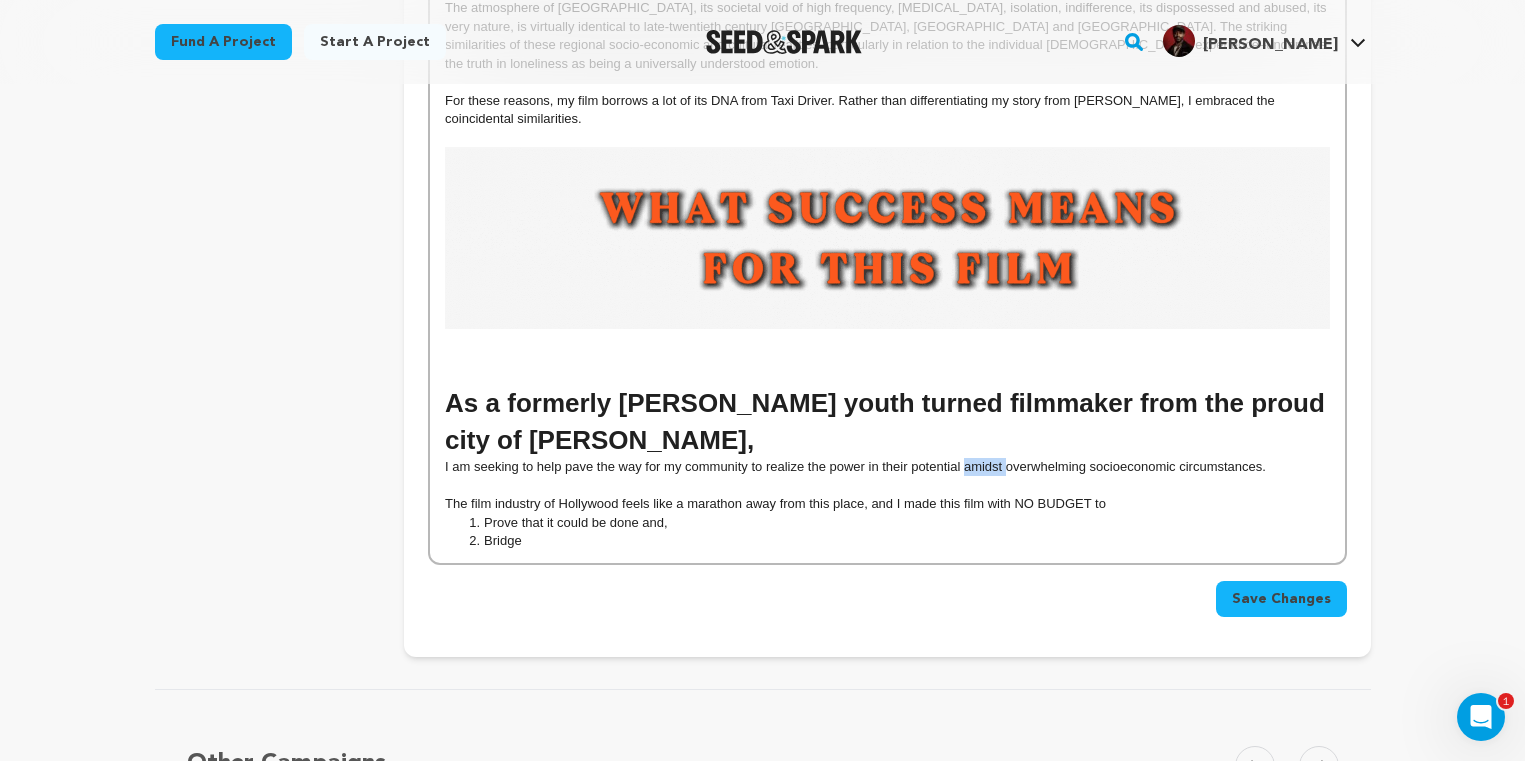 drag, startPoint x: 1005, startPoint y: 454, endPoint x: 963, endPoint y: 457, distance: 42.107006 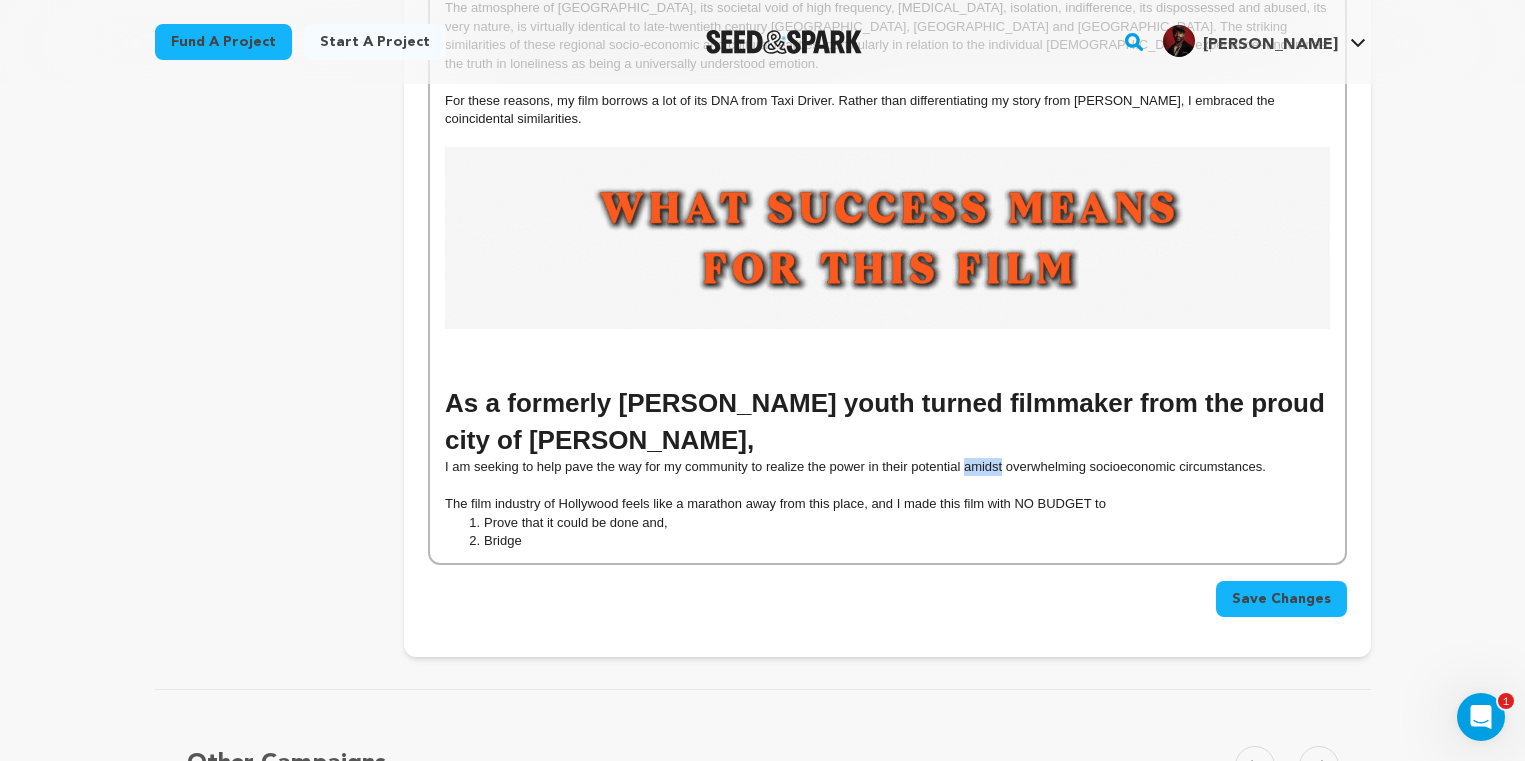 drag, startPoint x: 963, startPoint y: 457, endPoint x: 1001, endPoint y: 458, distance: 38.013157 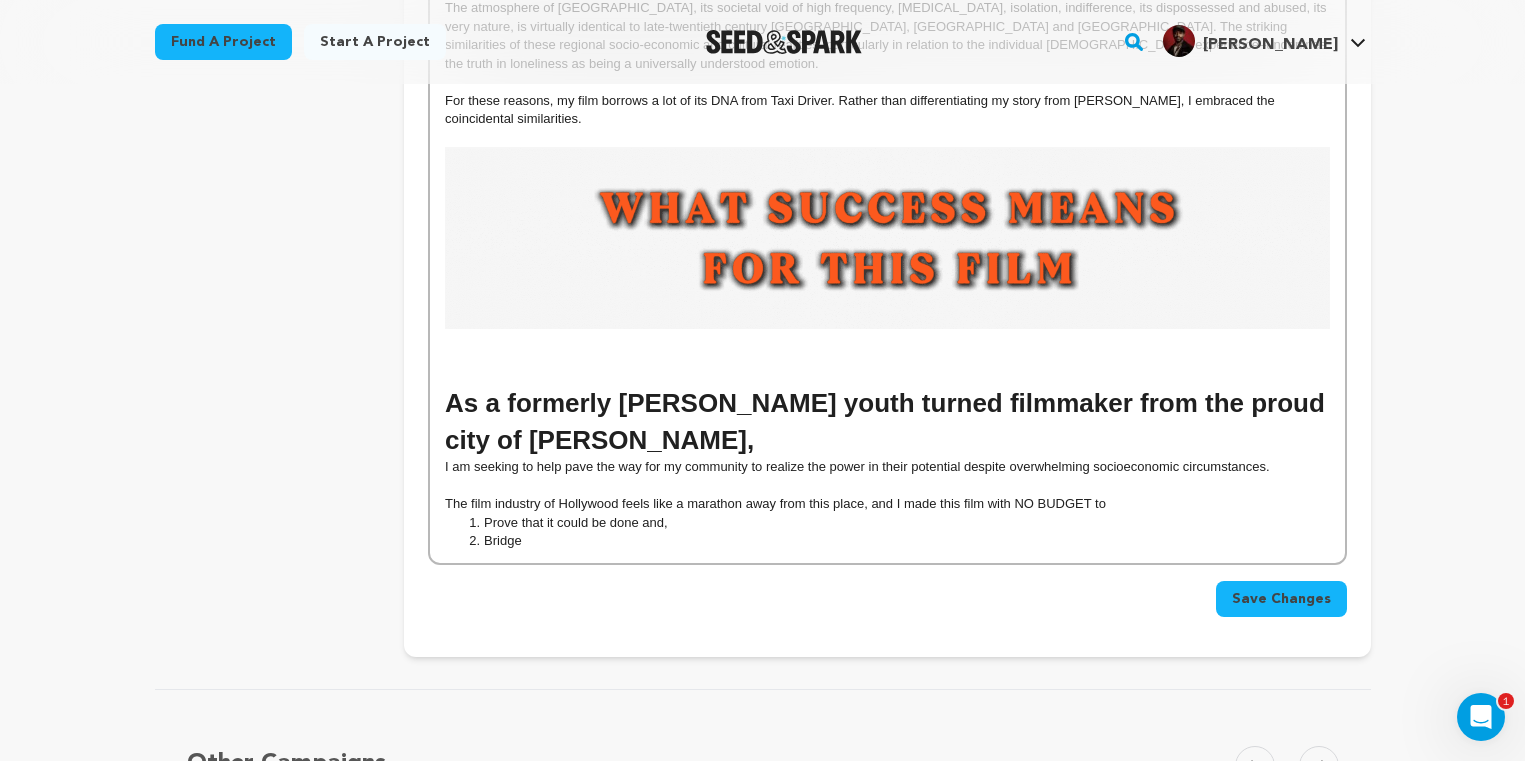 click on "Bridge" at bounding box center (897, 541) 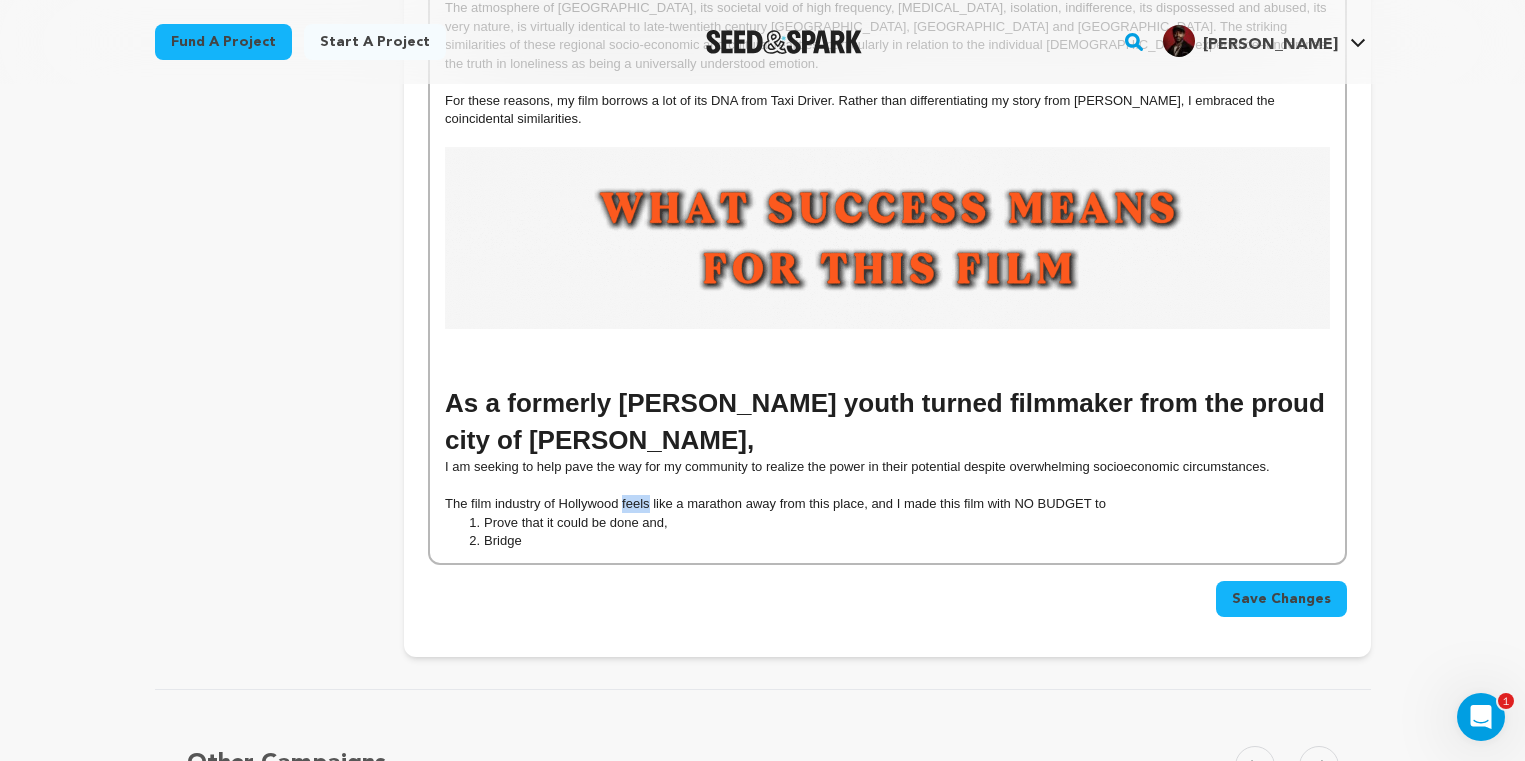 drag, startPoint x: 649, startPoint y: 491, endPoint x: 623, endPoint y: 491, distance: 26 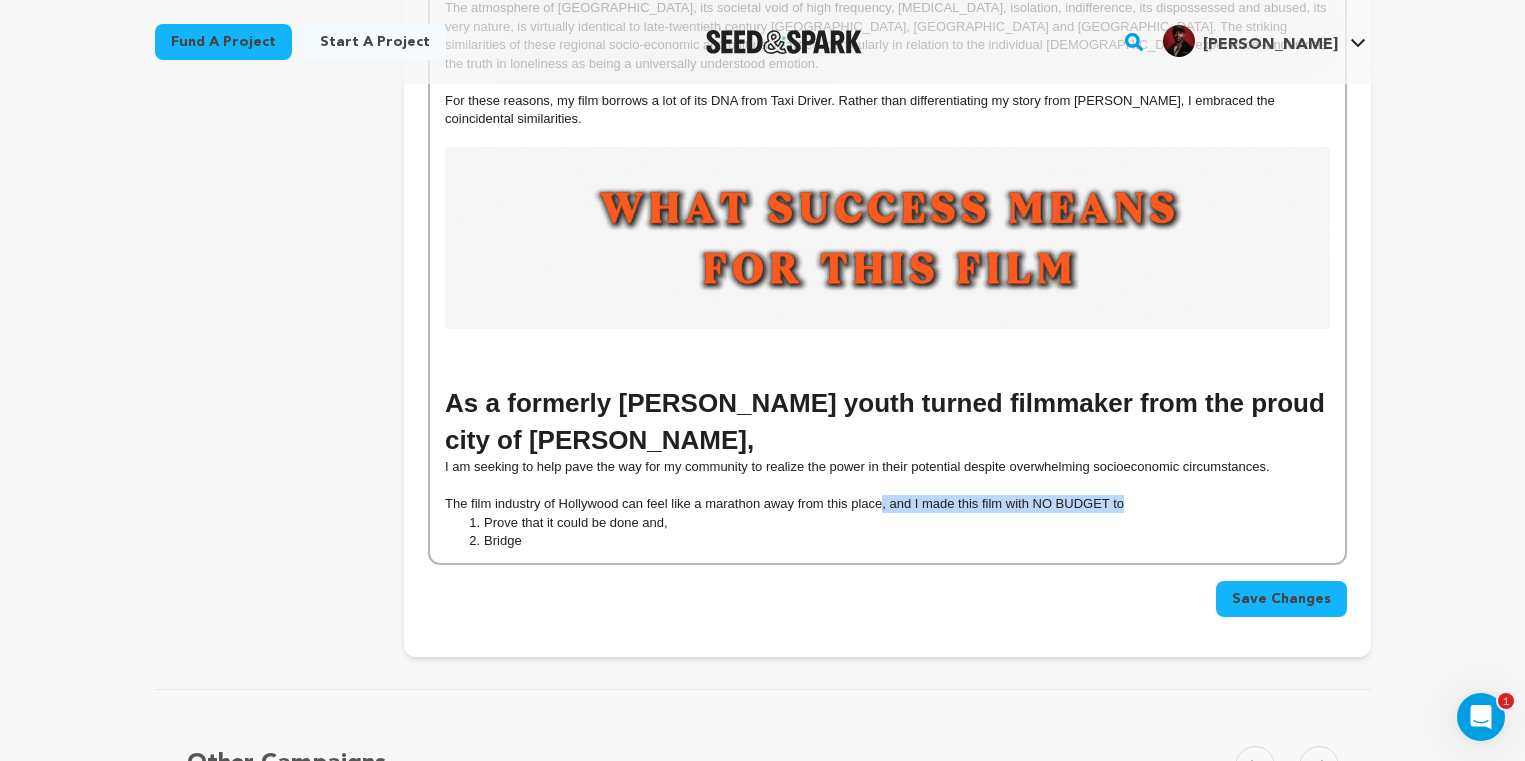 drag, startPoint x: 1124, startPoint y: 492, endPoint x: 883, endPoint y: 494, distance: 241.0083 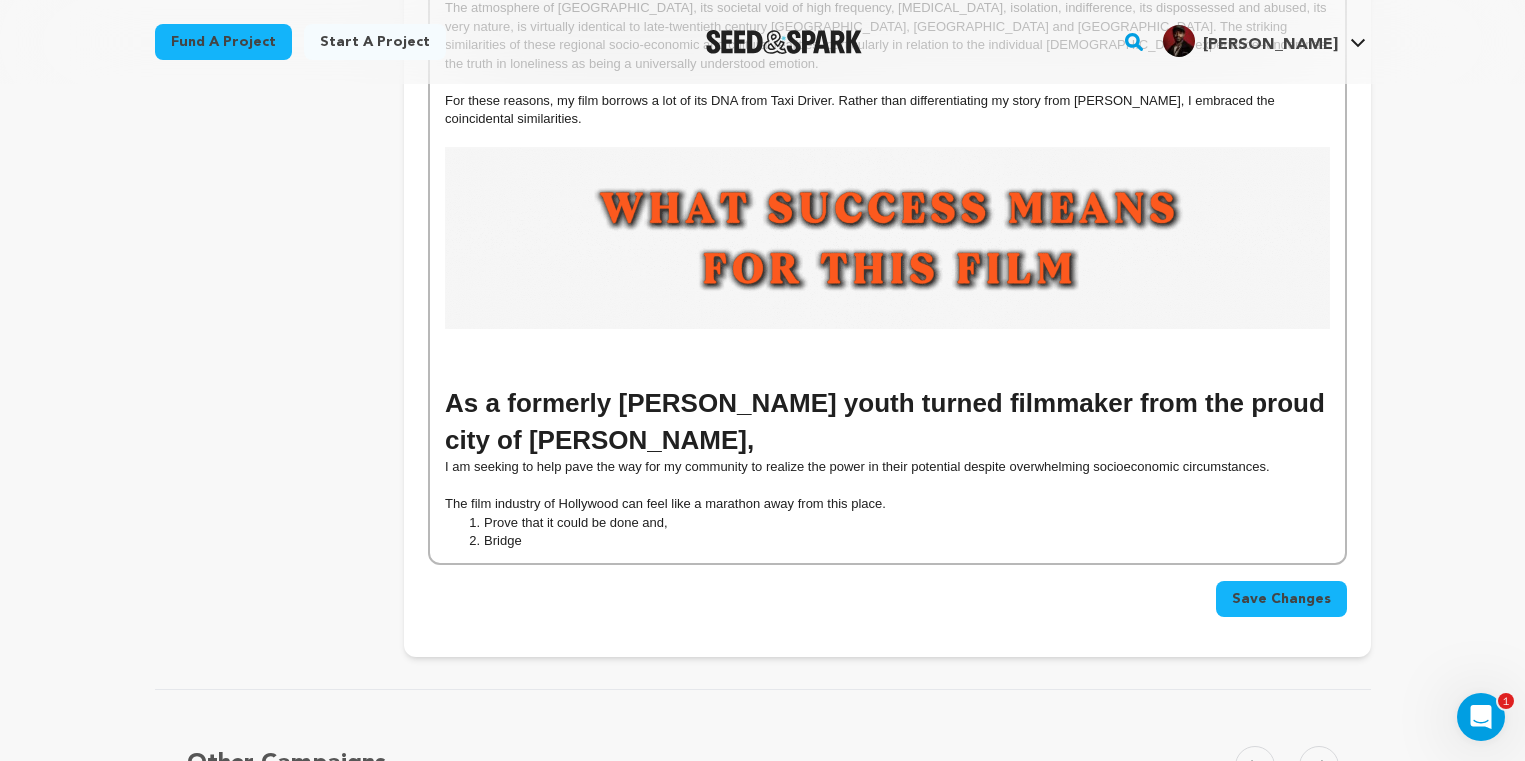drag, startPoint x: 444, startPoint y: 488, endPoint x: 424, endPoint y: 491, distance: 20.22375 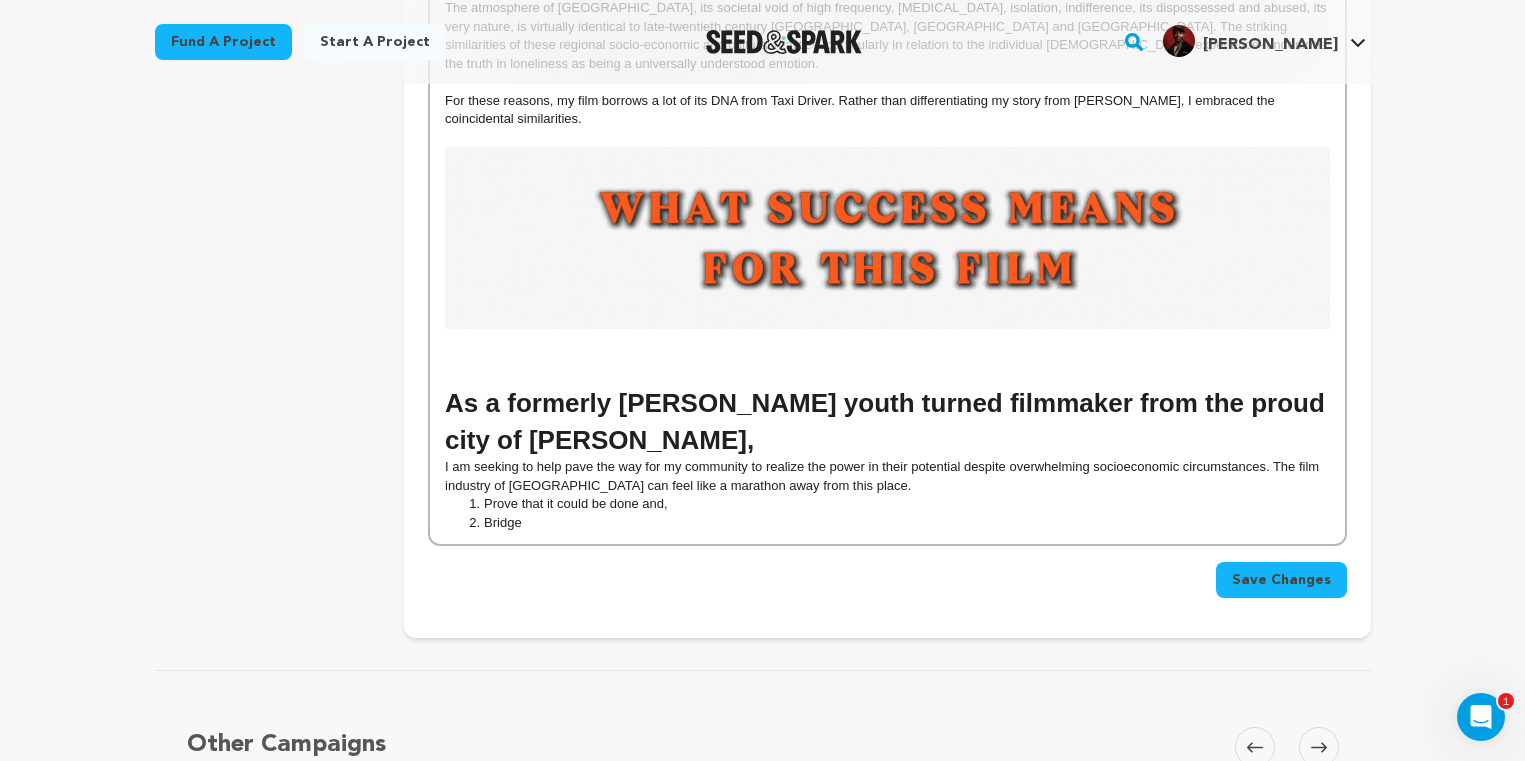 click on "I am seeking to help pave the way for my community to realize the power in their potential despite overwhelming socioeconomic circumstances. The film industry of Hollywood can feel like a marathon away from this place." at bounding box center (887, 476) 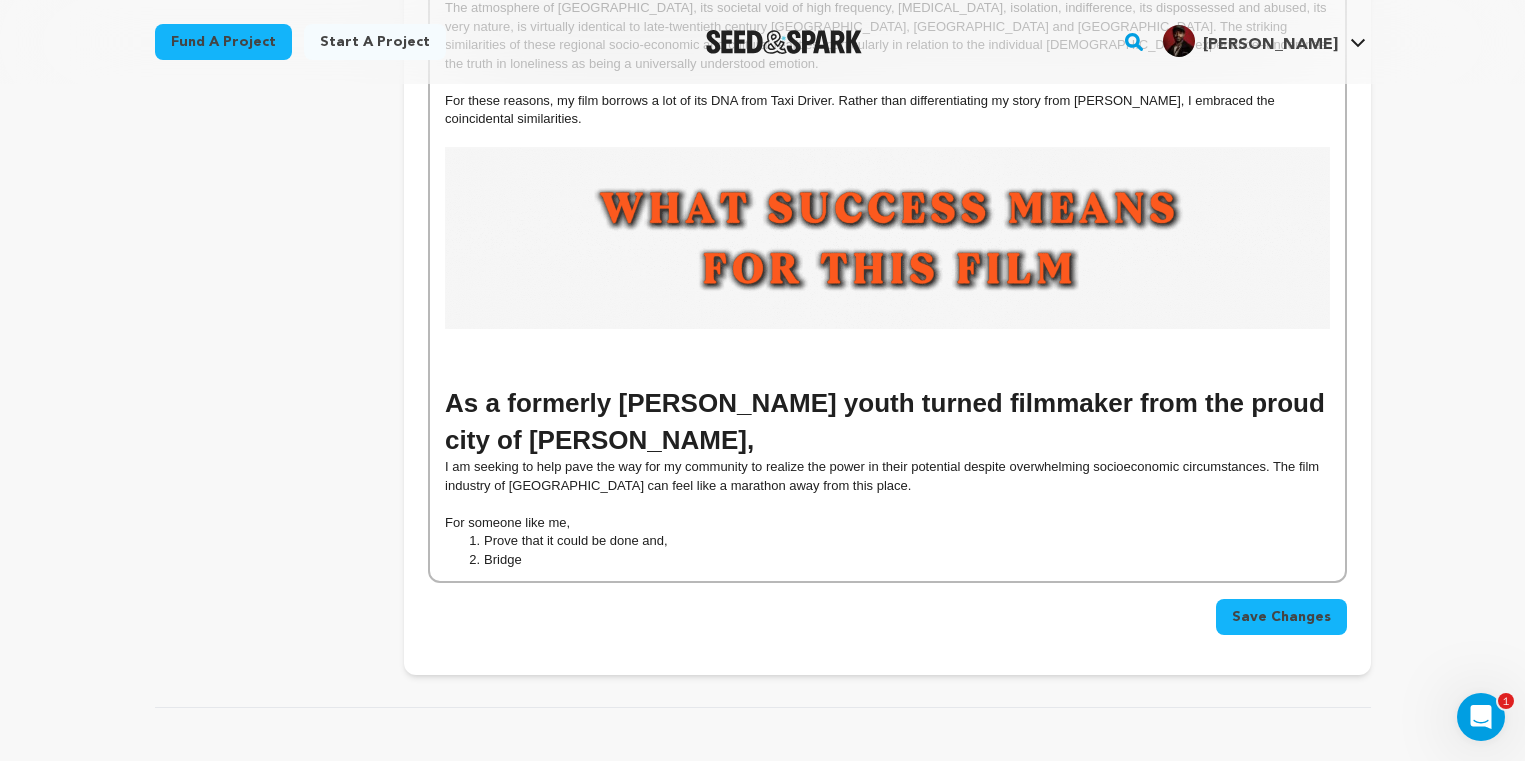 click on "I am seeking to help pave the way for my community to realize the power in their potential despite overwhelming socioeconomic circumstances. The film industry of Hollywood can feel like a marathon away from this place." at bounding box center (887, 476) 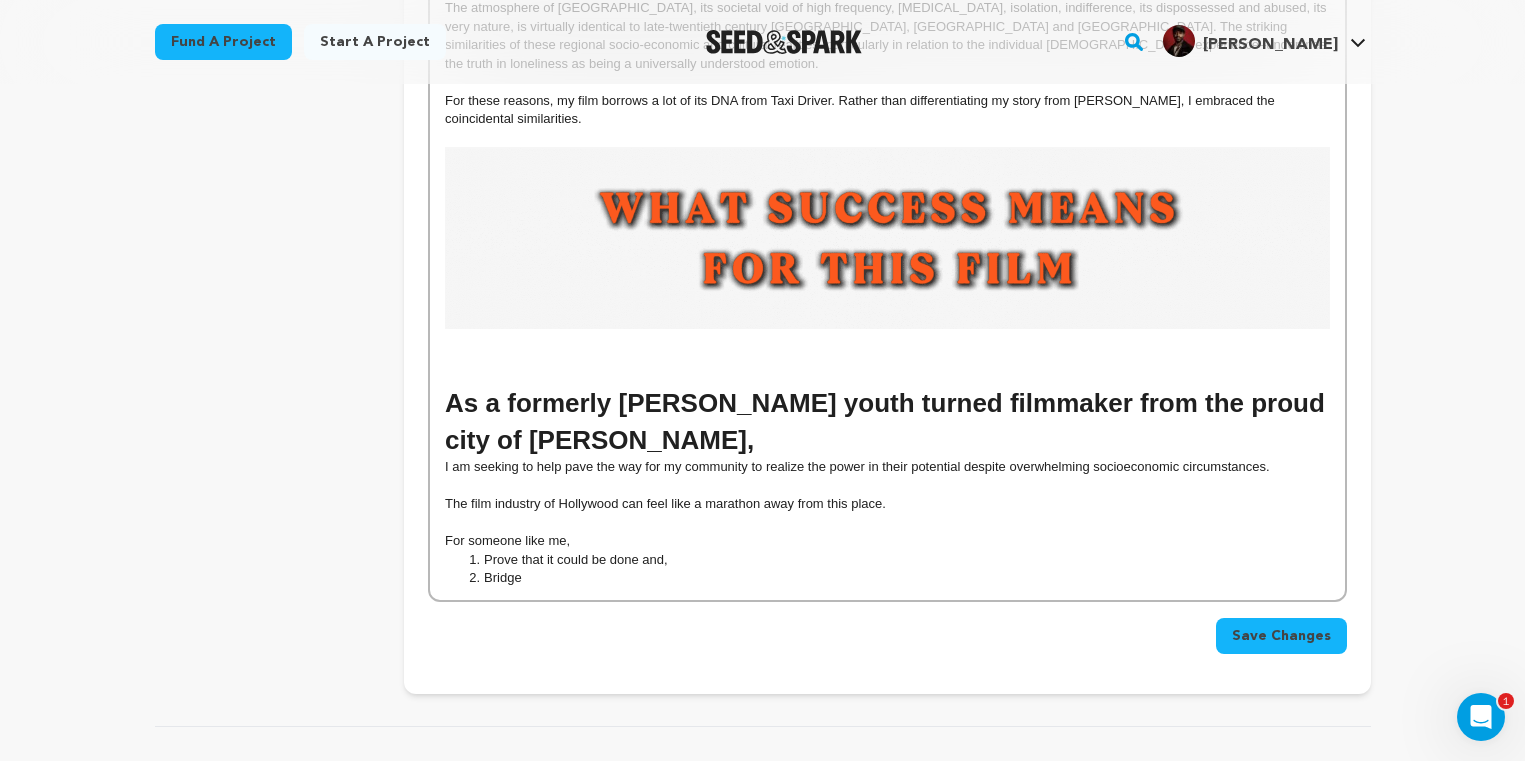 click on "For someone like me," at bounding box center (887, 541) 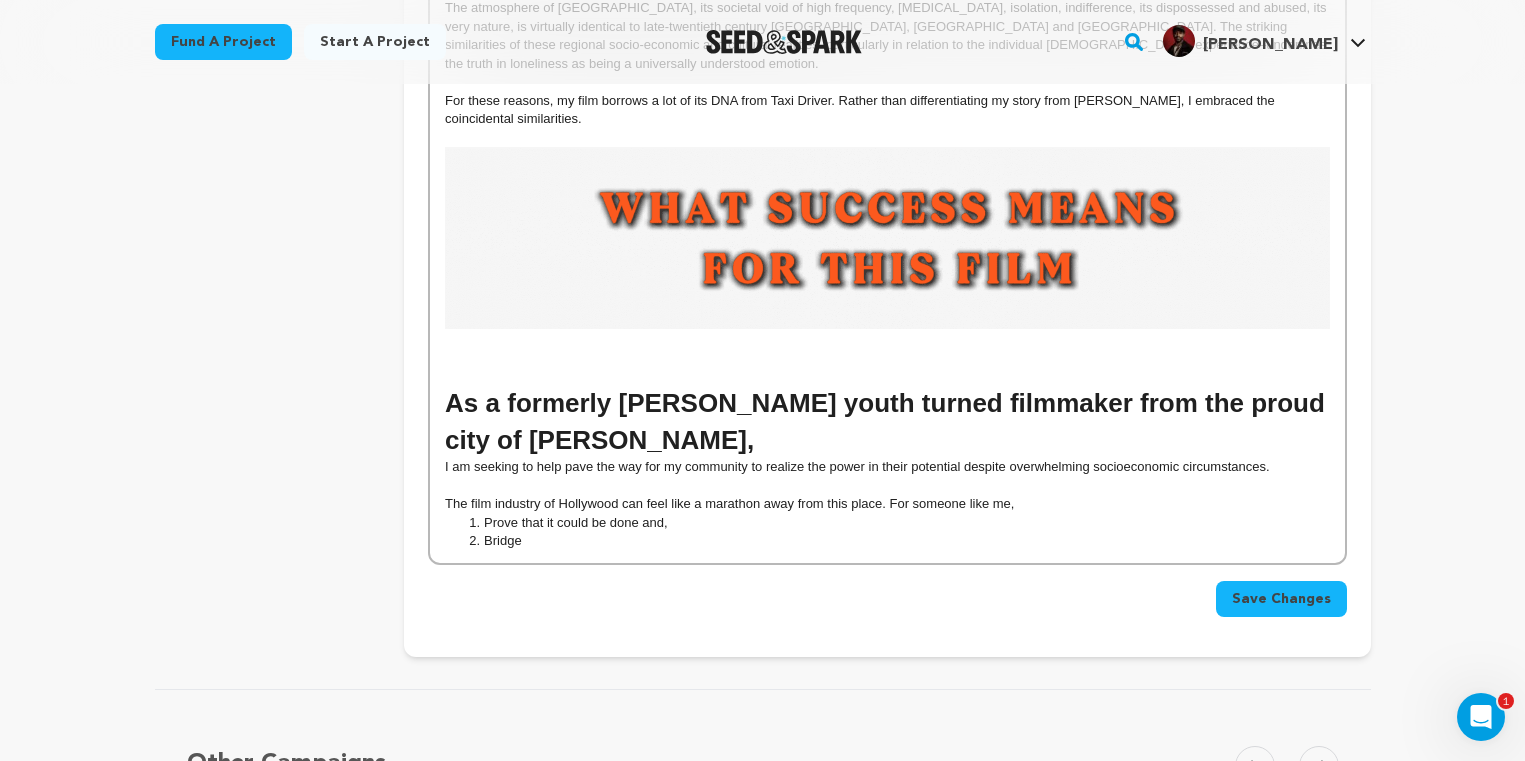 click on "Save Changes" at bounding box center (1281, 599) 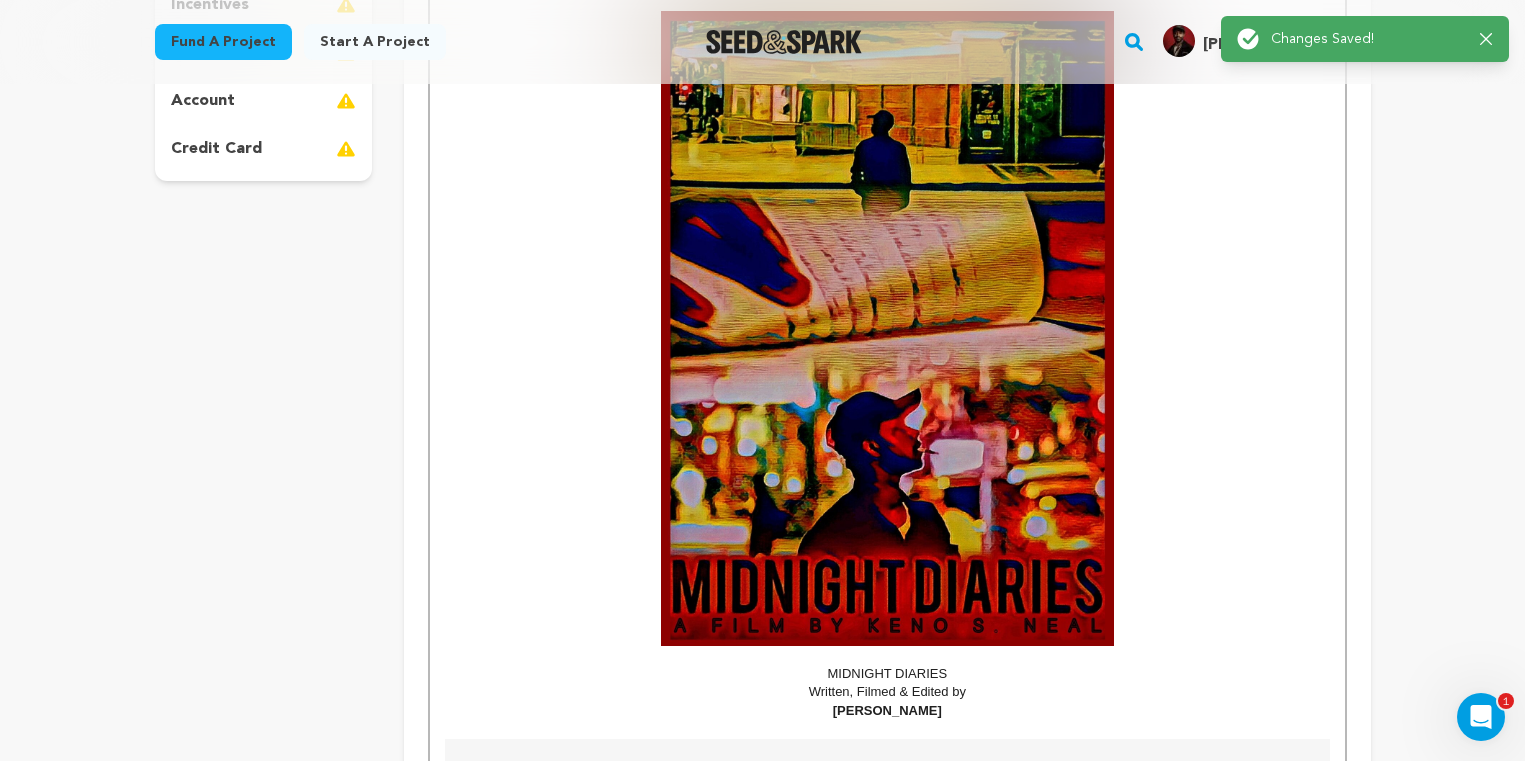 scroll, scrollTop: 0, scrollLeft: 0, axis: both 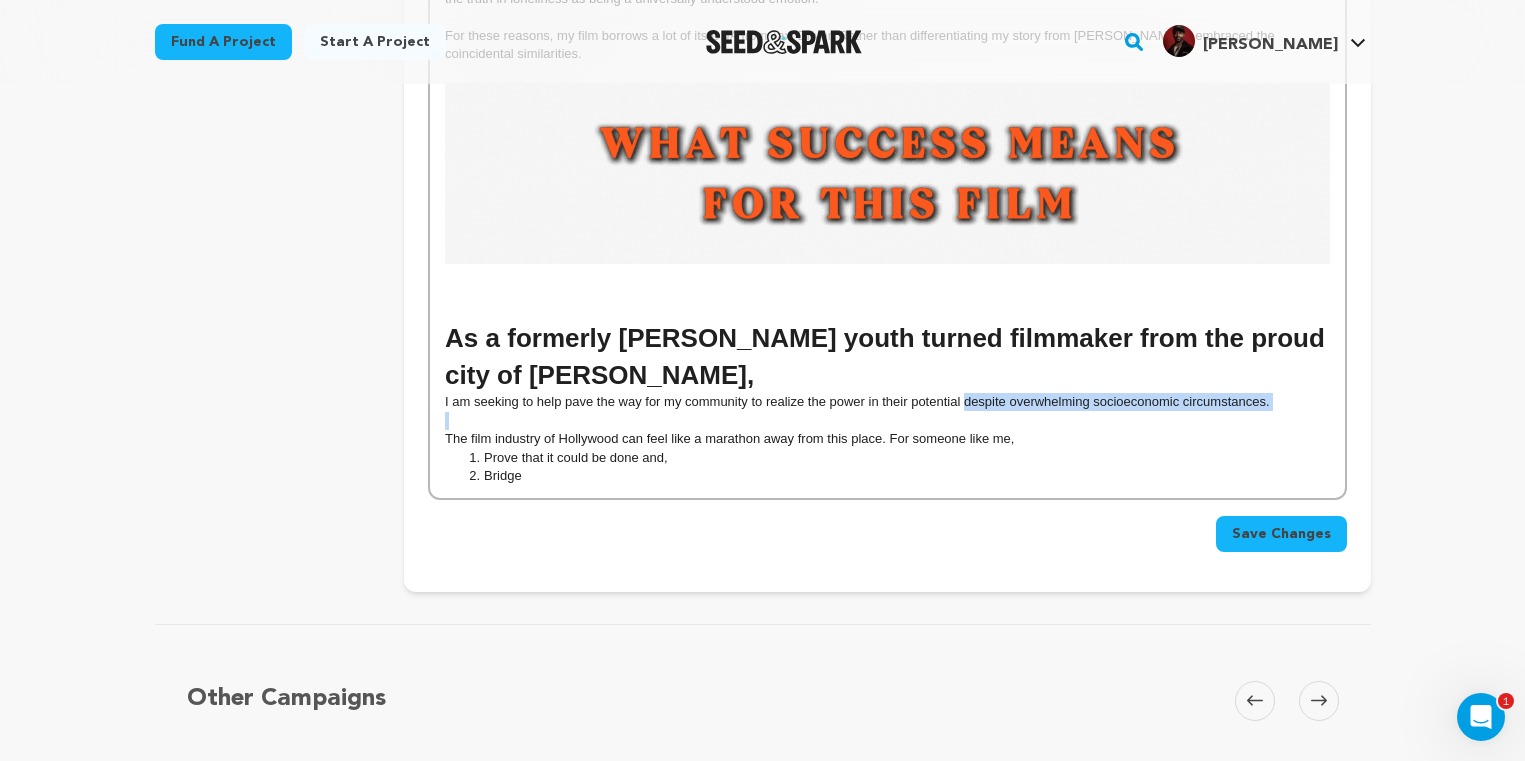 drag, startPoint x: 963, startPoint y: 388, endPoint x: 1277, endPoint y: 396, distance: 314.1019 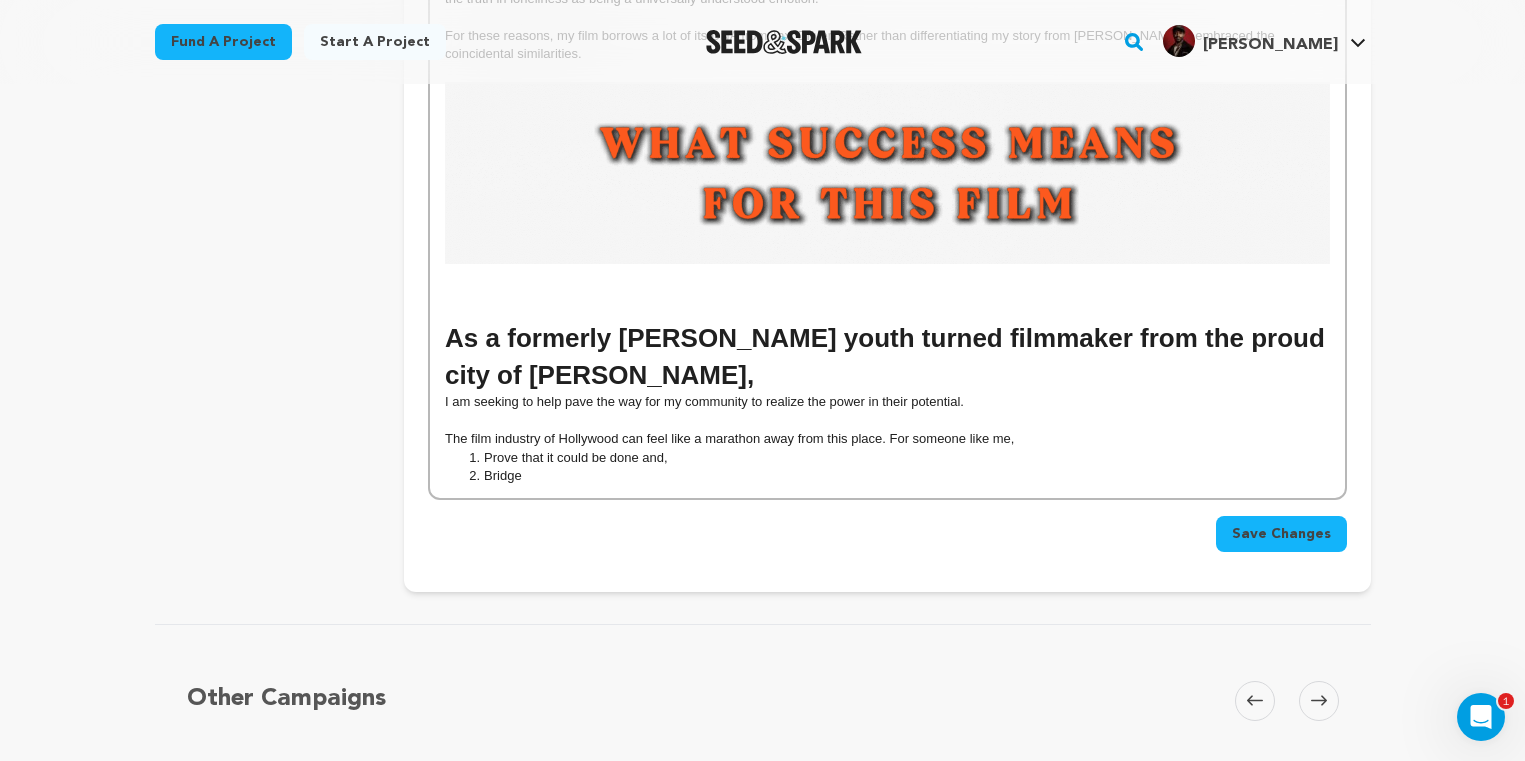 drag, startPoint x: 1021, startPoint y: 420, endPoint x: 890, endPoint y: 426, distance: 131.13733 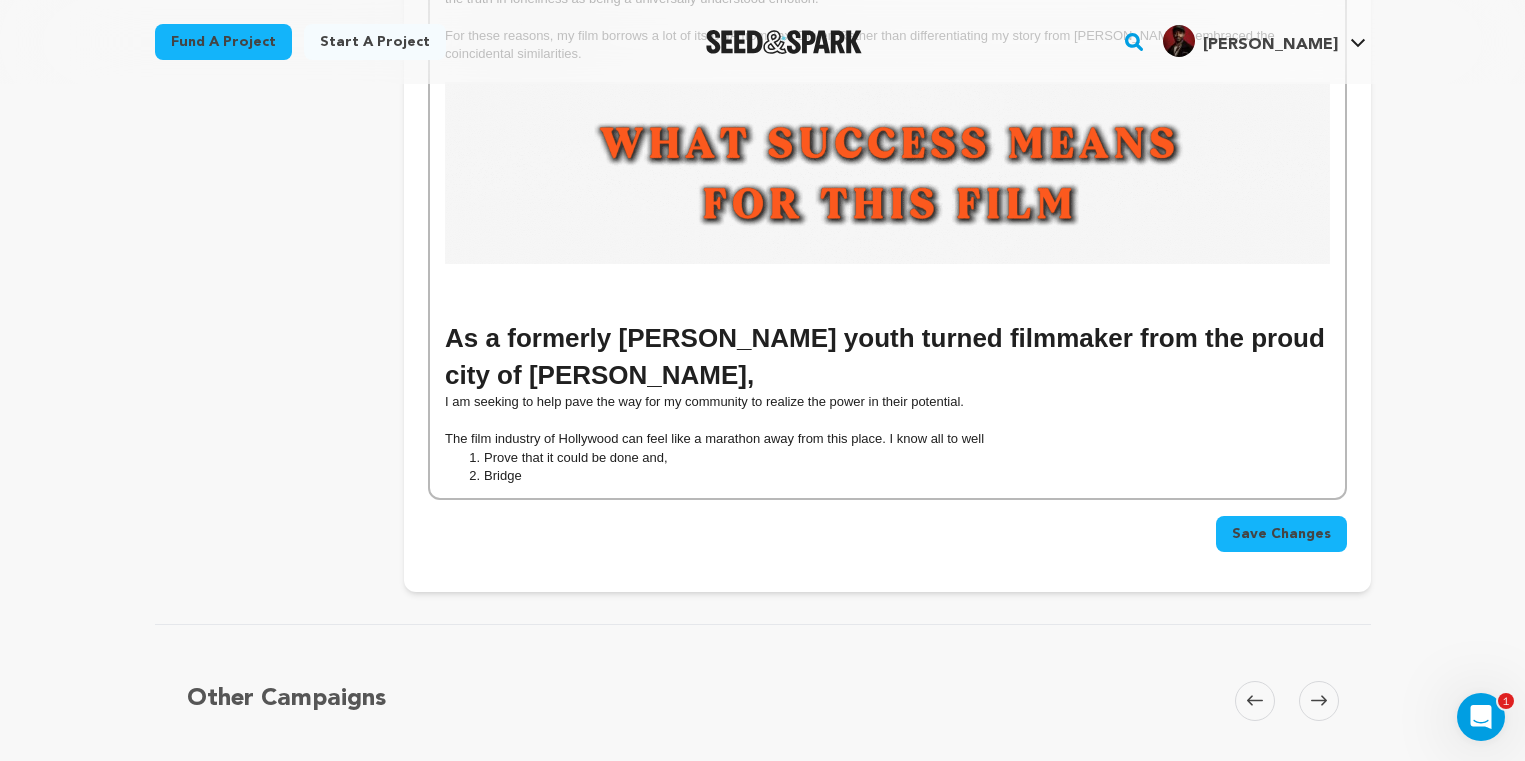click on "The film industry of Hollywood can feel like a marathon away from this place. I know all to well" at bounding box center [887, 439] 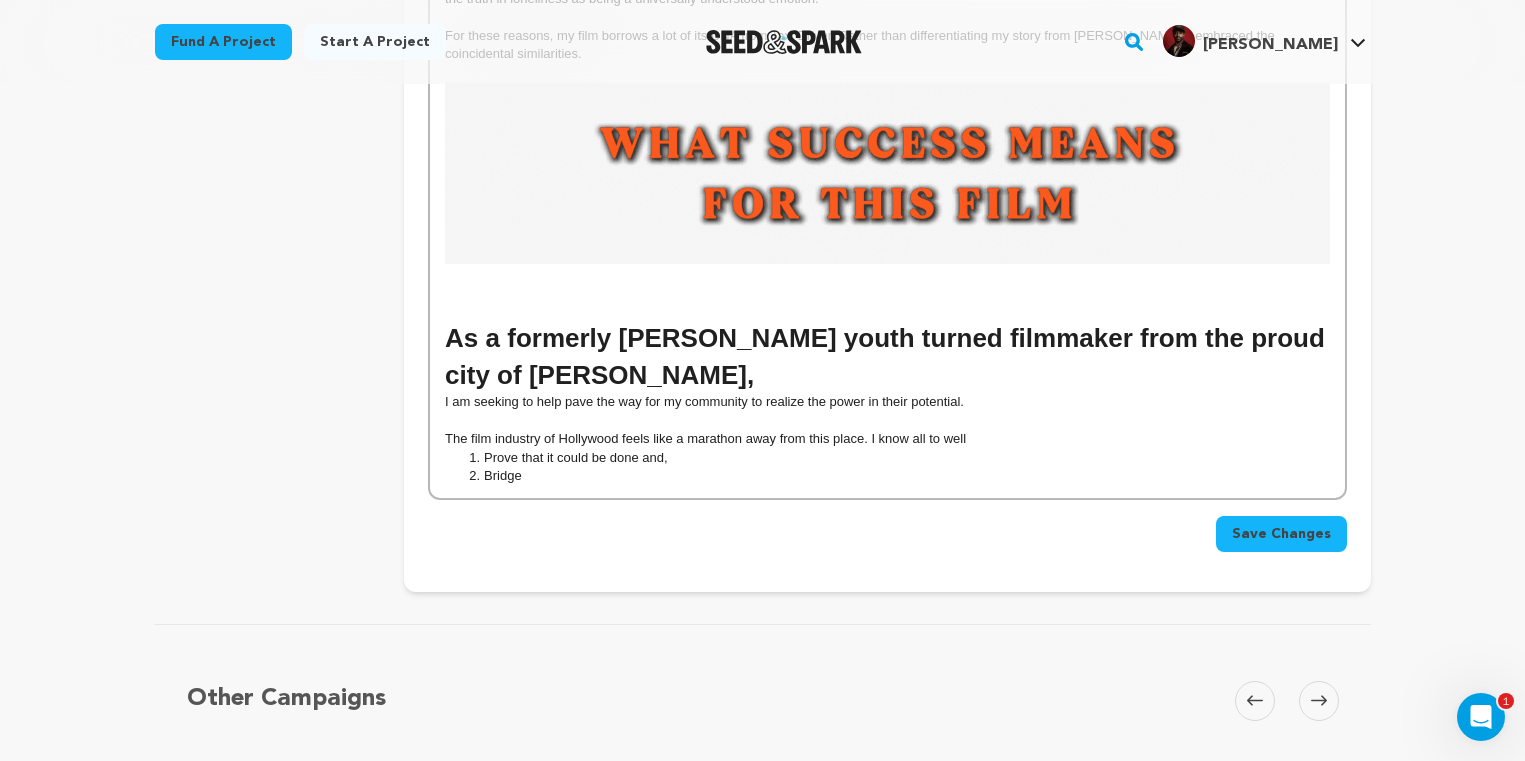 click on "The film industry of Hollywood feels like a marathon away from this place. I know all to well" at bounding box center [887, 439] 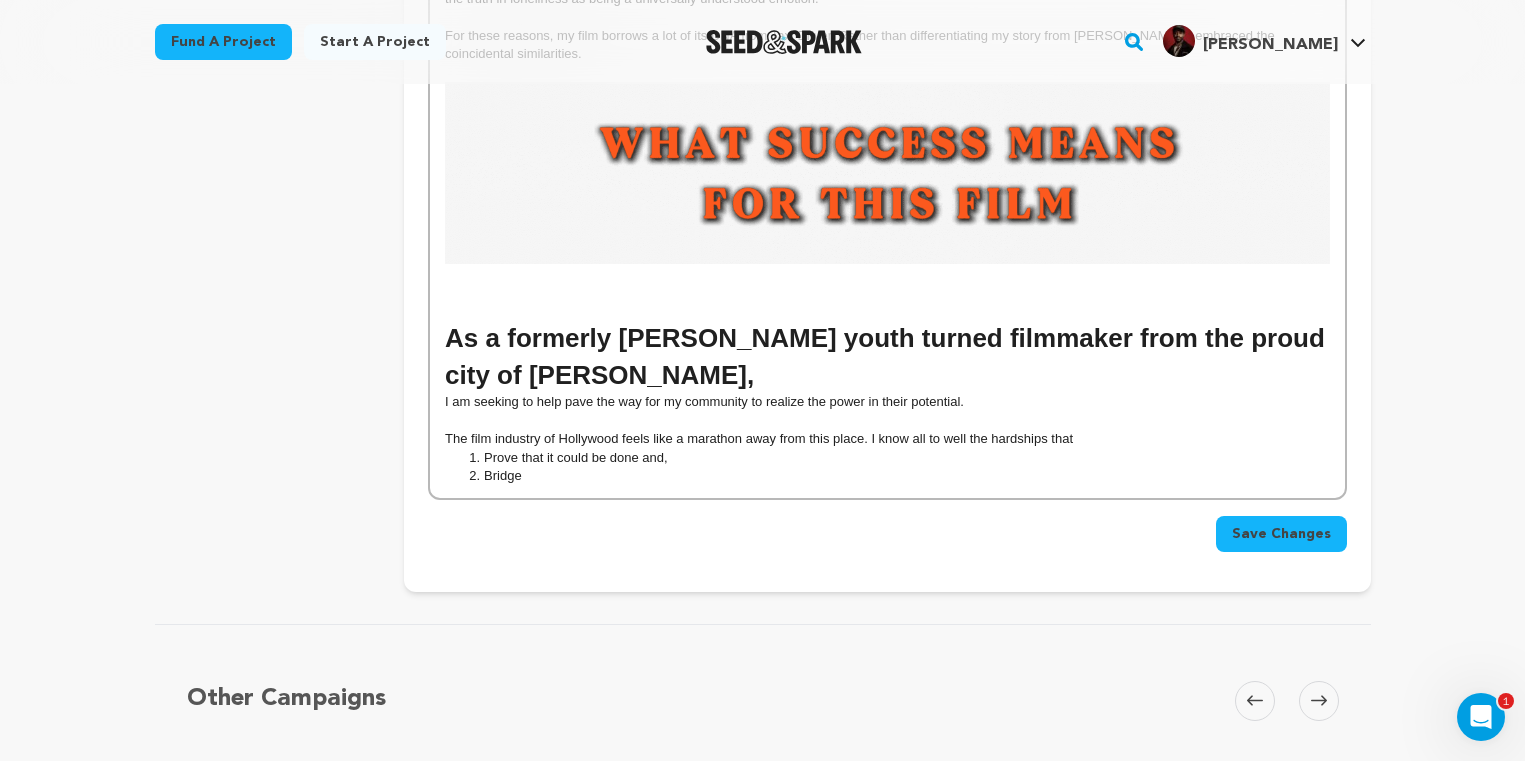 click on "The film industry of Hollywood feels like a marathon away from this place. I know all to well the hardships that" at bounding box center (887, 439) 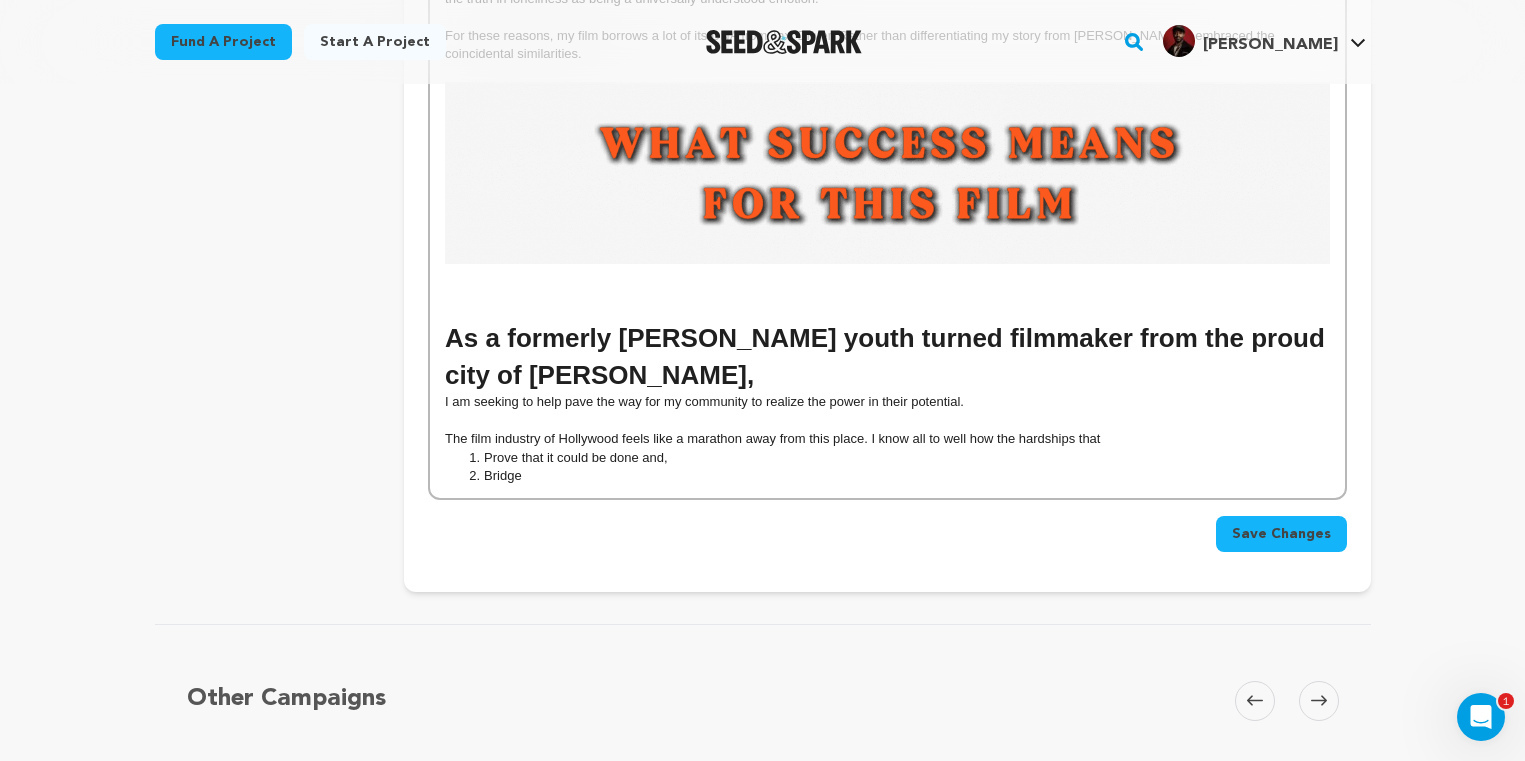 click on "The film industry of Hollywood feels like a marathon away from this place. I know all to well how the hardships that" at bounding box center (887, 439) 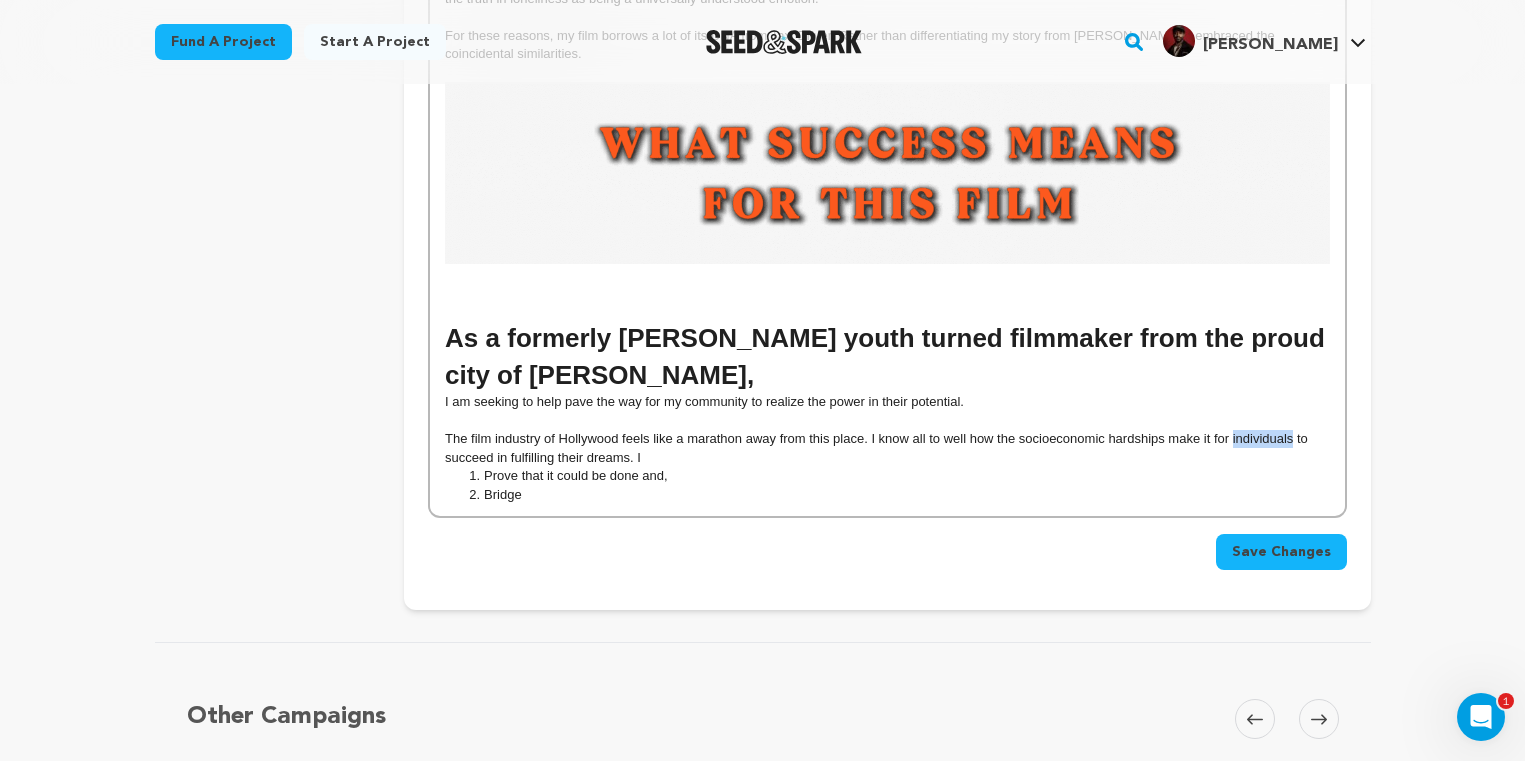 drag, startPoint x: 1293, startPoint y: 426, endPoint x: 1233, endPoint y: 423, distance: 60.074955 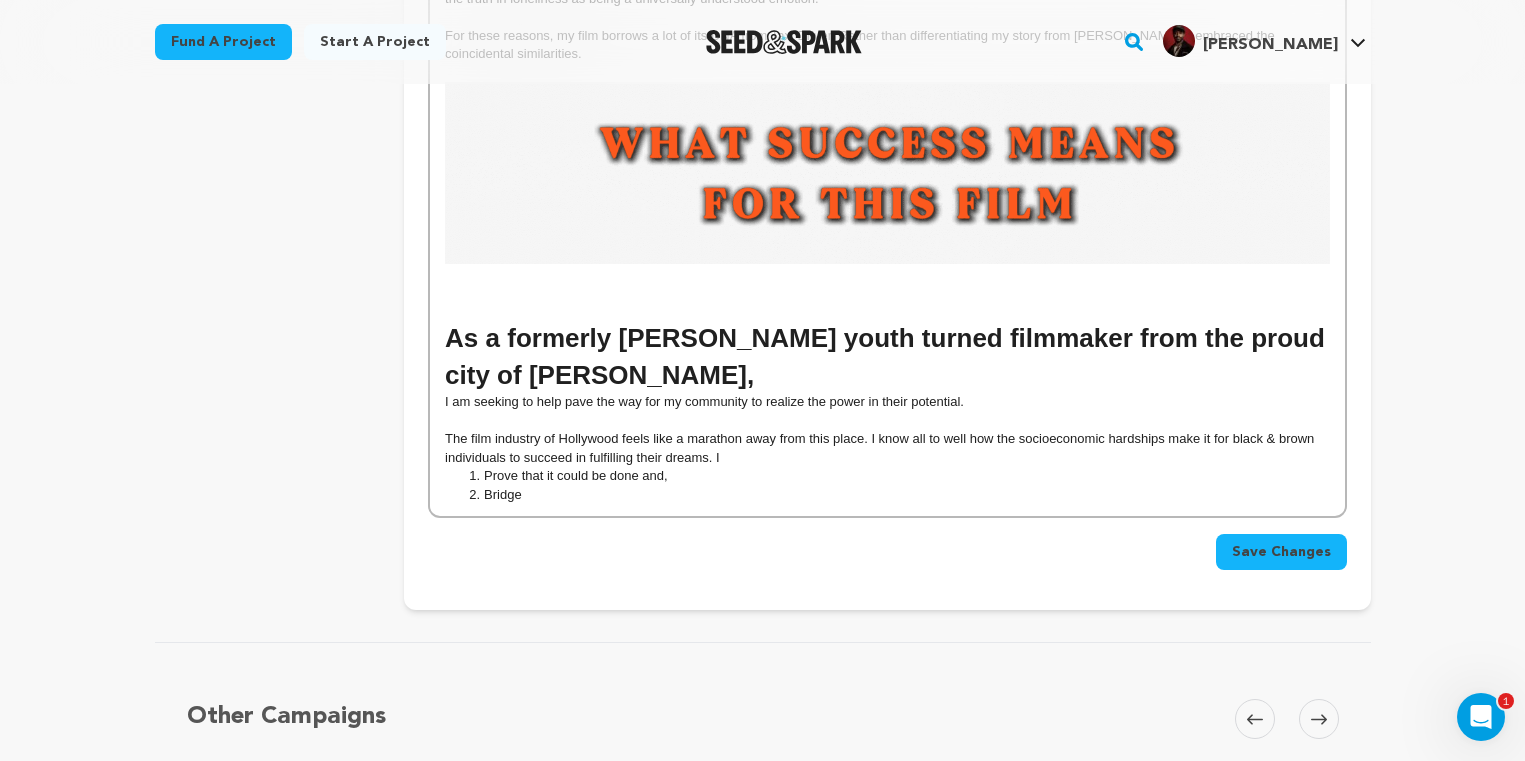 click on "The film industry of Hollywood feels like a marathon away from this place. I know all to well how the socioeconomic hardships make it for black & brown individuals to succeed in fulfilling their dreams. I" at bounding box center (887, 448) 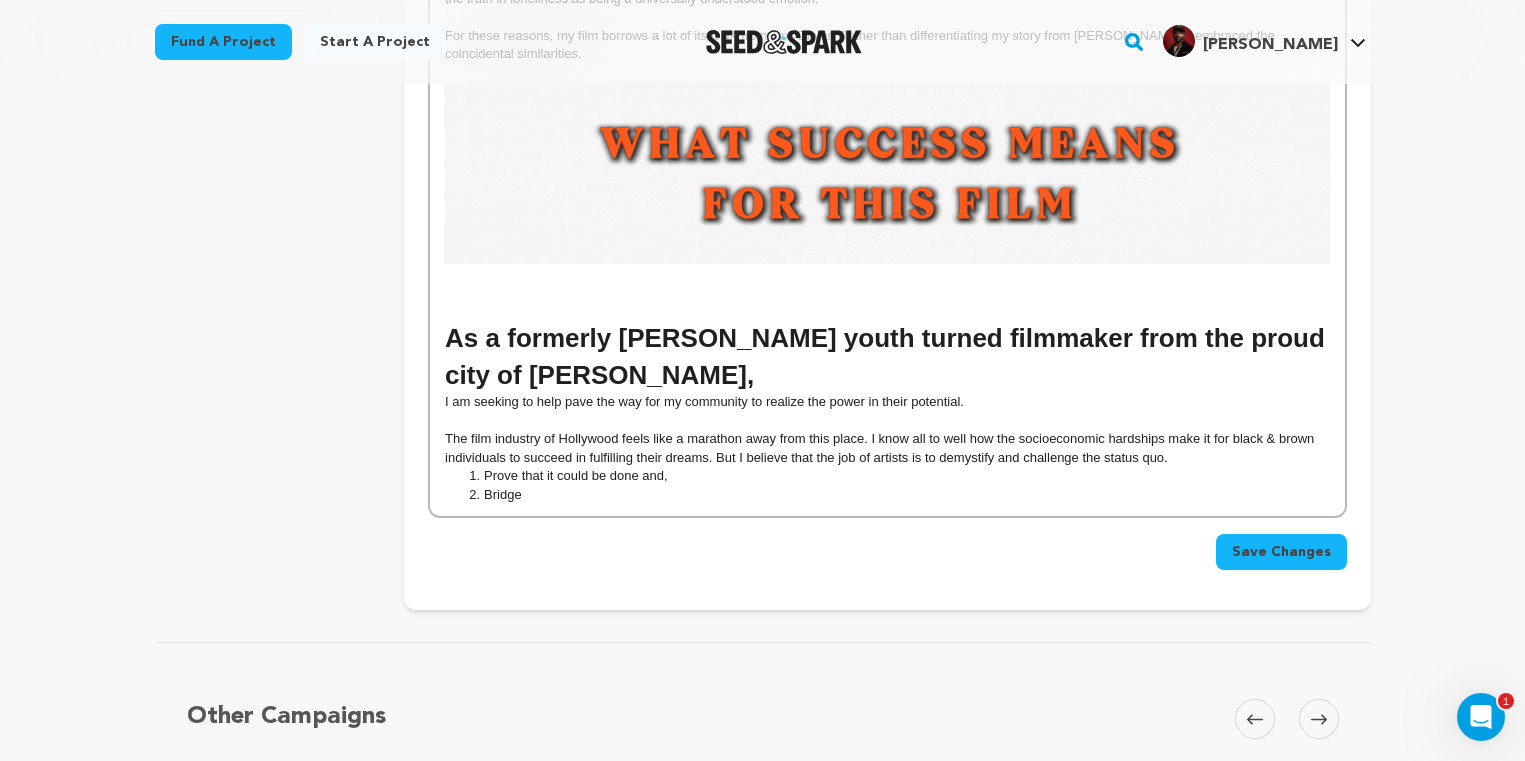 click on "The film industry of Hollywood feels like a marathon away from this place. I know all to well how the socioeconomic hardships make it for black & brown individuals to succeed in fulfilling their dreams. But I believe that the job of artists is to demystify and challenge the status quo." at bounding box center [887, 448] 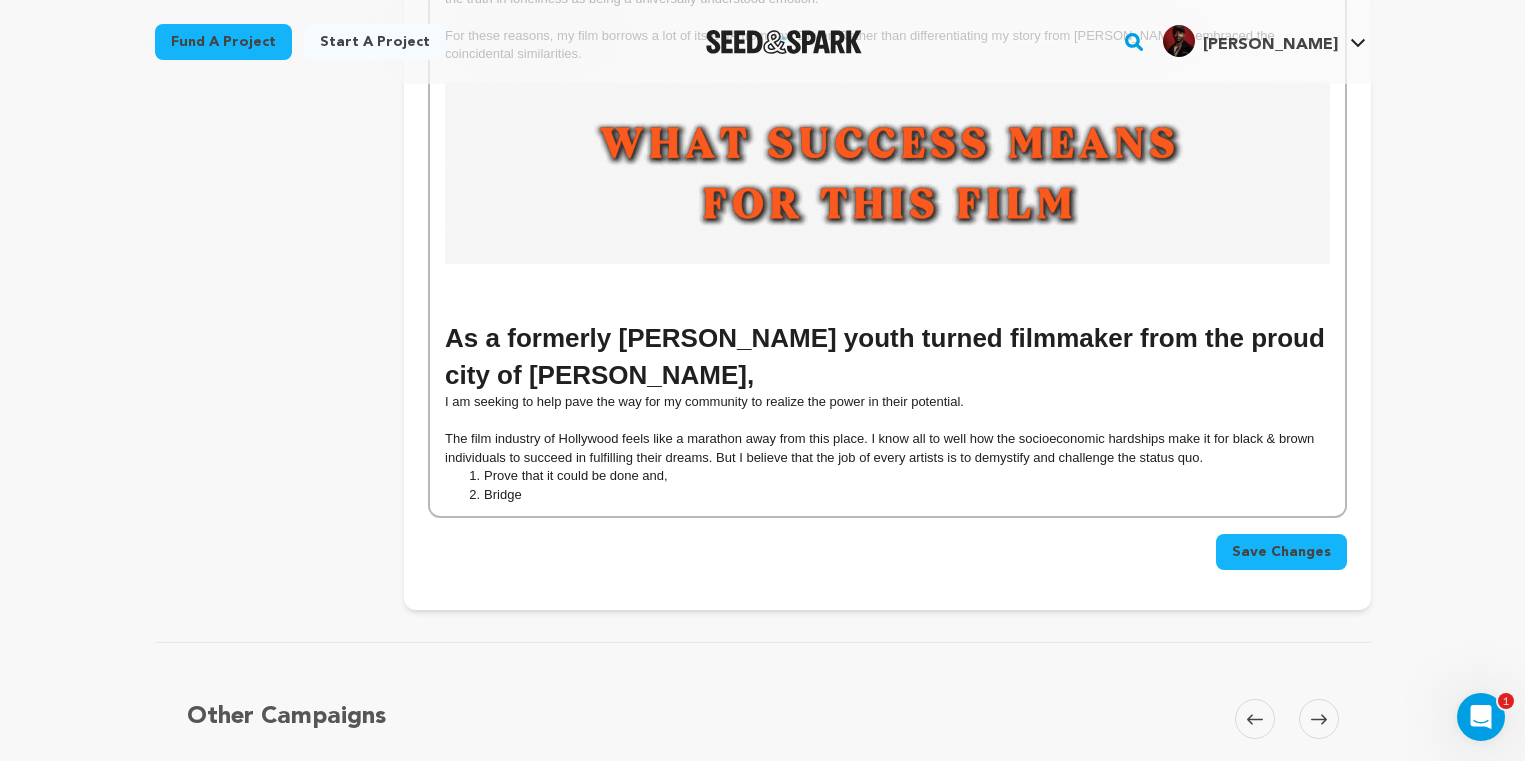 click on "The film industry of Hollywood feels like a marathon away from this place. I know all to well how the socioeconomic hardships make it for black & brown individuals to succeed in fulfilling their dreams. But I believe that the job of every artists is to demystify and challenge the status quo." at bounding box center (887, 448) 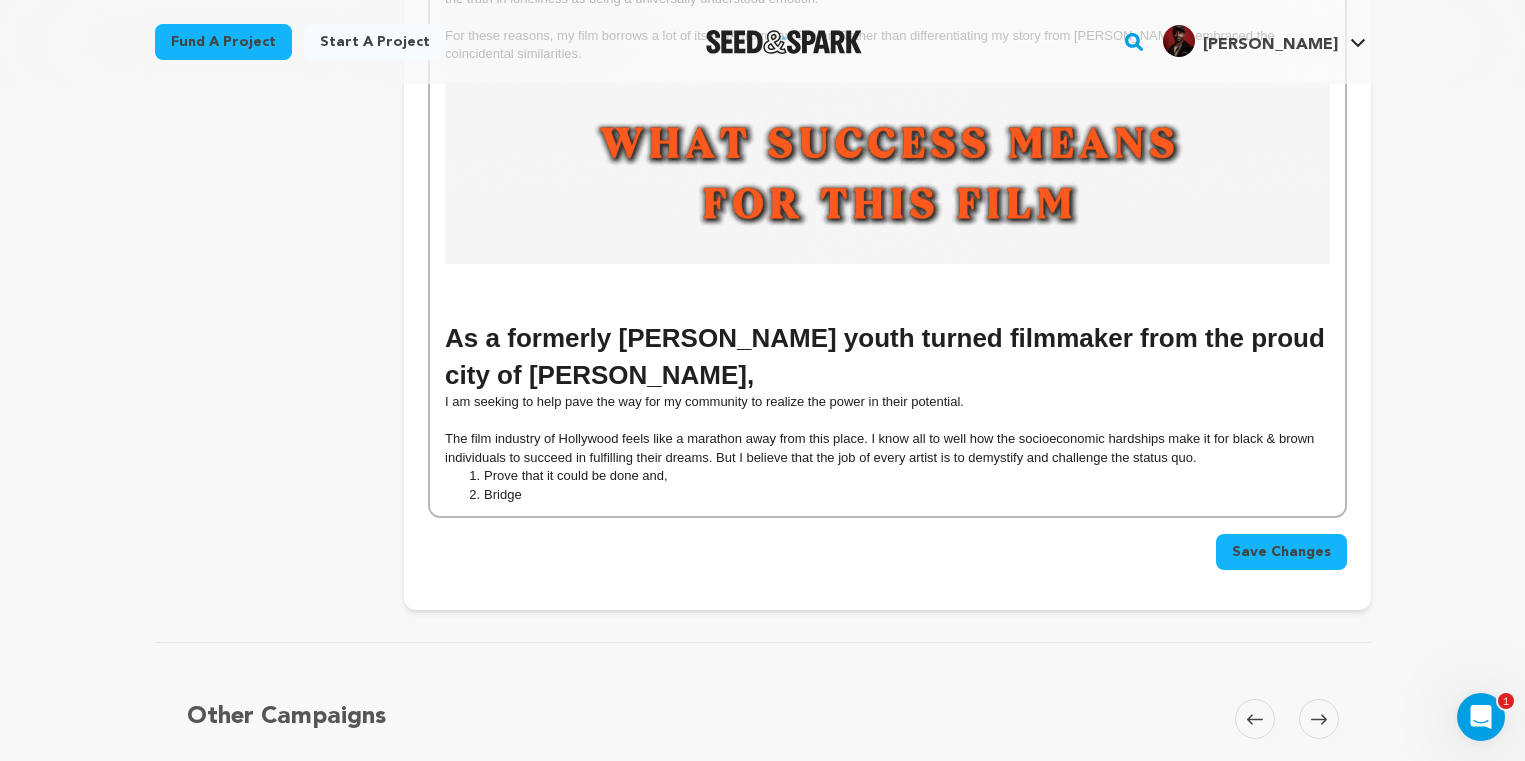 click on "The film industry of Hollywood feels like a marathon away from this place. I know all to well how the socioeconomic hardships make it for black & brown individuals to succeed in fulfilling their dreams. But I believe that the job of every artist is to demystify and challenge the status quo." at bounding box center [887, 448] 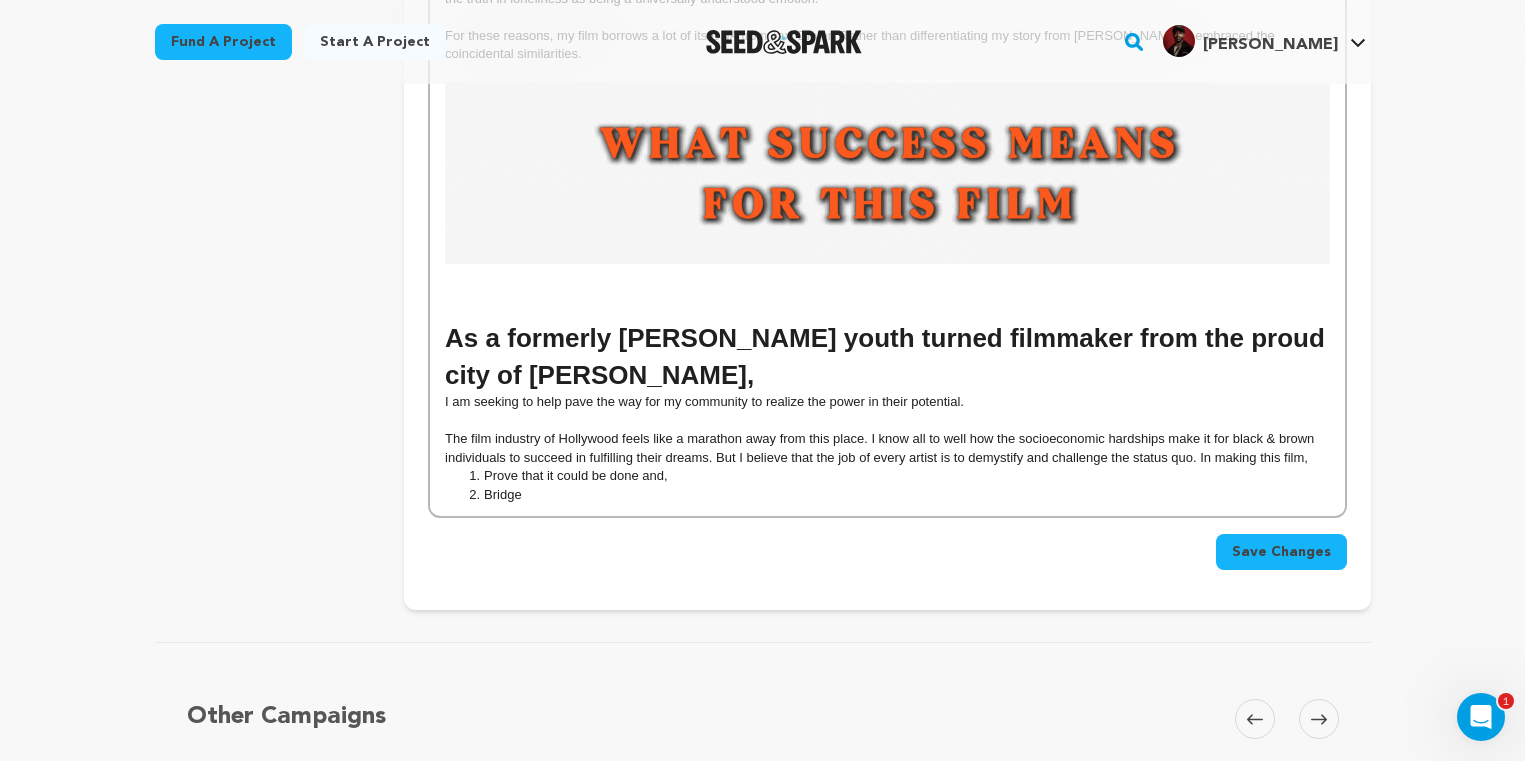 click on "The film industry of Hollywood feels like a marathon away from this place. I know all to well how the socioeconomic hardships make it for black & brown individuals to succeed in fulfilling their dreams. But I believe that the job of every artist is to demystify and challenge the status quo. In making this film," at bounding box center [887, 448] 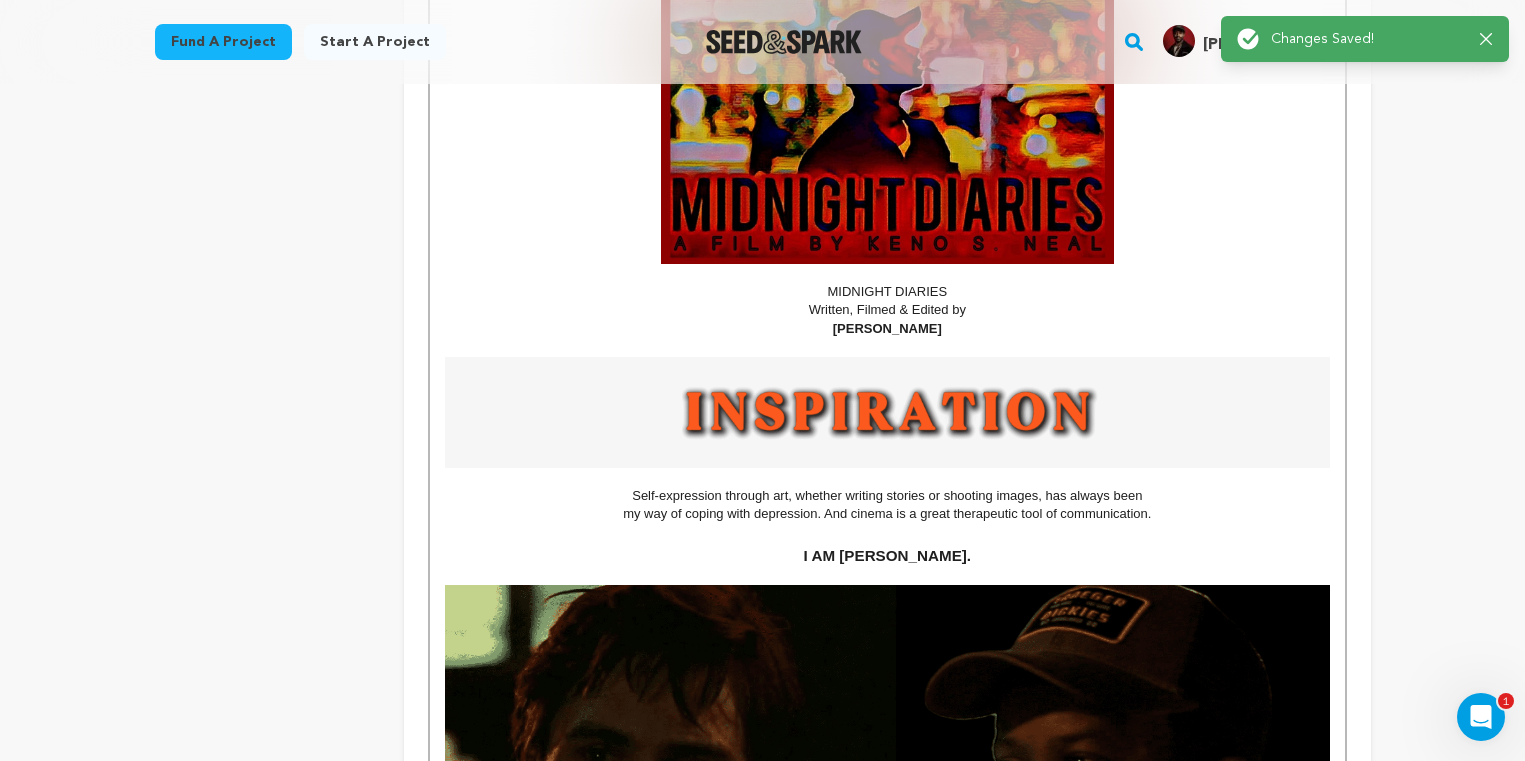 scroll, scrollTop: 0, scrollLeft: 0, axis: both 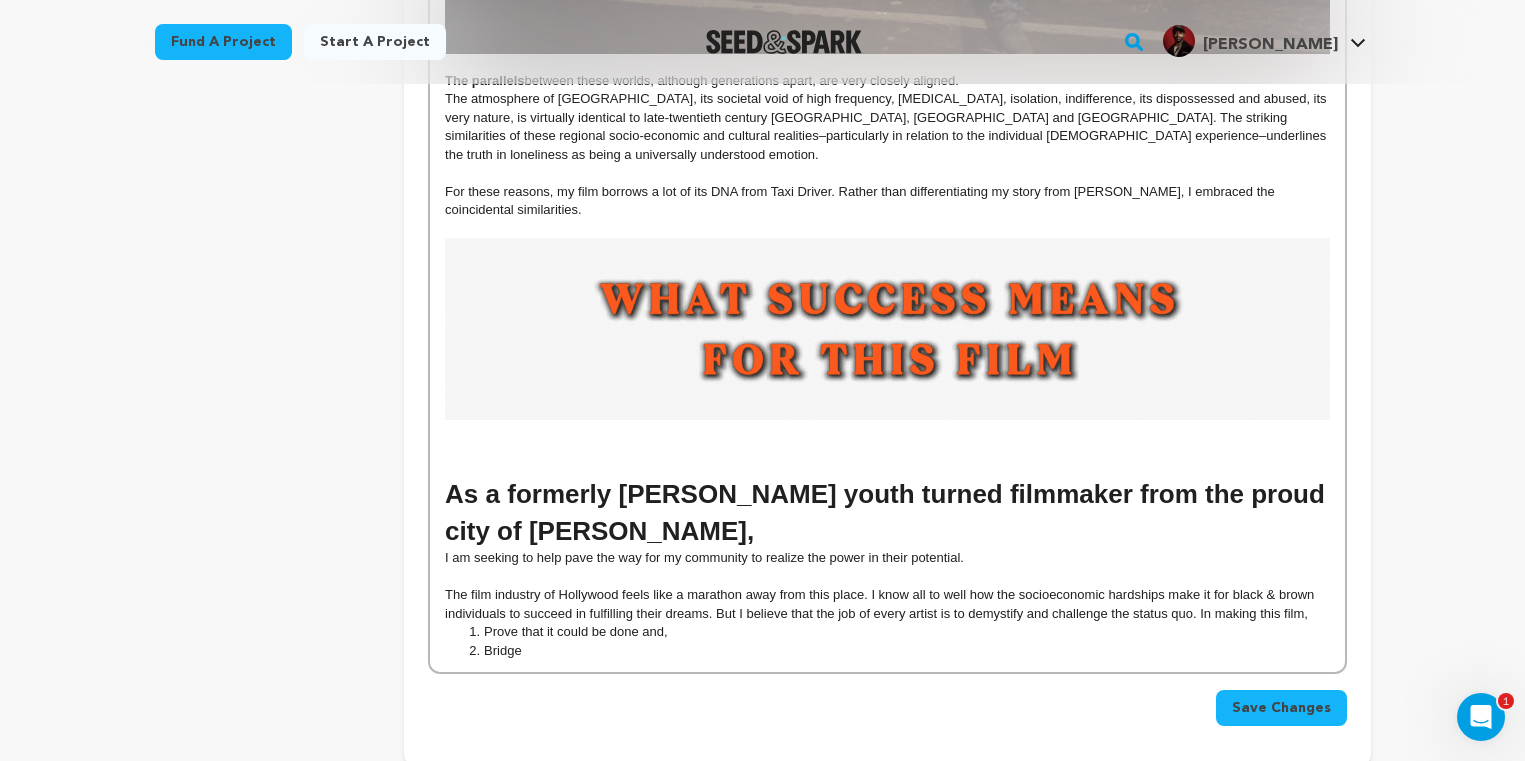 click on "The film industry of Hollywood feels like a marathon away from this place. I know all to well how the socioeconomic hardships make it for black & brown individuals to succeed in fulfilling their dreams. But I believe that the job of every artist is to demystify and challenge the status quo. In making this film," at bounding box center (887, 604) 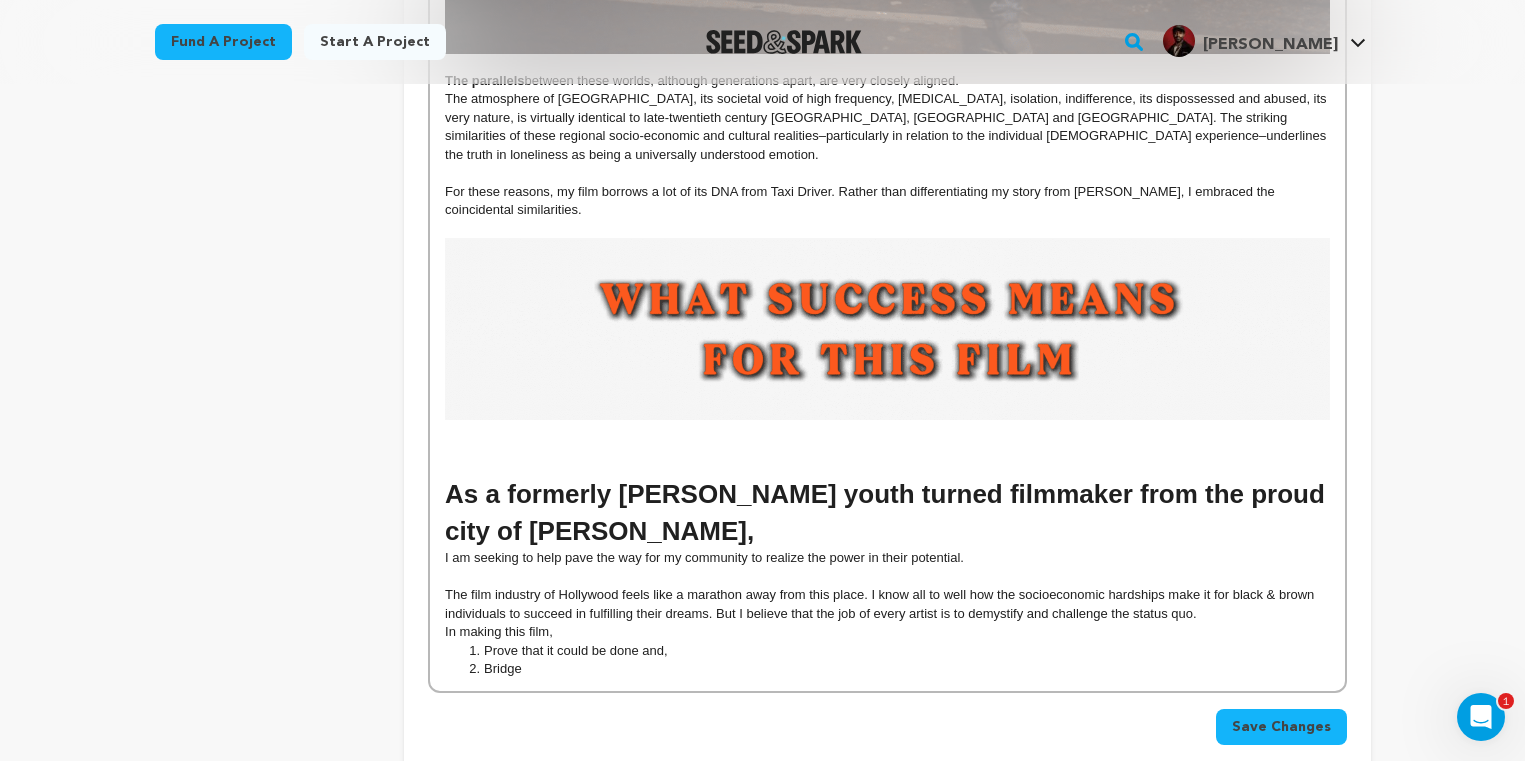 click on "In making this film," at bounding box center [887, 632] 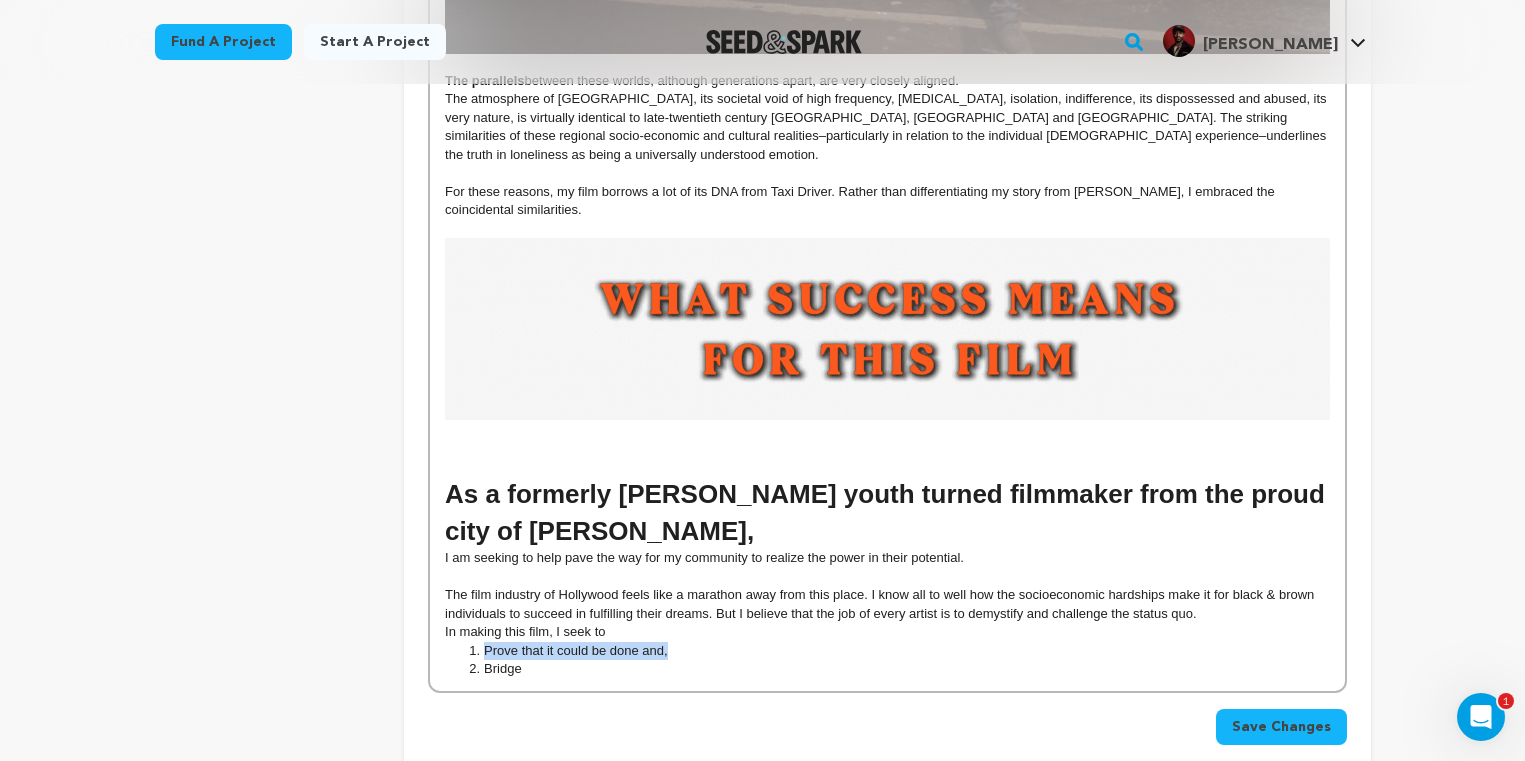 drag, startPoint x: 483, startPoint y: 635, endPoint x: 670, endPoint y: 633, distance: 187.0107 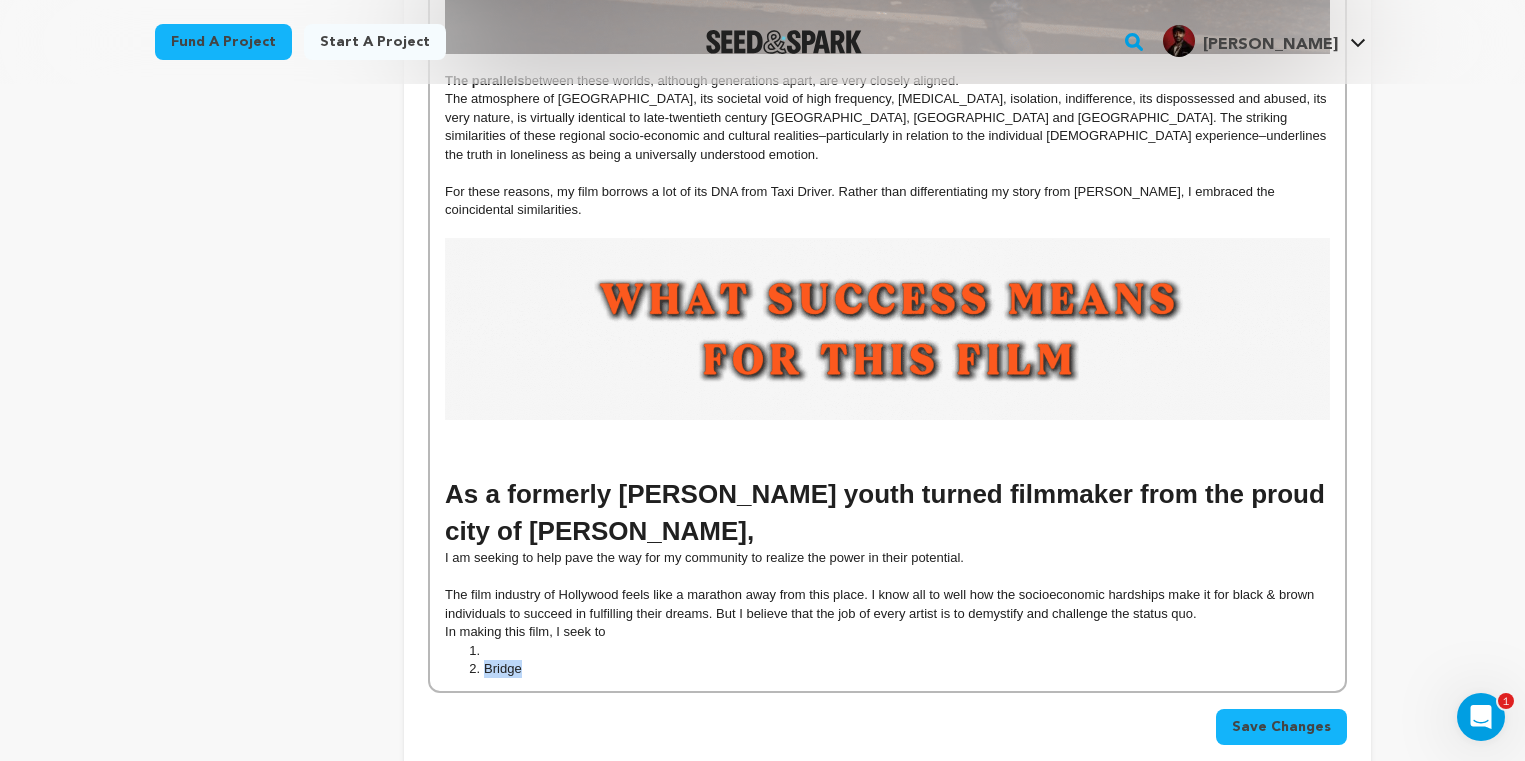 drag, startPoint x: 524, startPoint y: 654, endPoint x: 482, endPoint y: 655, distance: 42.0119 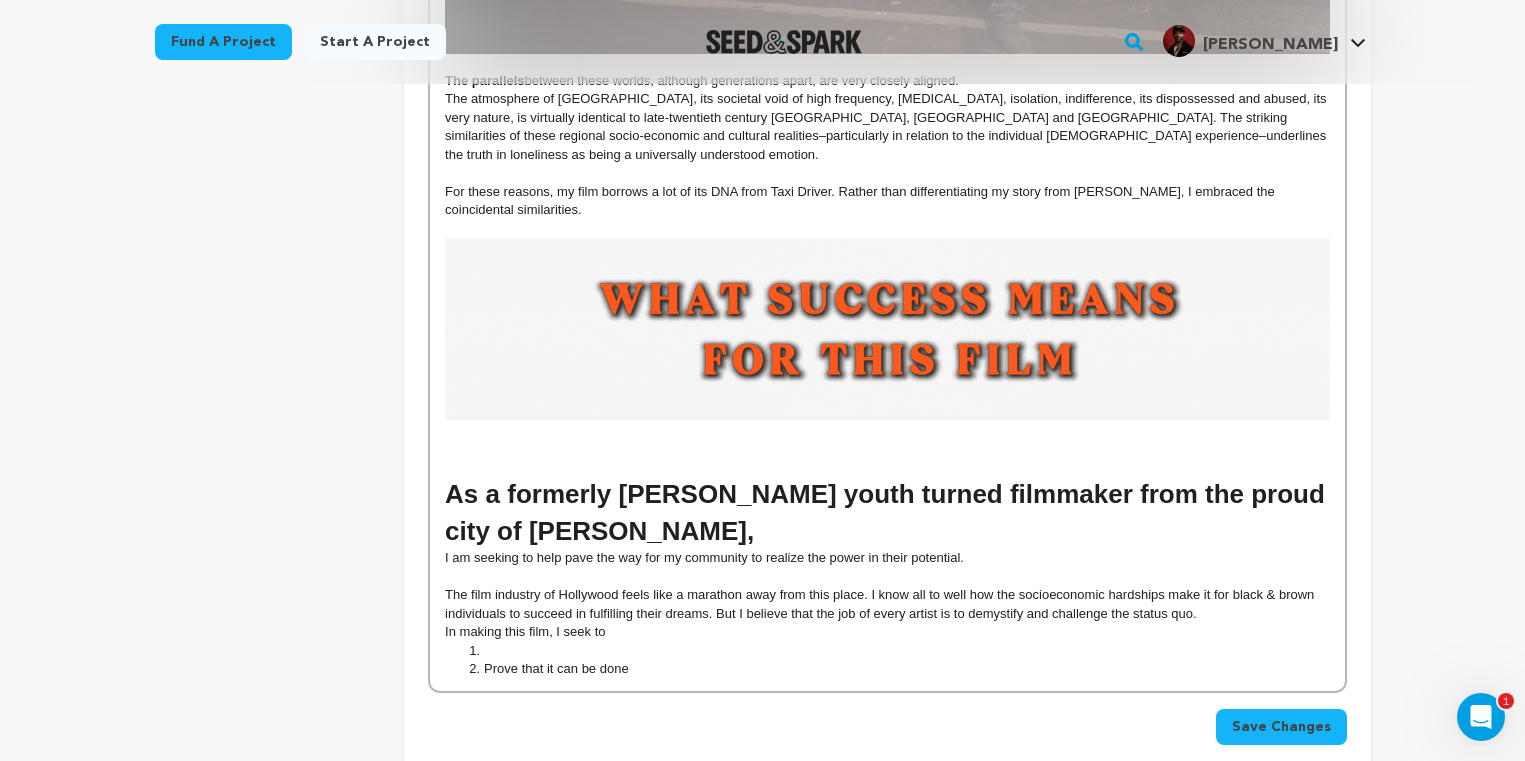 click at bounding box center (897, 651) 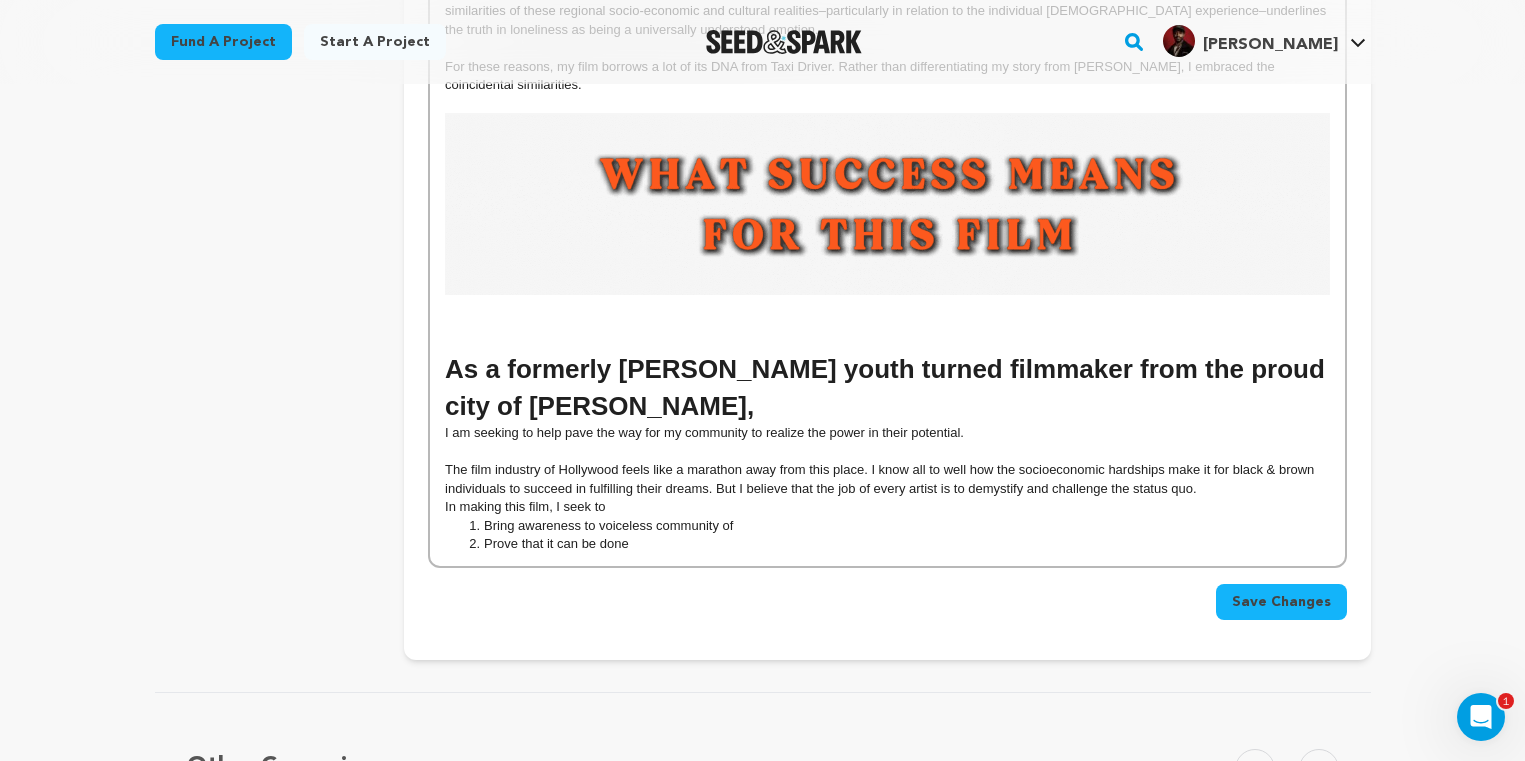 scroll, scrollTop: 4188, scrollLeft: 0, axis: vertical 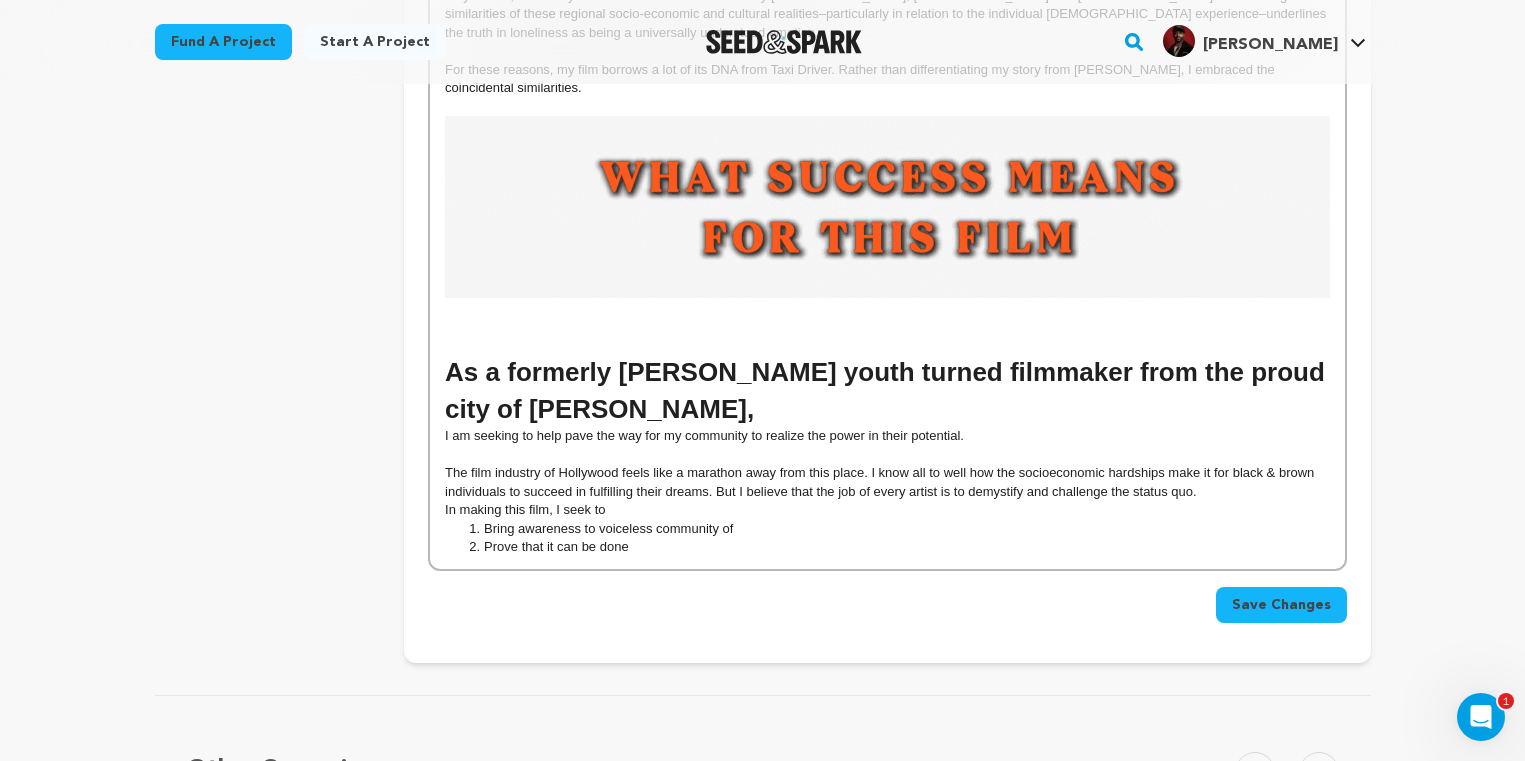 drag, startPoint x: 743, startPoint y: 511, endPoint x: 485, endPoint y: 509, distance: 258.00775 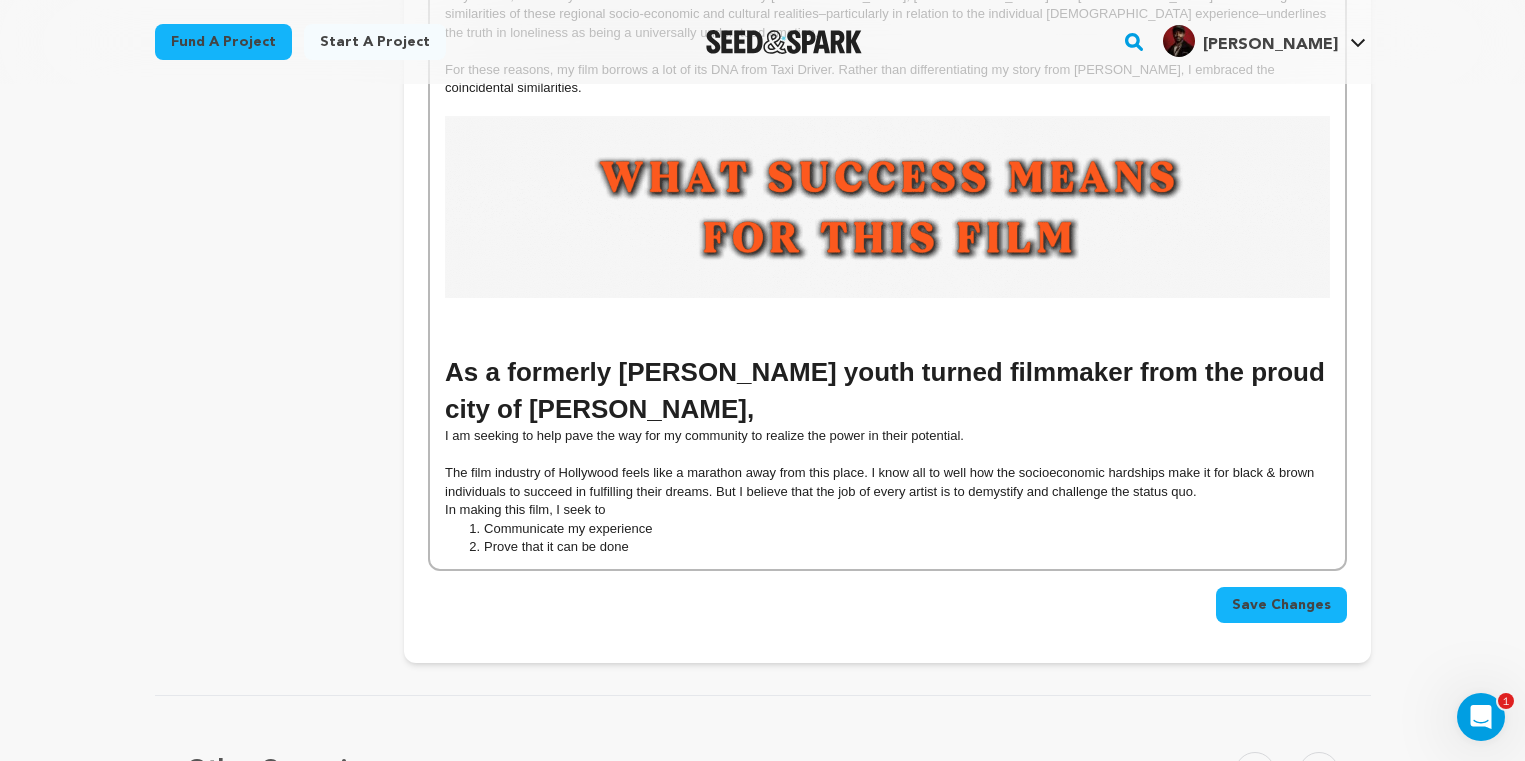 click on "In making this film, I seek to" at bounding box center (887, 510) 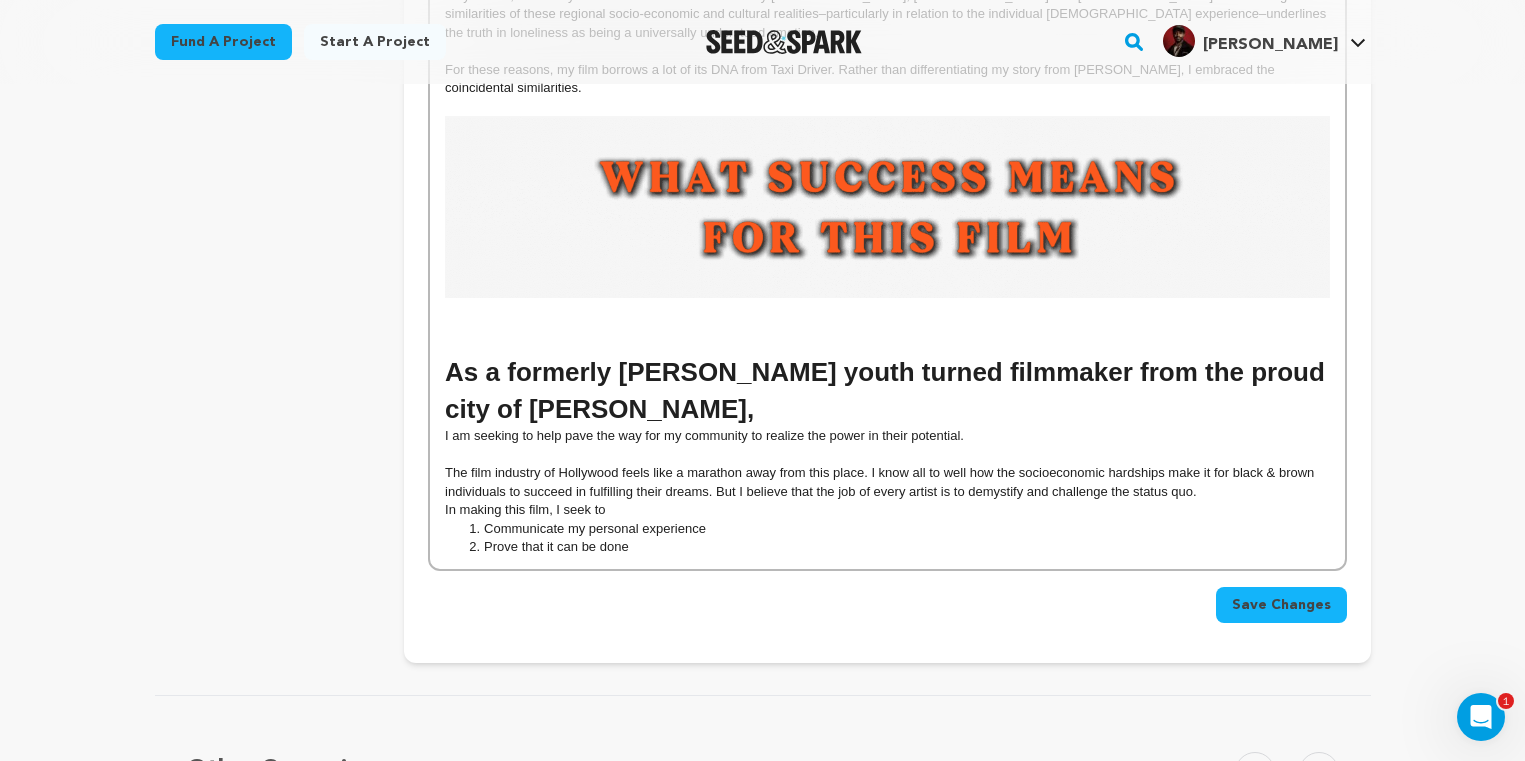click on "Communicate my personal experience" at bounding box center (897, 529) 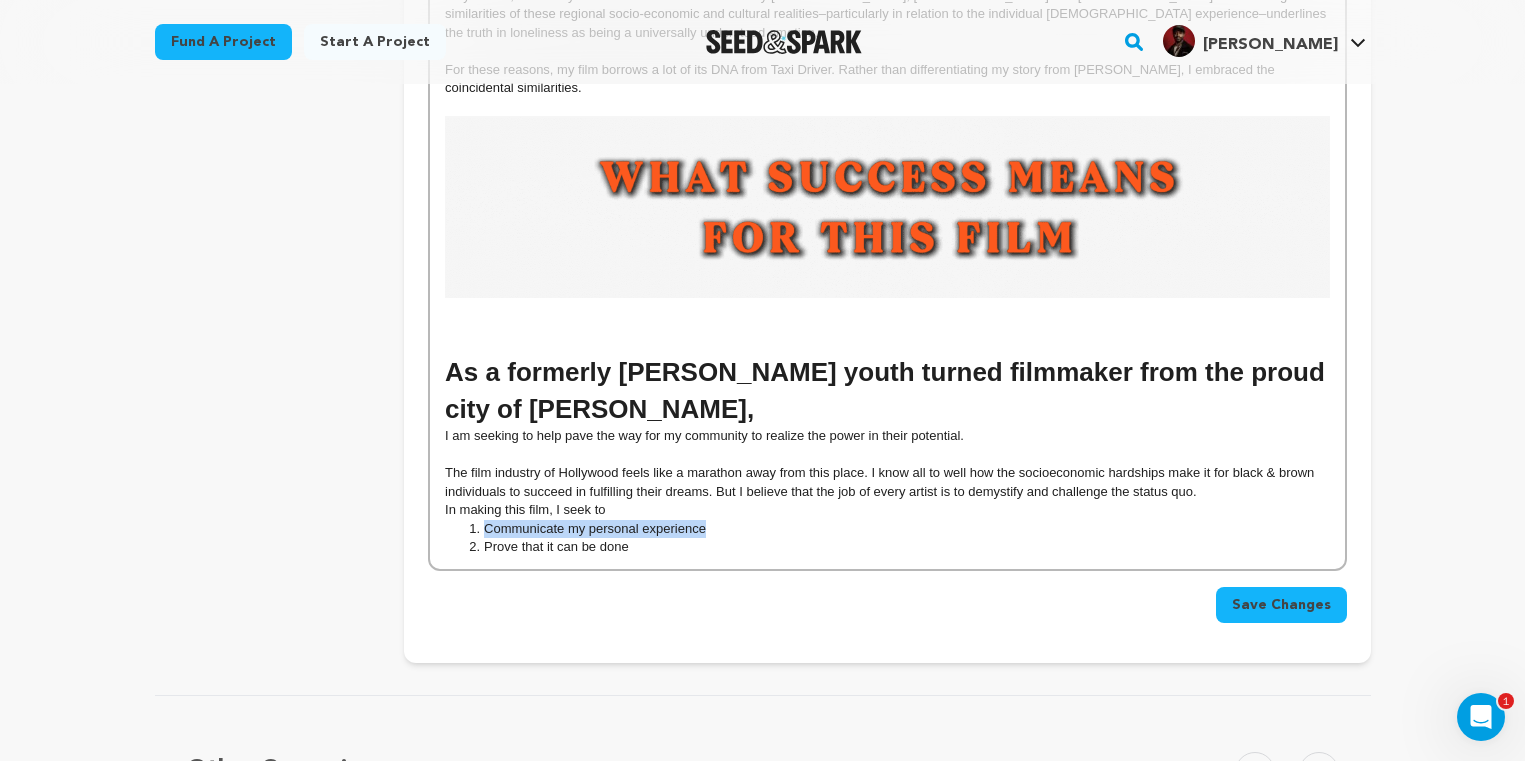 drag, startPoint x: 710, startPoint y: 511, endPoint x: 483, endPoint y: 510, distance: 227.0022 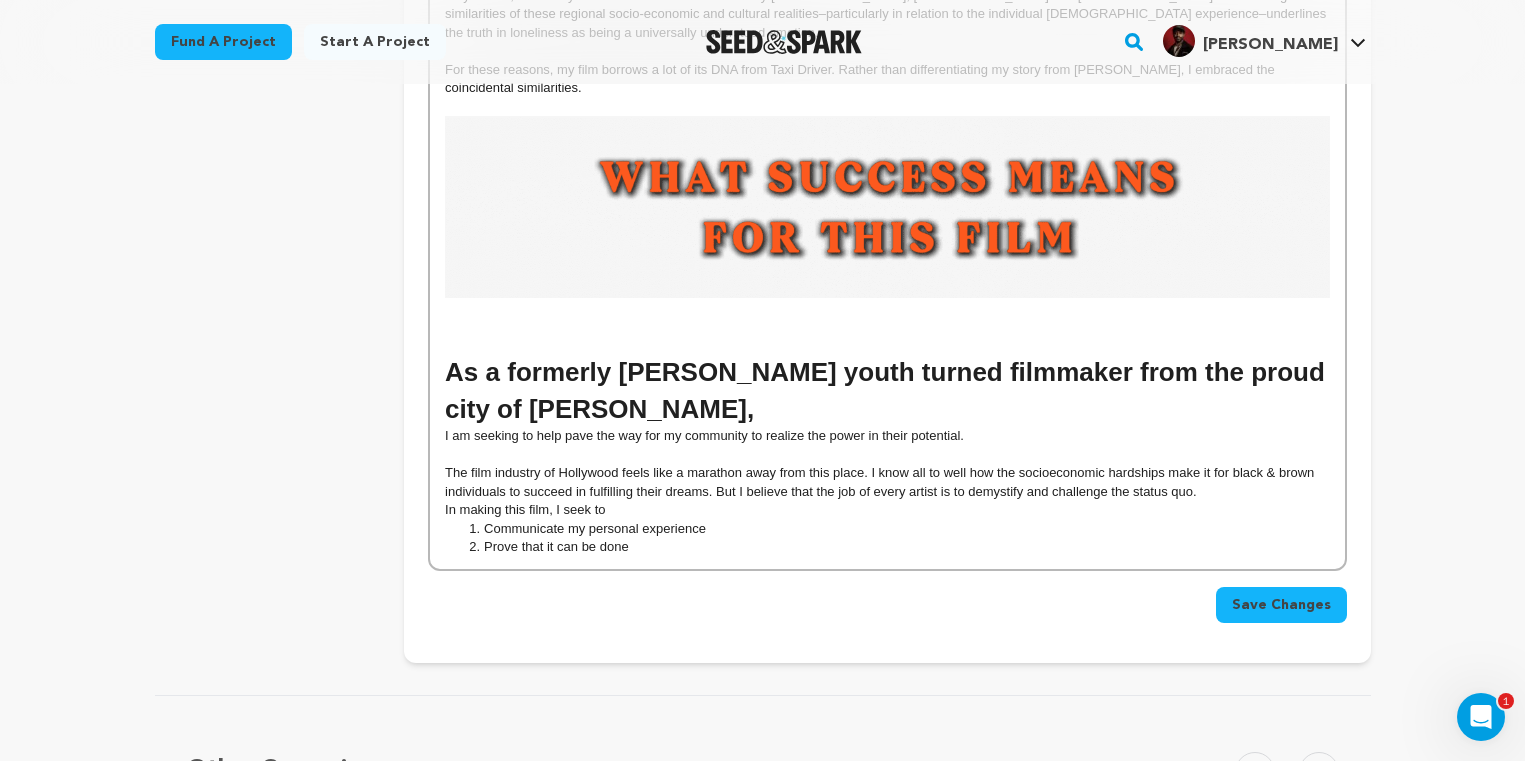 click on "Communicate my personal experience" at bounding box center (897, 529) 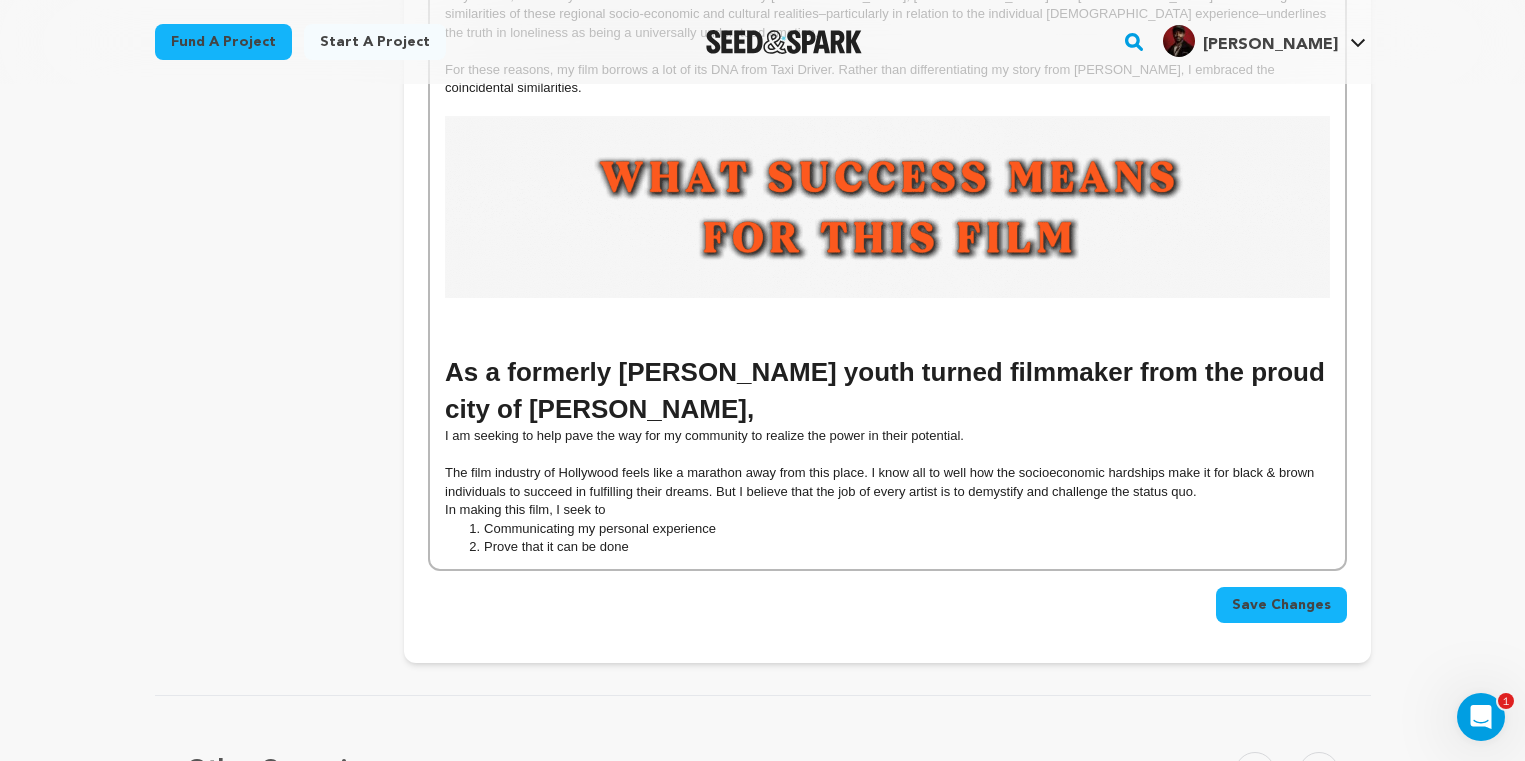 drag, startPoint x: 494, startPoint y: 514, endPoint x: 483, endPoint y: 535, distance: 23.70654 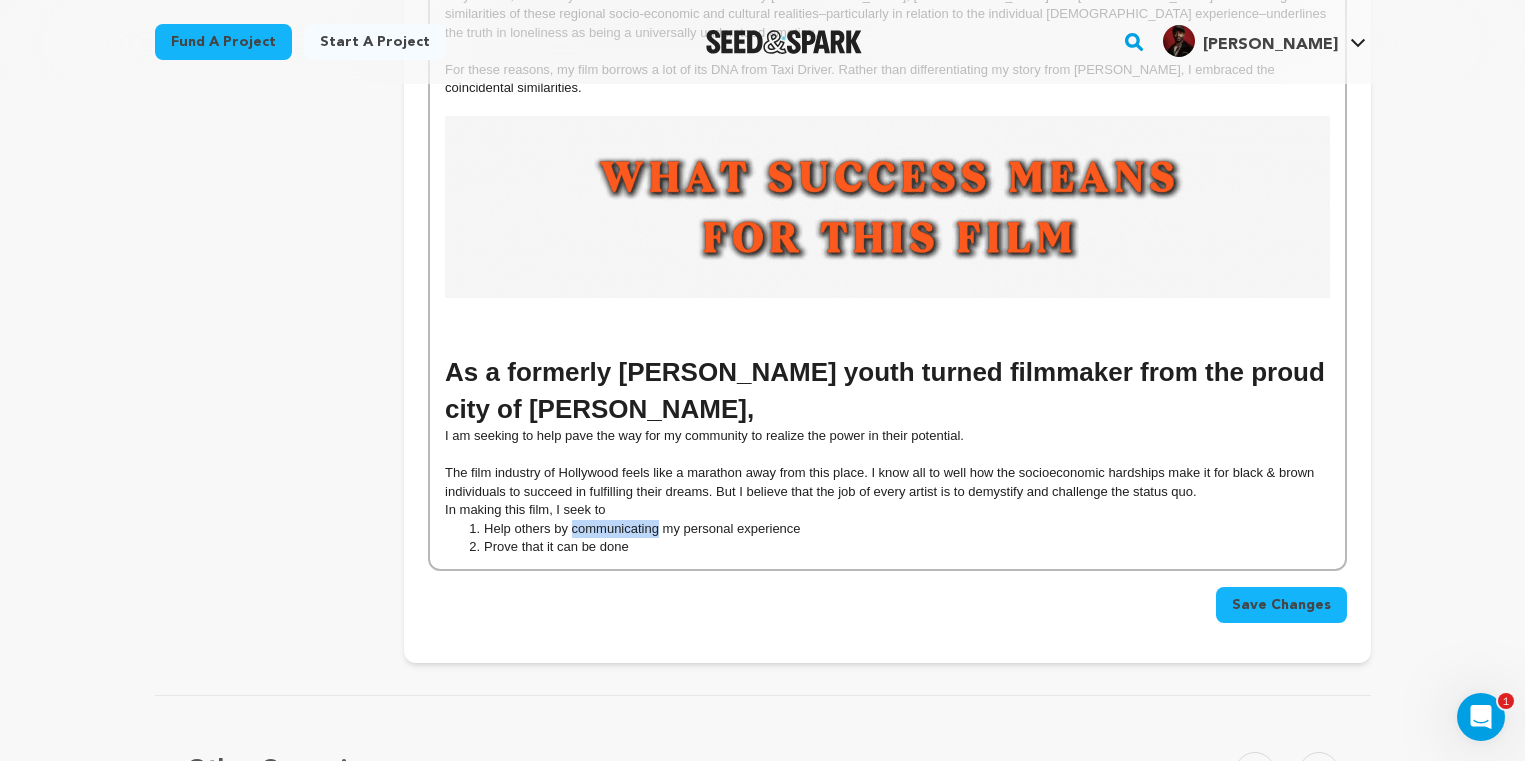 drag, startPoint x: 653, startPoint y: 508, endPoint x: 573, endPoint y: 512, distance: 80.09994 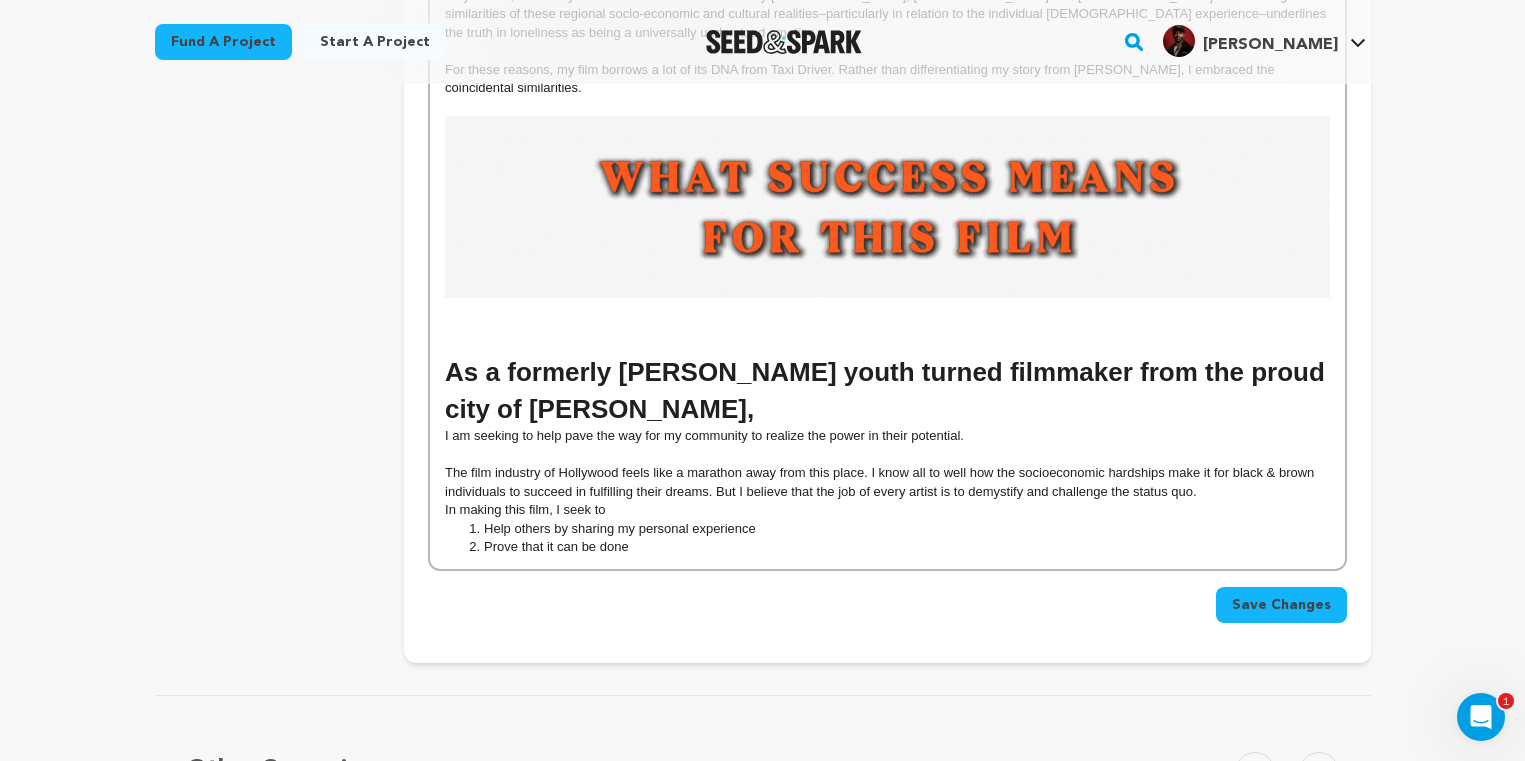 click on "Prove that it can be done" at bounding box center (897, 547) 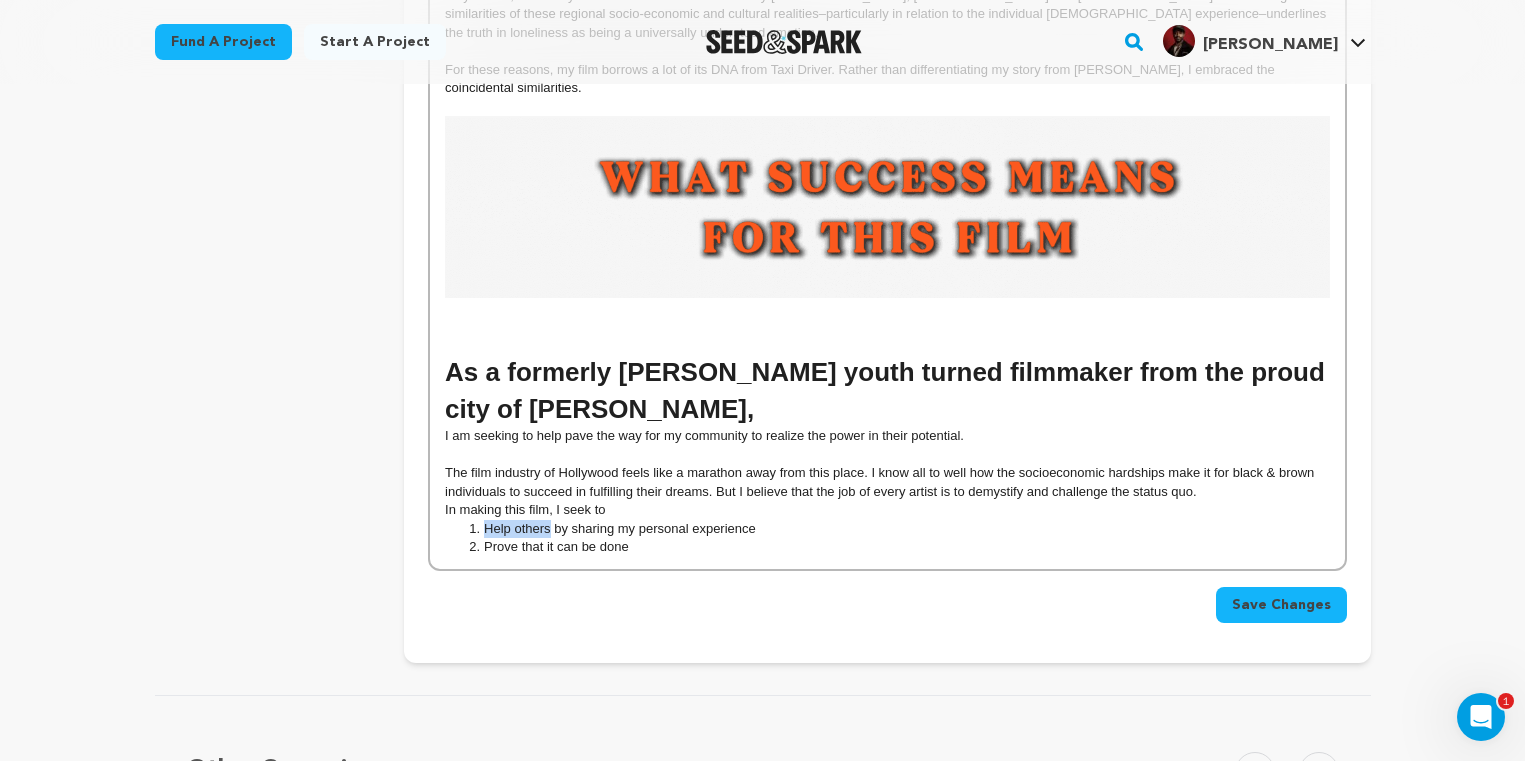 drag, startPoint x: 549, startPoint y: 512, endPoint x: 486, endPoint y: 511, distance: 63.007935 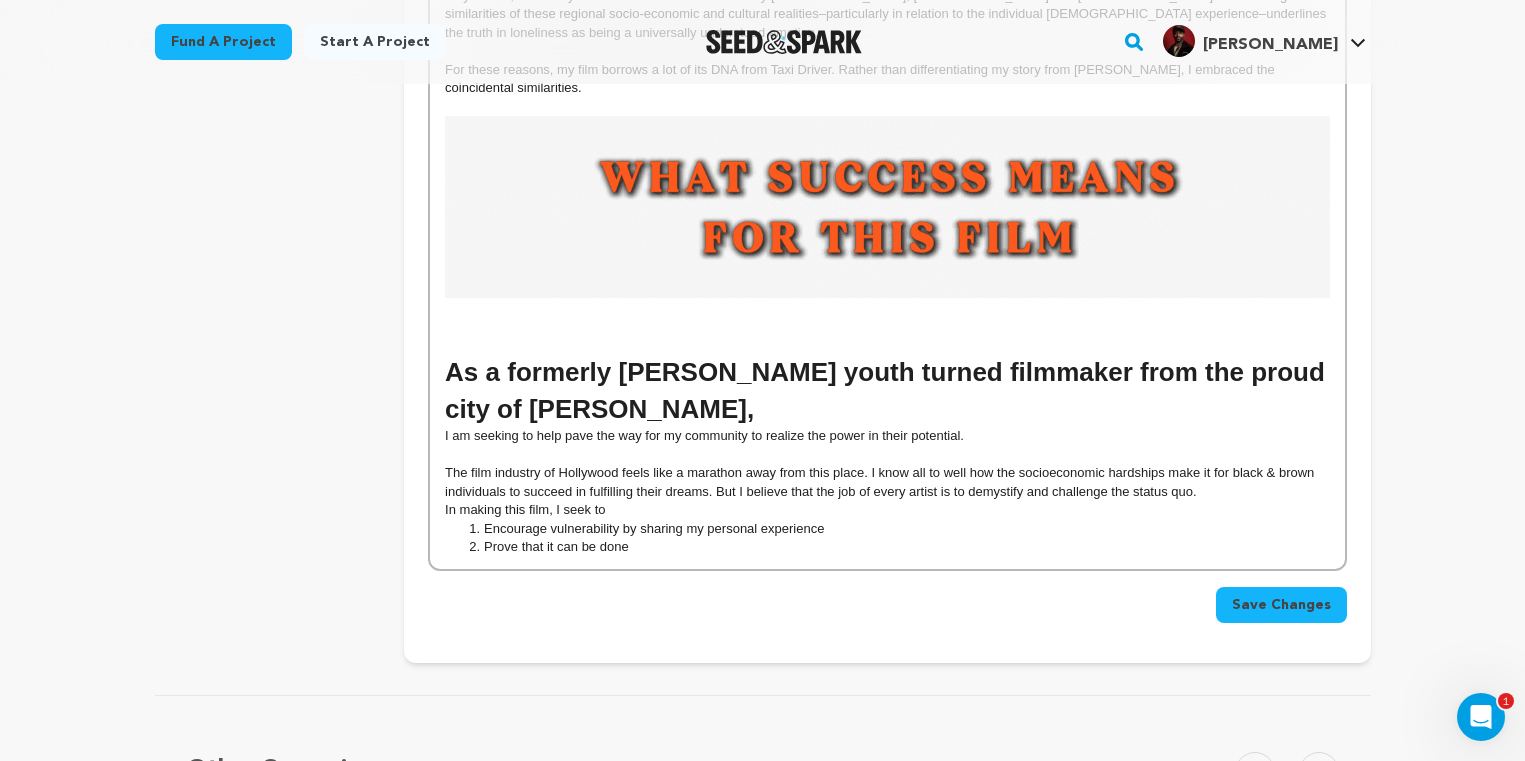 click on "Prove that it can be done" at bounding box center (897, 547) 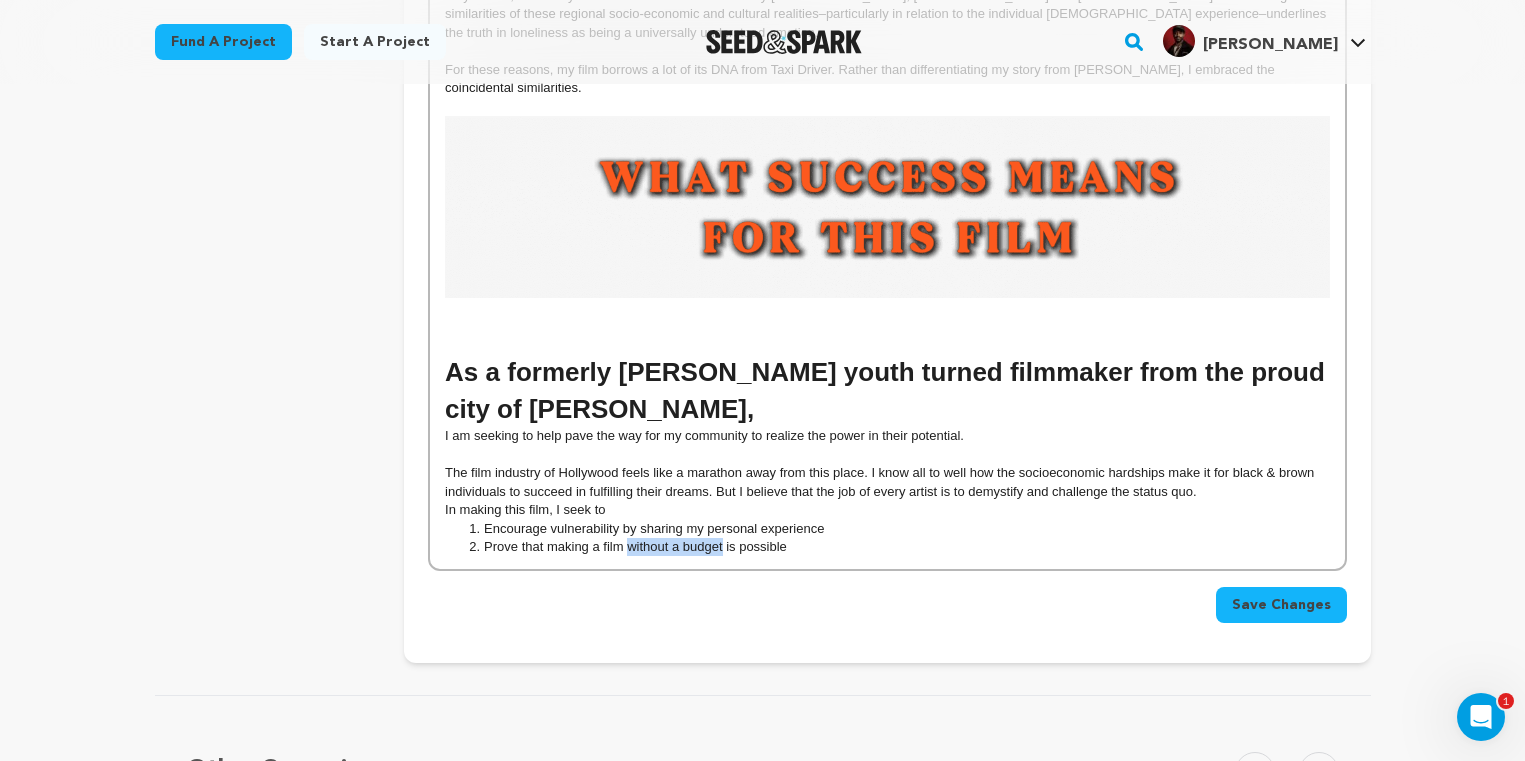 drag, startPoint x: 722, startPoint y: 530, endPoint x: 628, endPoint y: 531, distance: 94.00532 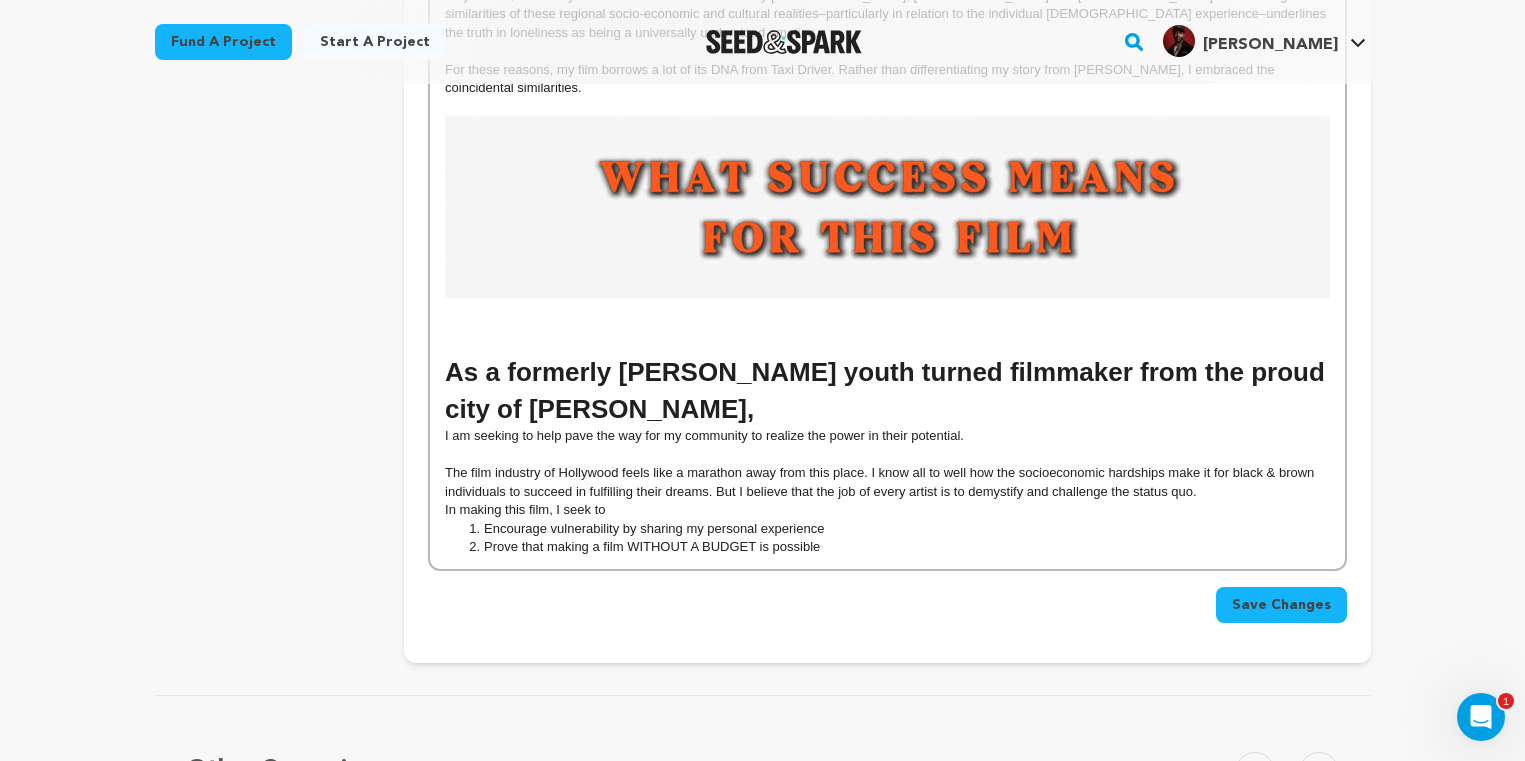 click on "Prove that making a film WITHOUT A BUDGET is possible" at bounding box center [897, 547] 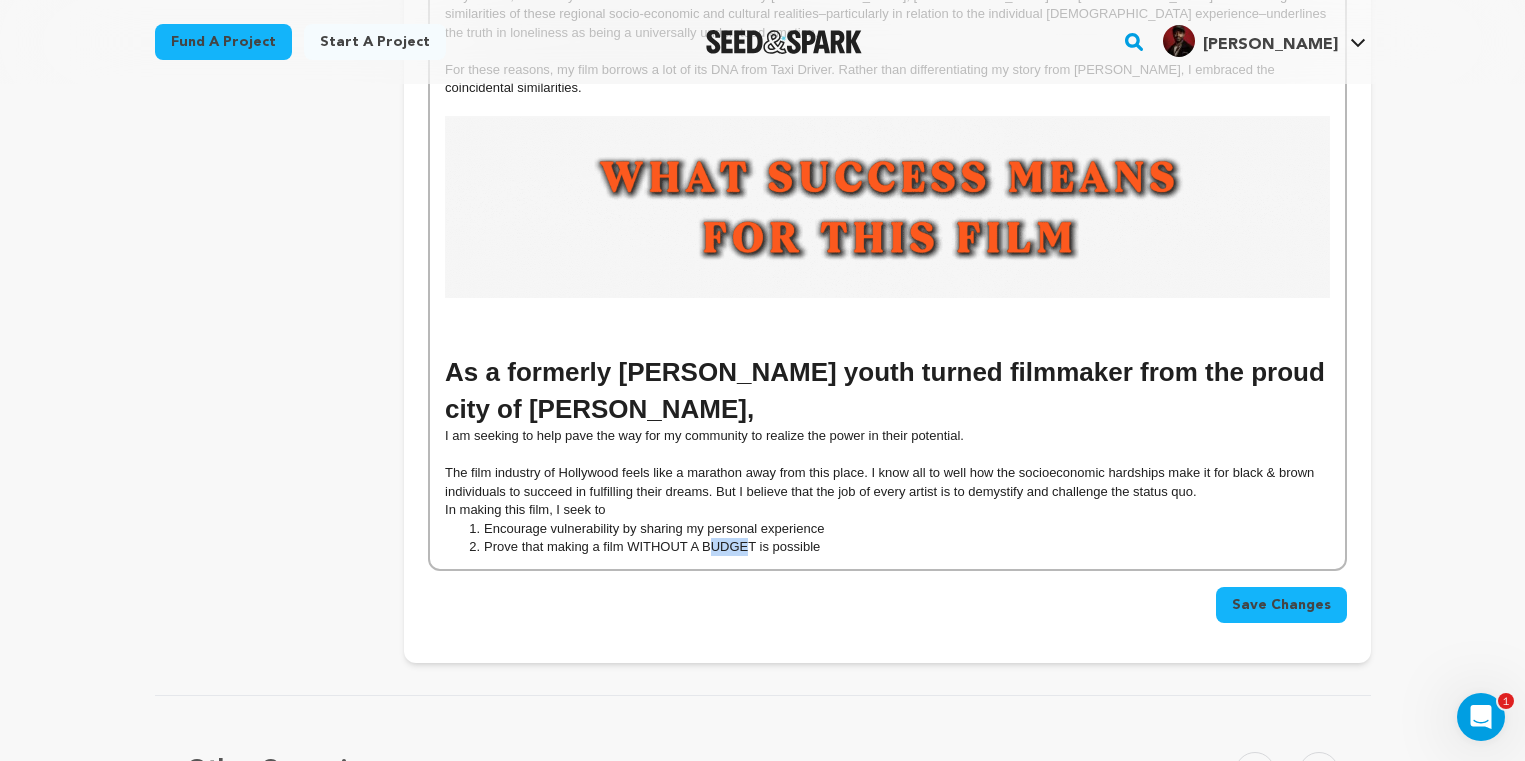 drag, startPoint x: 752, startPoint y: 533, endPoint x: 708, endPoint y: 532, distance: 44.011364 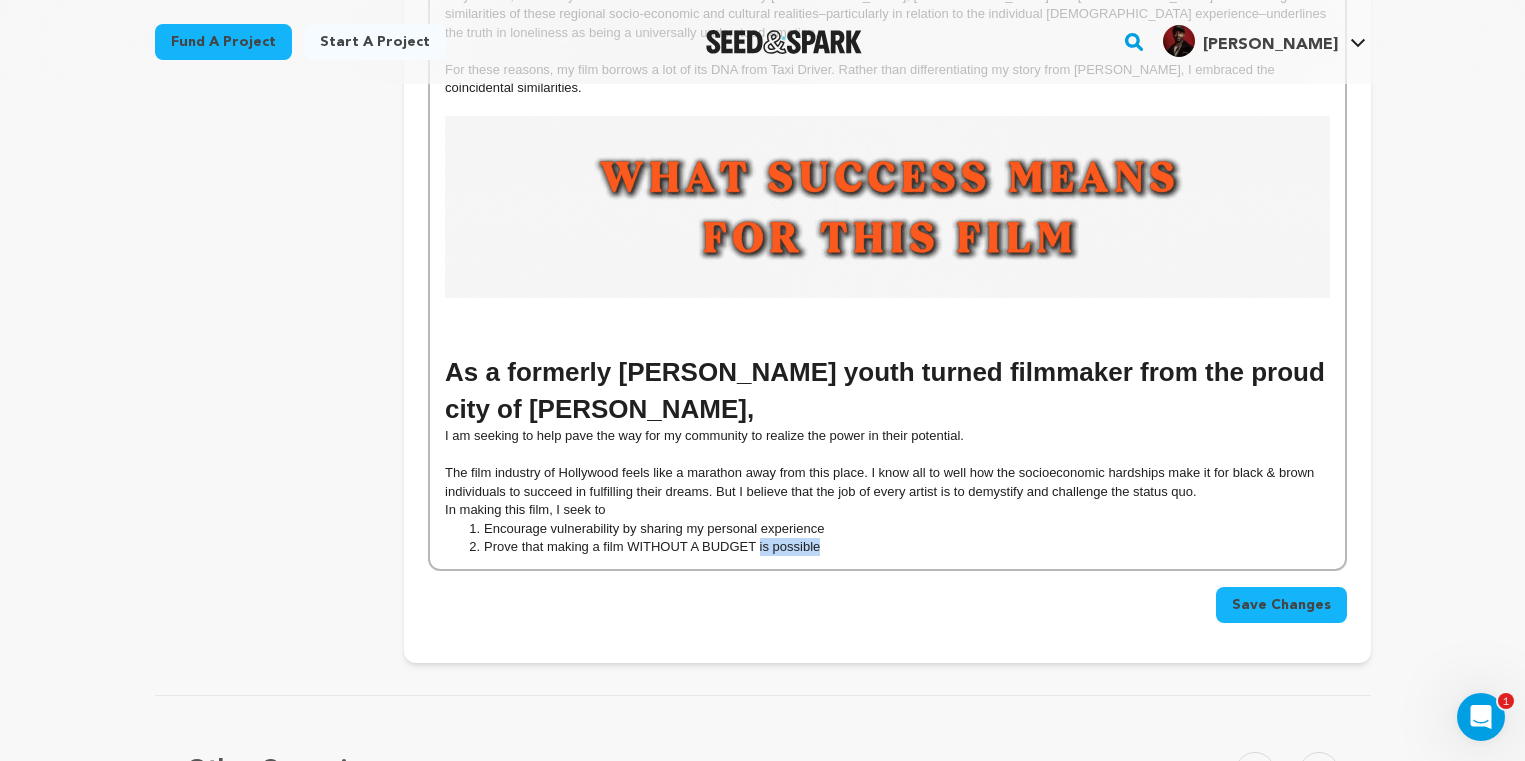 drag, startPoint x: 758, startPoint y: 528, endPoint x: 630, endPoint y: 538, distance: 128.39003 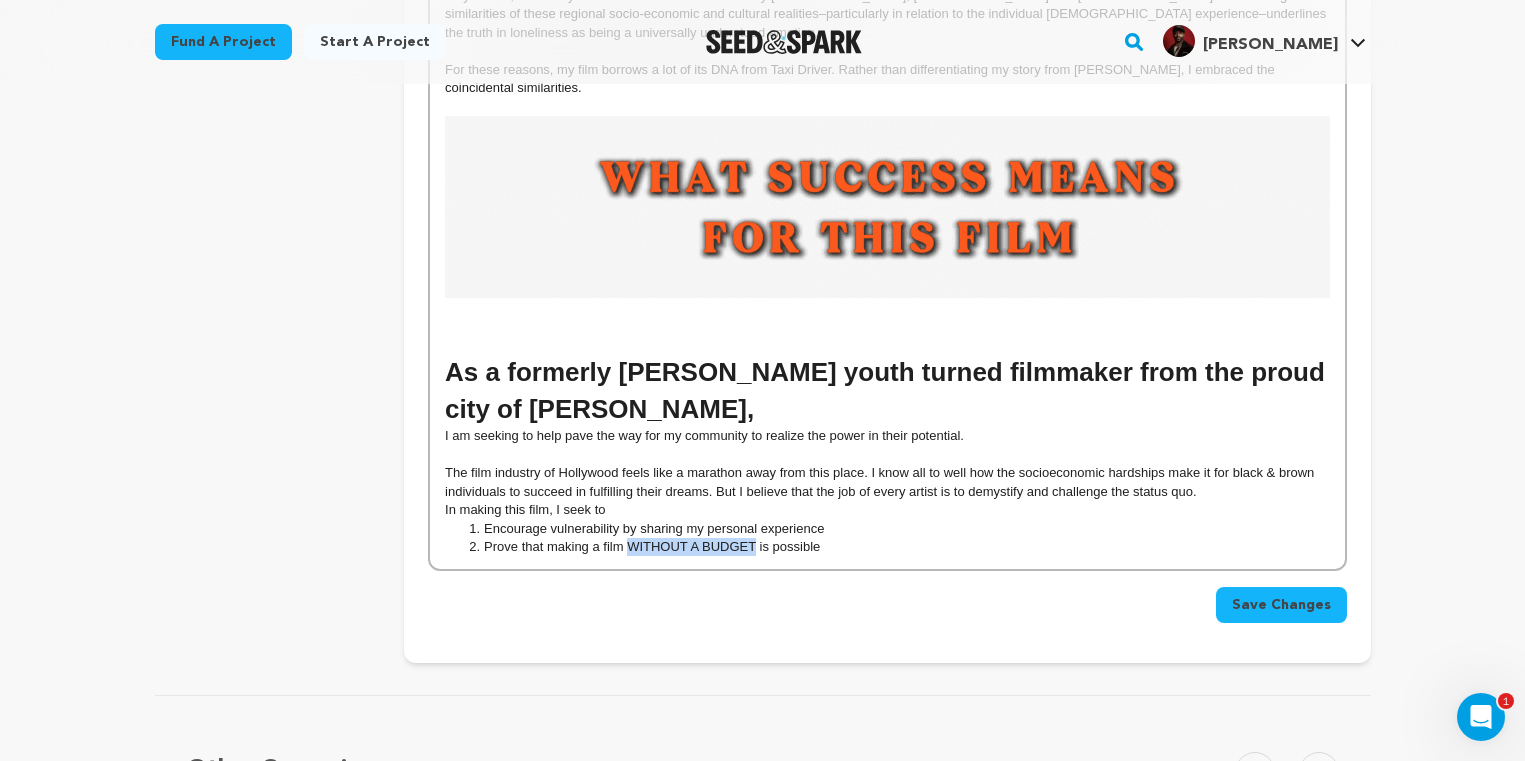 drag, startPoint x: 756, startPoint y: 530, endPoint x: 629, endPoint y: 531, distance: 127.00394 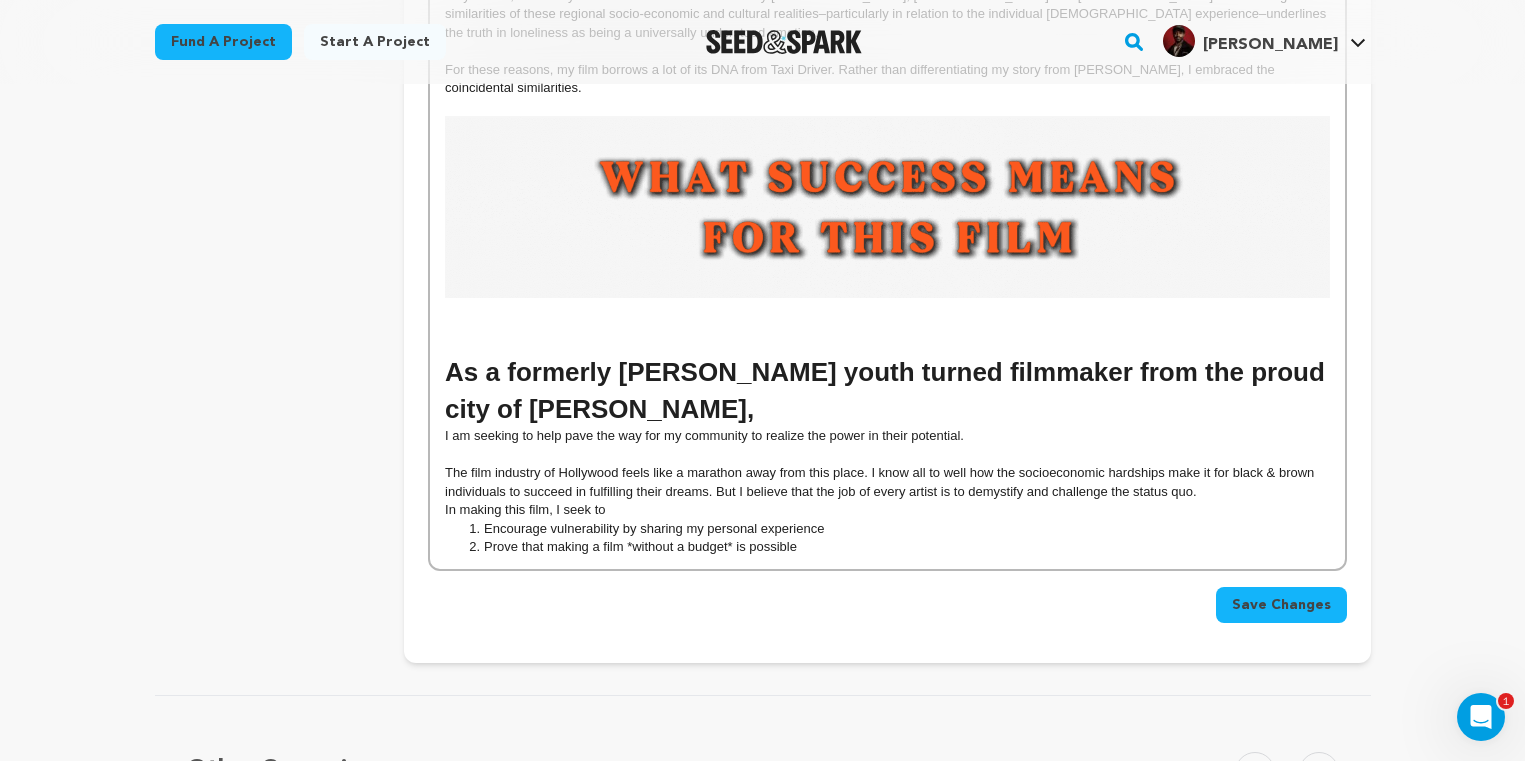 click on "Prove that making a film *without a budget* is possible" at bounding box center (897, 547) 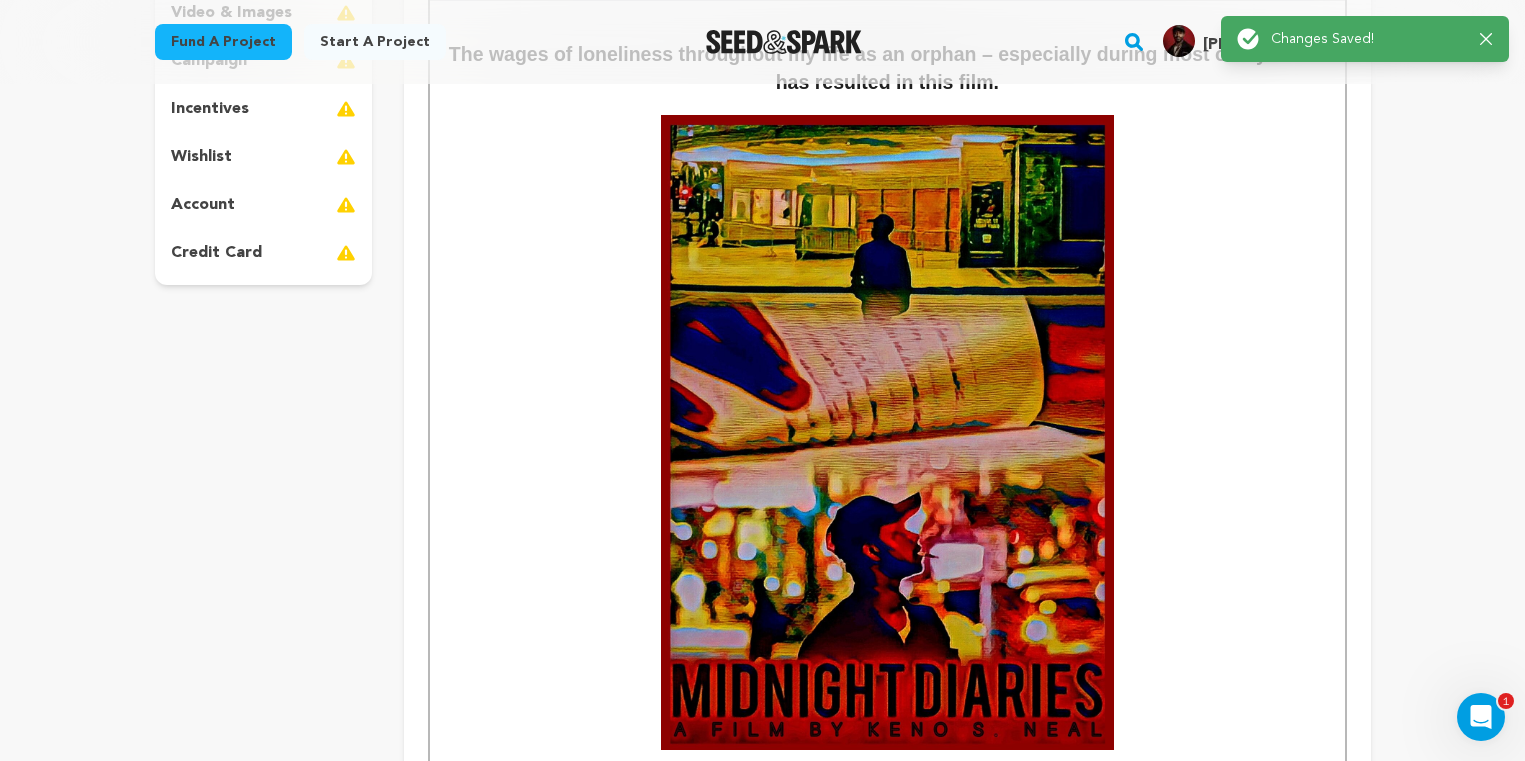scroll, scrollTop: 0, scrollLeft: 0, axis: both 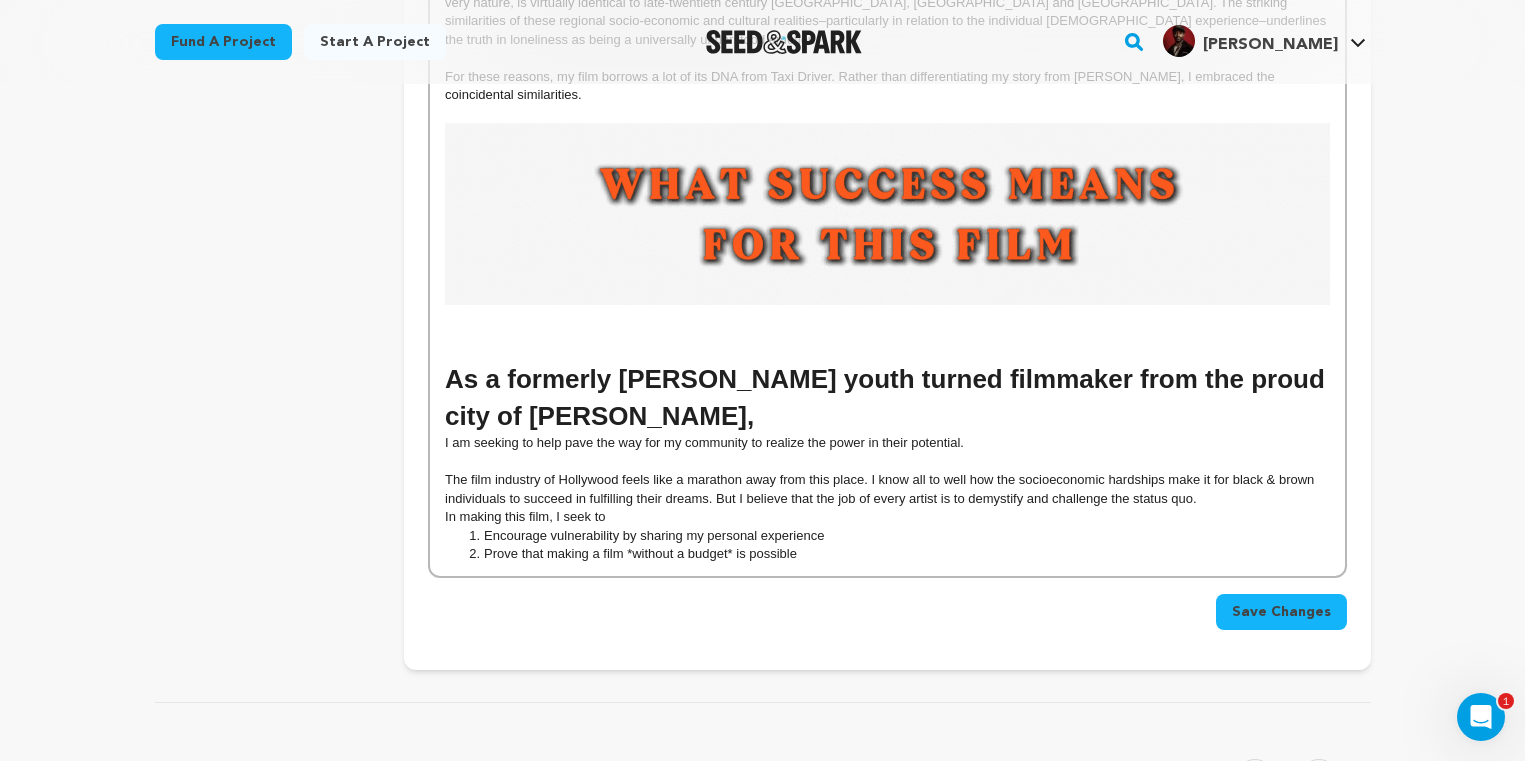 click on "I am seeking to help pave the way for my community to realize the power in their potential." at bounding box center (887, 443) 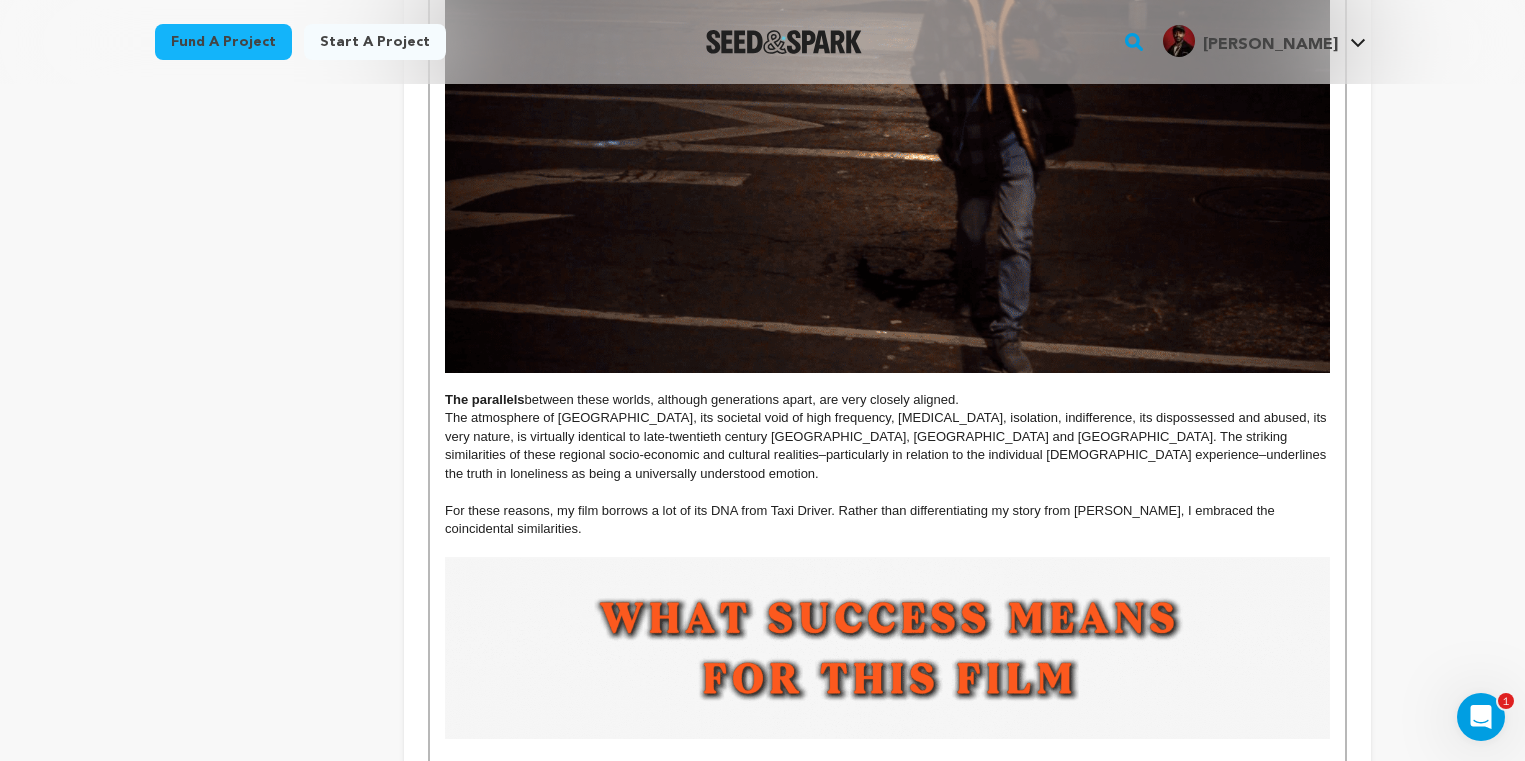 scroll, scrollTop: 0, scrollLeft: 0, axis: both 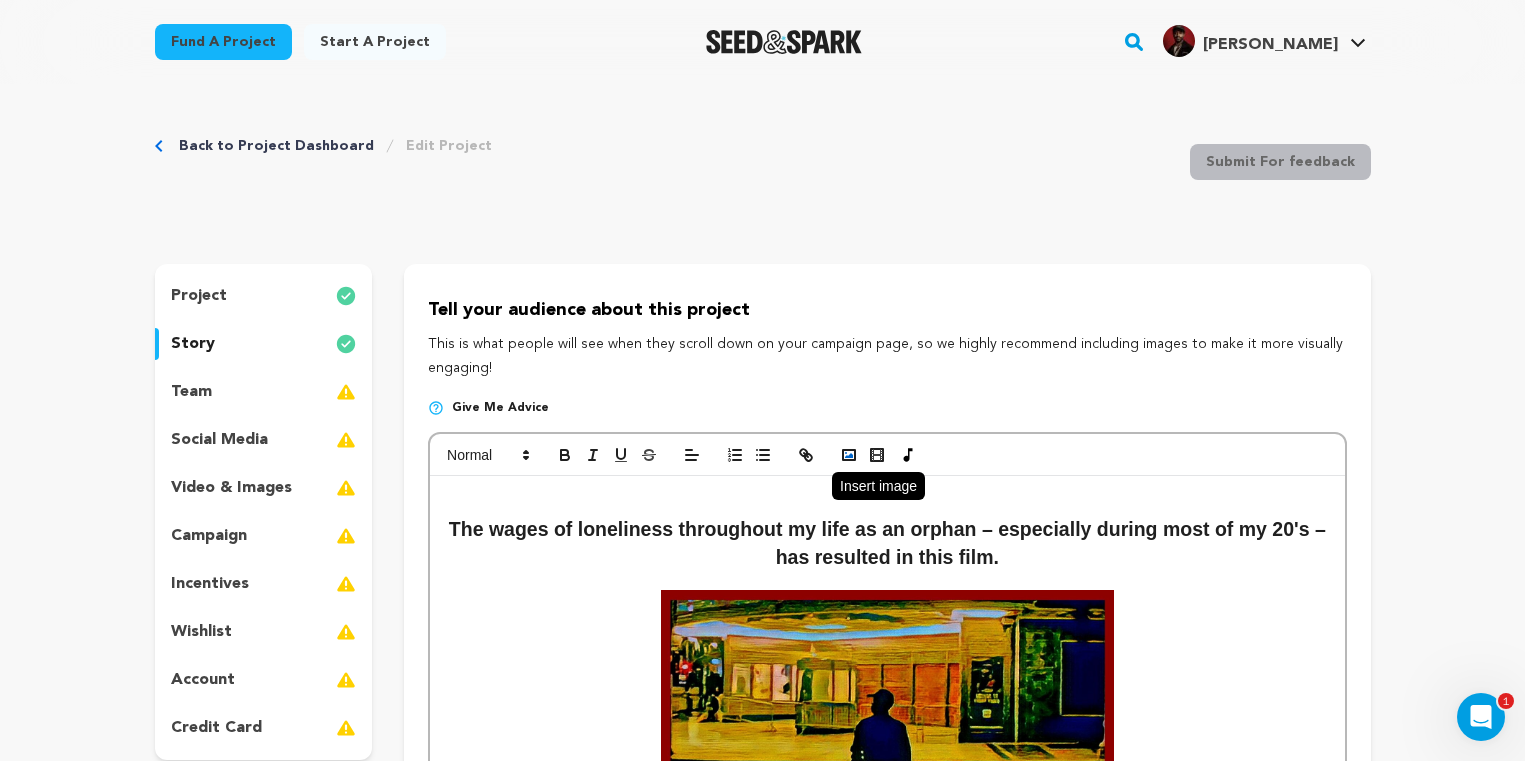 click 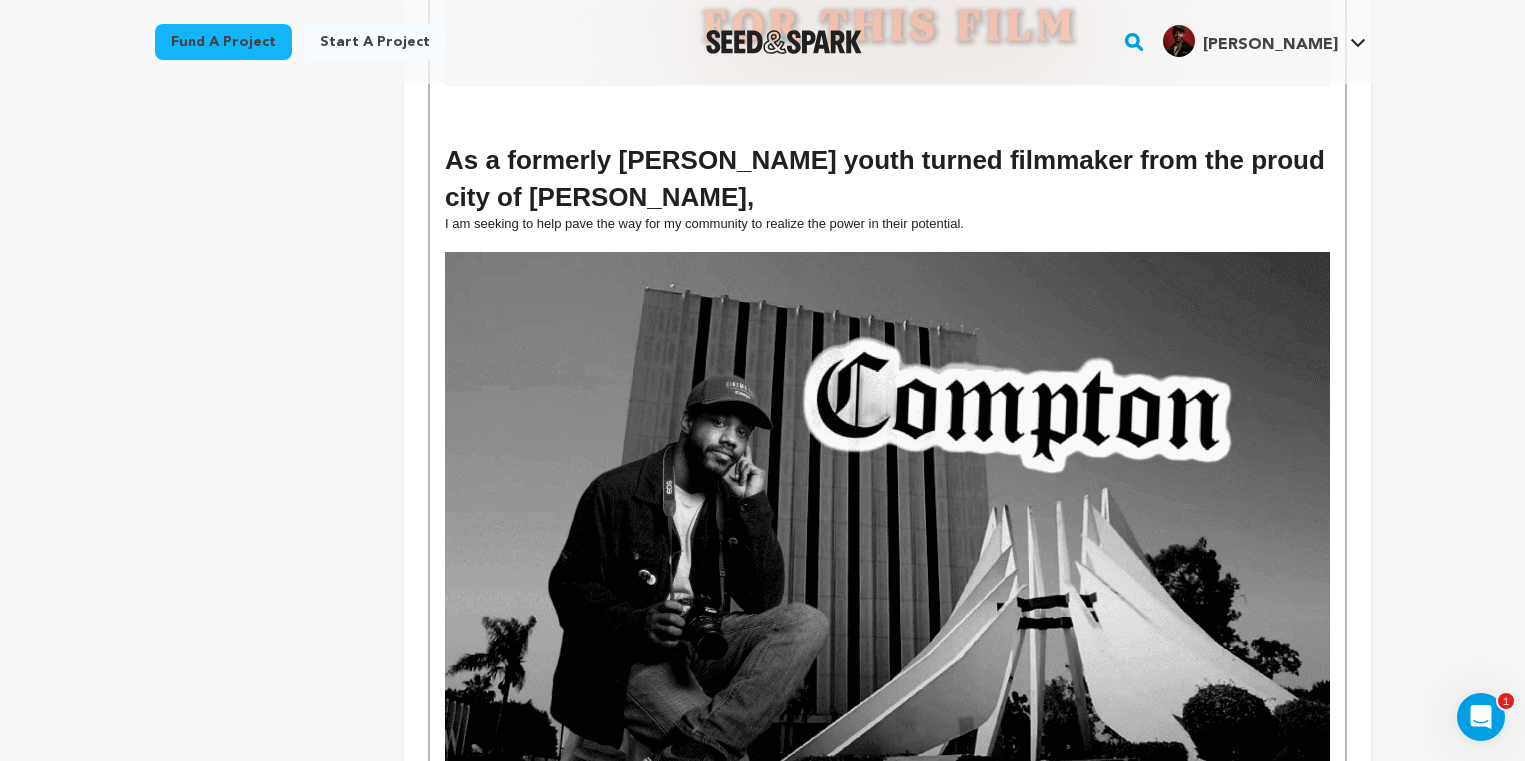 scroll, scrollTop: 4414, scrollLeft: 0, axis: vertical 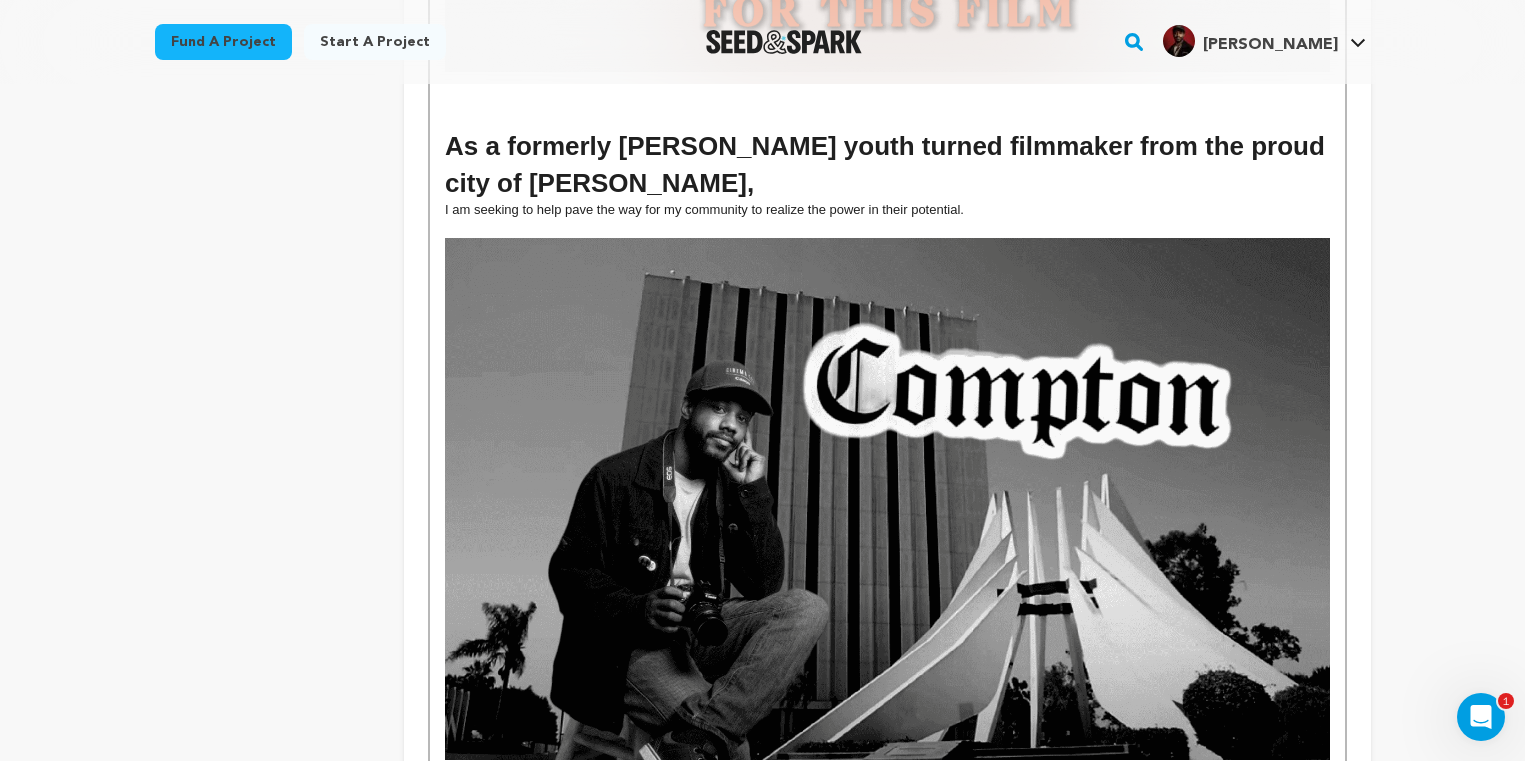 click at bounding box center (887, 499) 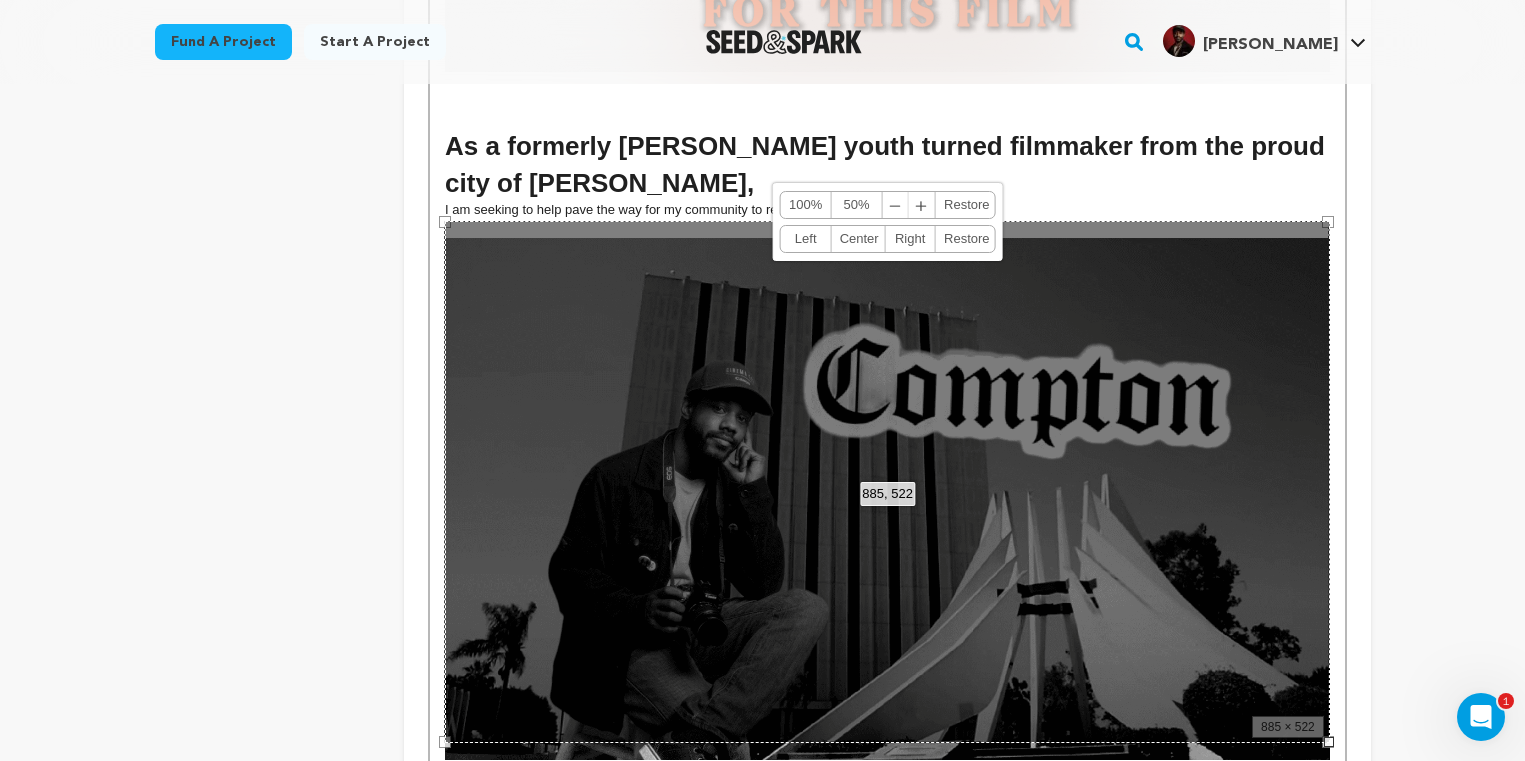 click on "Center" at bounding box center [858, 239] 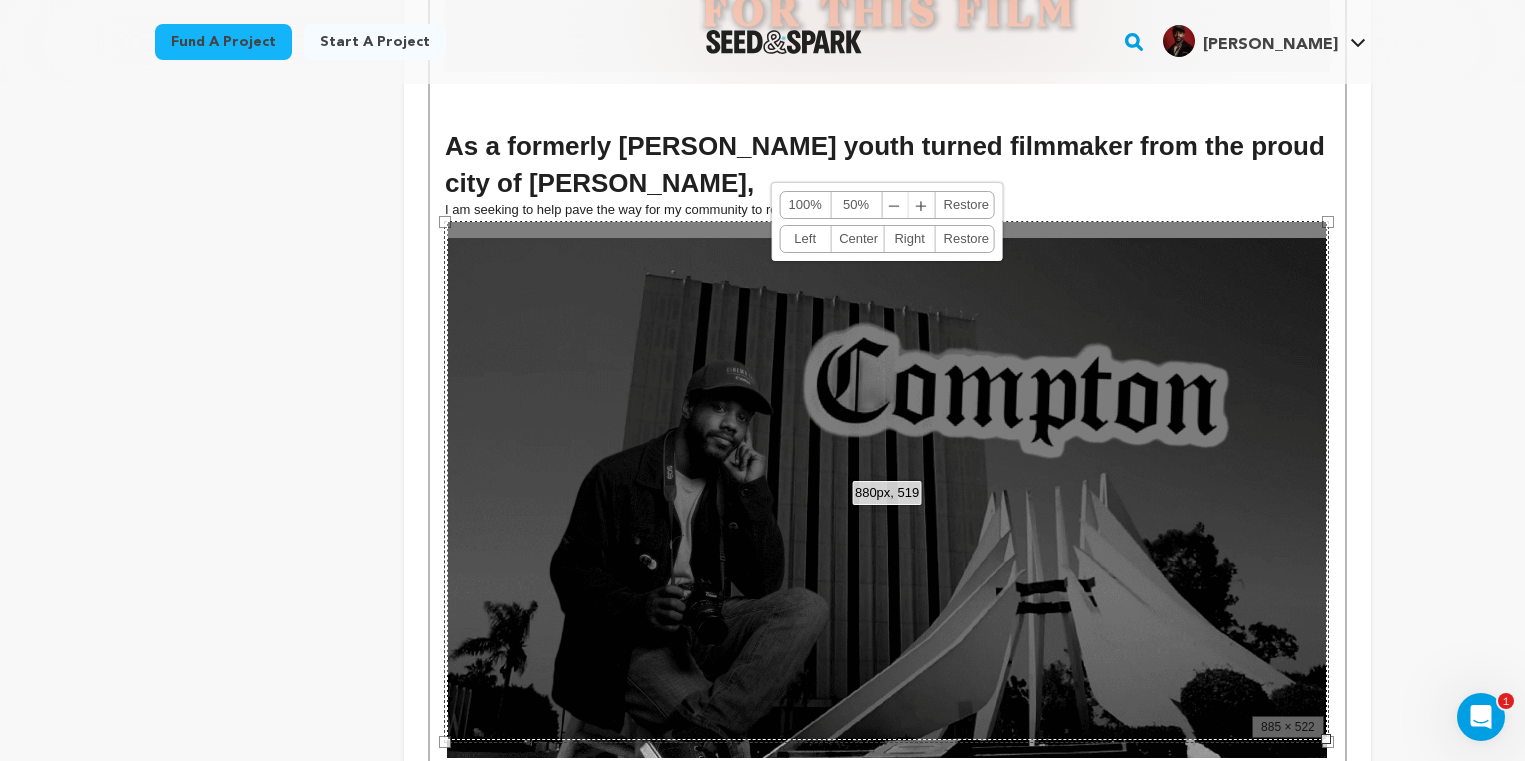 click on "﹣" at bounding box center [895, 205] 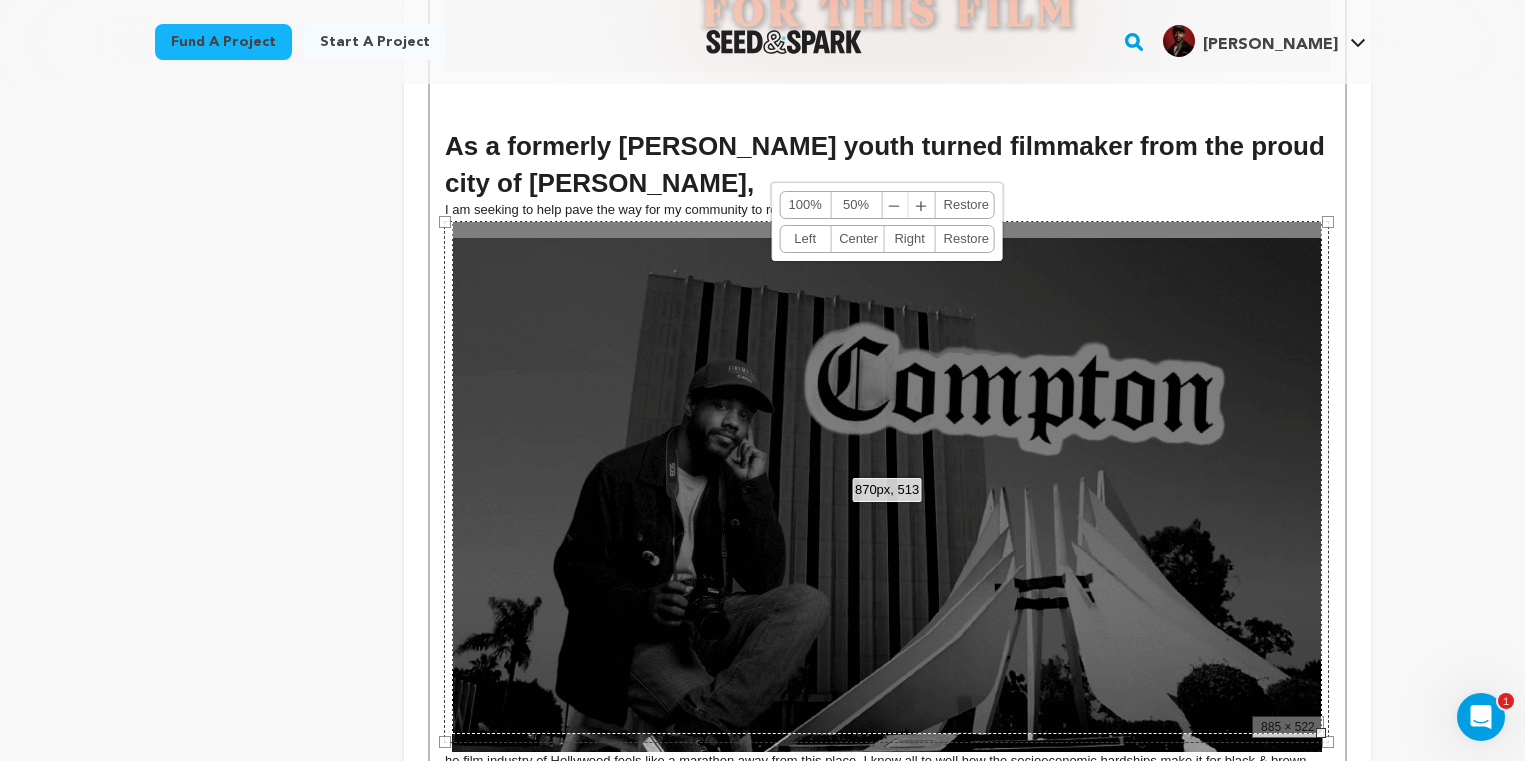 click on "﹣" at bounding box center (895, 205) 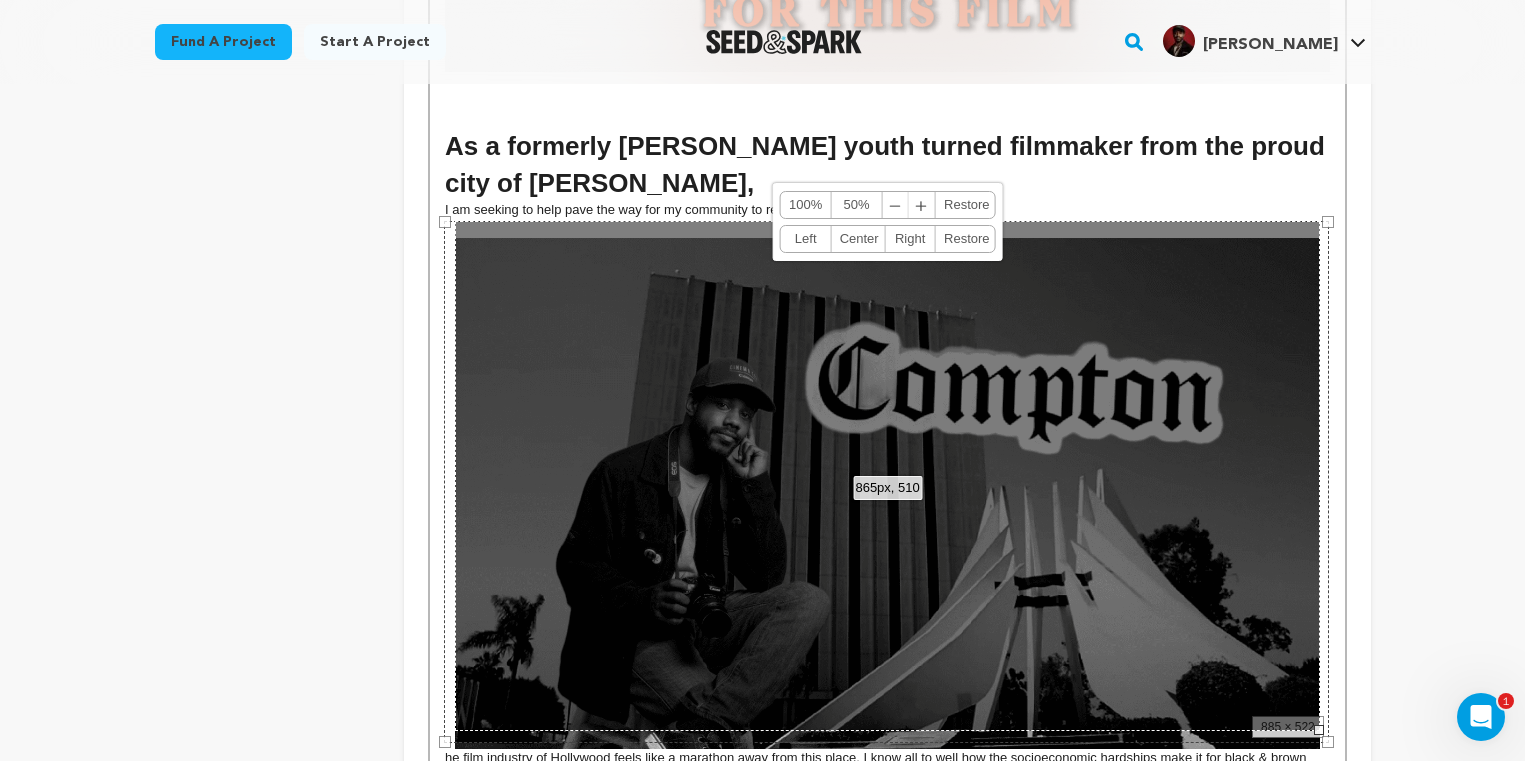 click on "﹣" at bounding box center (896, 205) 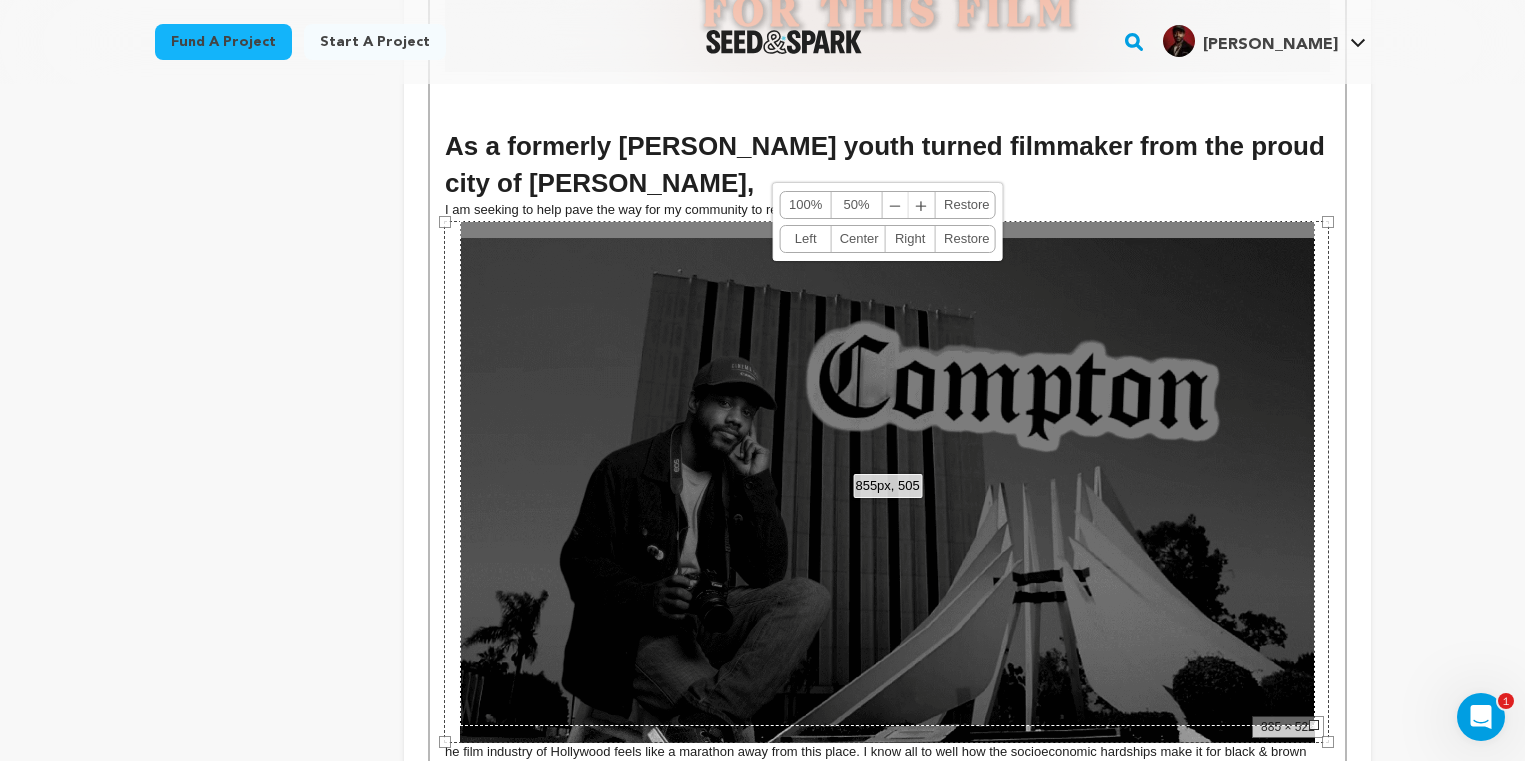 click on "﹣" at bounding box center [896, 205] 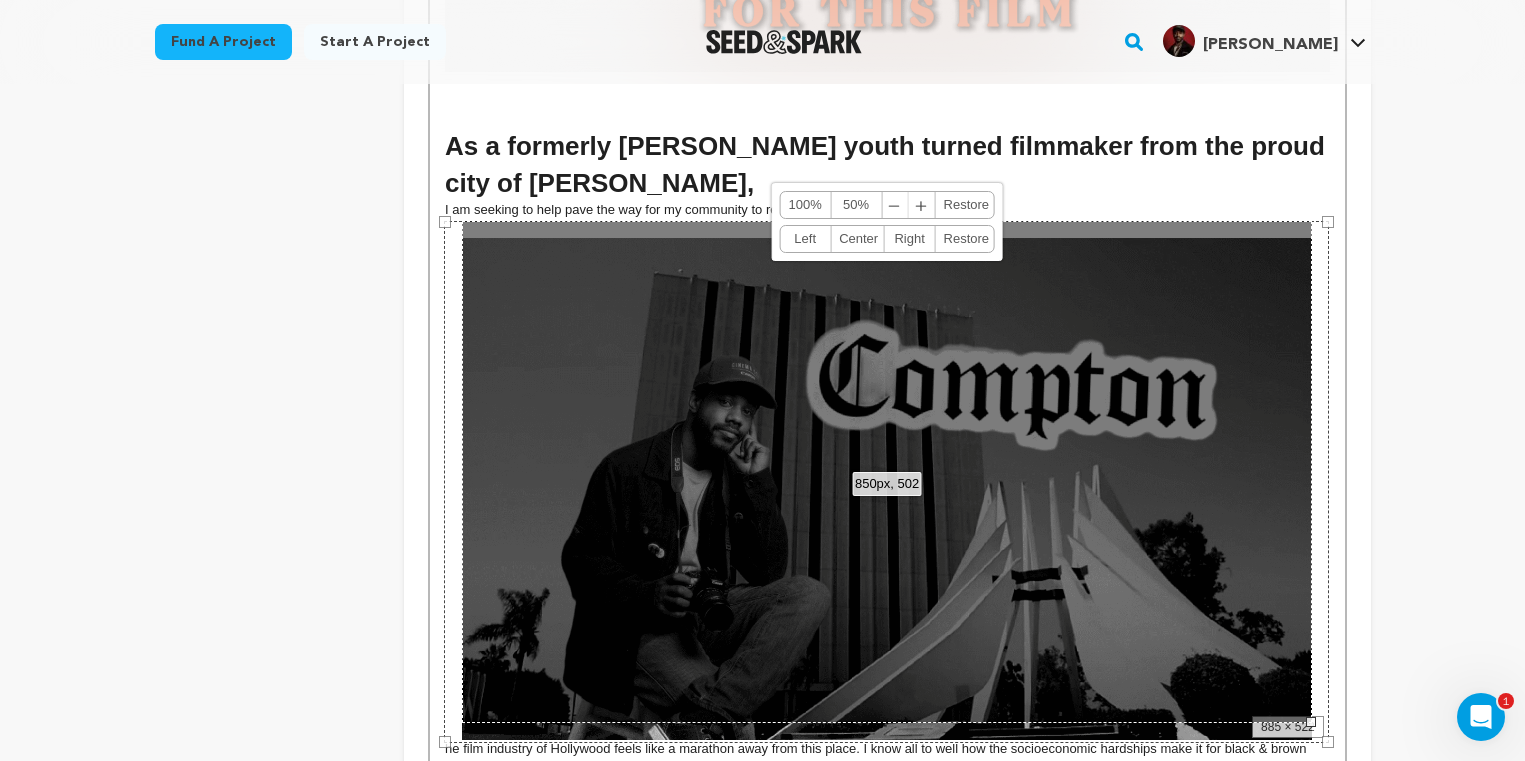 click on "﹣" at bounding box center (895, 205) 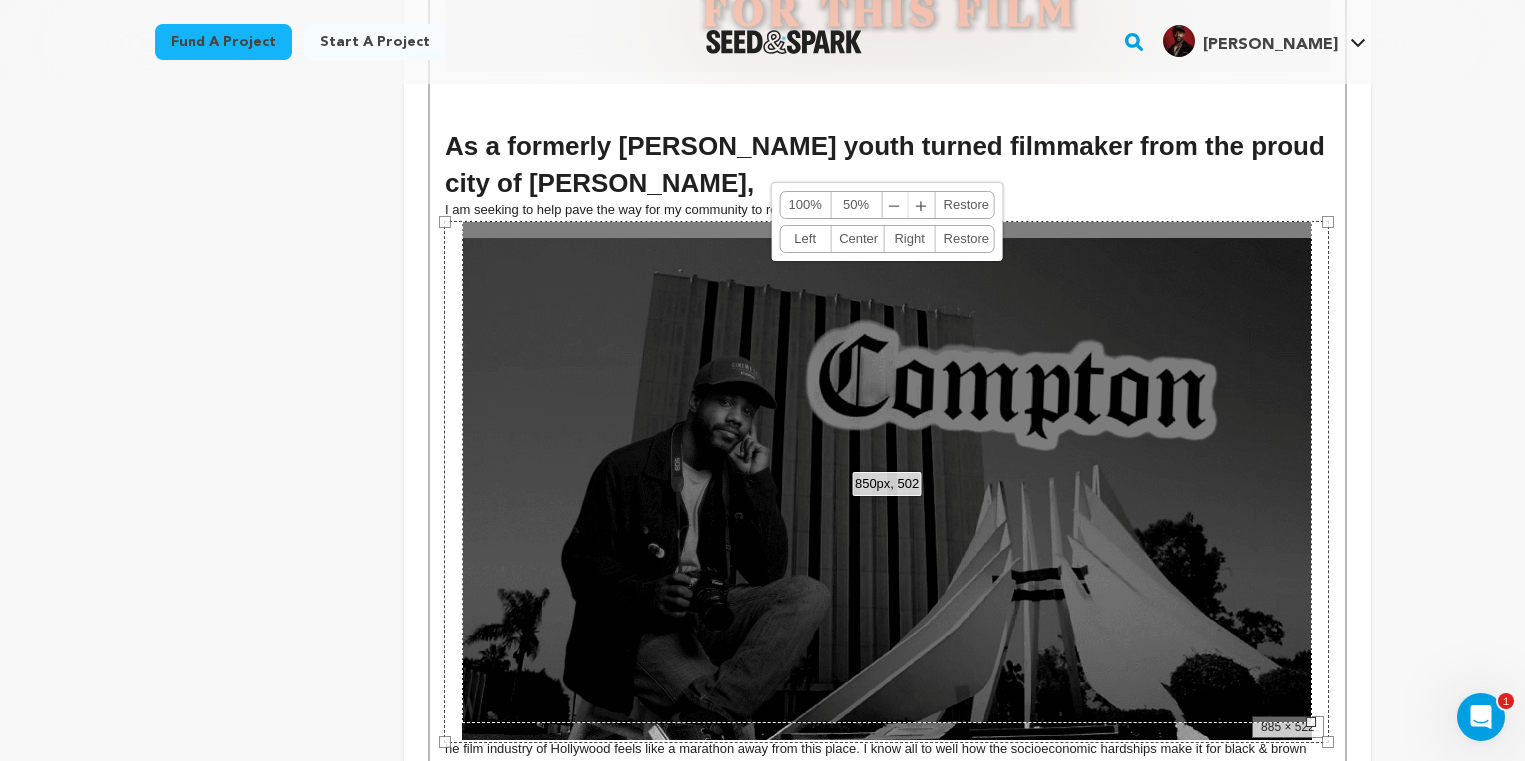 click on "﹣" at bounding box center (895, 205) 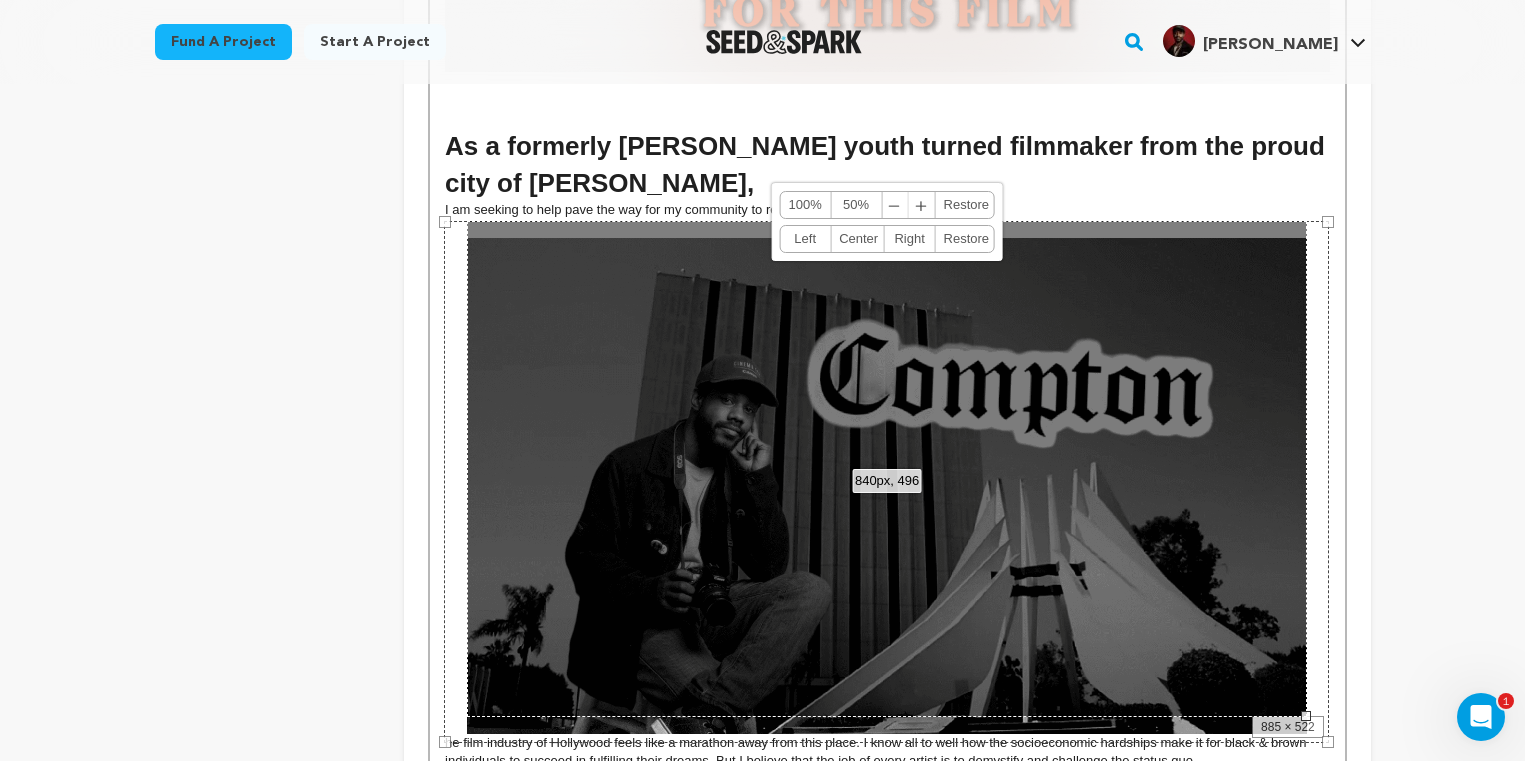 click on "﹣" at bounding box center (895, 205) 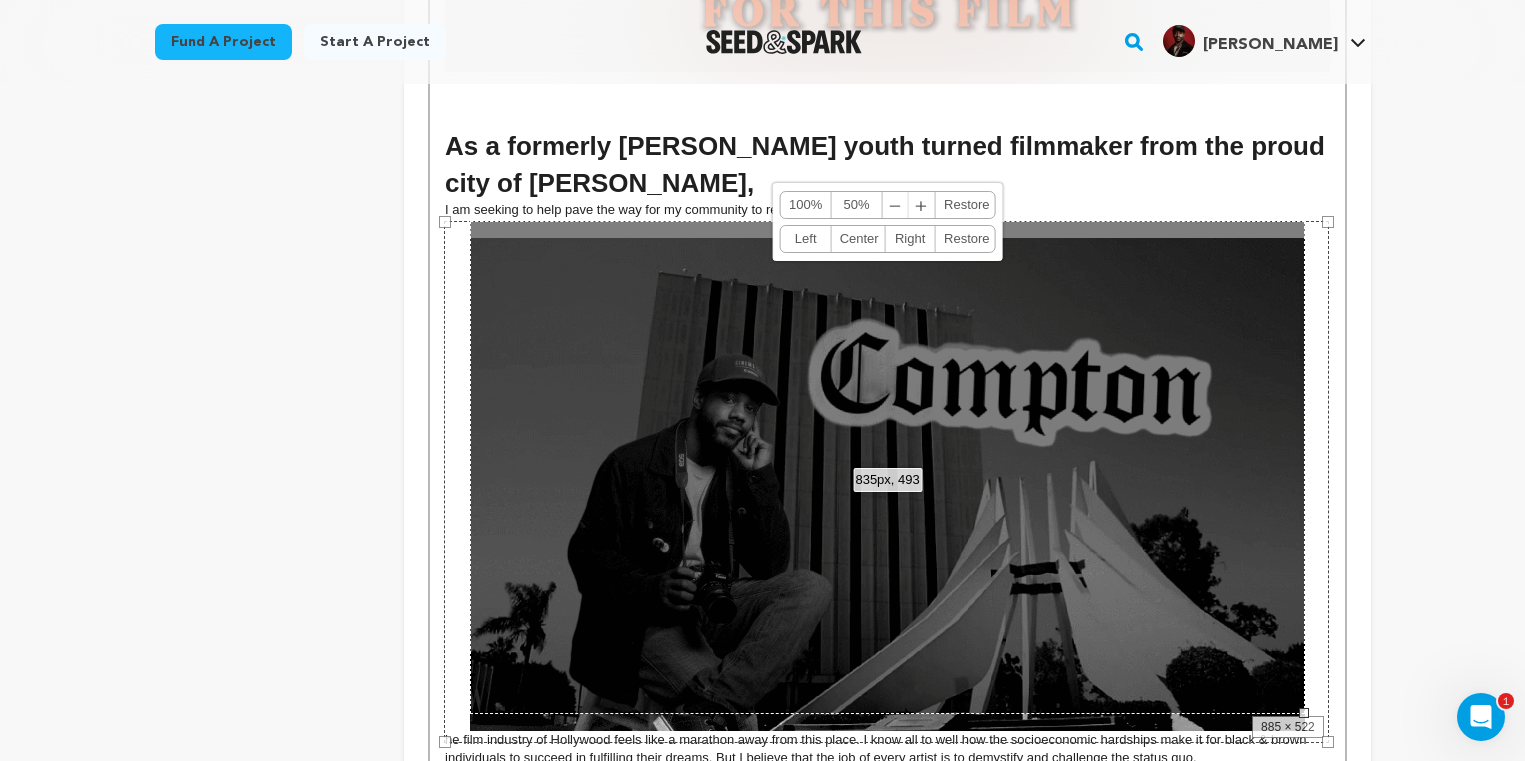 click on "﹣" at bounding box center (896, 205) 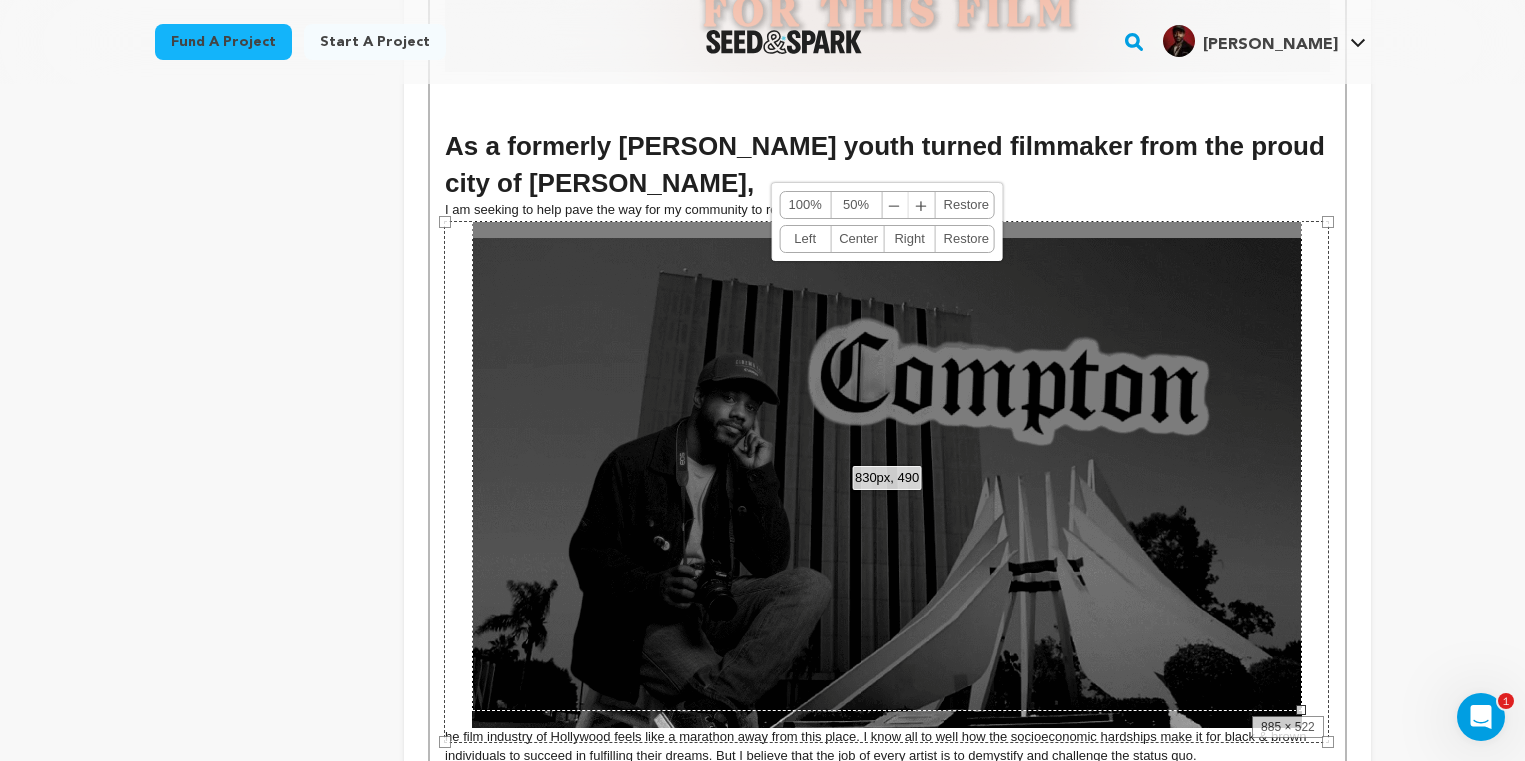 click on "﹣" at bounding box center (895, 205) 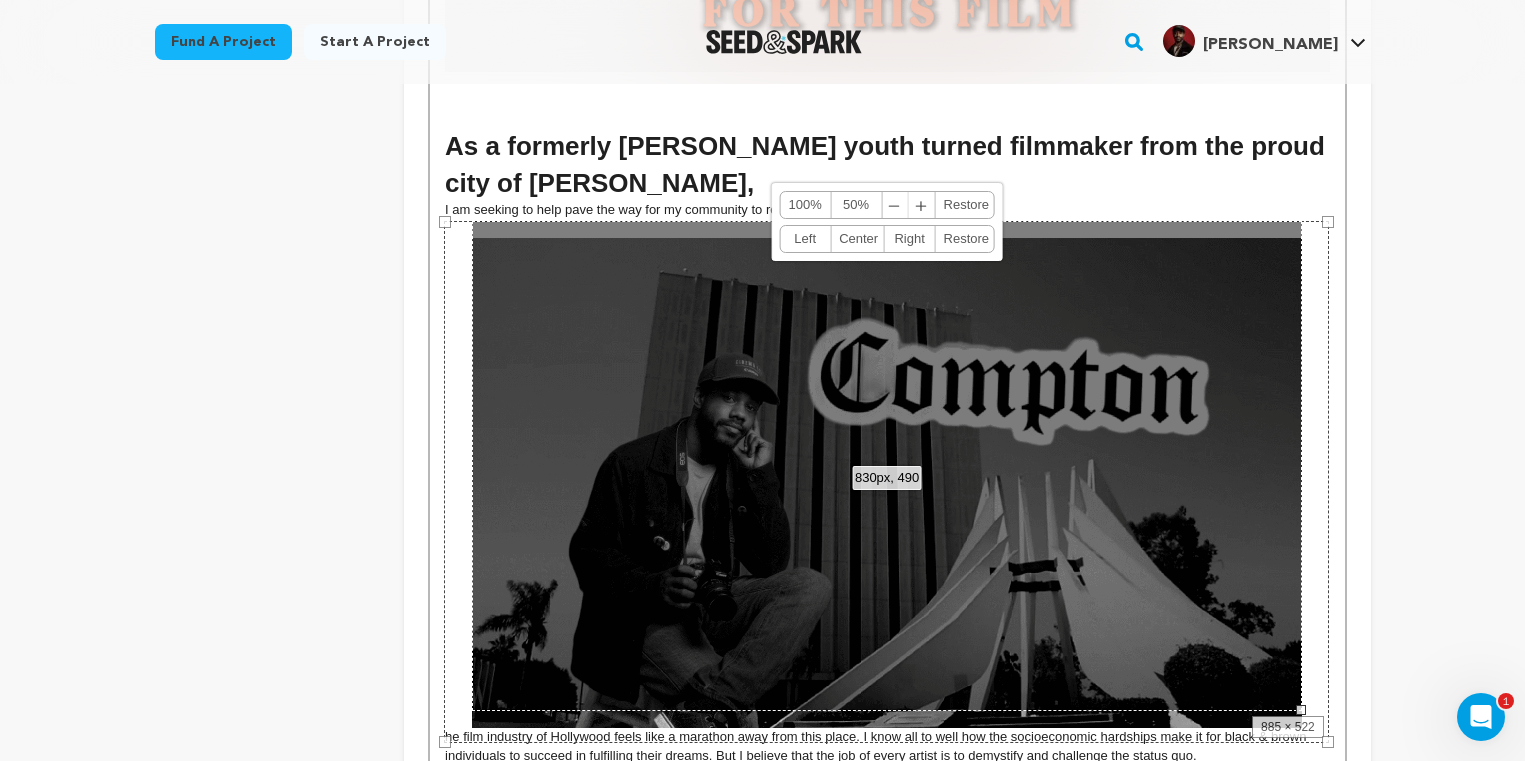 click on "﹣" at bounding box center (895, 205) 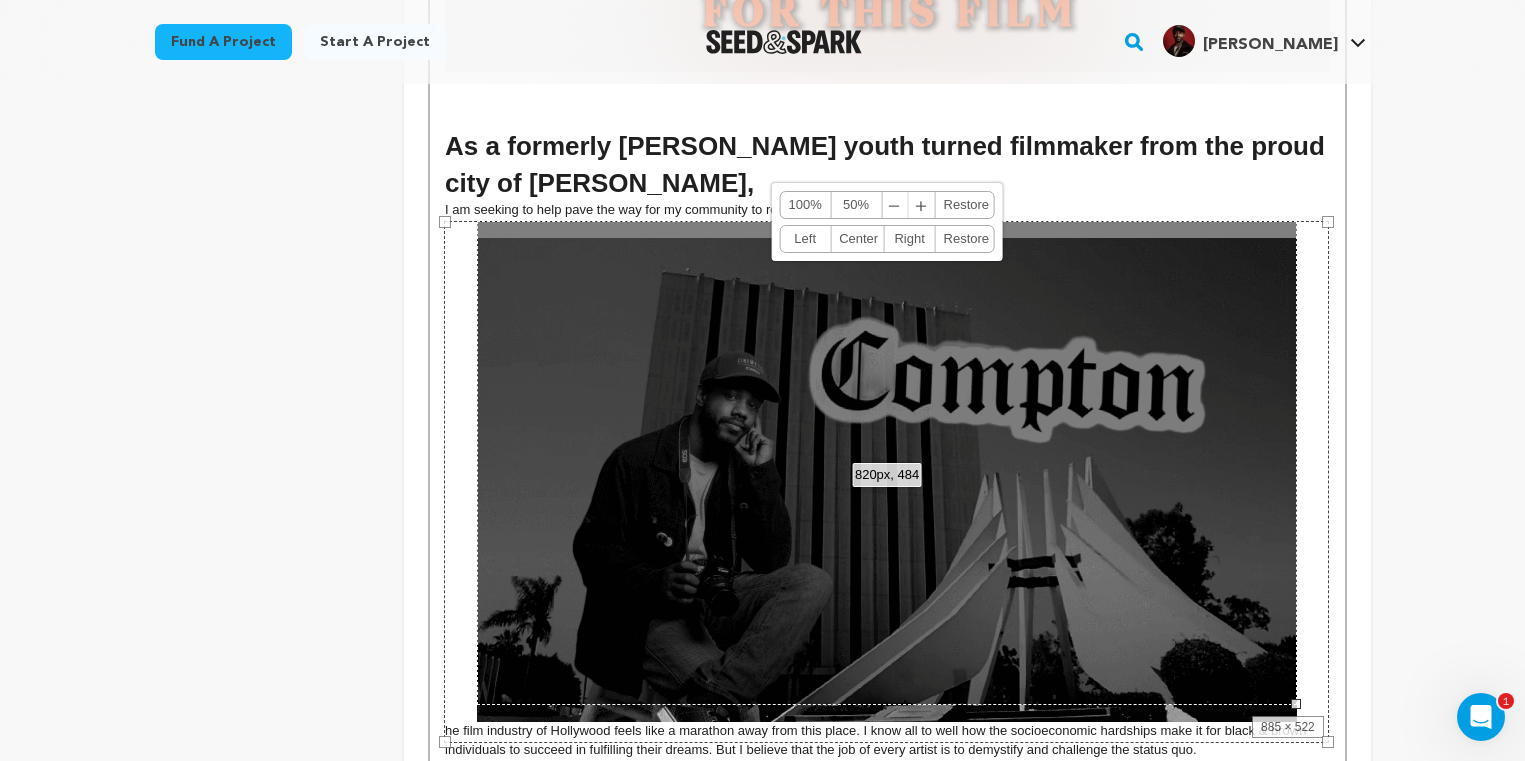 click on "﹣" at bounding box center [895, 205] 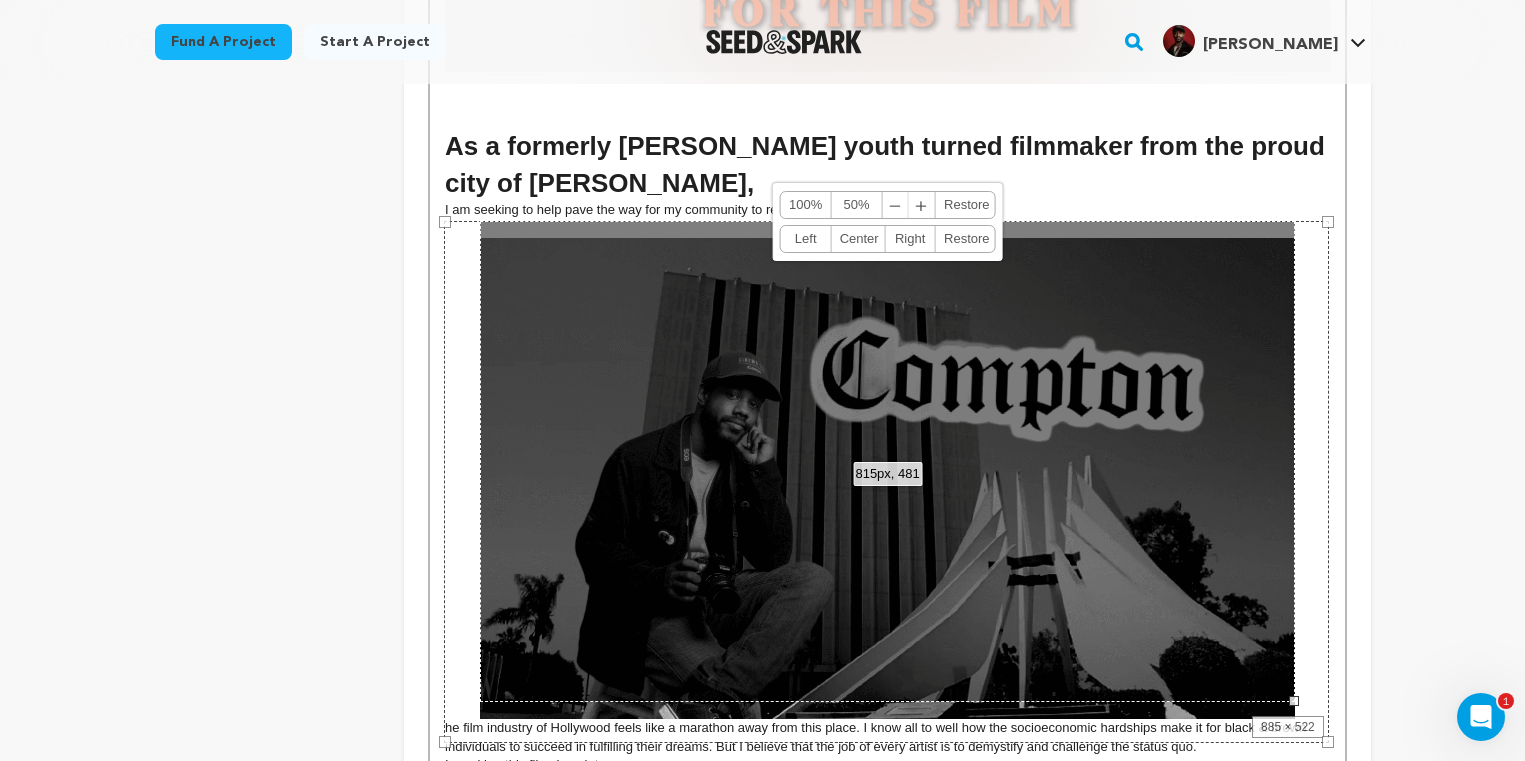 click on "﹣" at bounding box center [896, 205] 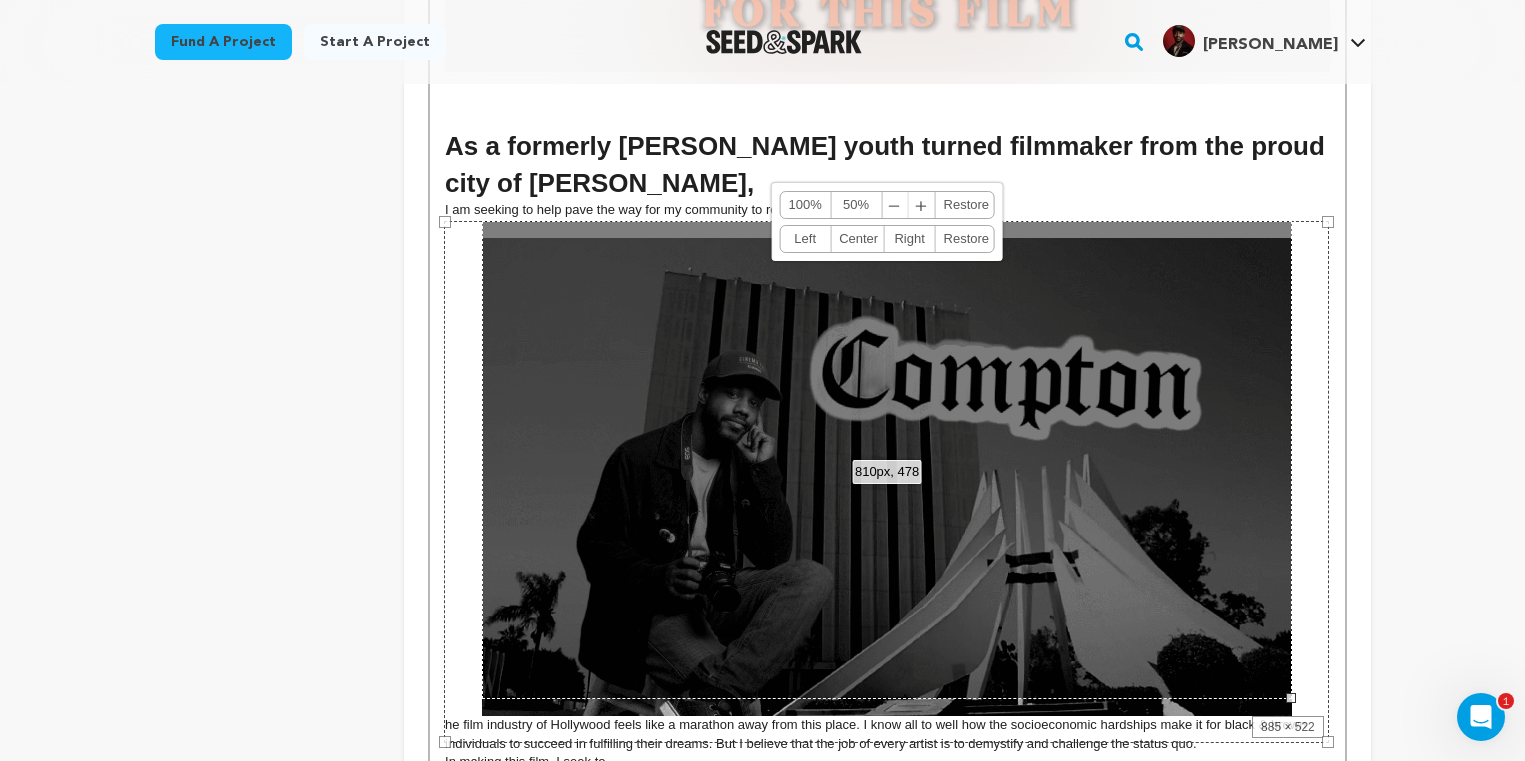 click on "﹣" at bounding box center [895, 205] 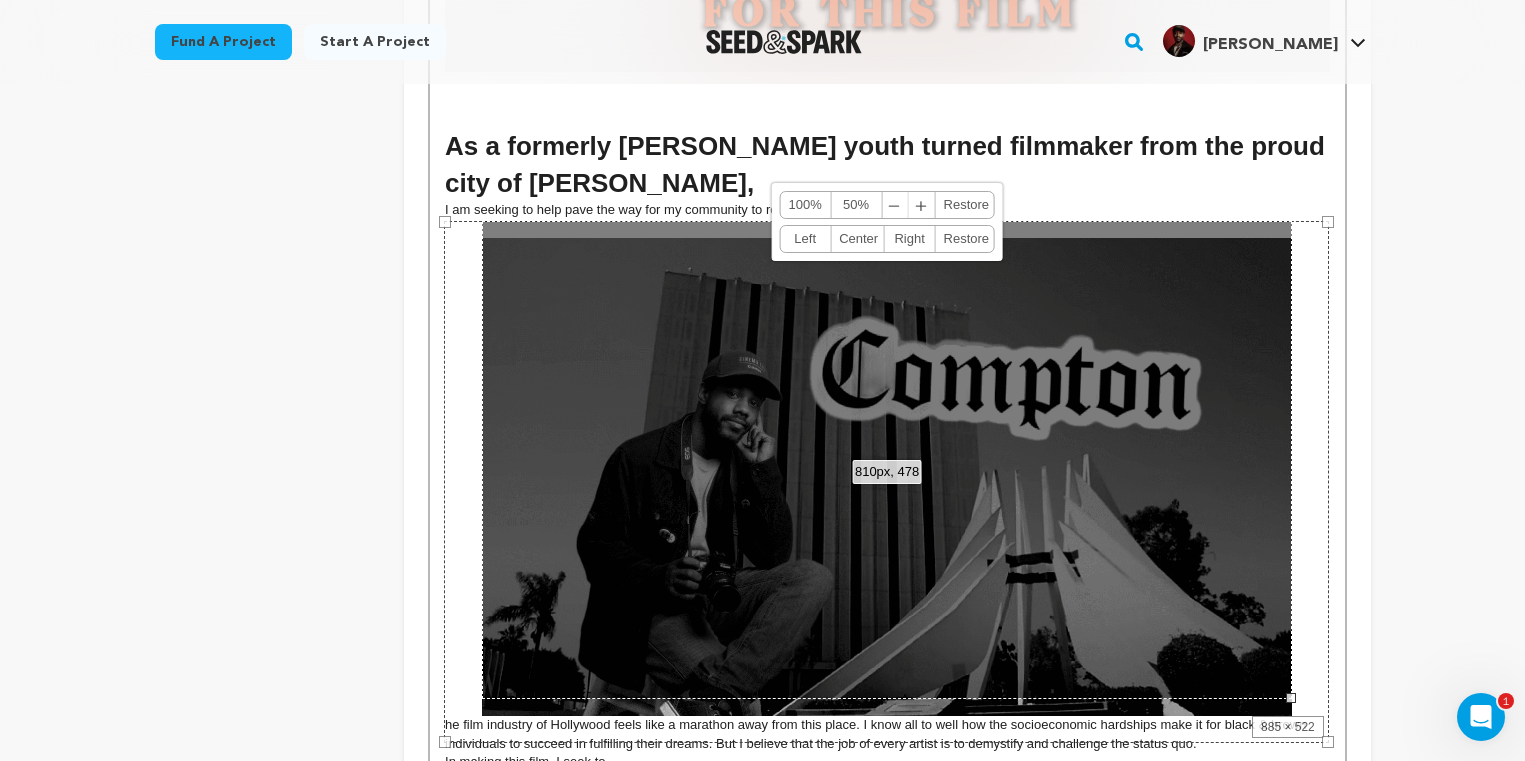 click on "﹣" at bounding box center (895, 205) 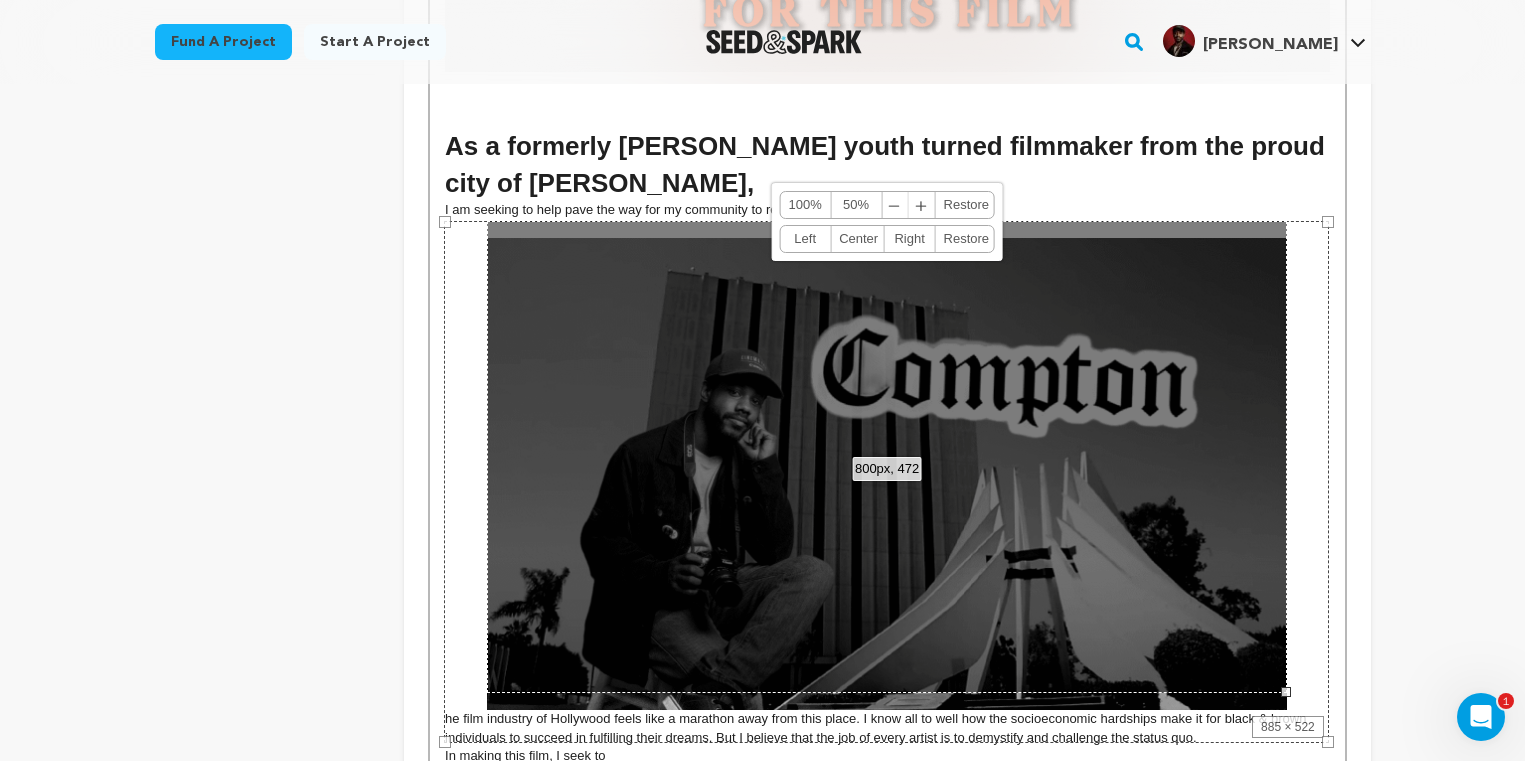click on "﹣" at bounding box center (895, 205) 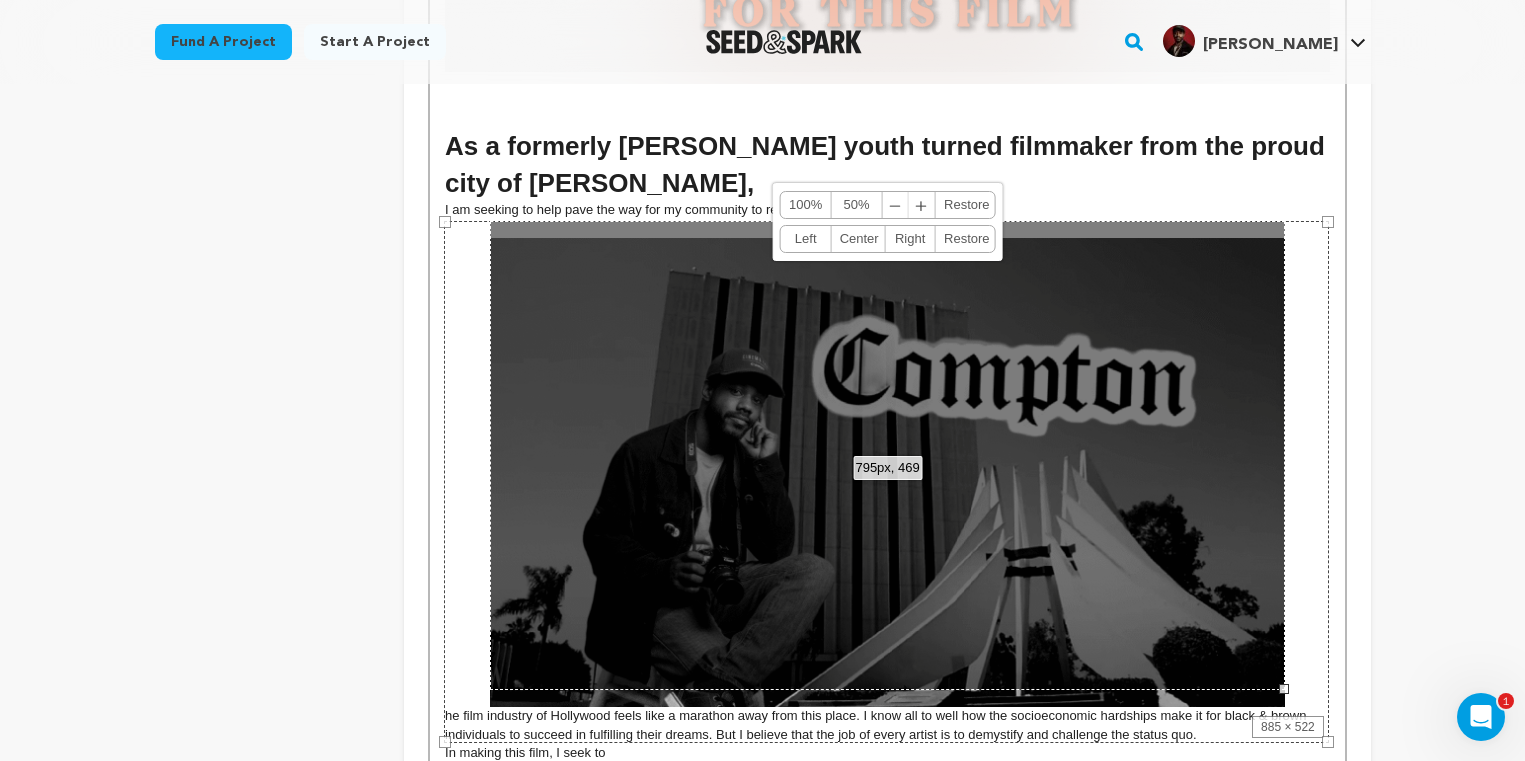 click on "﹣" at bounding box center [896, 205] 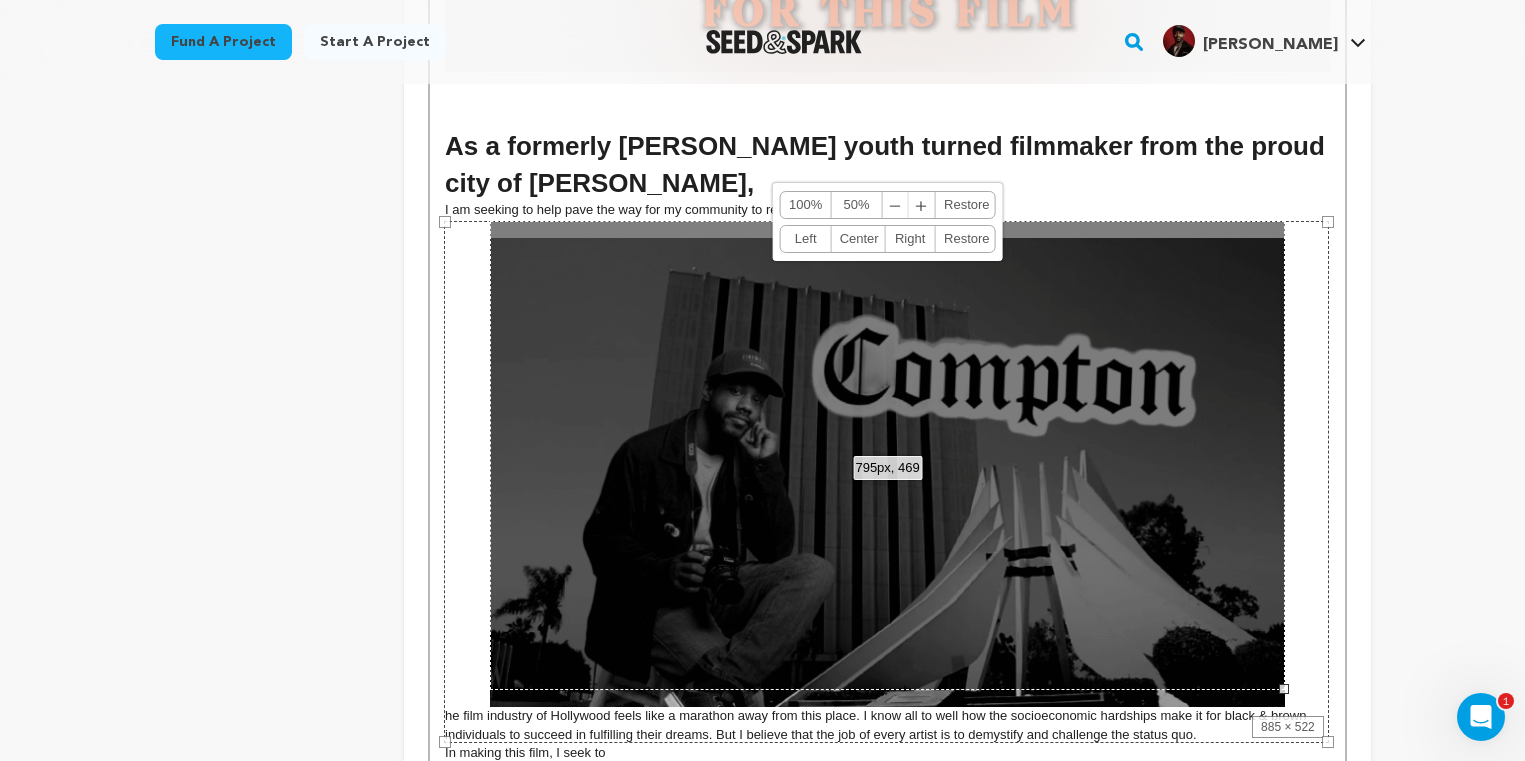 click on "﹣" at bounding box center [896, 205] 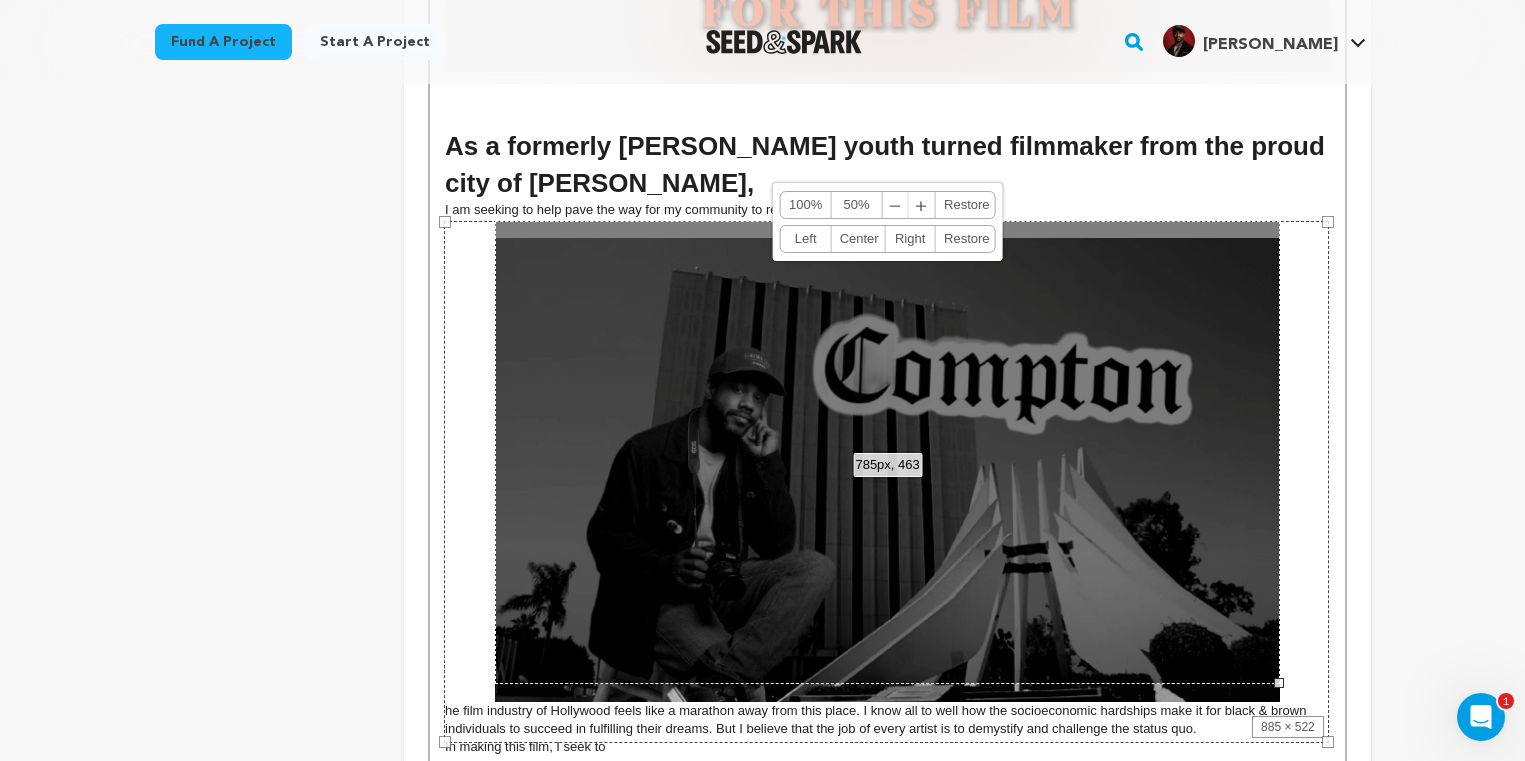 click on "﹣" at bounding box center [896, 205] 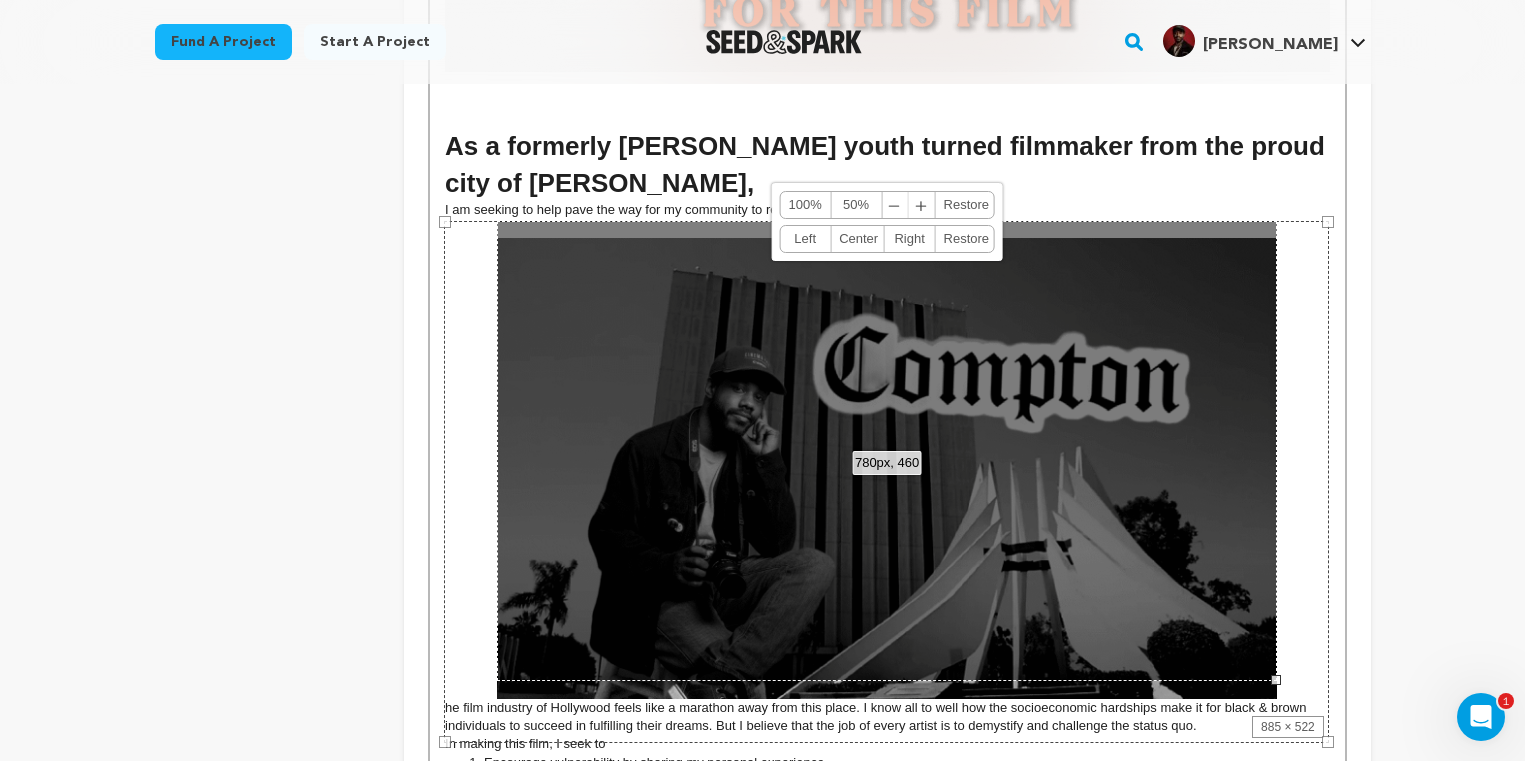 click on "﹣" at bounding box center [895, 205] 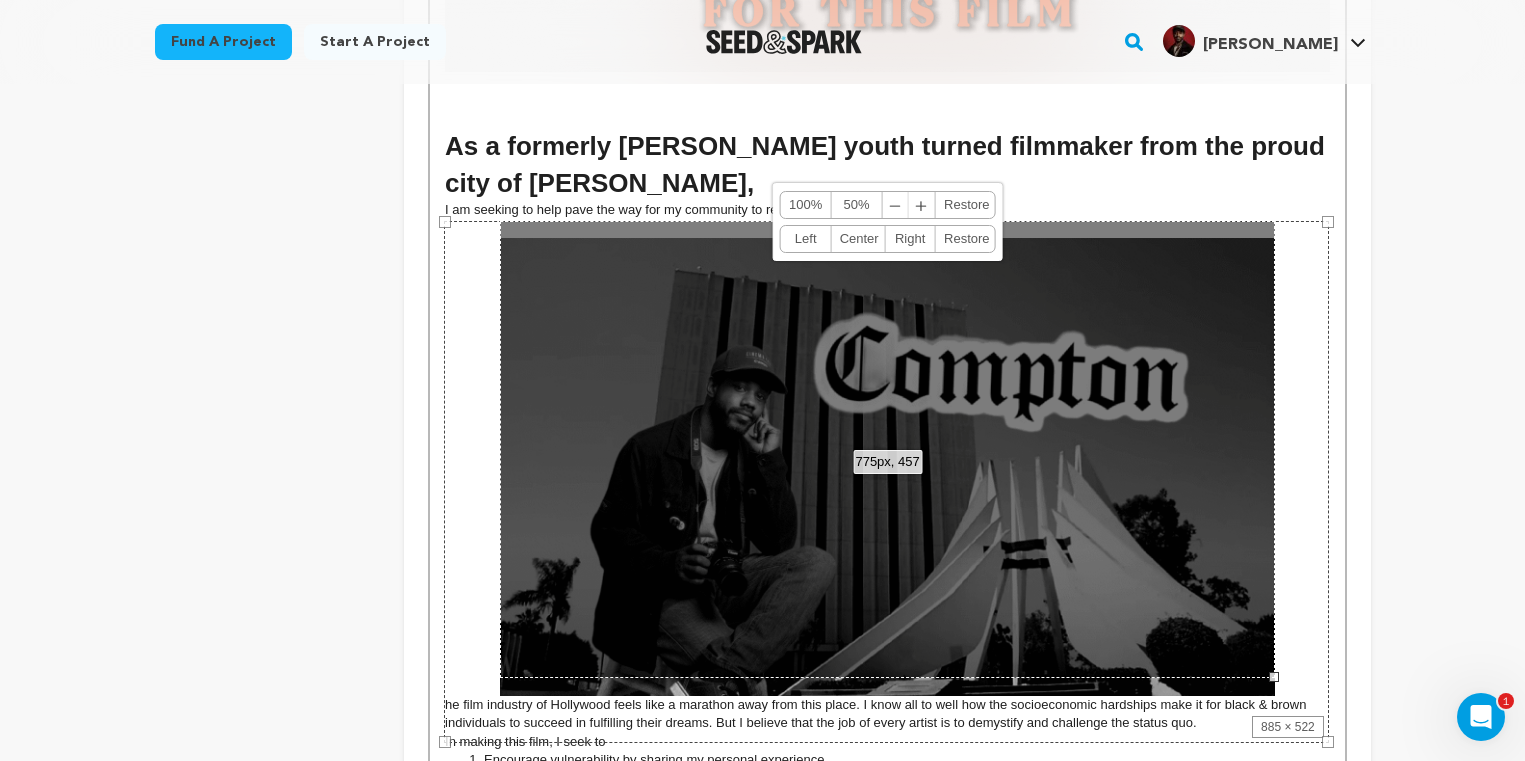 click on "﹣" at bounding box center (896, 205) 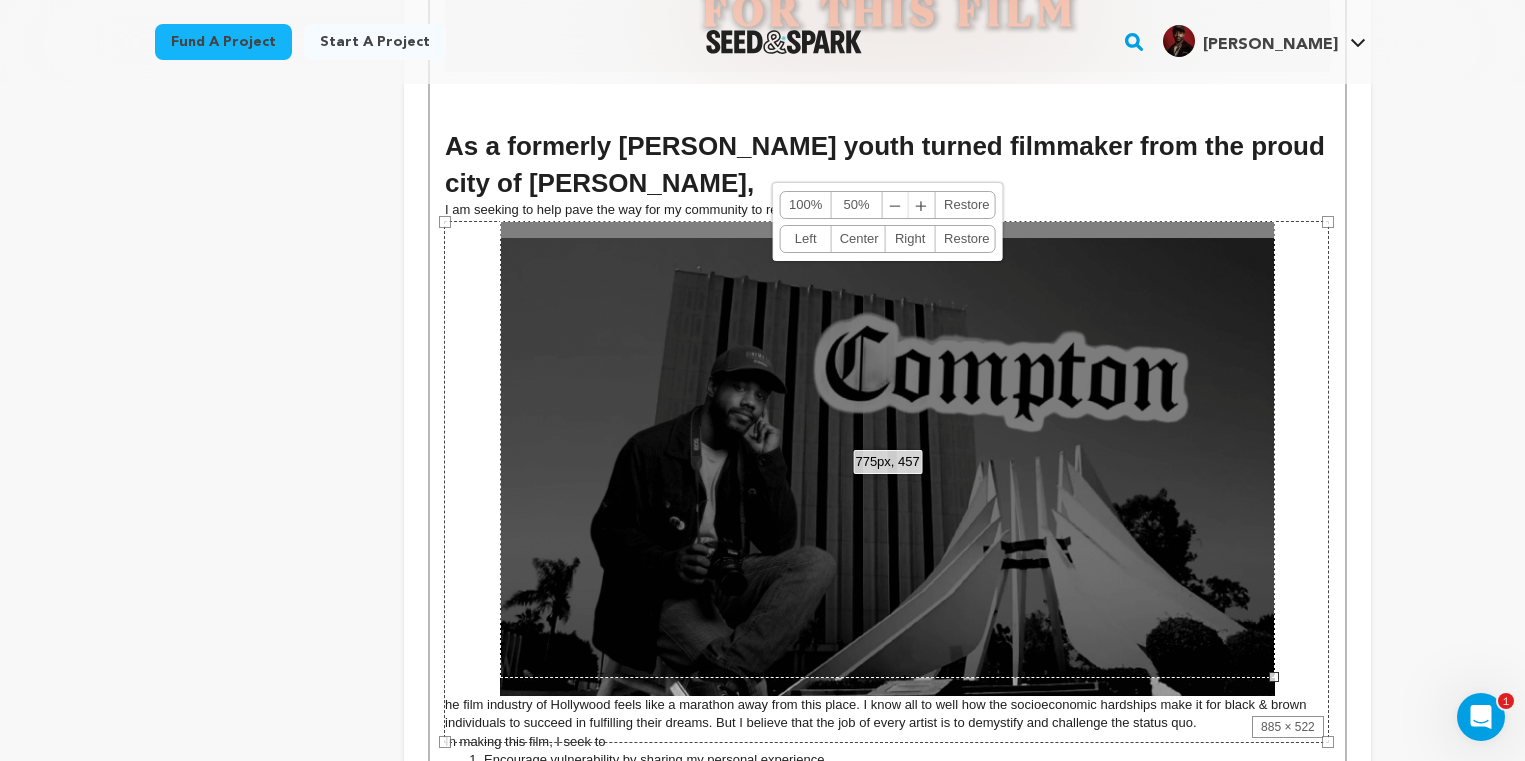 click on "﹣" at bounding box center (896, 205) 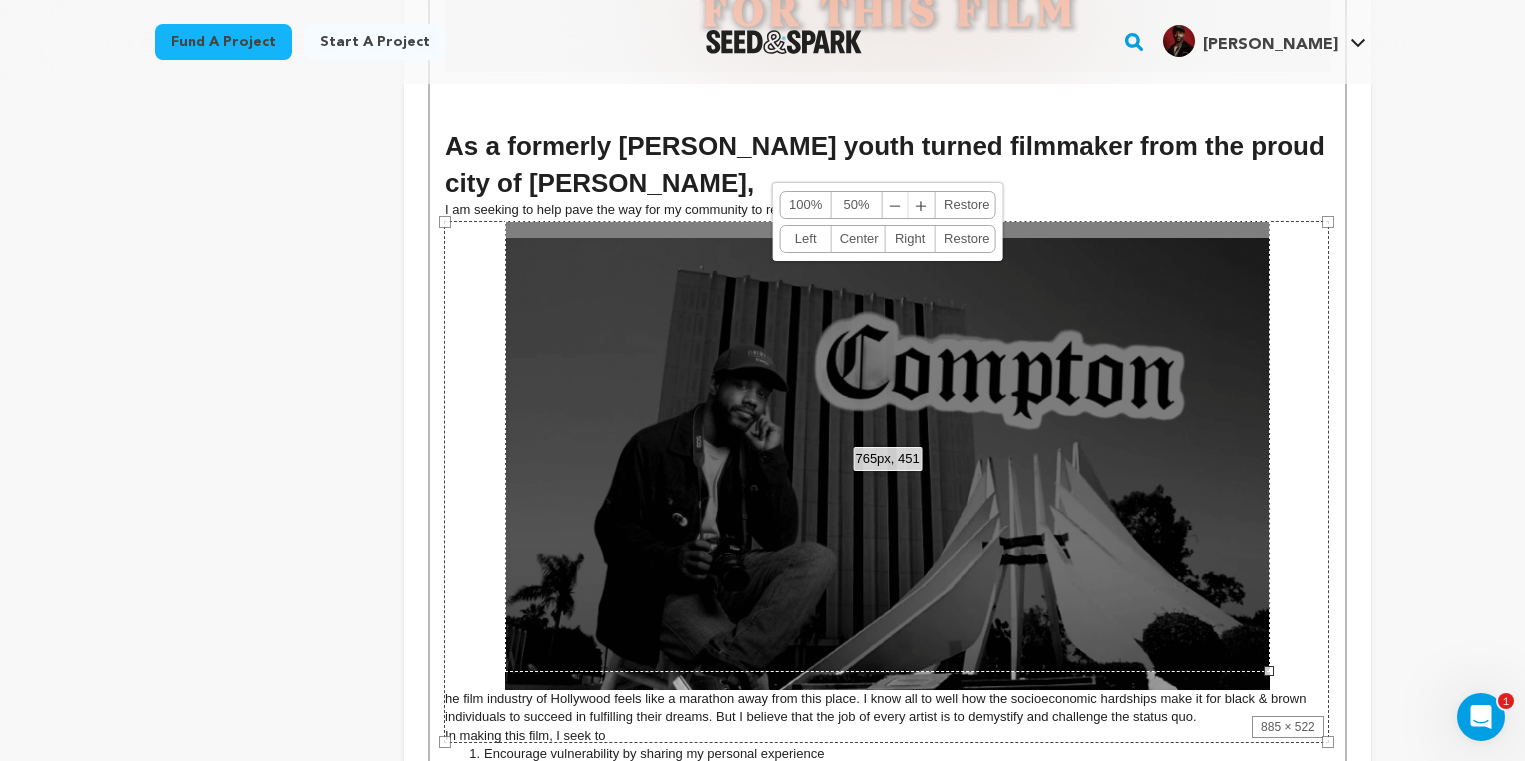 click on "﹣" at bounding box center (896, 205) 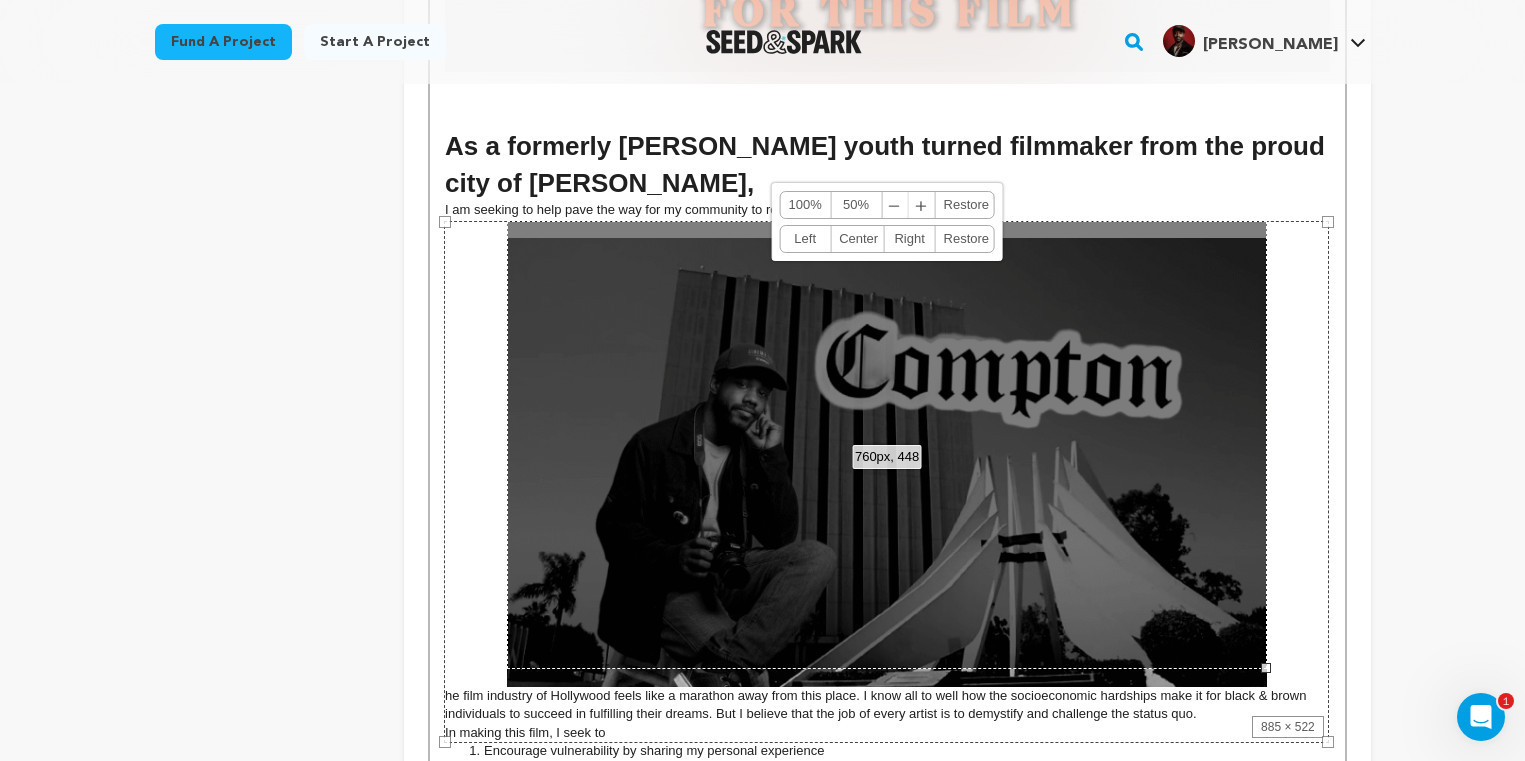 click on "﹣" at bounding box center [895, 205] 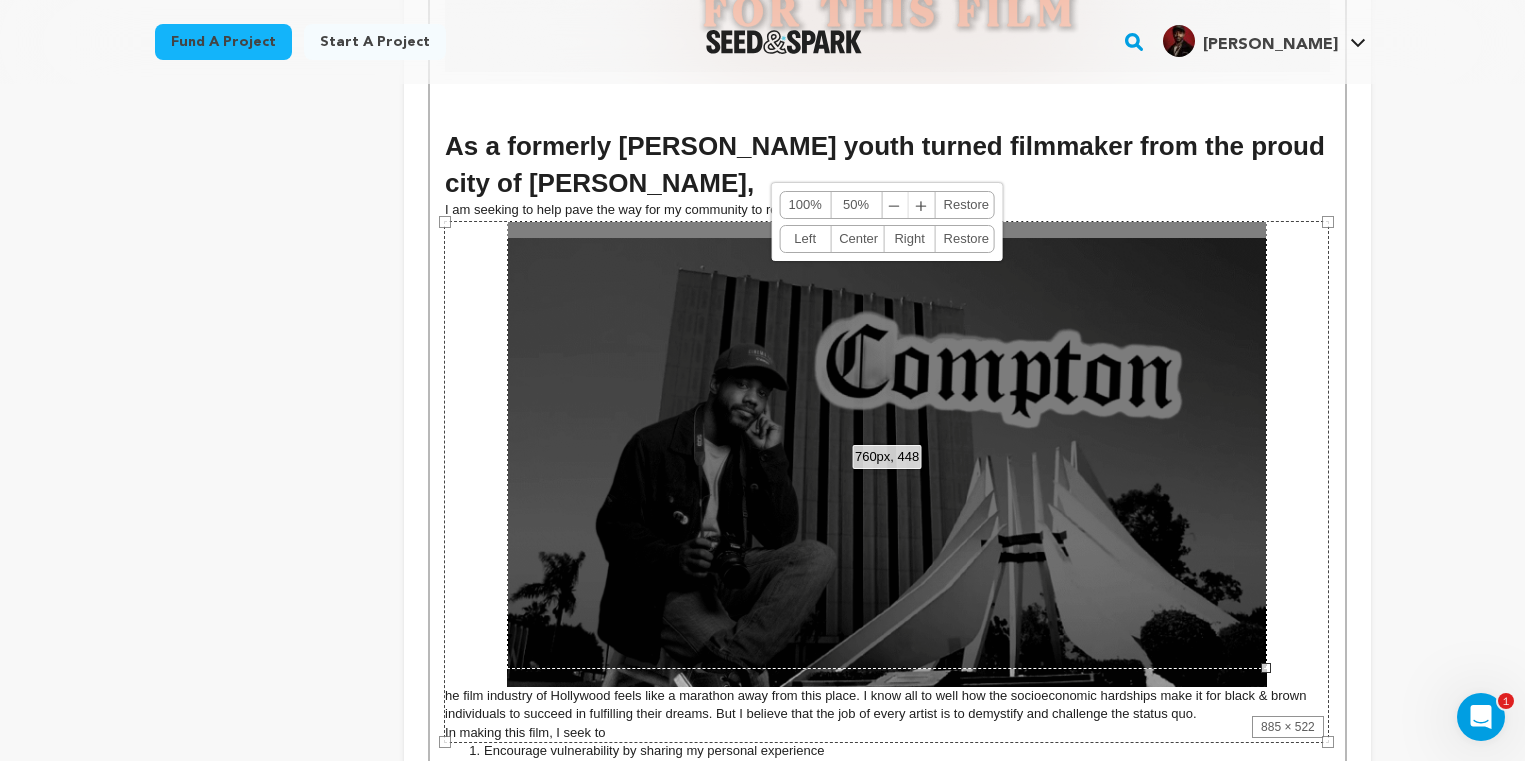 click on "﹣" at bounding box center [895, 205] 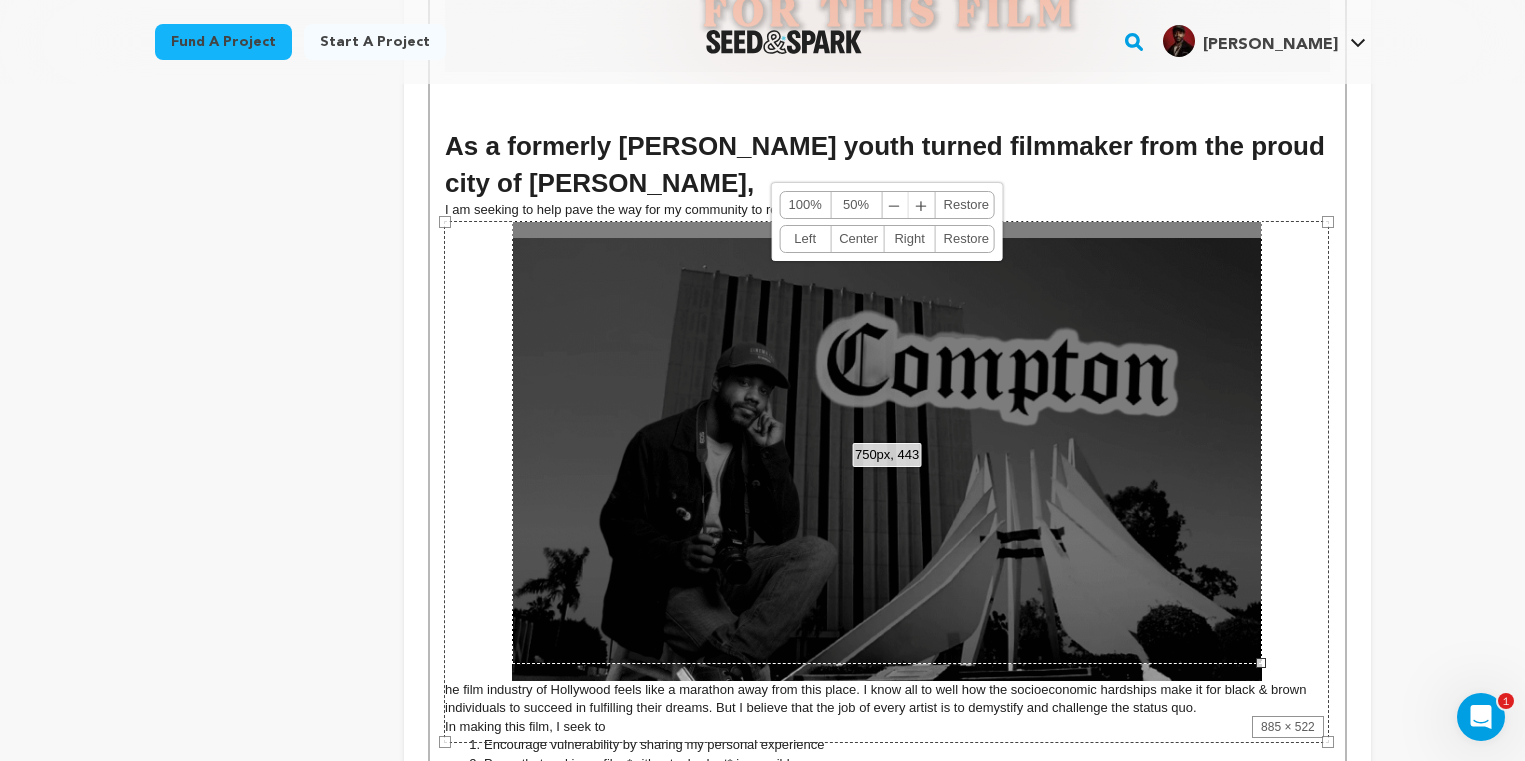 click on "﹣" at bounding box center [895, 205] 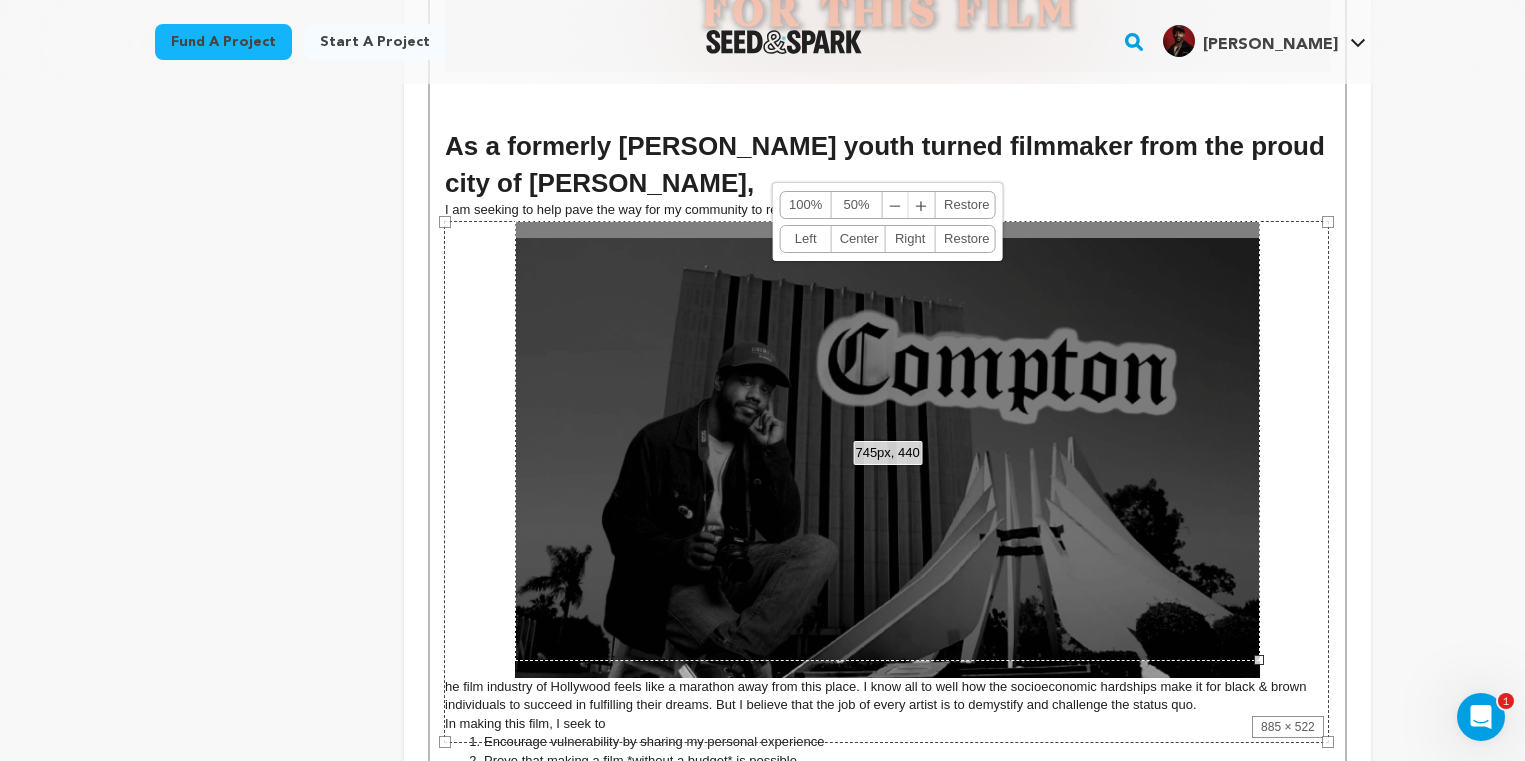 click on "﹣" at bounding box center (896, 205) 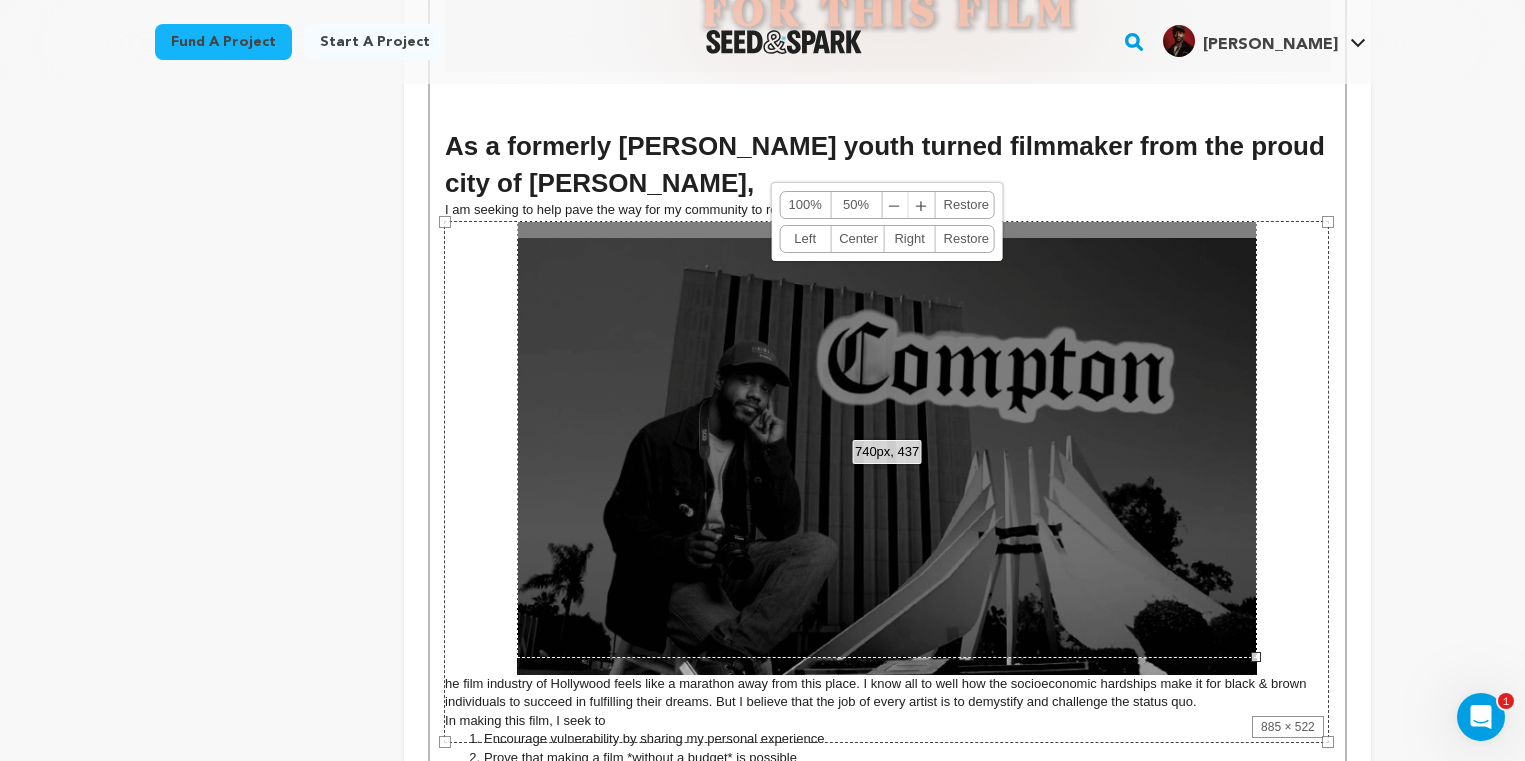 click on "﹣" at bounding box center [895, 205] 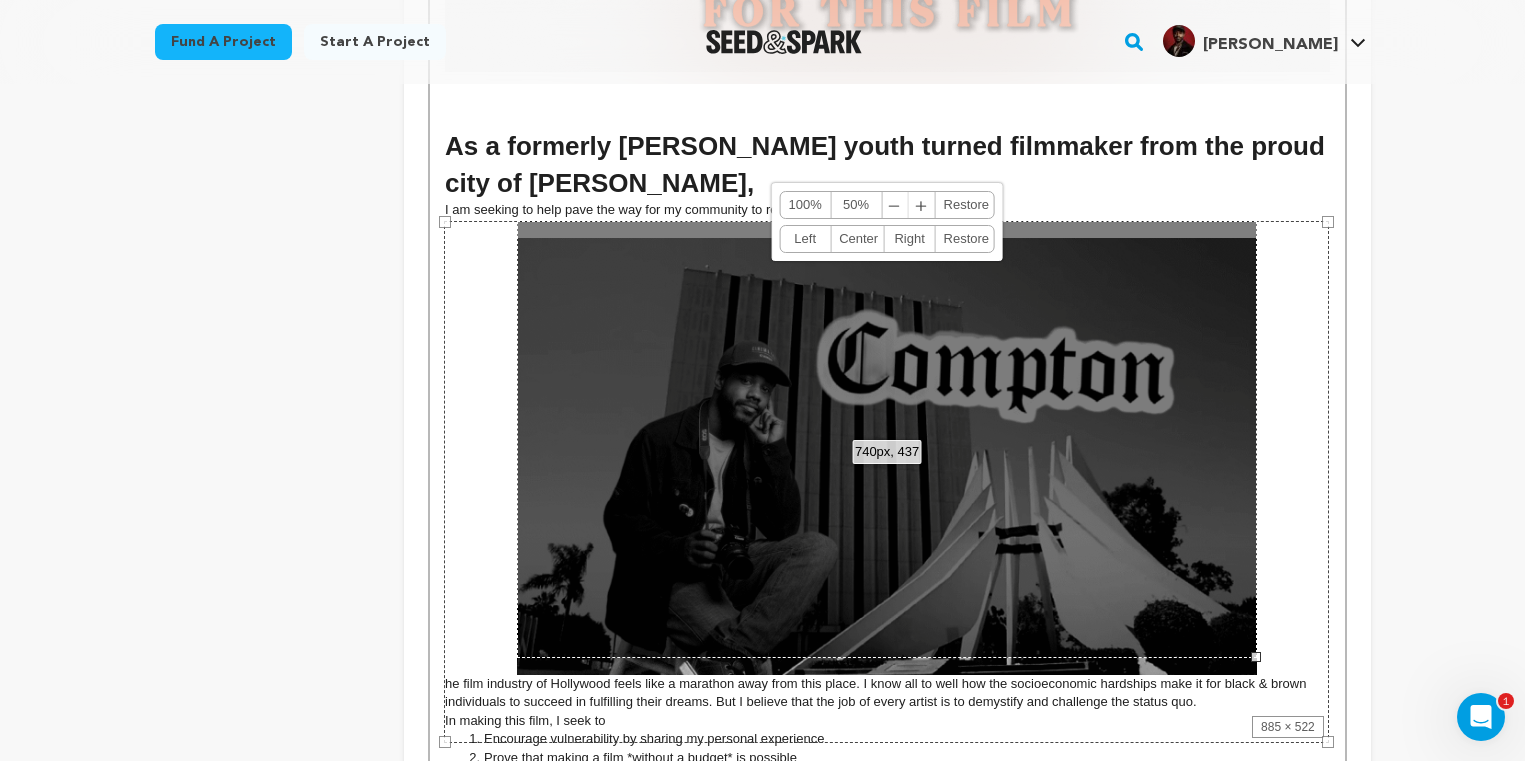 click on "﹣" at bounding box center [895, 205] 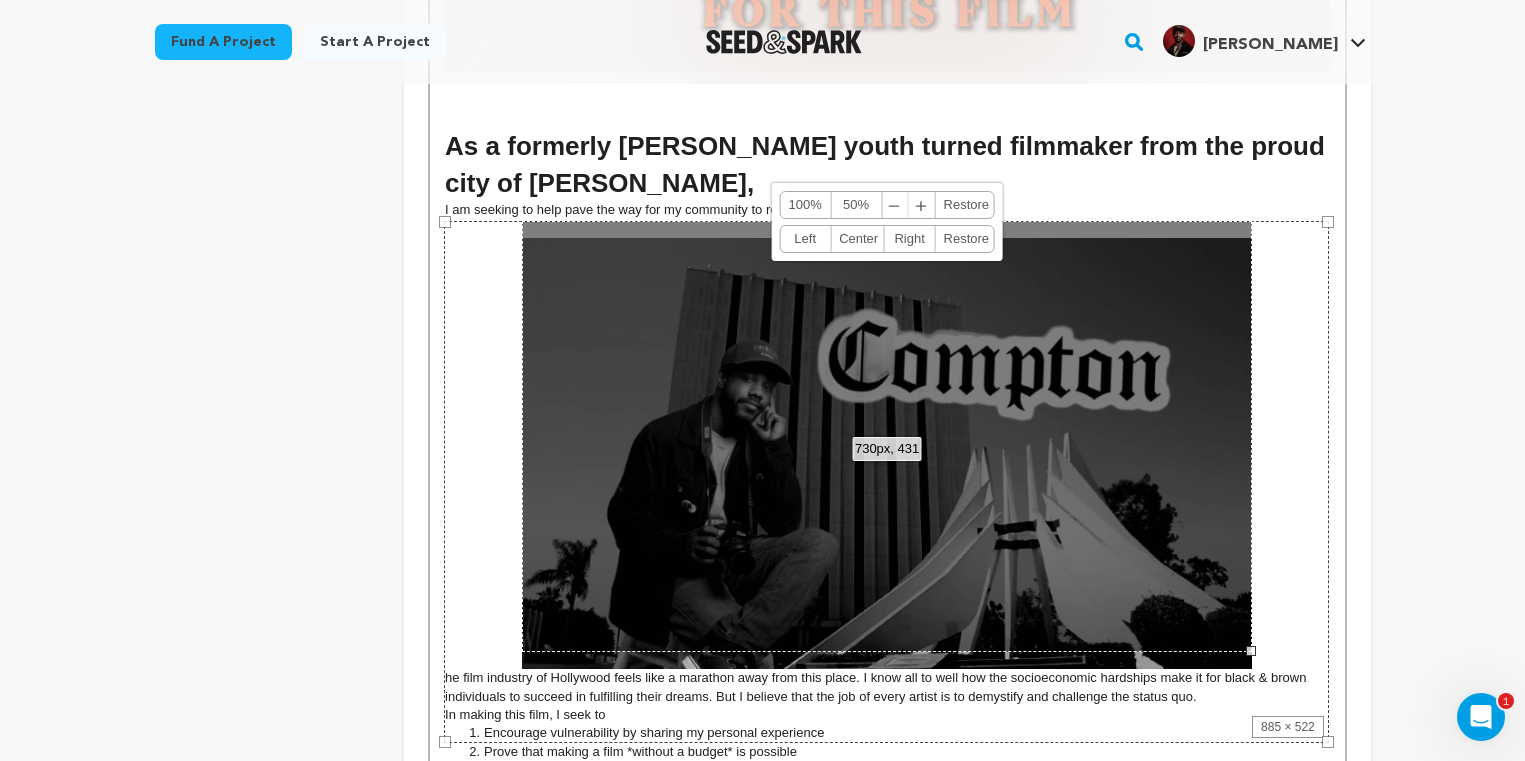 click on "﹣" at bounding box center (895, 205) 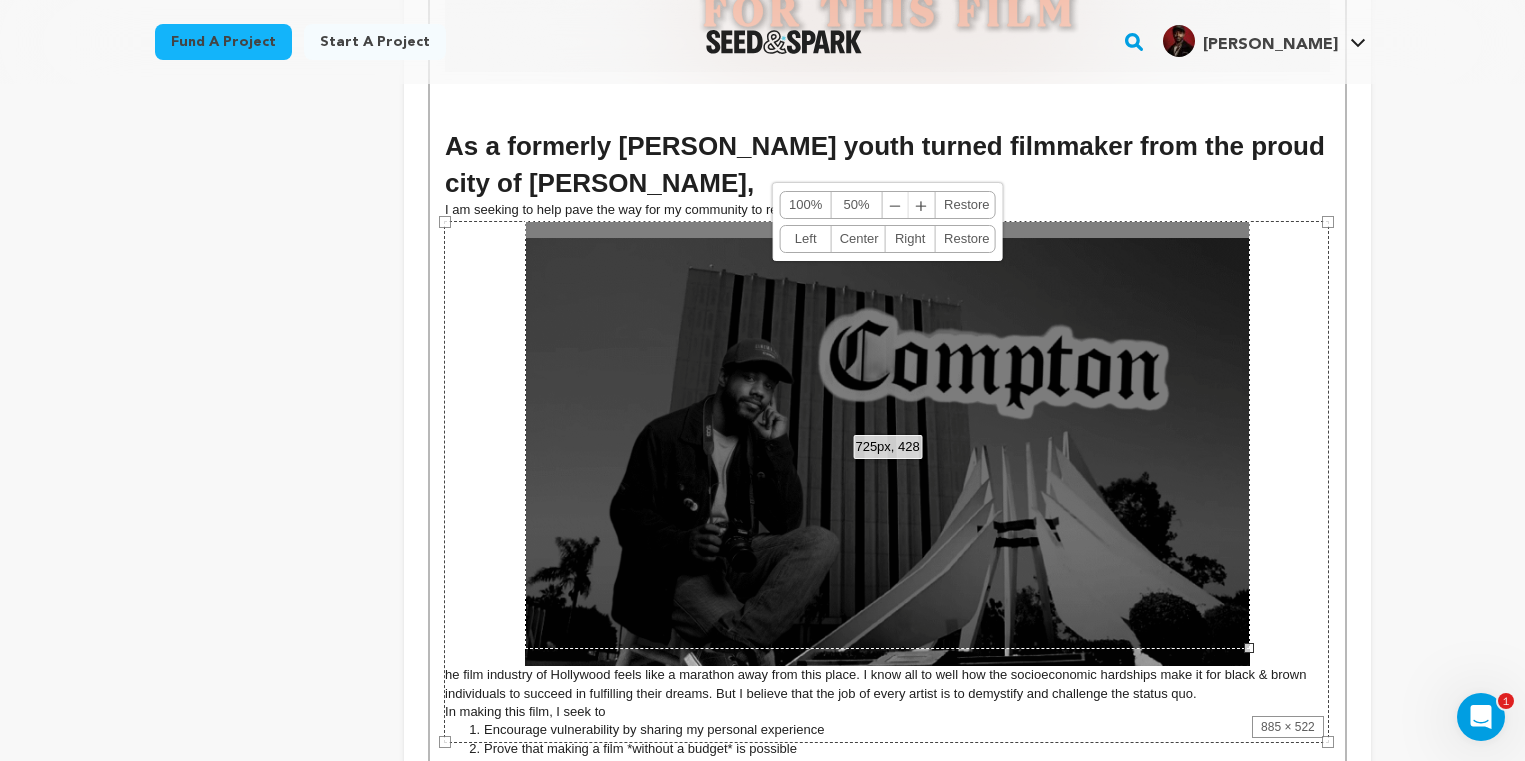 click on "﹣" at bounding box center [896, 205] 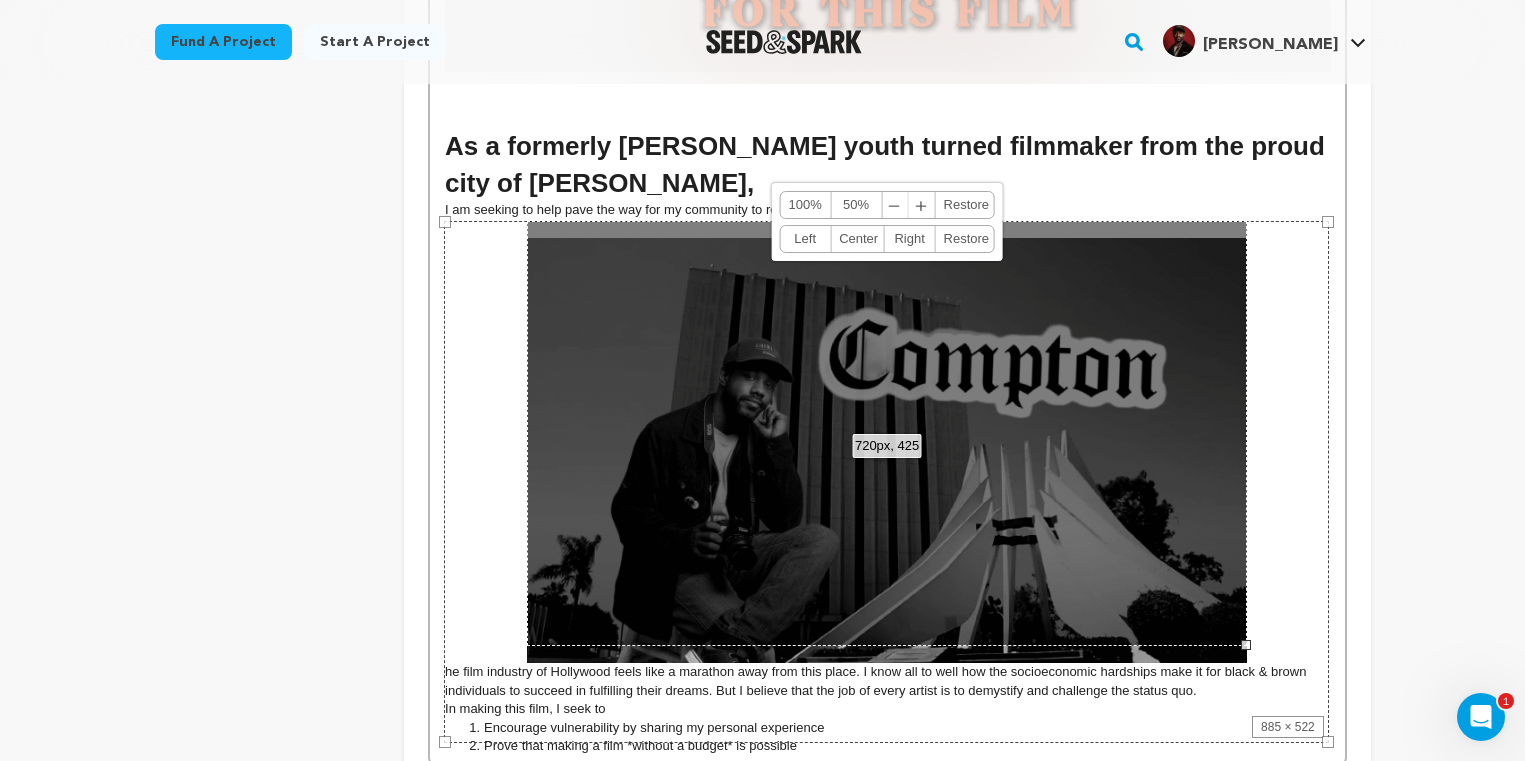 click on "﹣" at bounding box center (895, 205) 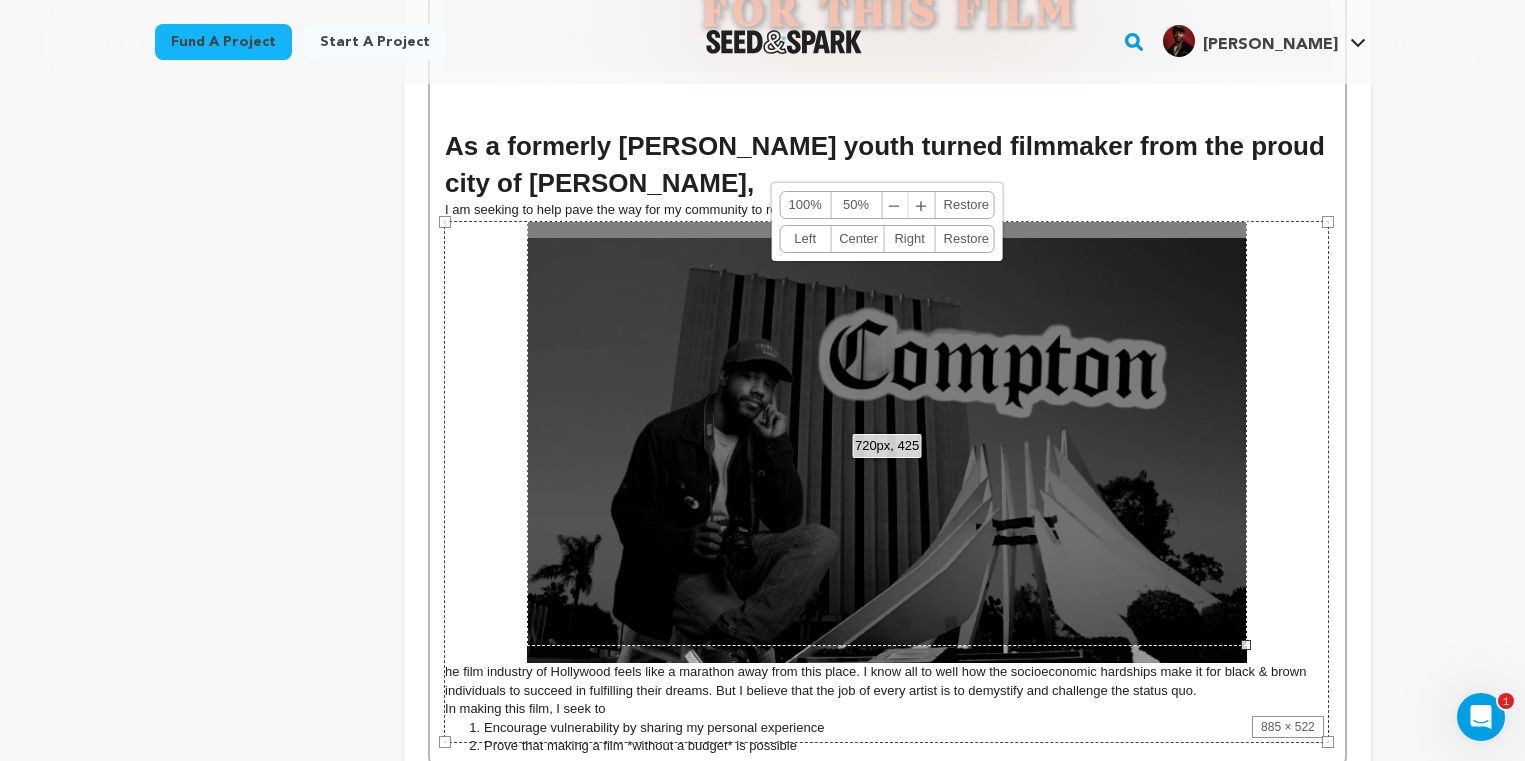 click on "﹣" at bounding box center [895, 205] 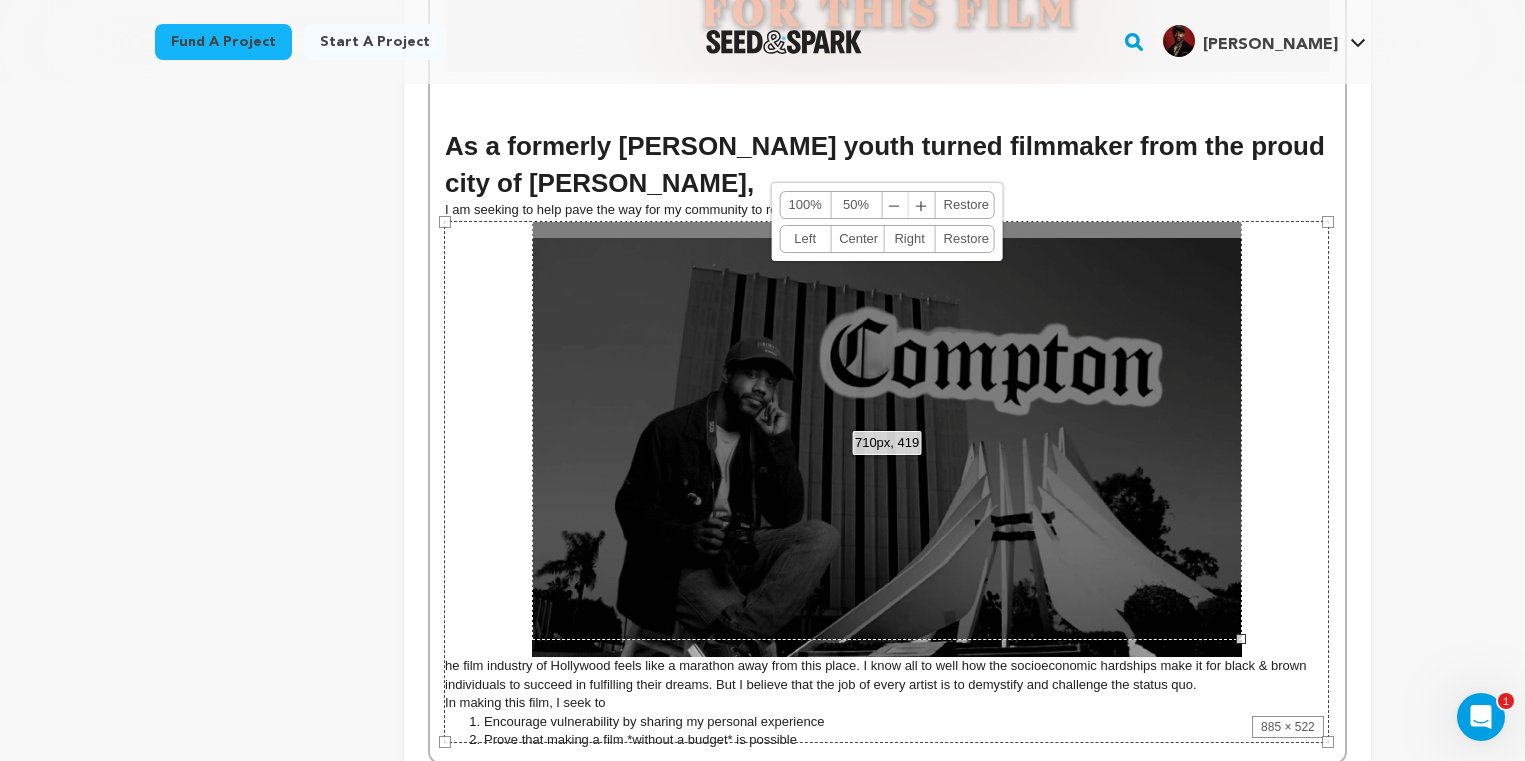click on "﹣" at bounding box center (895, 205) 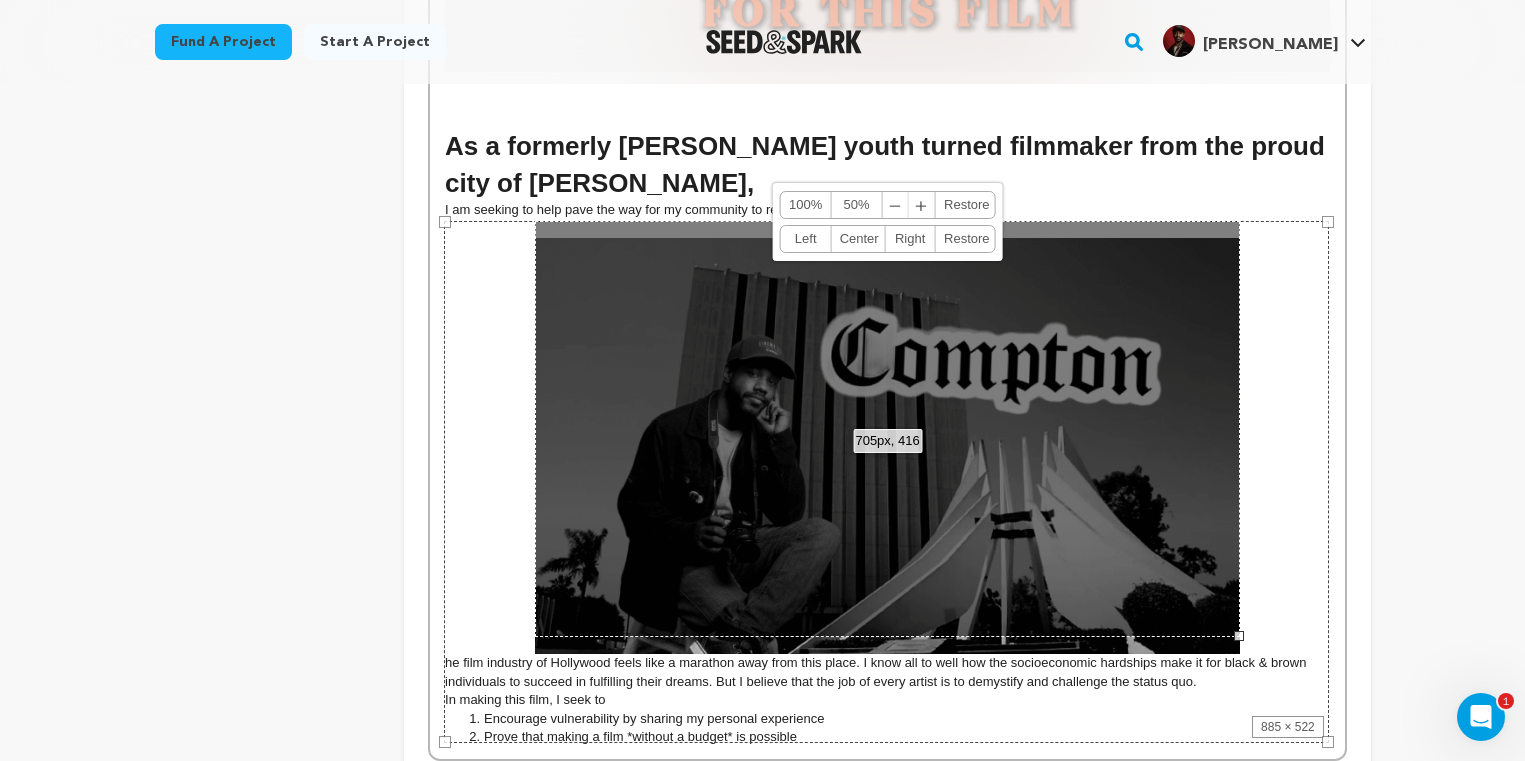 click on "﹣" at bounding box center (896, 205) 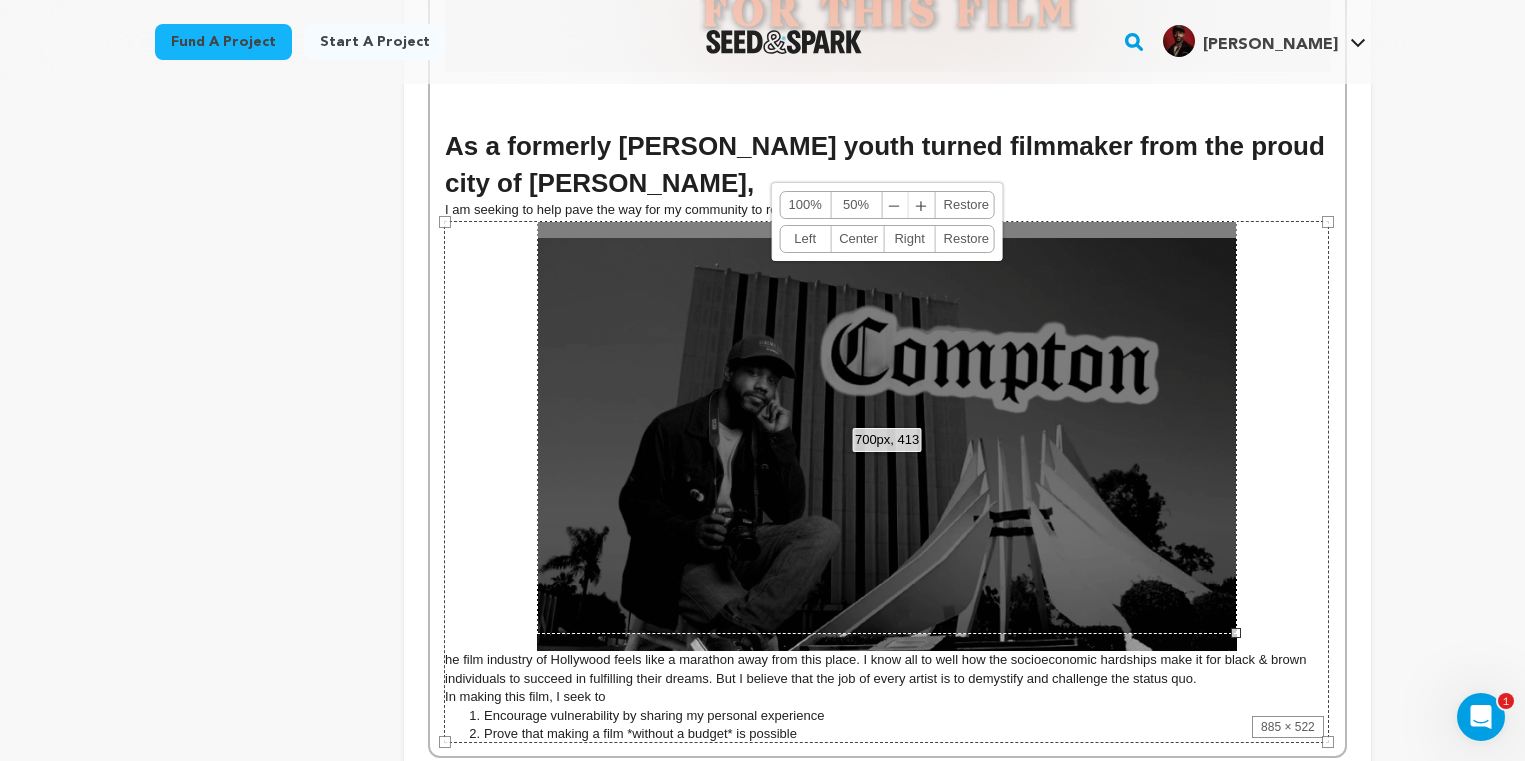 click on "﹣" at bounding box center [895, 205] 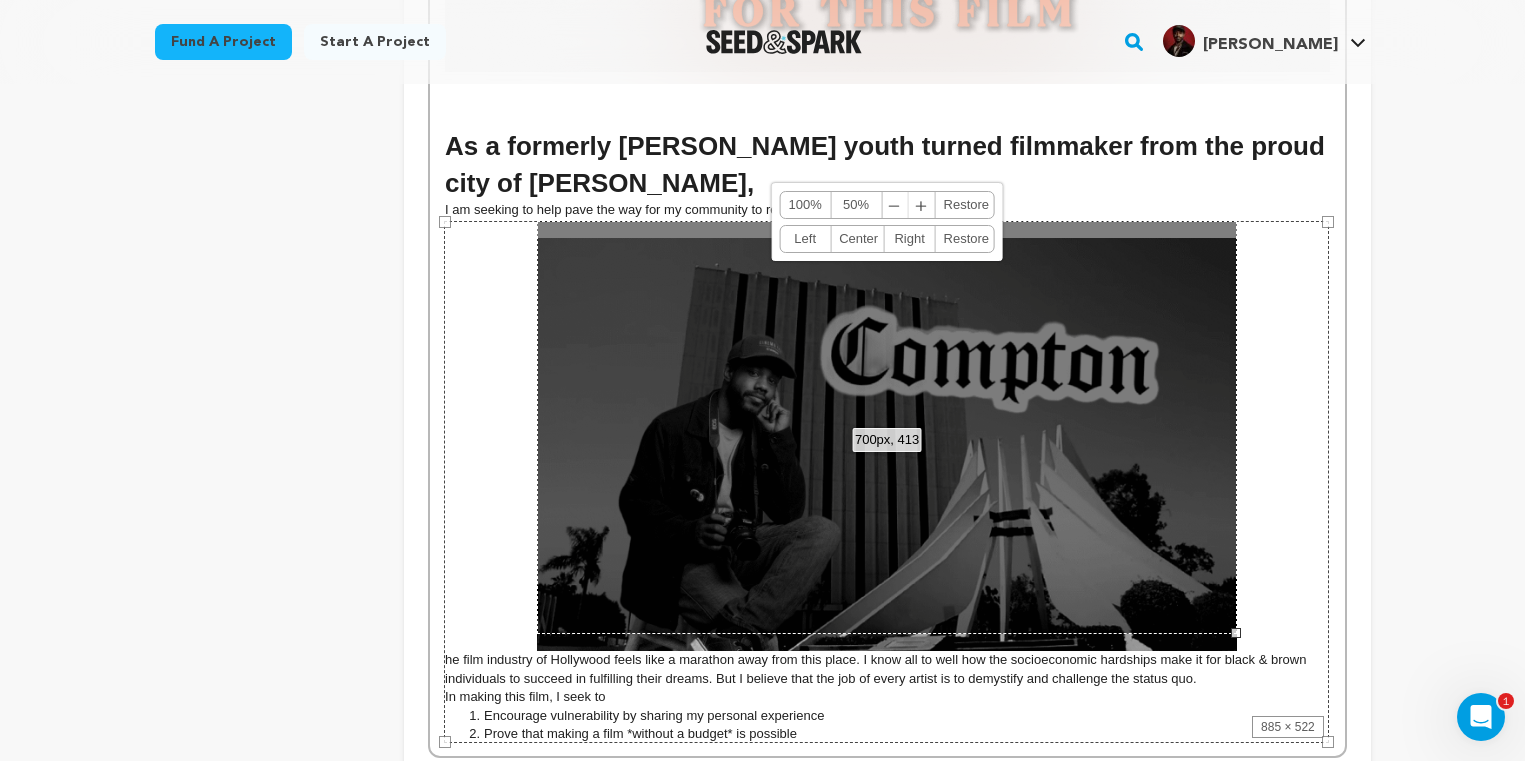 click on "﹣" at bounding box center (895, 205) 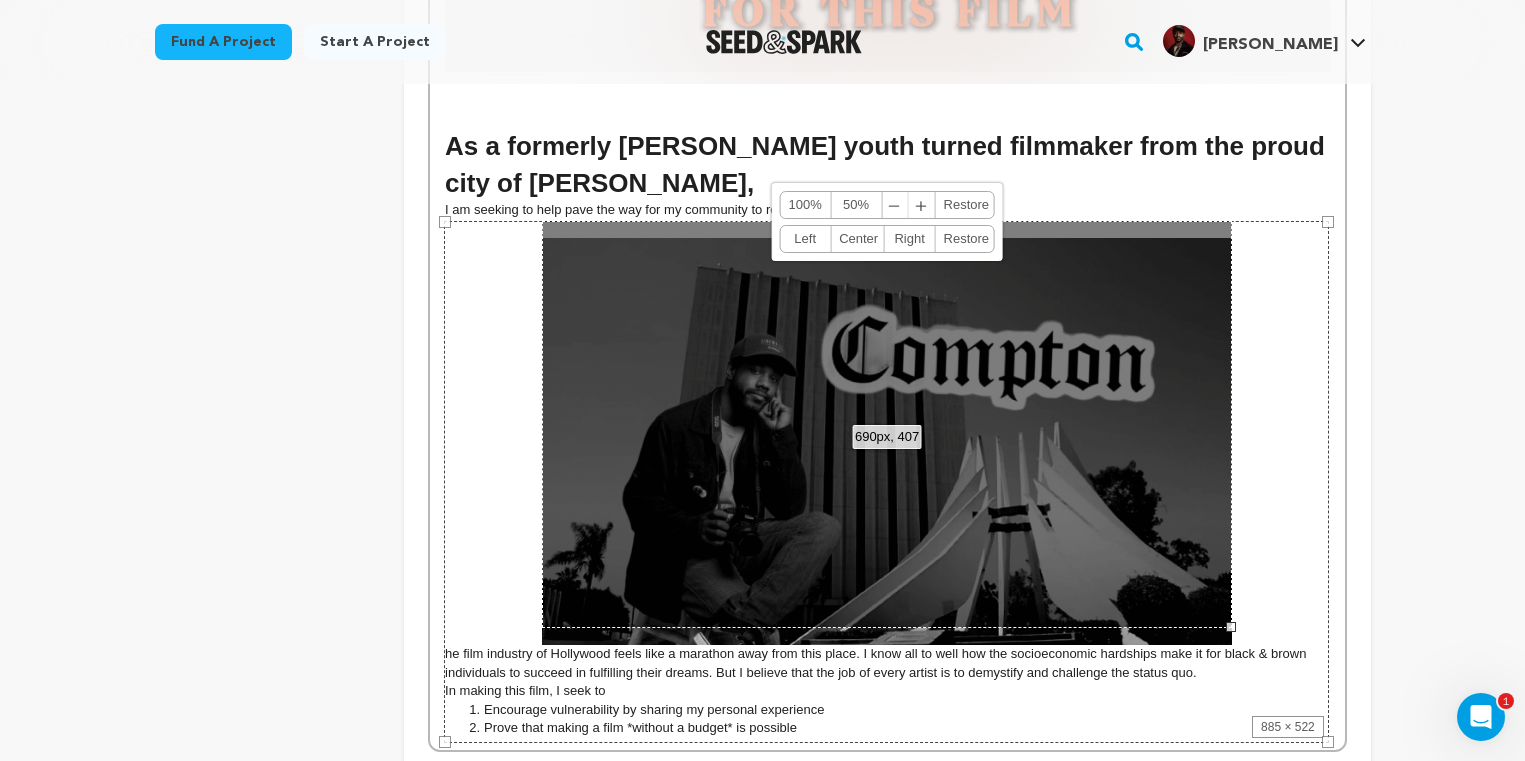 click on "﹣" at bounding box center [895, 205] 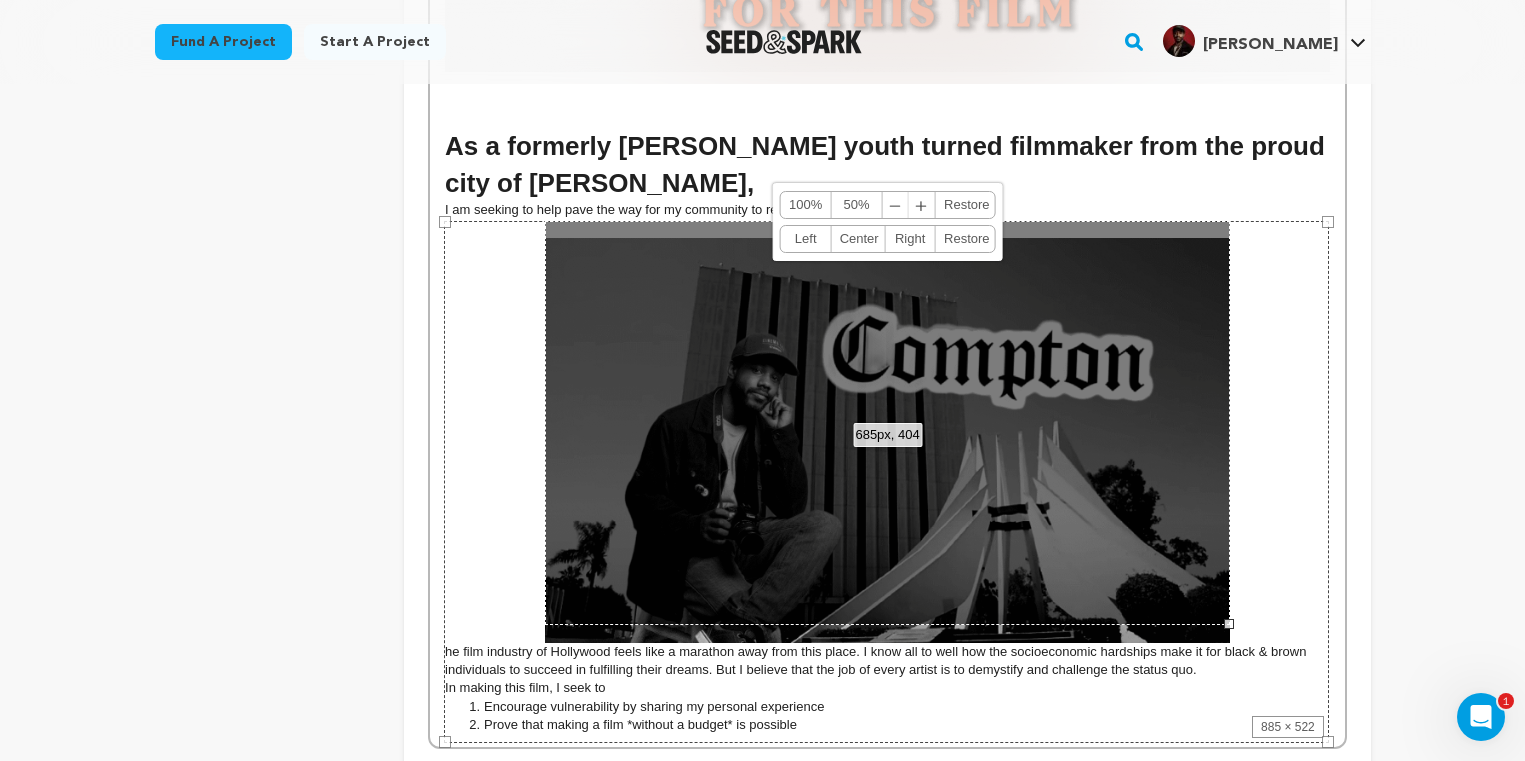 click on "﹣" at bounding box center (896, 205) 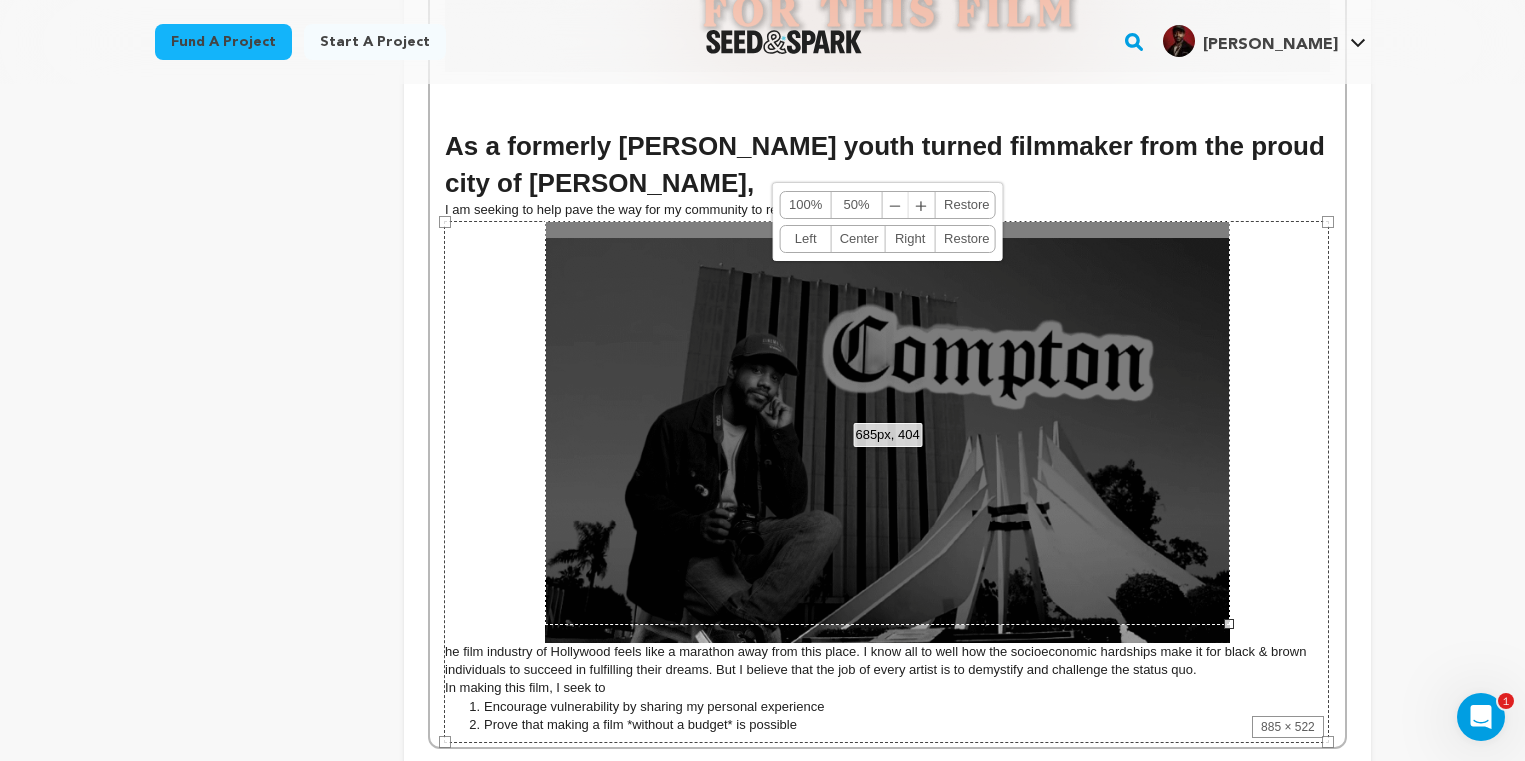 click on "﹣" at bounding box center (896, 205) 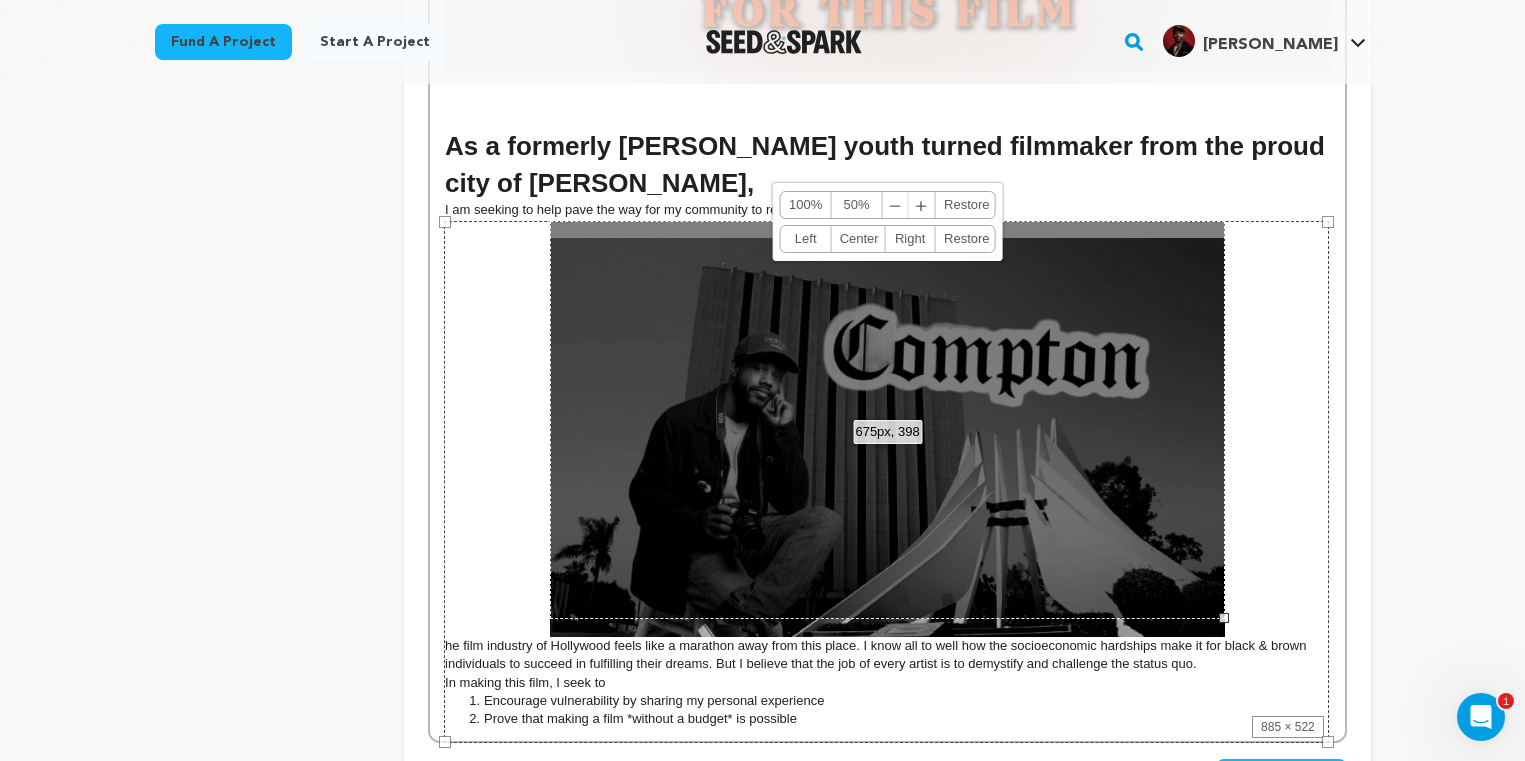 click on "﹣" at bounding box center (896, 205) 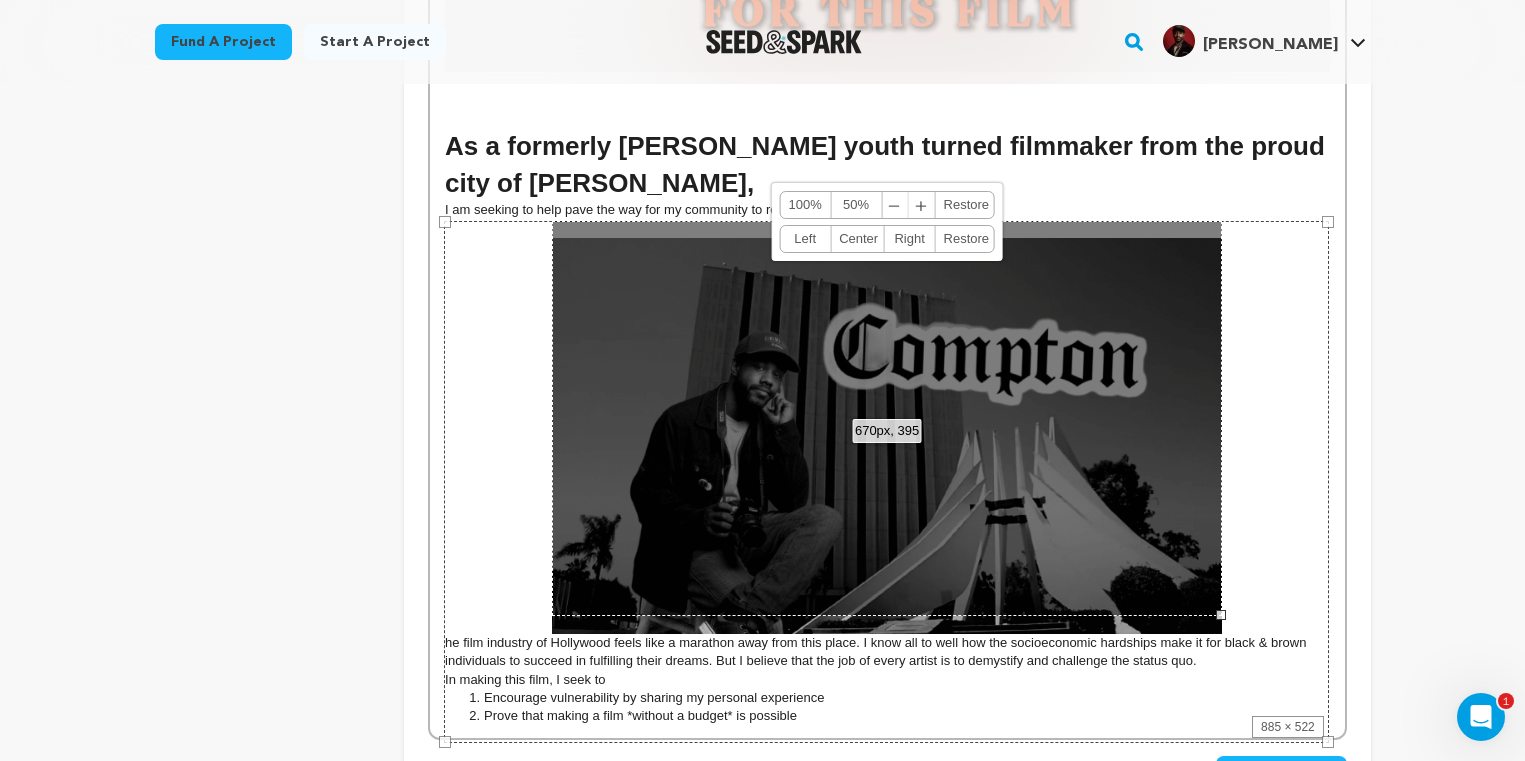 click on "﹣" at bounding box center (895, 205) 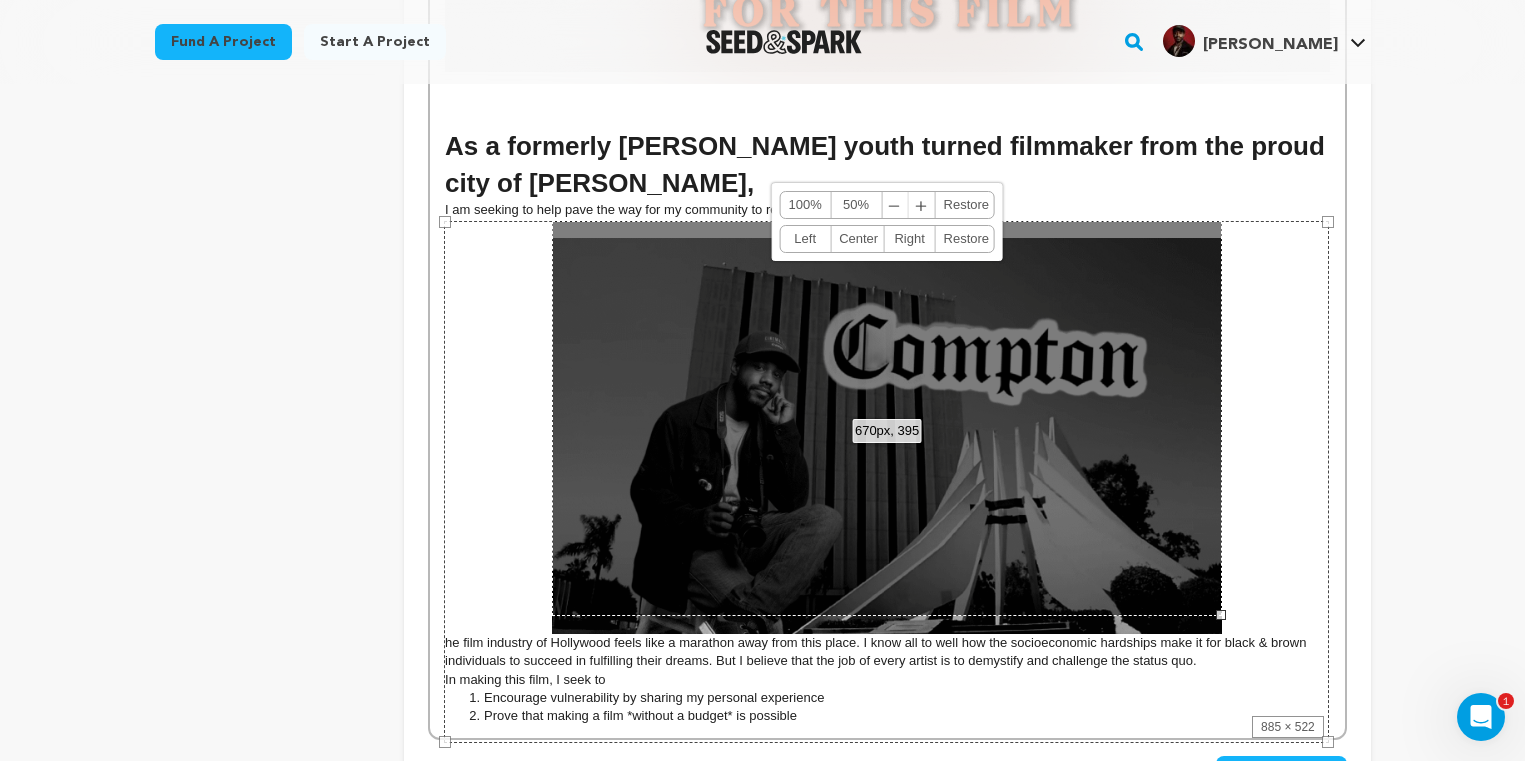 click on "﹣" at bounding box center [895, 205] 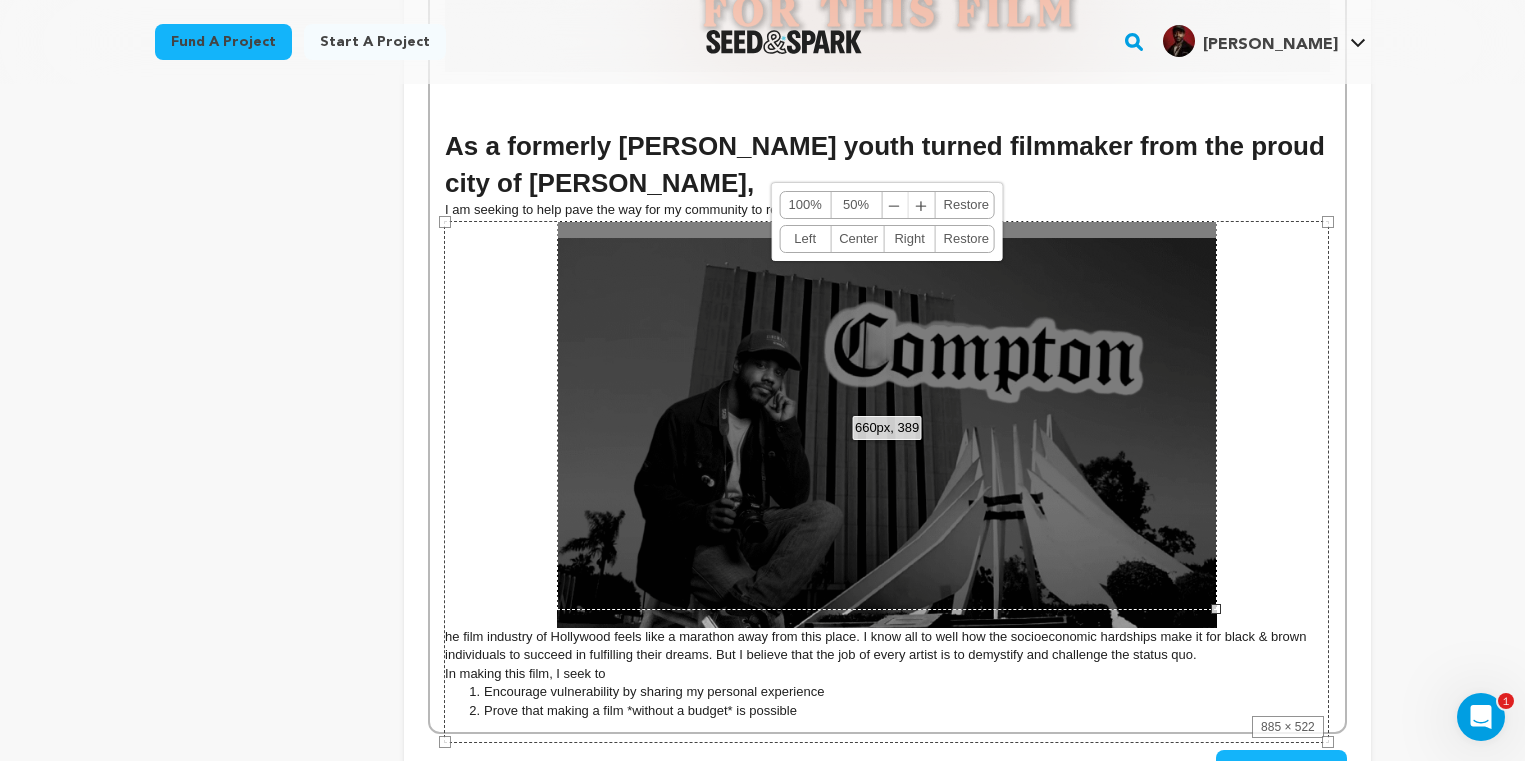 click on "﹣" at bounding box center [895, 205] 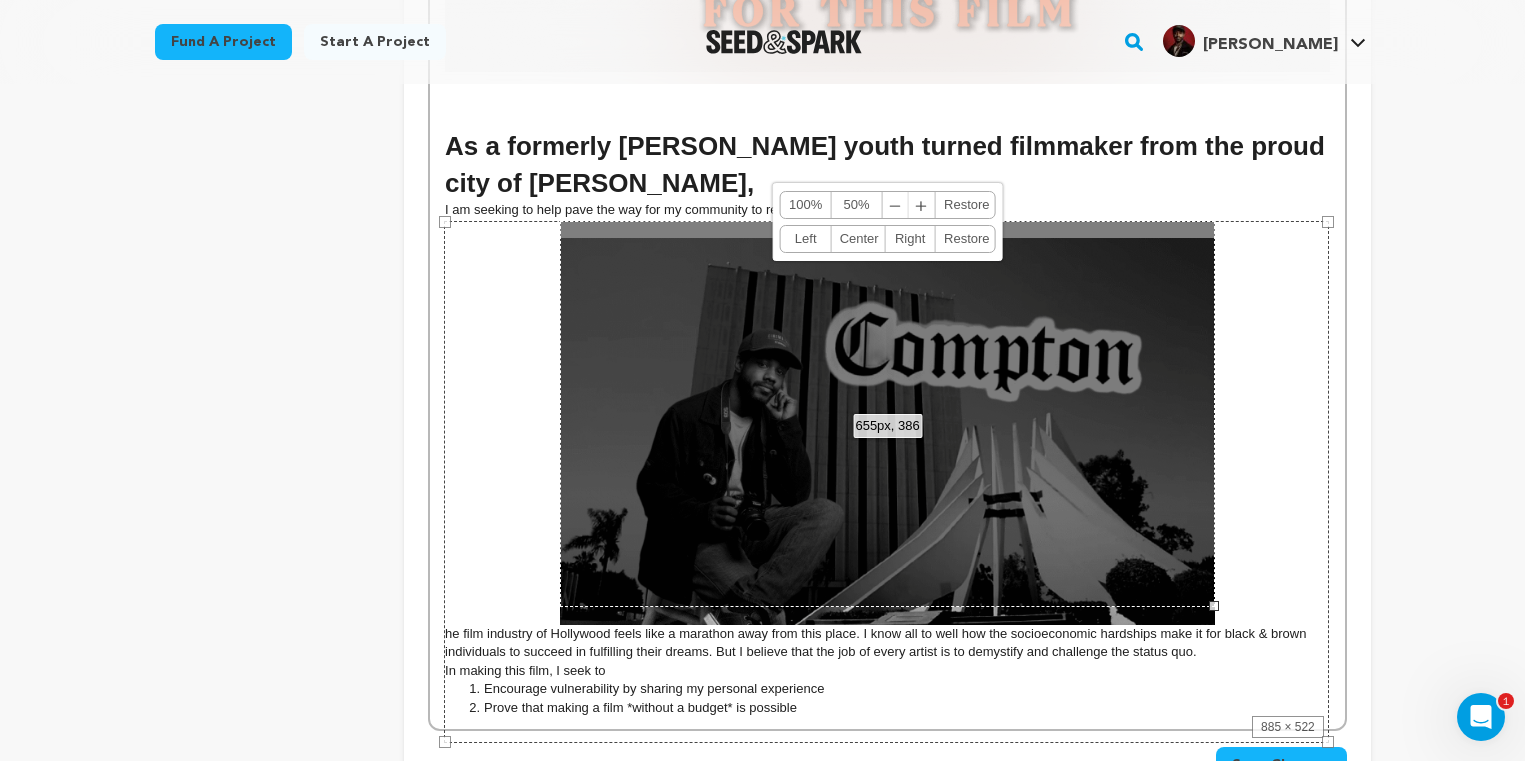 click on "﹣" at bounding box center (896, 205) 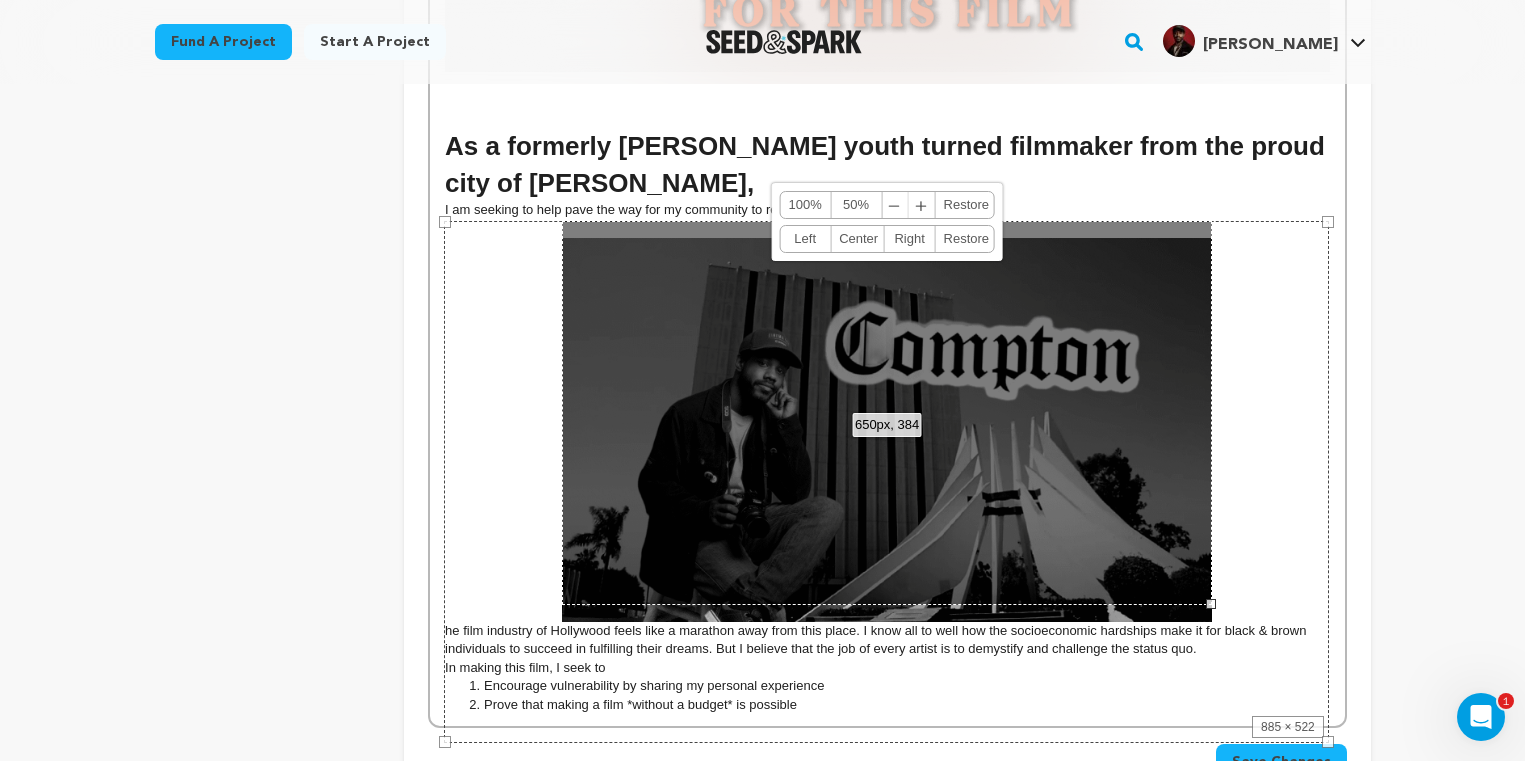 click on "﹣" at bounding box center [895, 205] 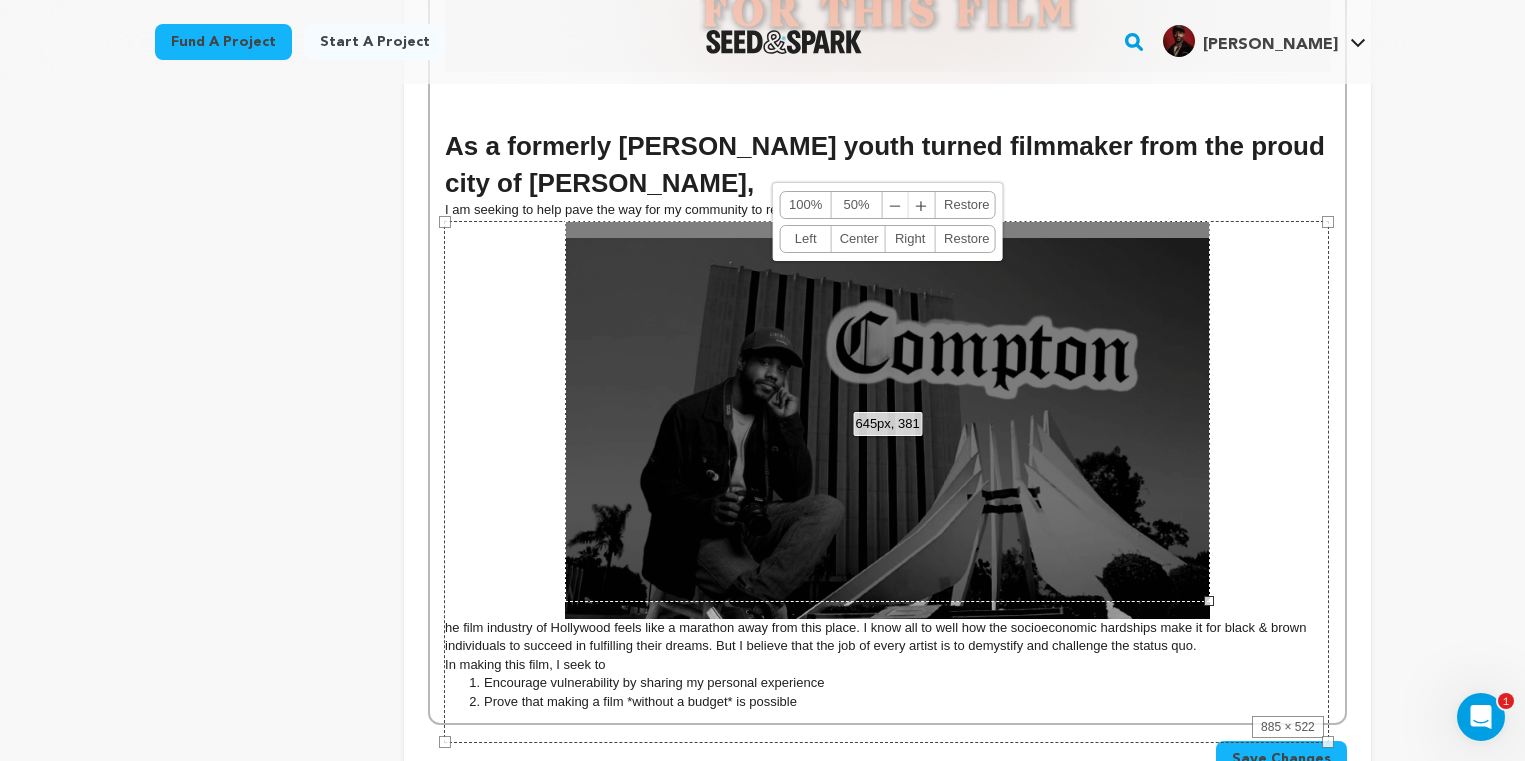 click on "﹣" at bounding box center (896, 205) 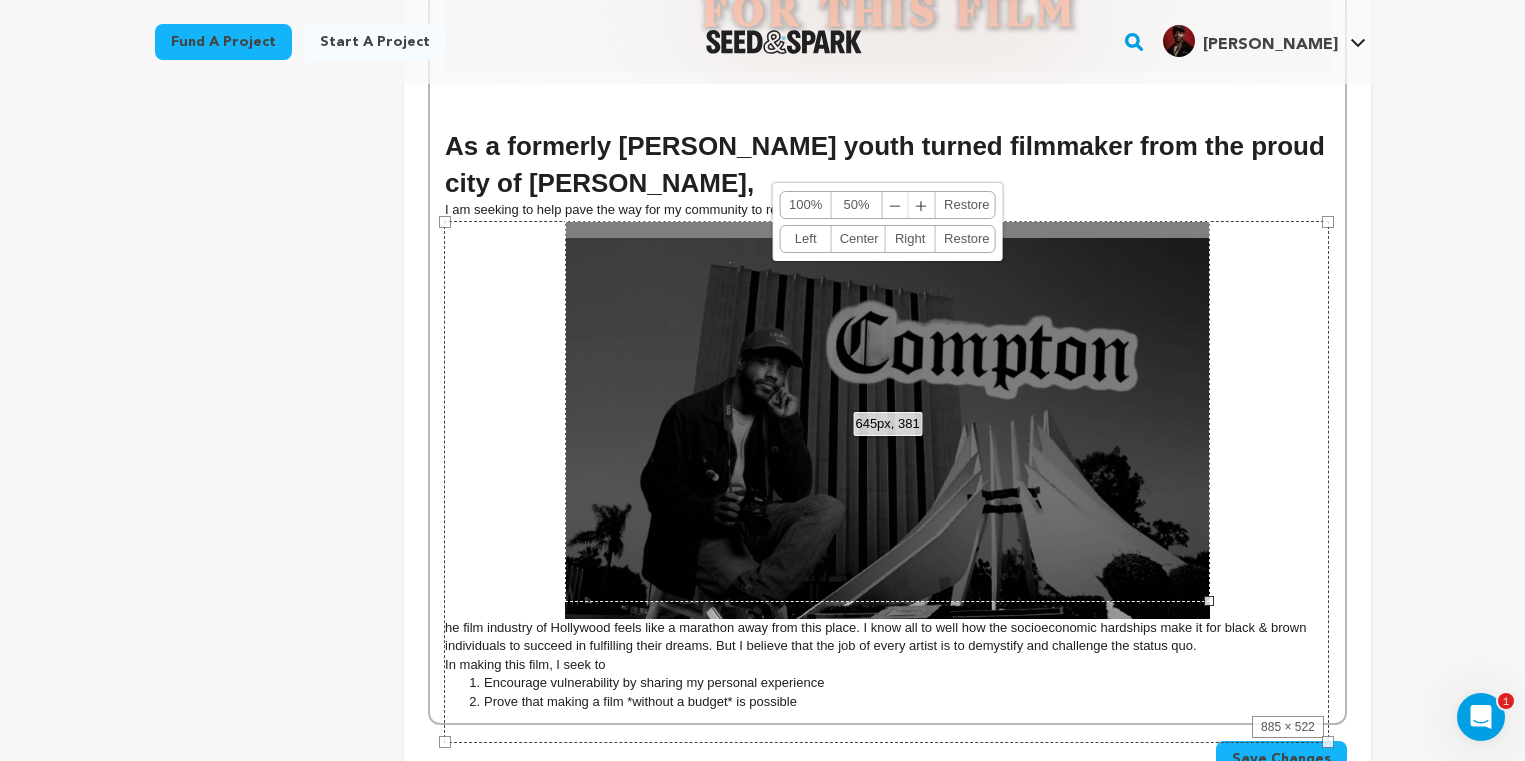 click on "﹣" at bounding box center (896, 205) 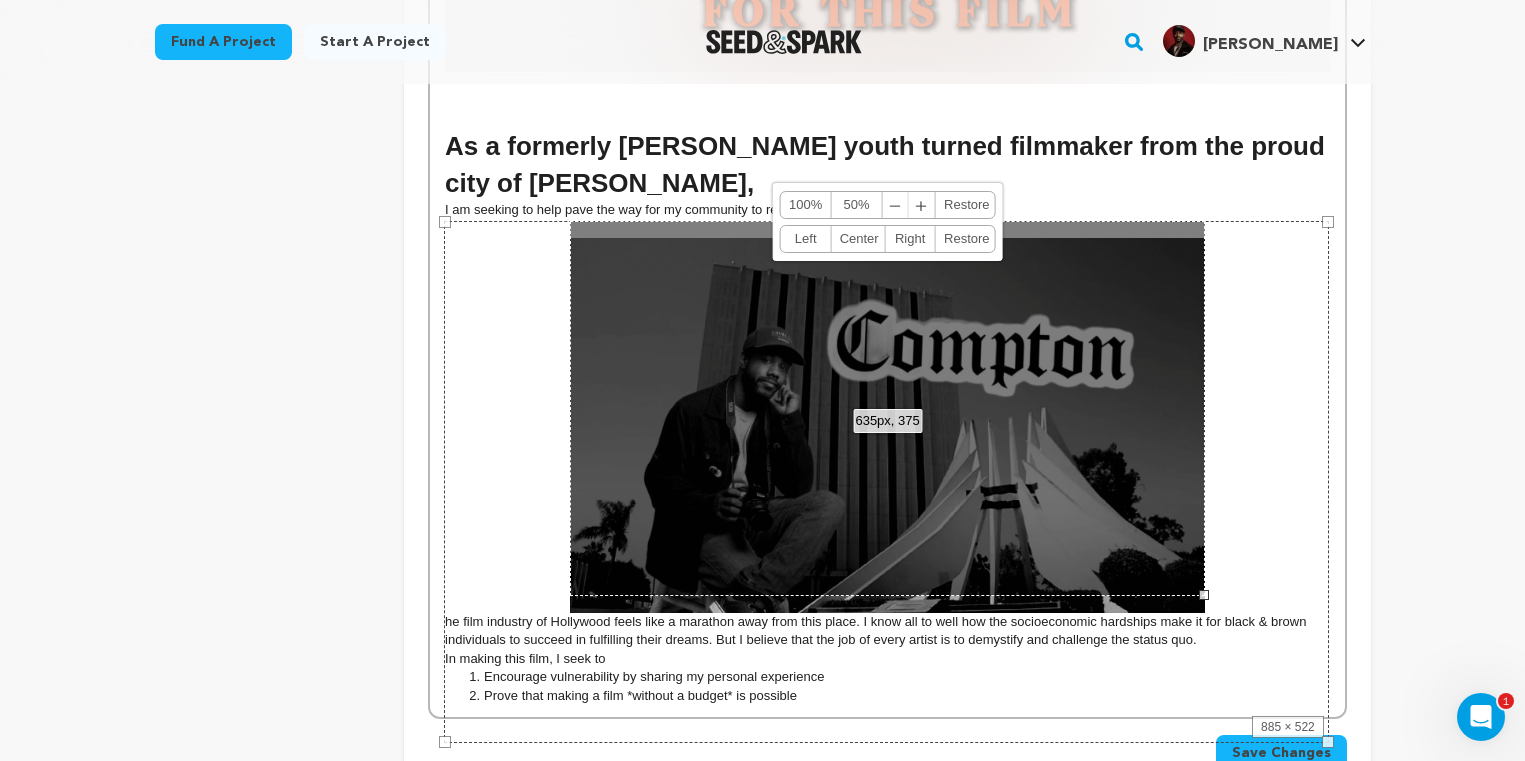 click on "﹣" at bounding box center [896, 205] 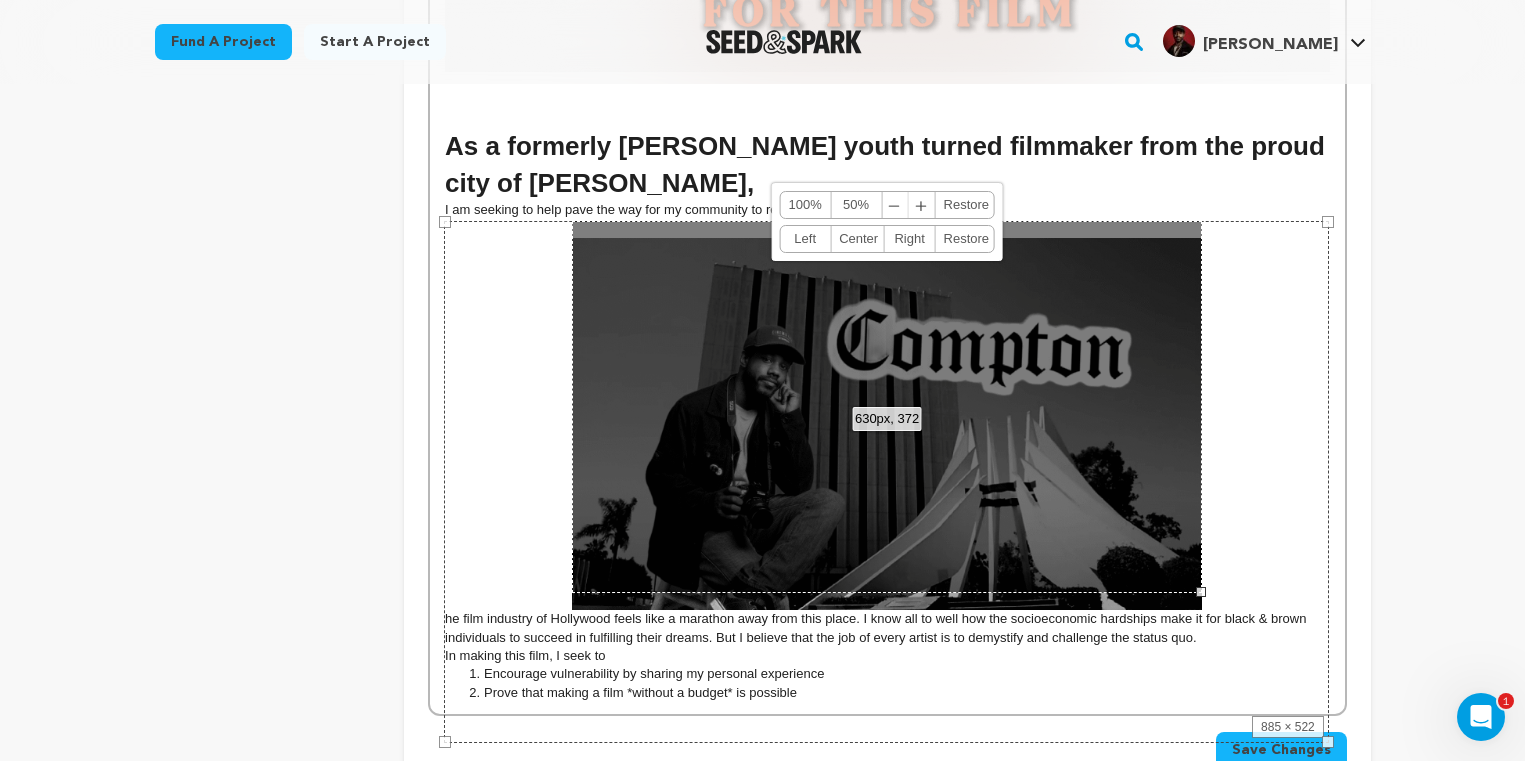 click on "﹣" at bounding box center (895, 205) 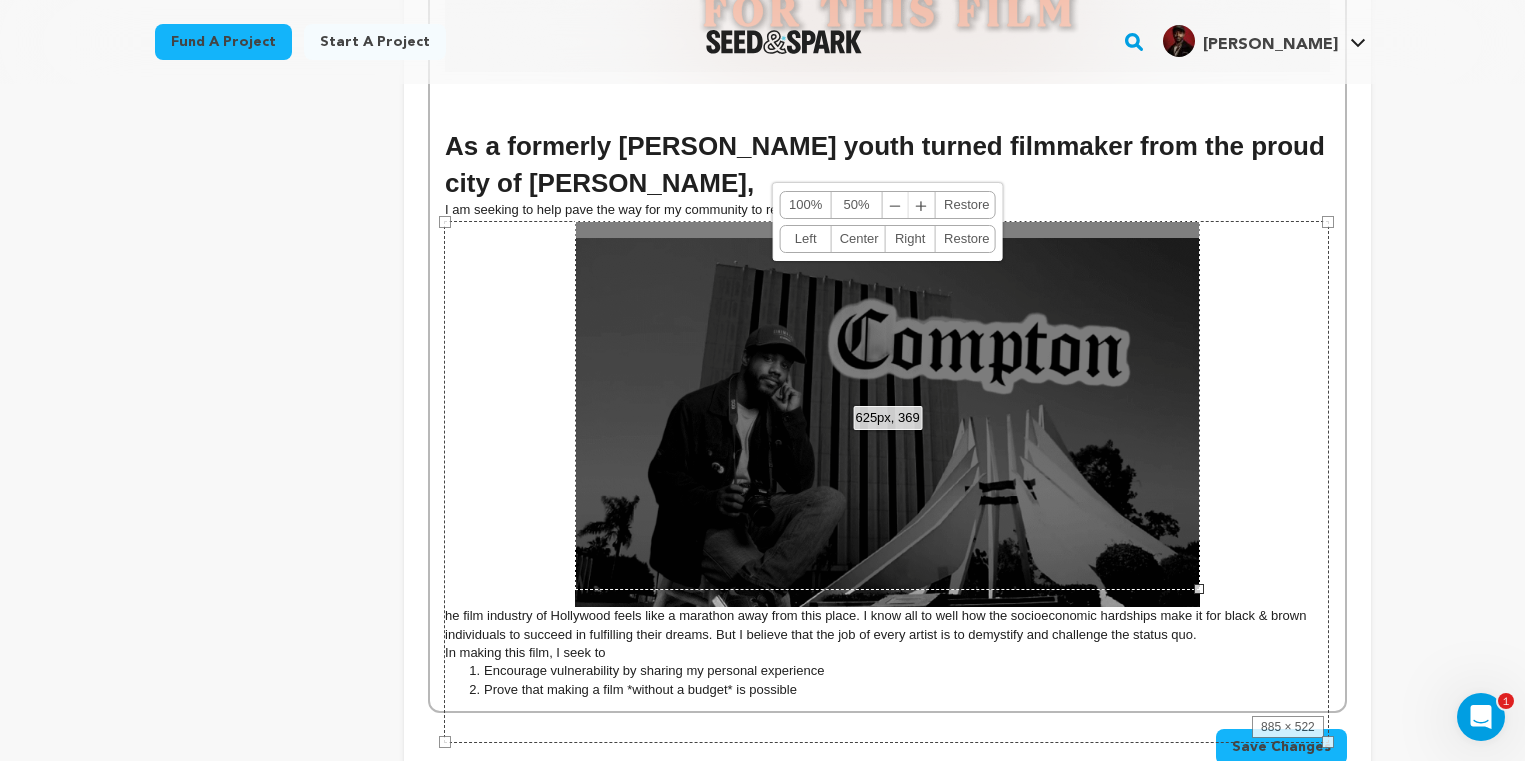 click on "﹣" at bounding box center (896, 205) 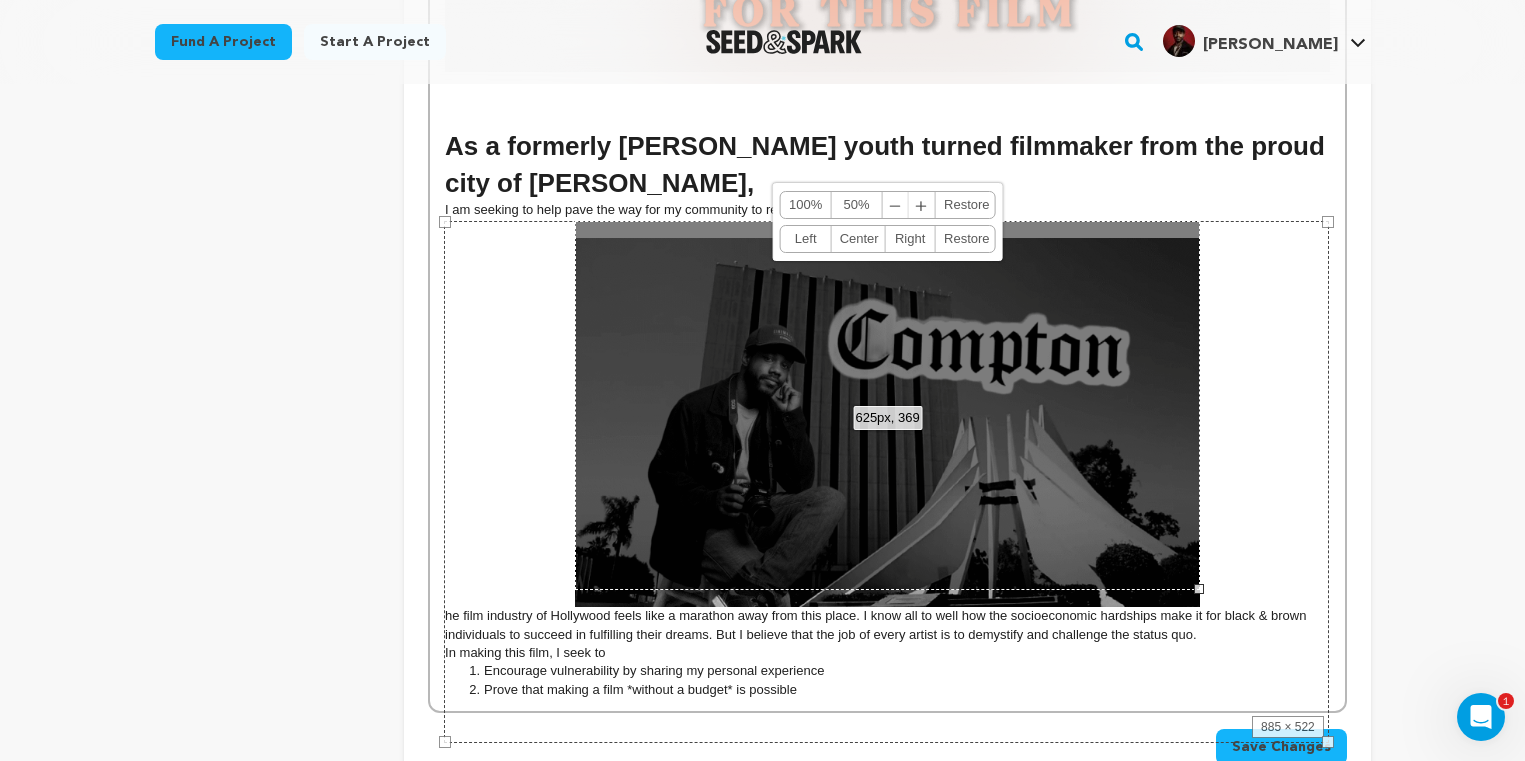 click on "﹣" at bounding box center (896, 205) 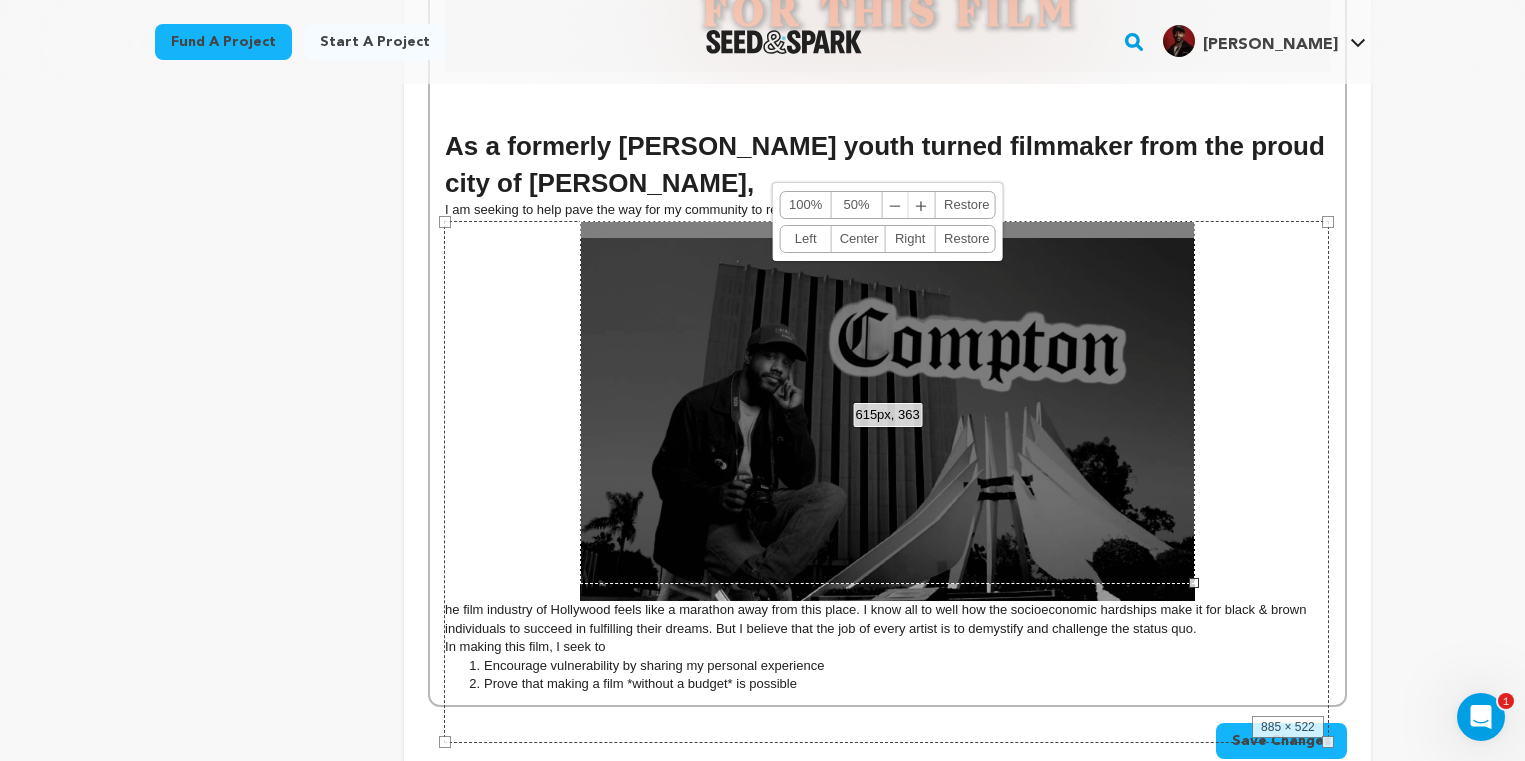 click on "﹣" at bounding box center (896, 205) 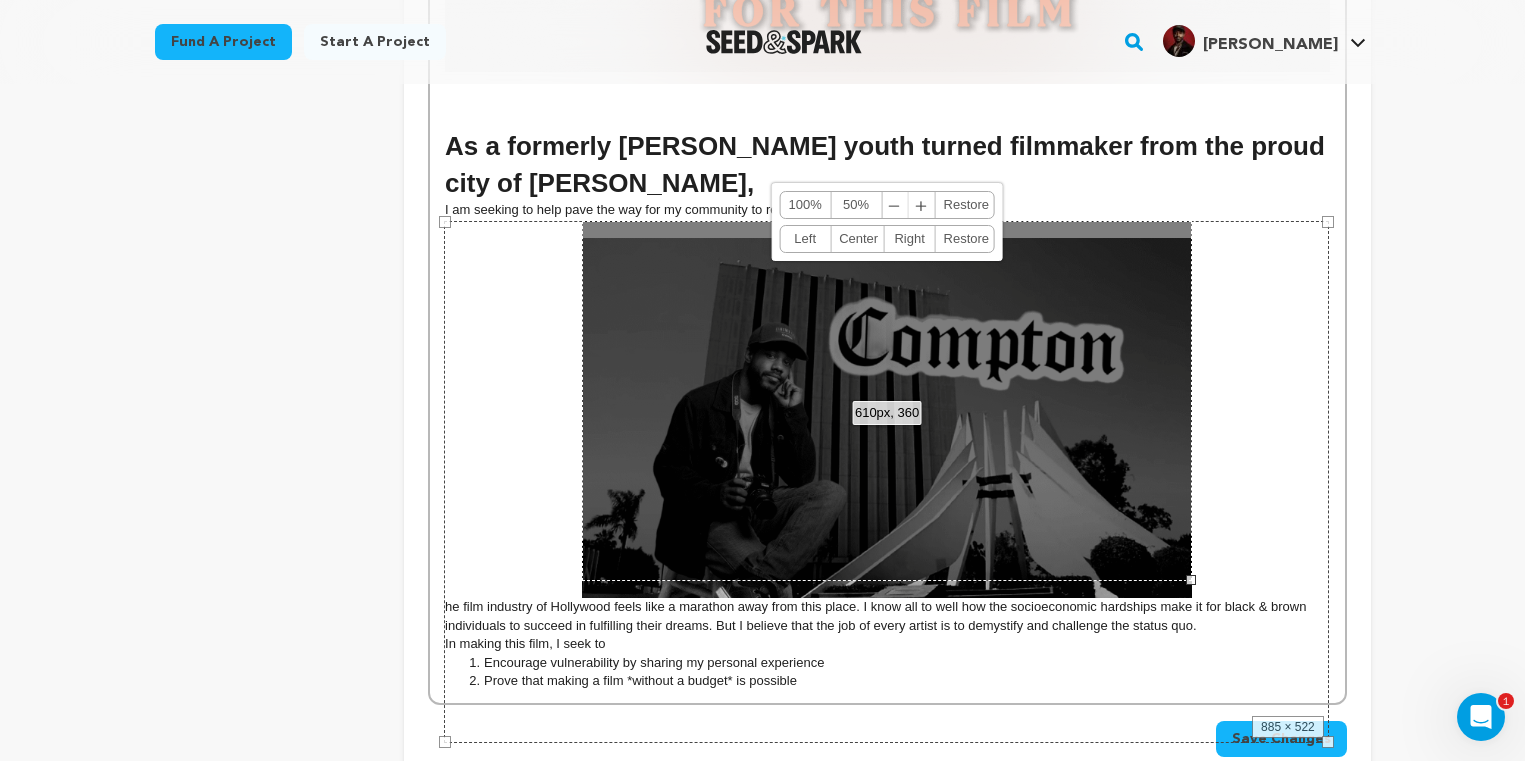click on "﹣" at bounding box center (895, 205) 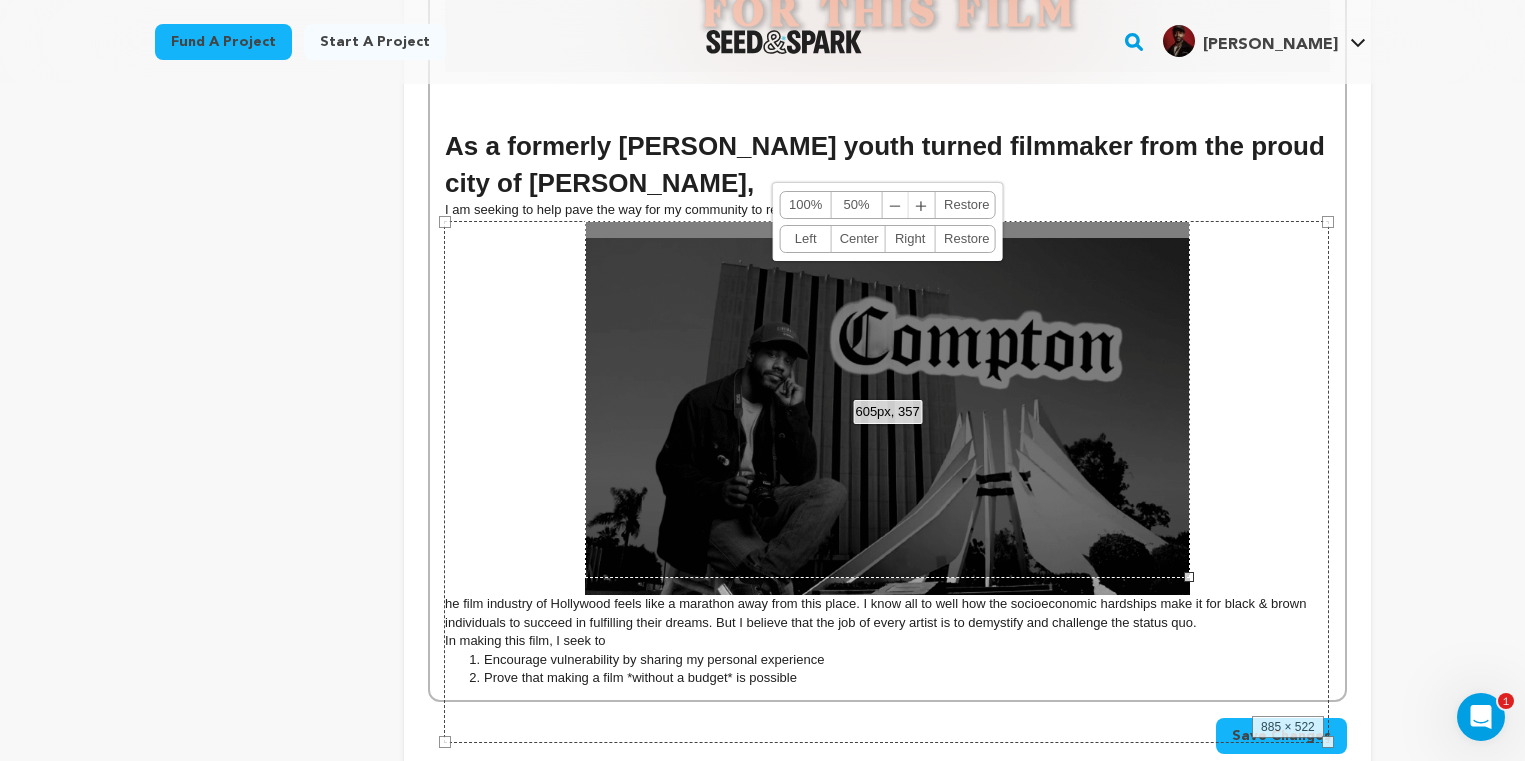 click on "﹣" at bounding box center [896, 205] 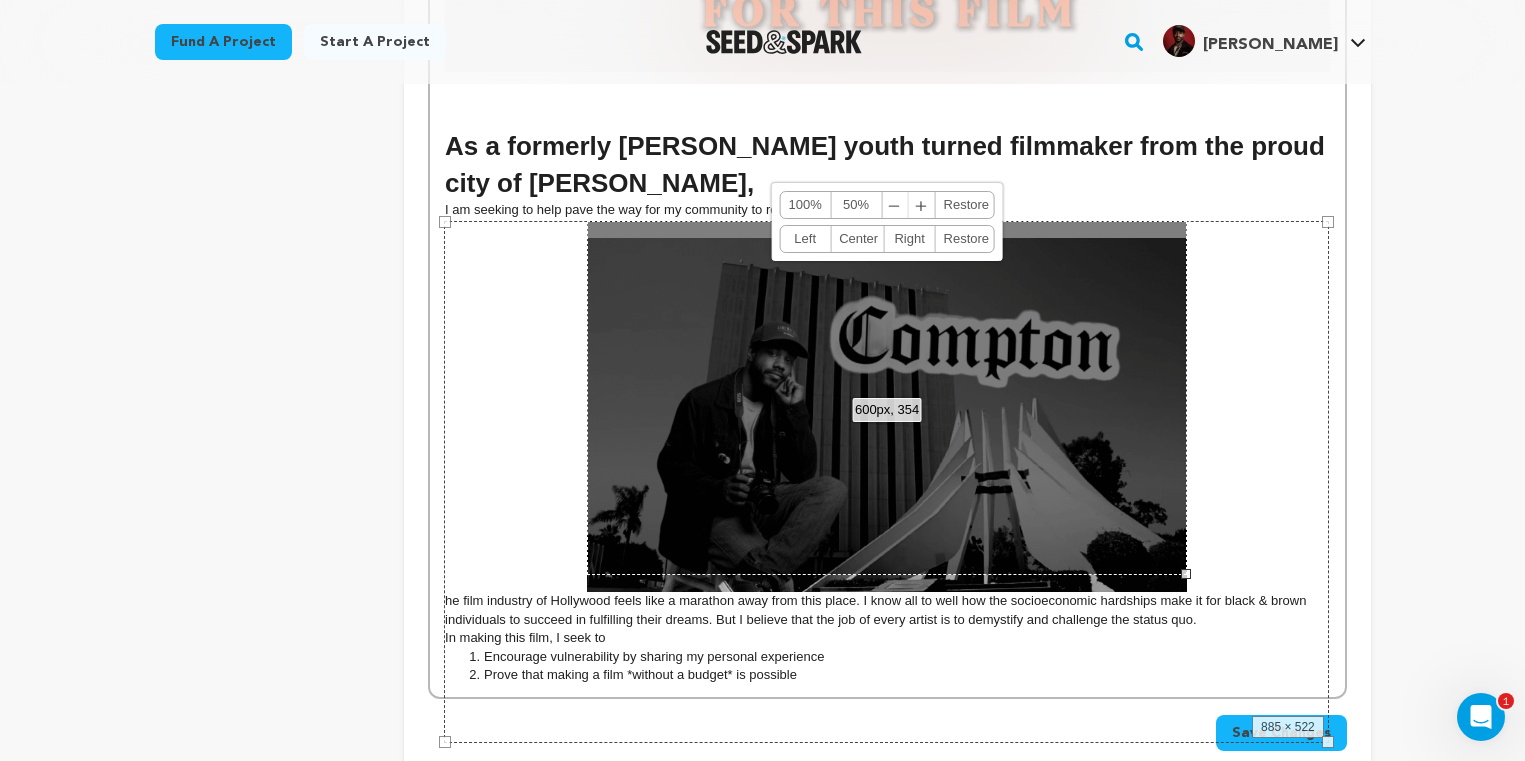 click on "﹣" at bounding box center [895, 205] 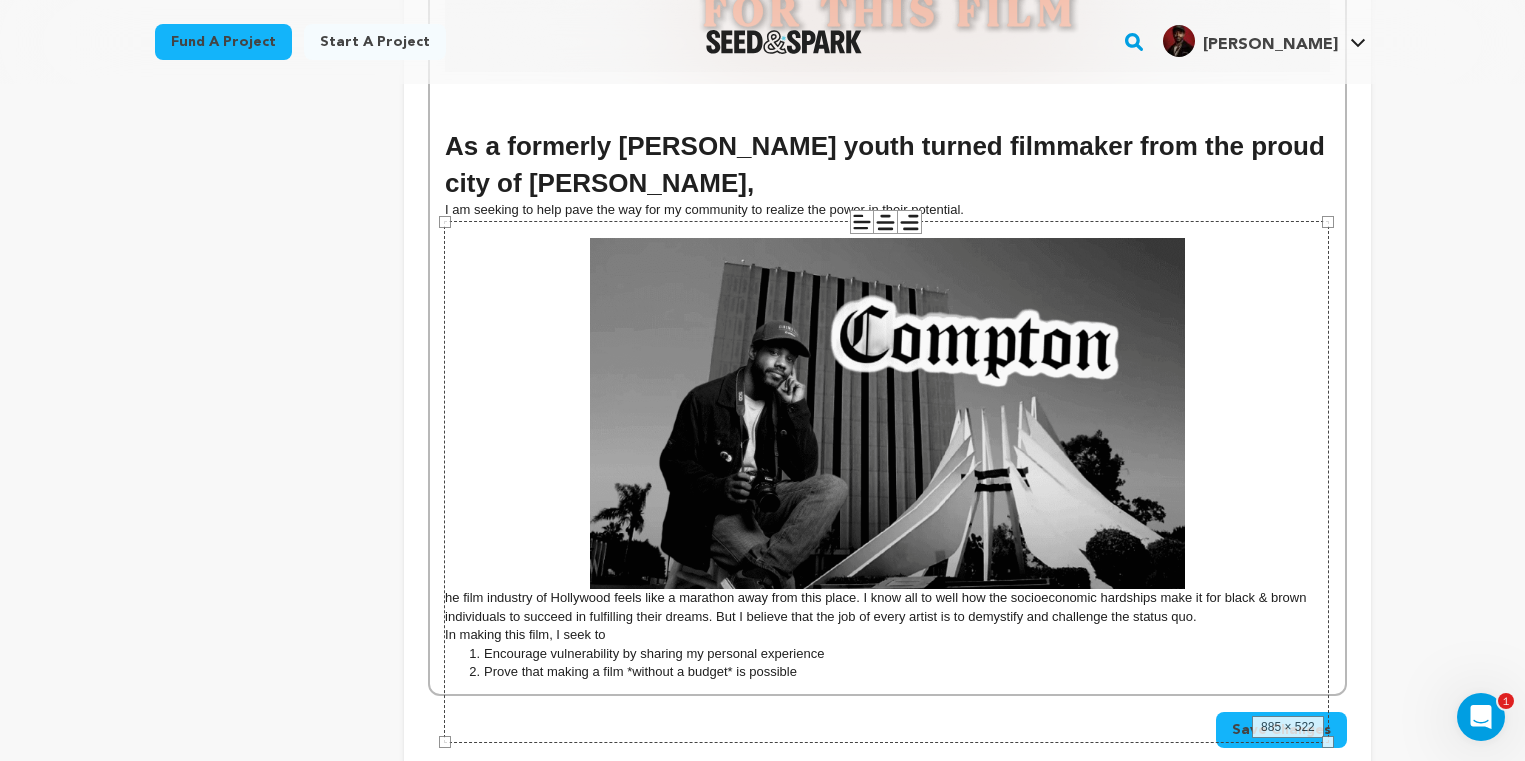 click on "885 × 522" at bounding box center [886, 482] 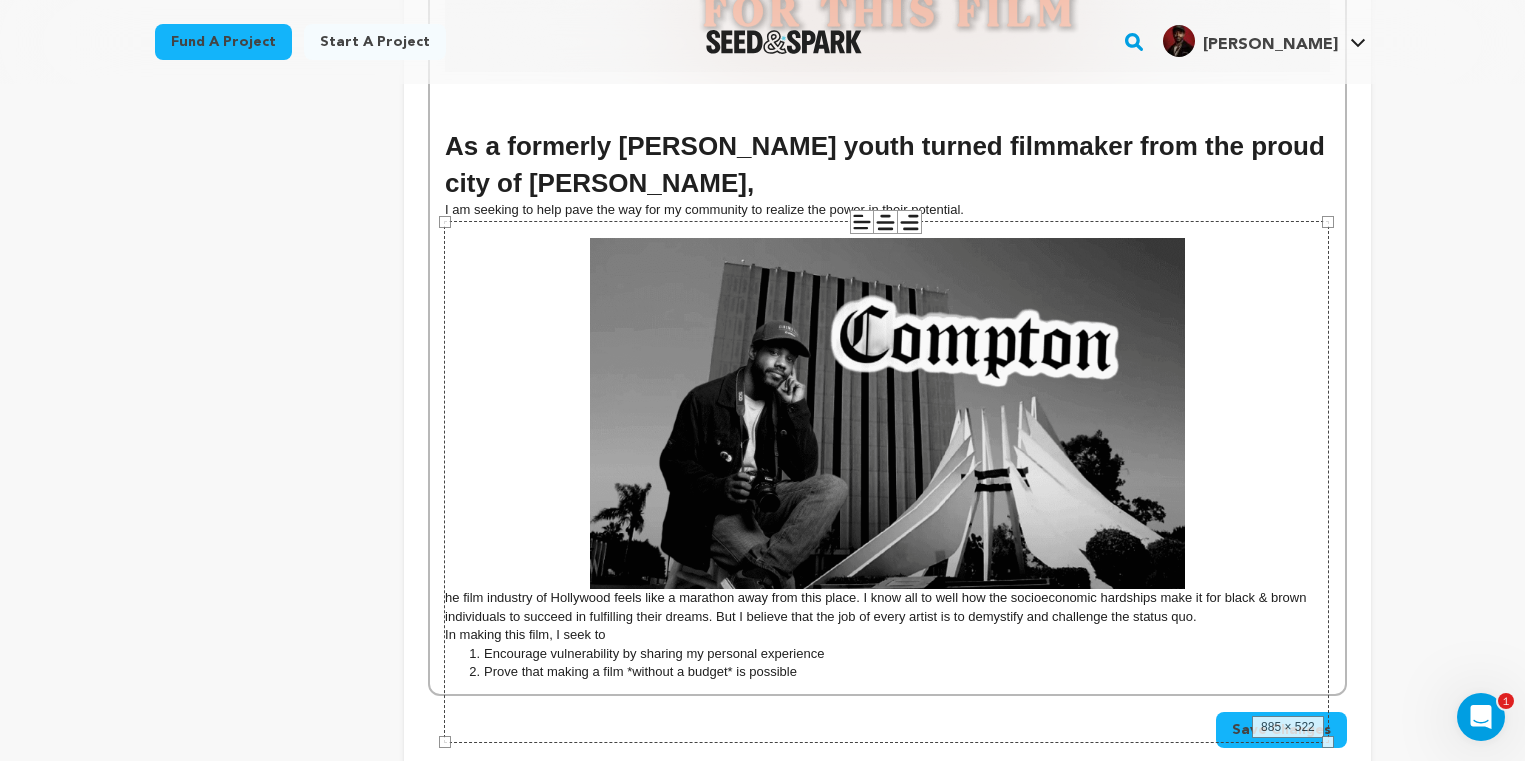 click on "The wages of loneliness throughout my life as an orphan – especially during most of my 20's – has resulted in this film. MIDNIGHT DIARIES Written, Filmed & Edited by Keno S. Neal Self-expression through art, whether writing stories or shooting images, has always been my way of coping with depression. And cinema is a great therapeutic tool of communication. I AM TRAVIS BICKLE. Travis as a fictional cinematic character is a caricature of the common man facing his own existential battle in societies' loneliness epidemic. Like many men, I see aspects of myself in him.  I was born as an orphan and raised in foster care for the first 20 years of my life. Fundamentally, my understanding of family, community and overall sense of belonging has always been a conflict. In this short film, I preview a summary of my lived adulthood experience in Los Angeles, a decade after departing from the foster care system. I portray myself,  THE FOSTER BOY (28) , cinema reverends, Martin Scorsese & Paul Schrader. The parallels" at bounding box center [887, -1622] 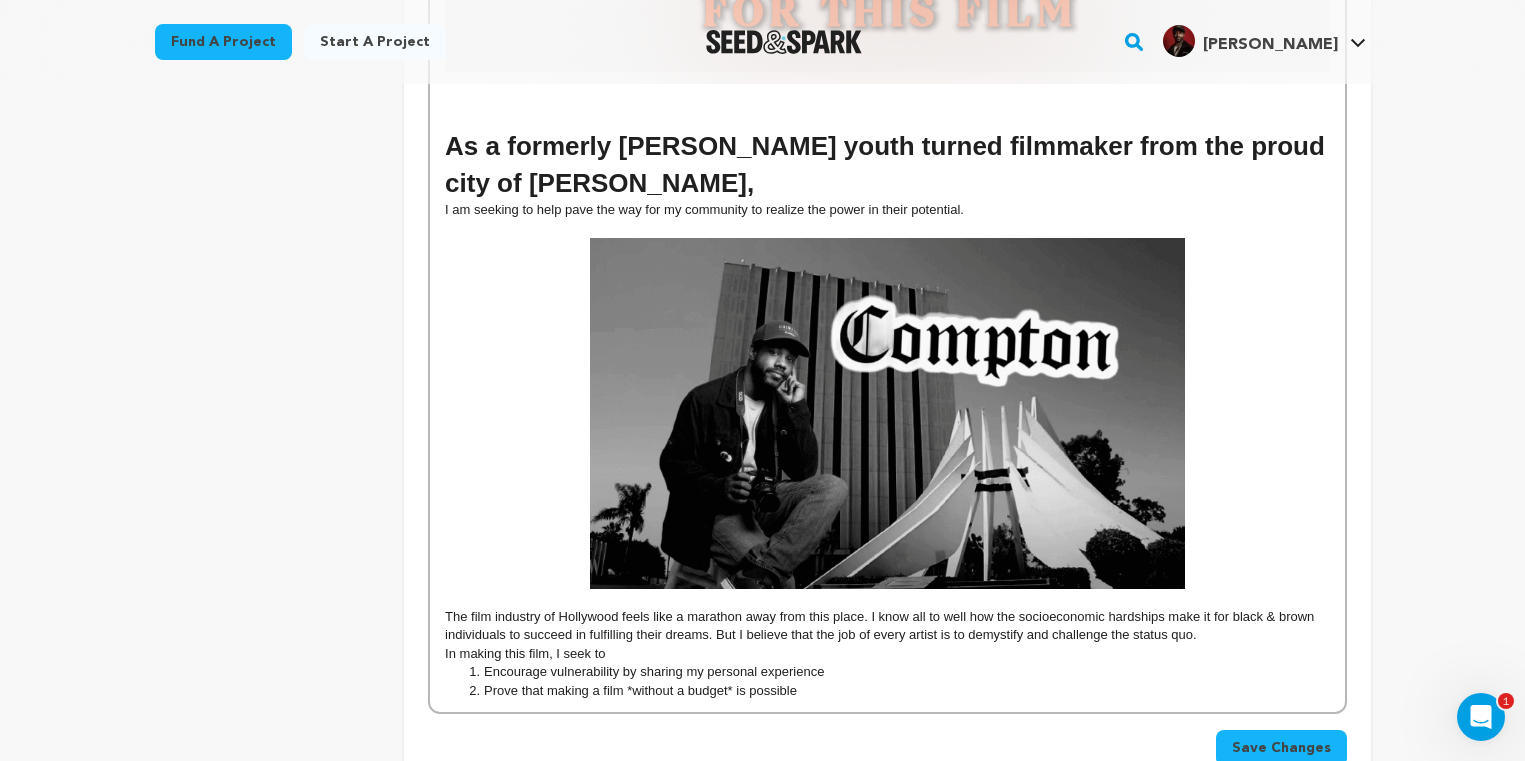 click on "Save Changes" at bounding box center (1281, 748) 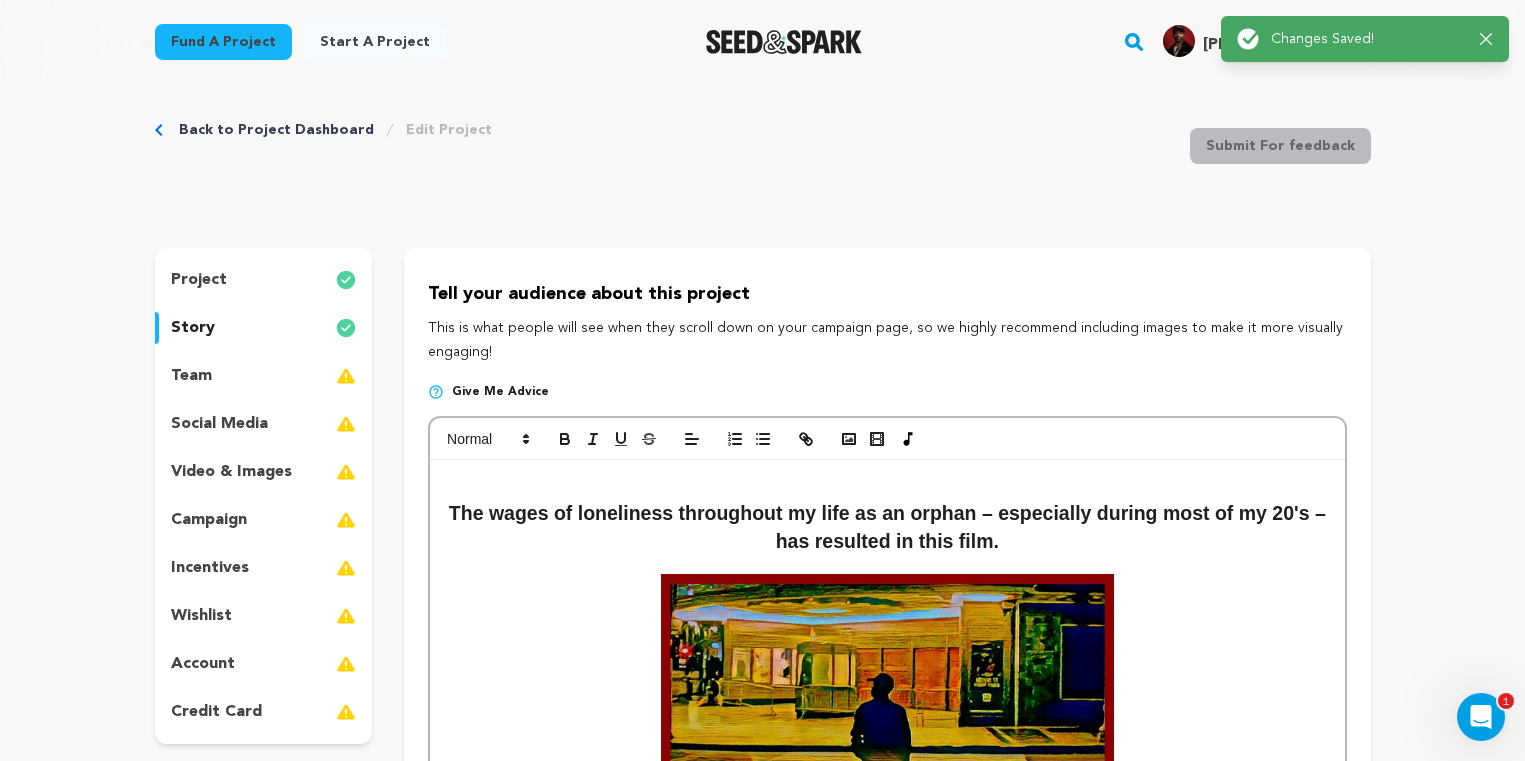 scroll, scrollTop: 0, scrollLeft: 0, axis: both 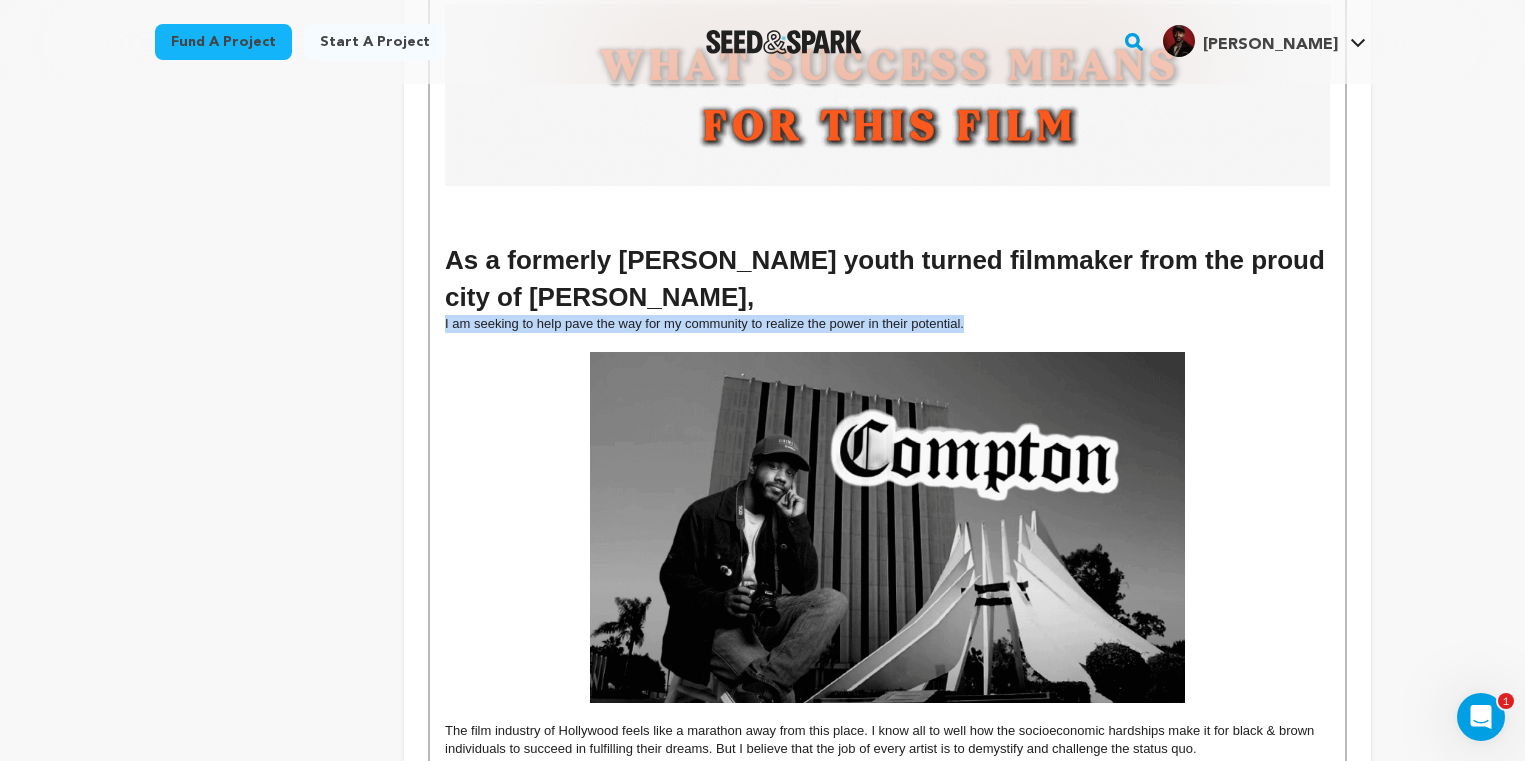drag, startPoint x: 966, startPoint y: 309, endPoint x: 424, endPoint y: 307, distance: 542.00366 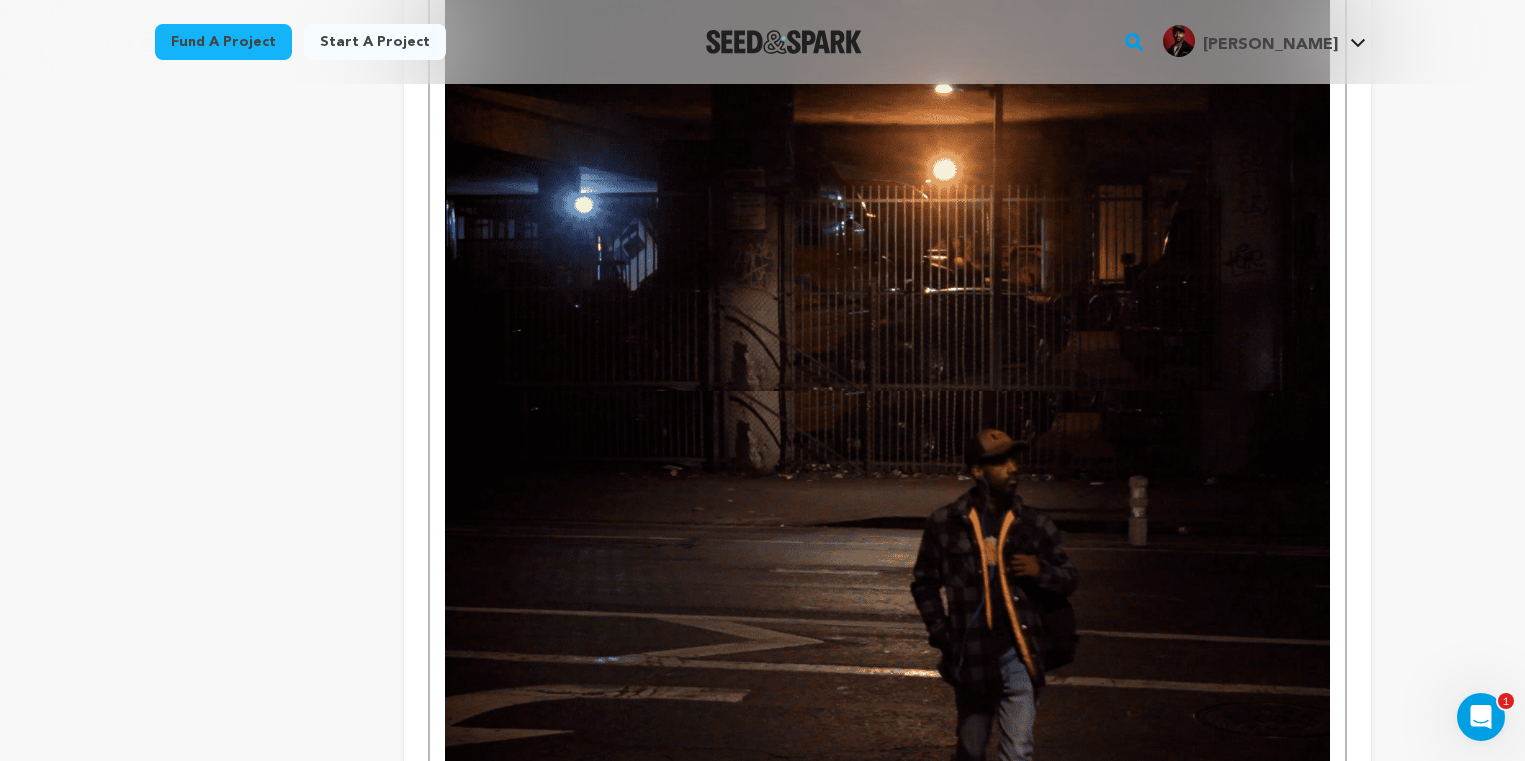 scroll, scrollTop: 0, scrollLeft: 0, axis: both 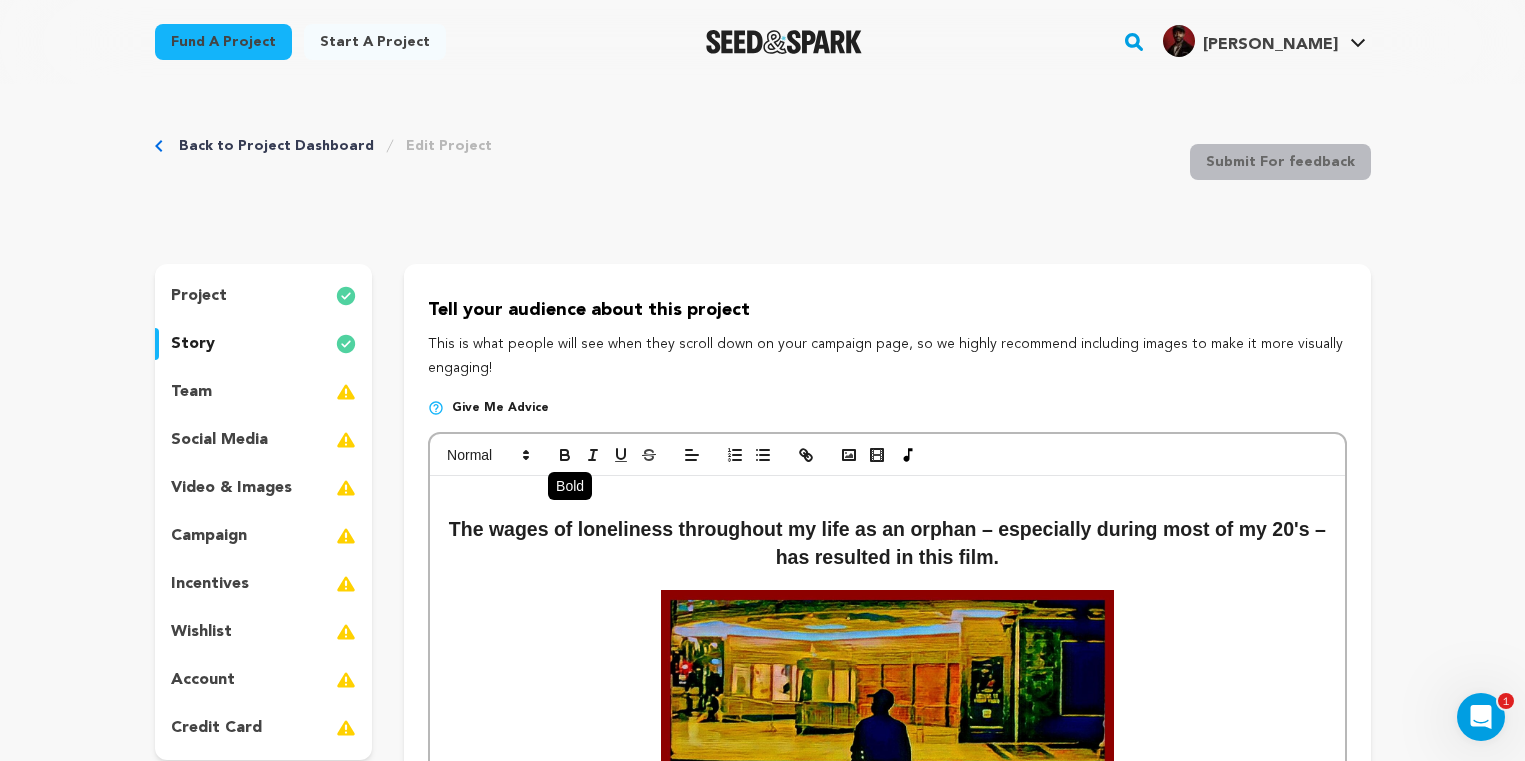 click 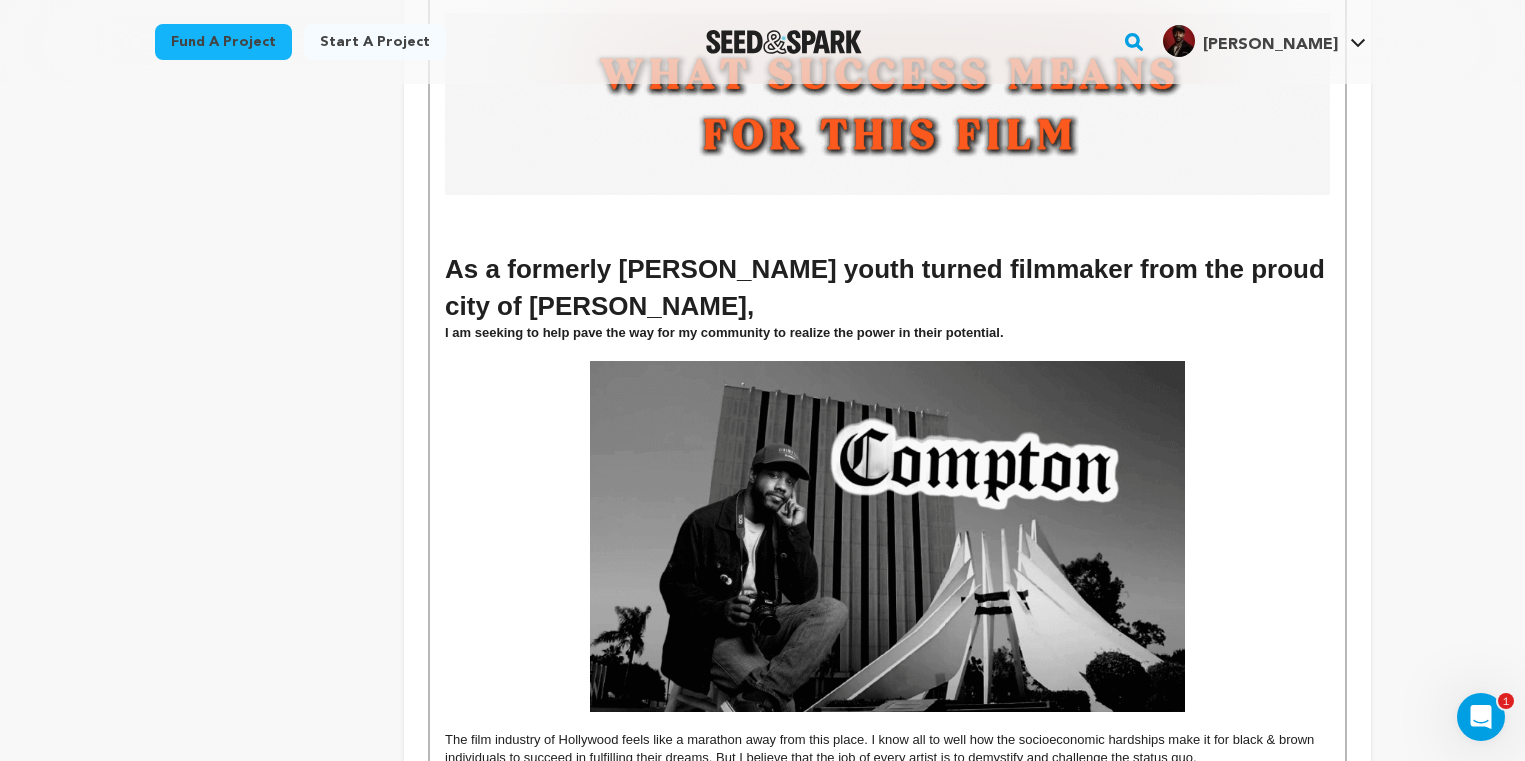 scroll, scrollTop: 4299, scrollLeft: 0, axis: vertical 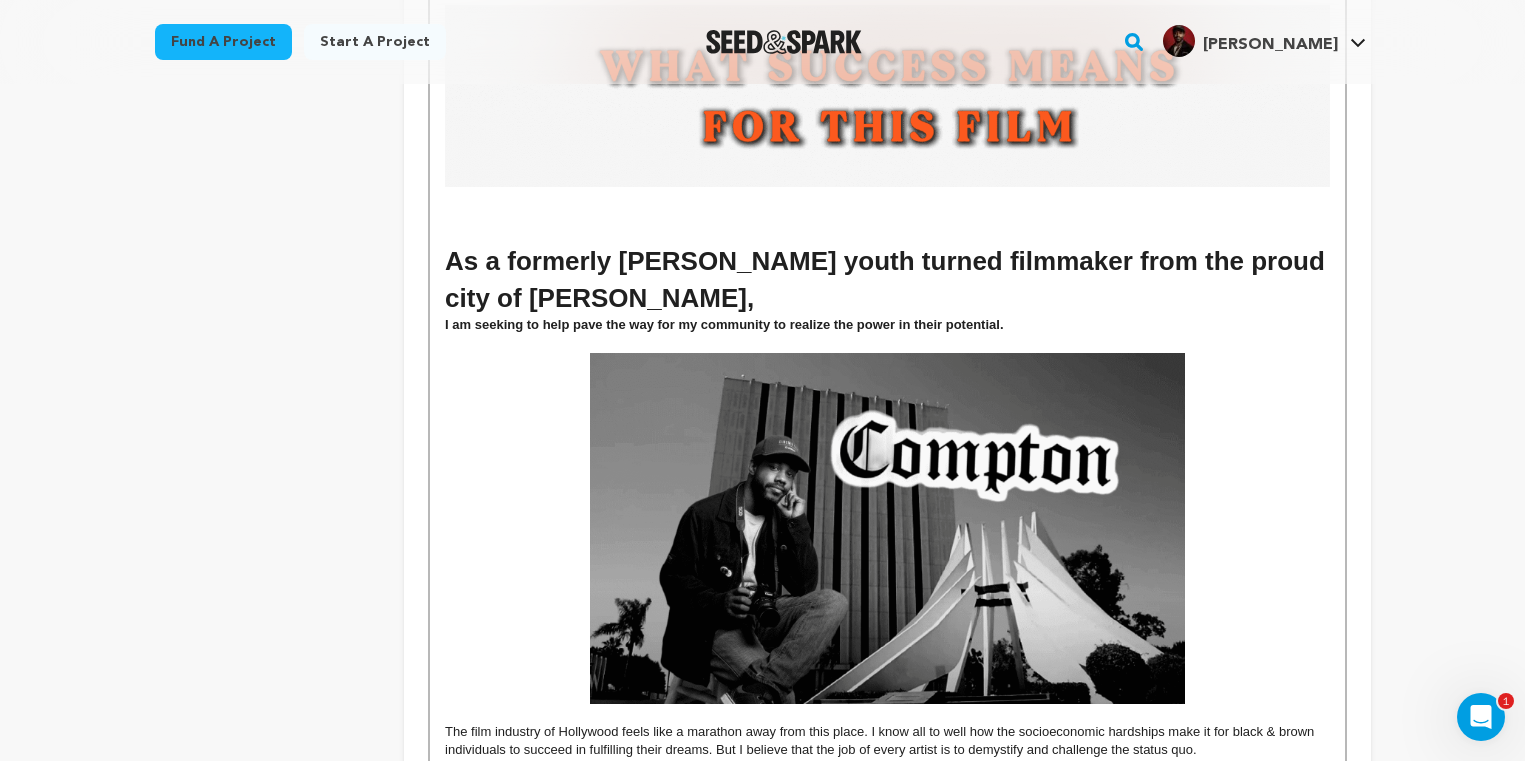 click on "I am seeking to help pave the way for my community to realize the power in their potential." at bounding box center [887, 325] 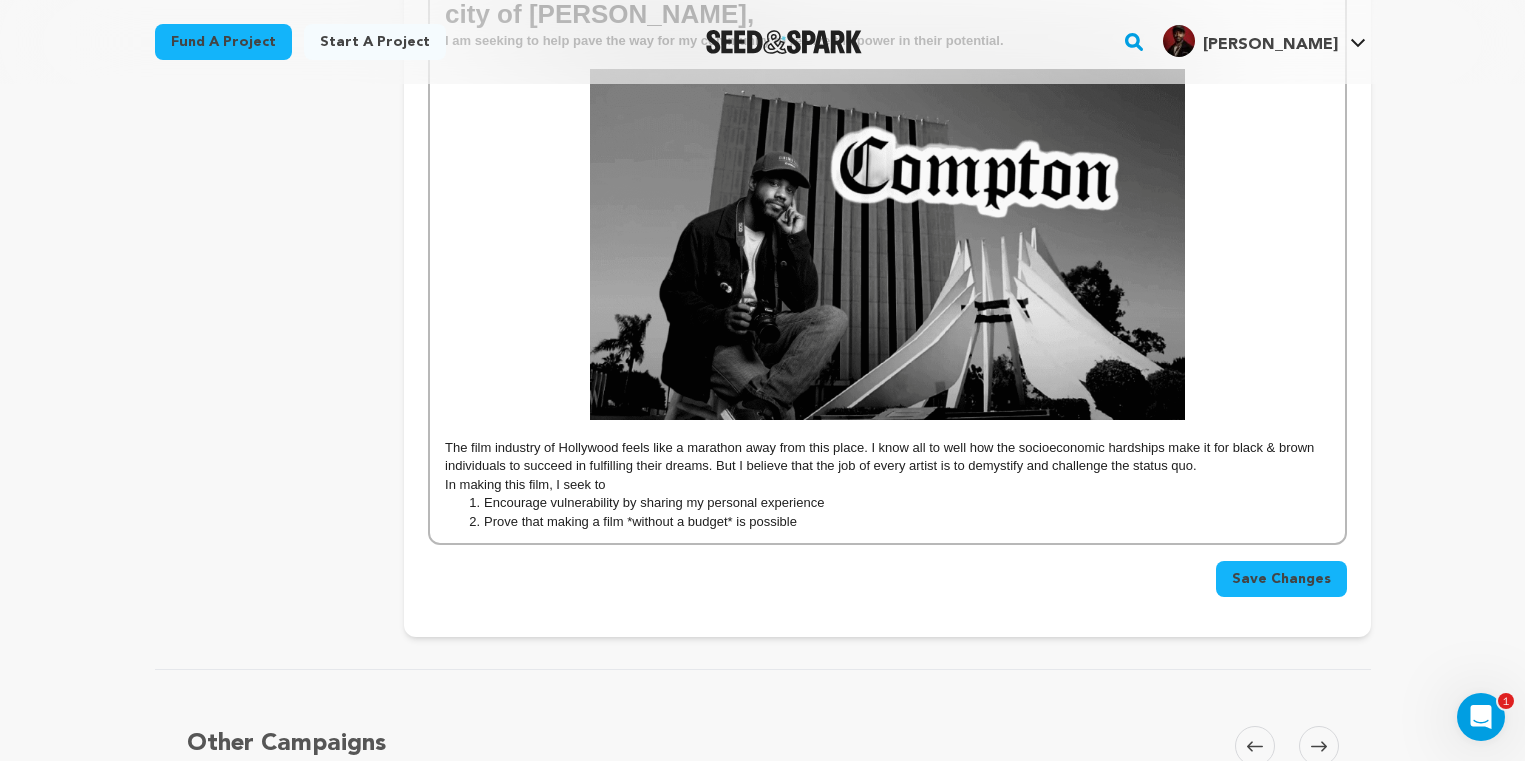 scroll, scrollTop: 4673, scrollLeft: 0, axis: vertical 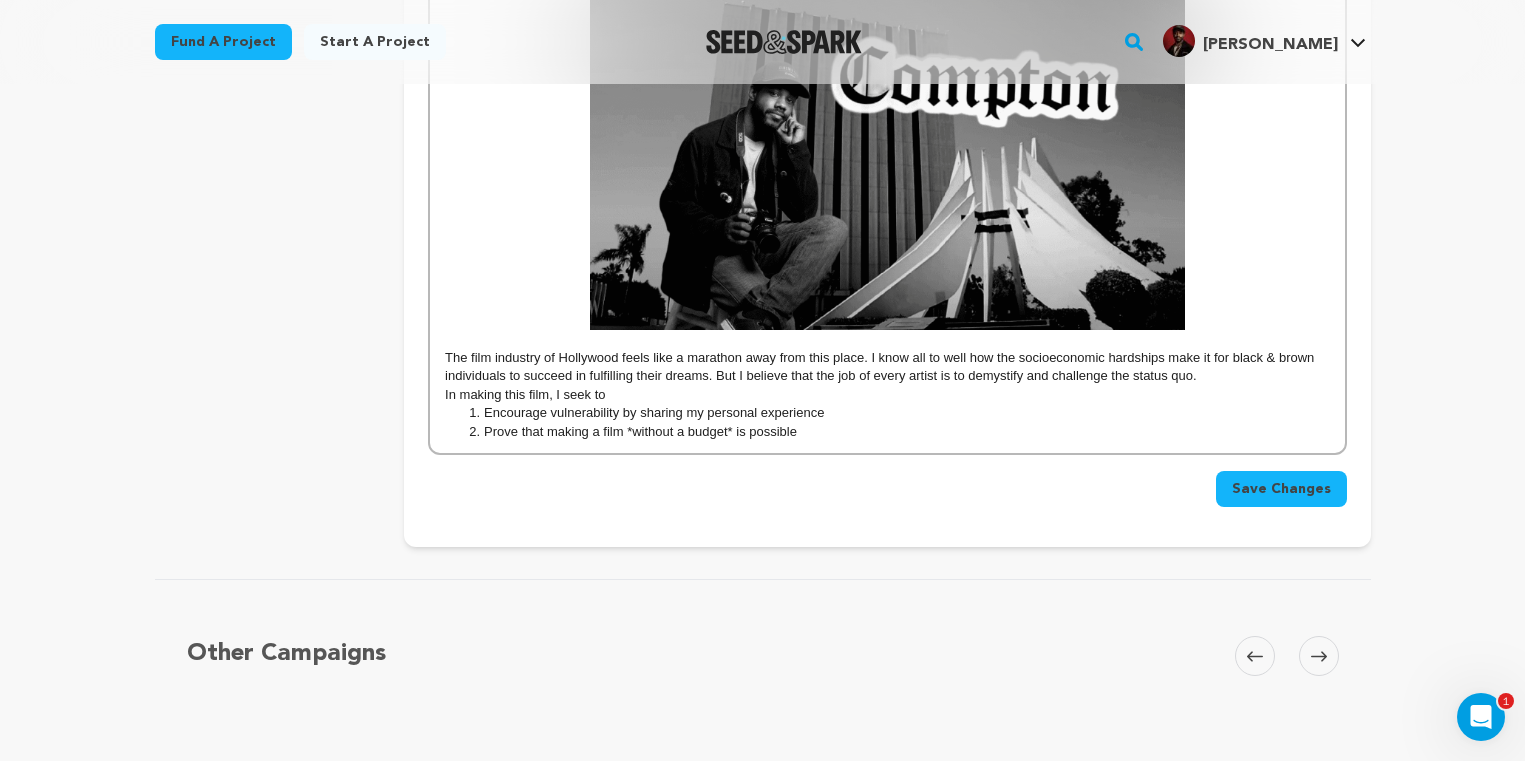 click on "Save Changes" at bounding box center (1281, 489) 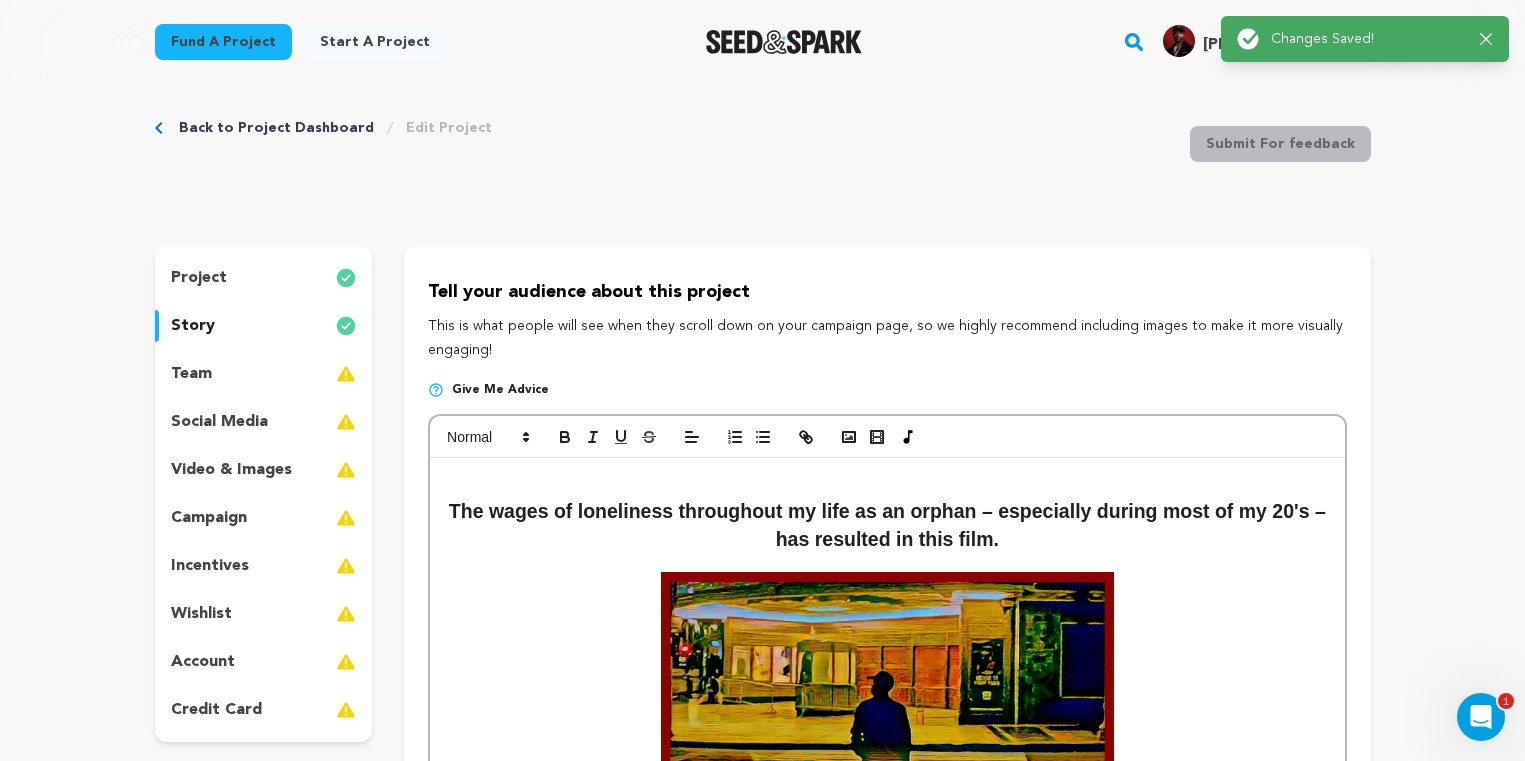 scroll, scrollTop: 0, scrollLeft: 0, axis: both 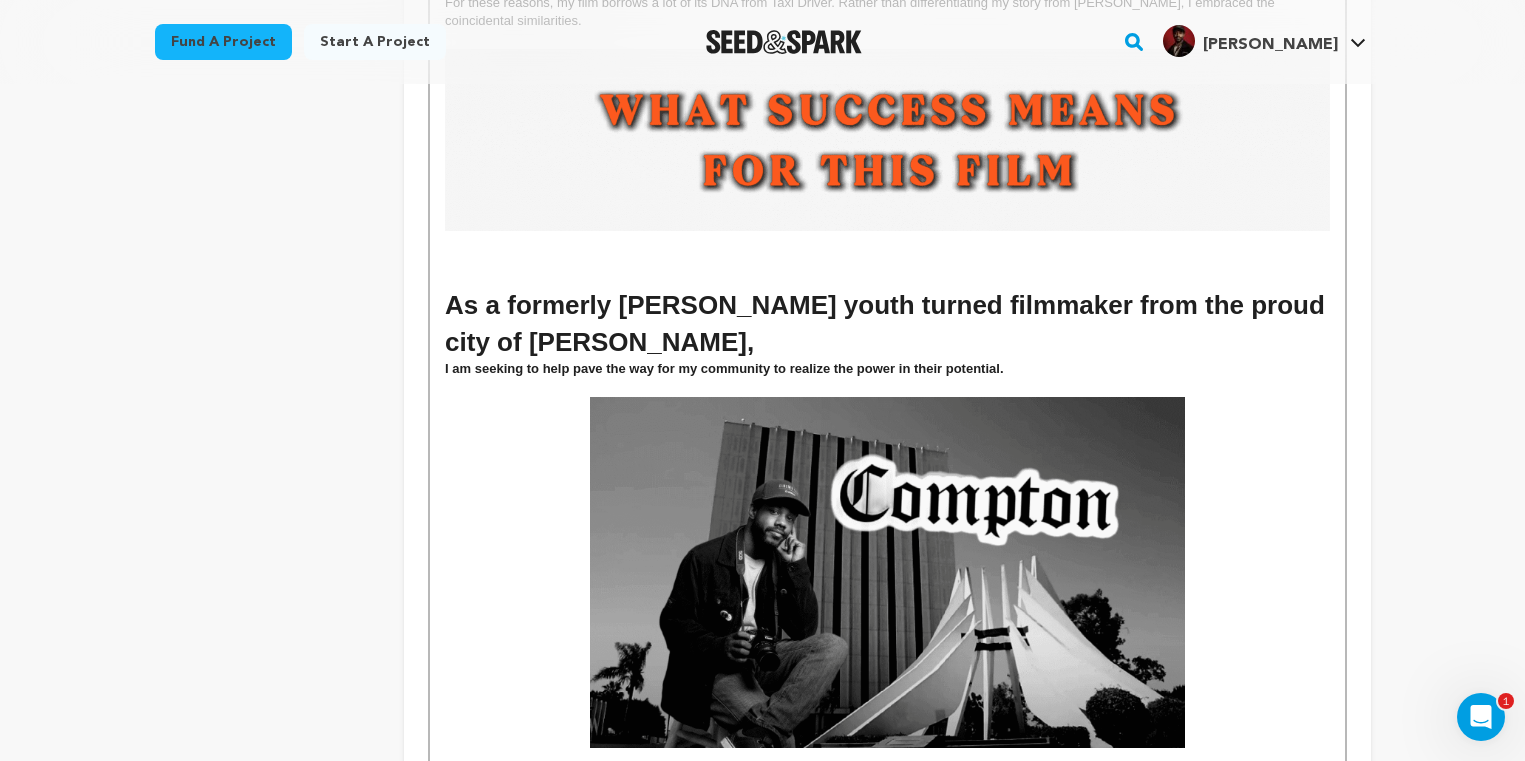 click on "I am seeking to help pave the way for my community to realize the power in their potential." at bounding box center [724, 368] 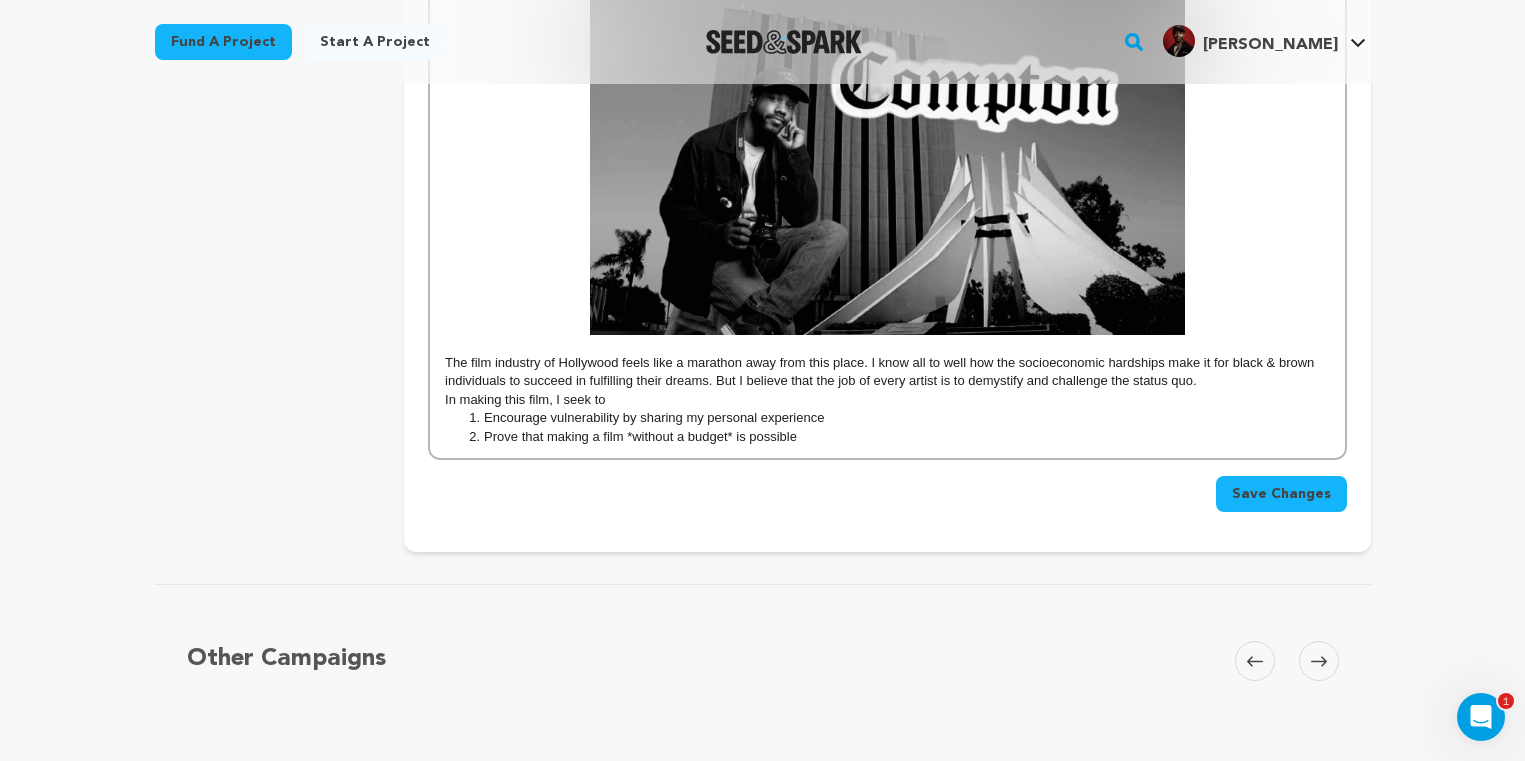 scroll, scrollTop: 4705, scrollLeft: 0, axis: vertical 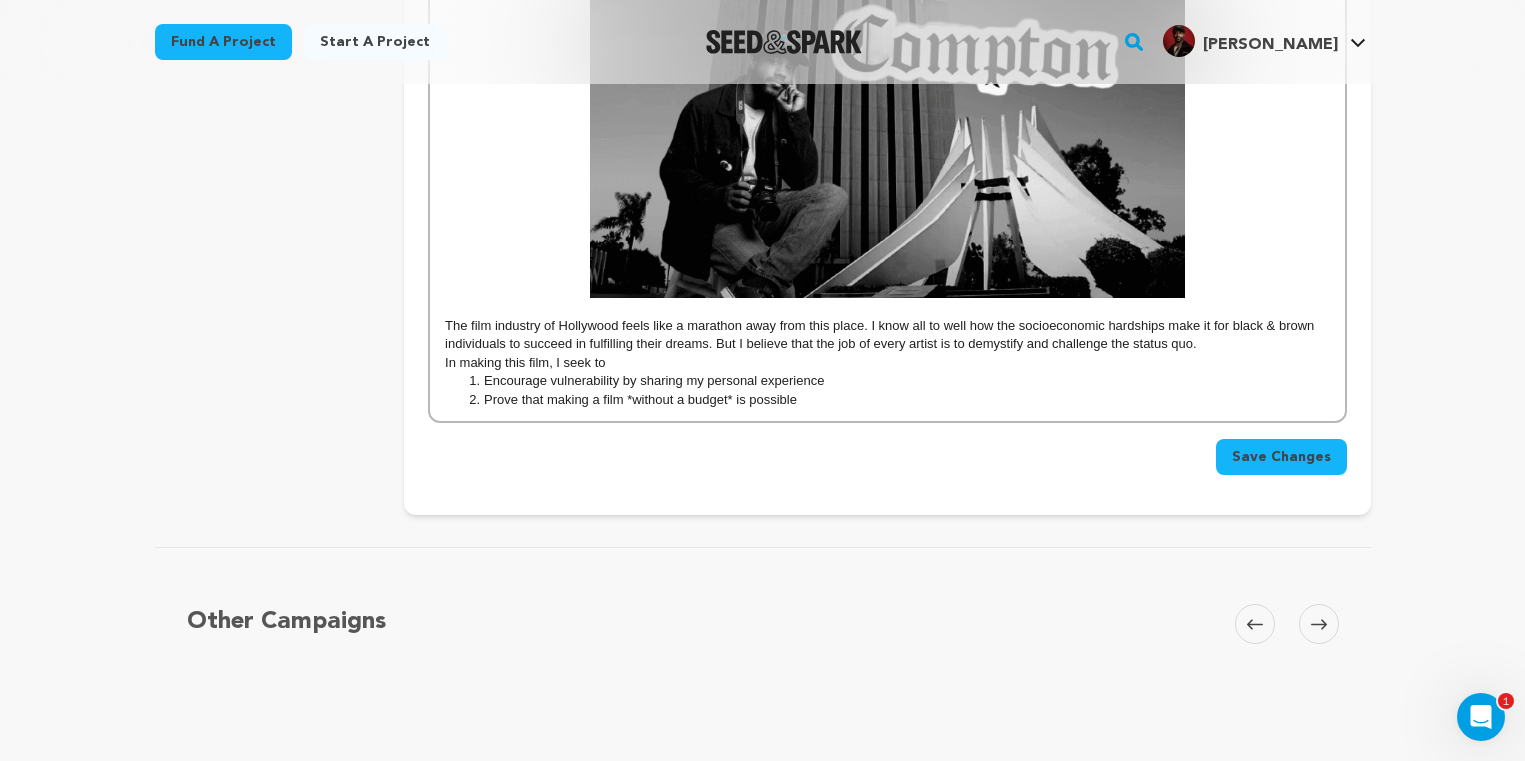 click on "Save Changes" at bounding box center [1281, 457] 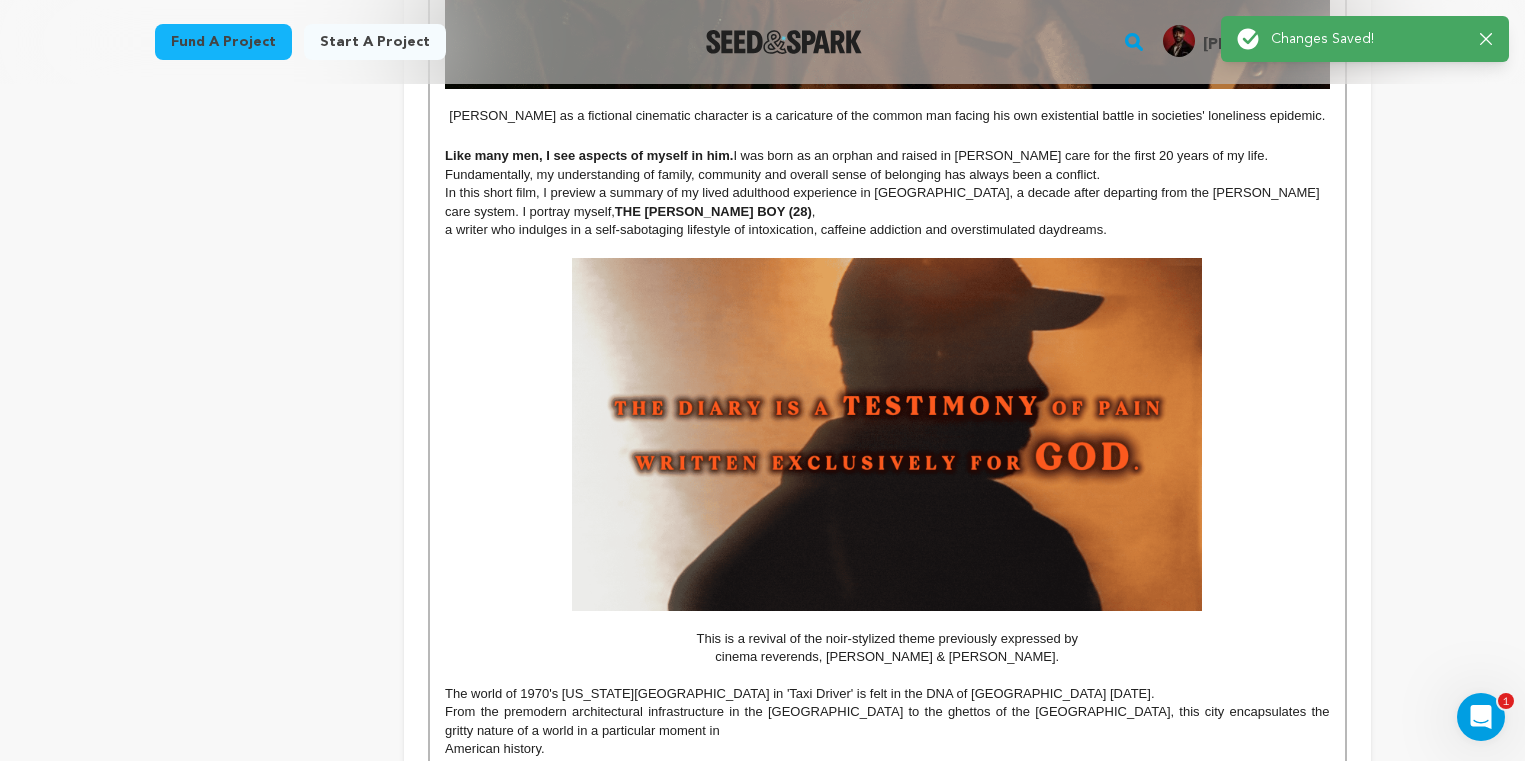 scroll, scrollTop: 0, scrollLeft: 0, axis: both 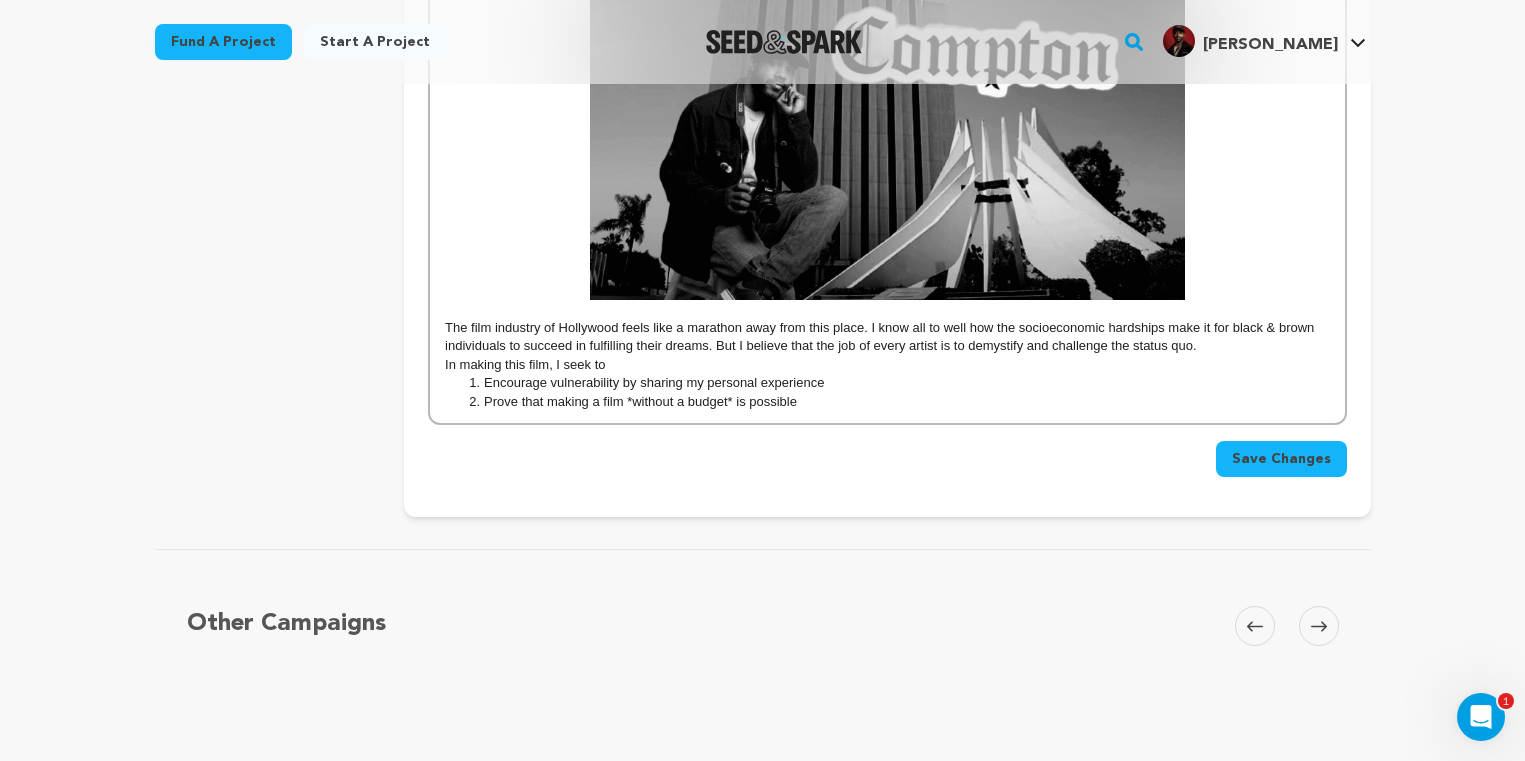 click on "Encourage vulnerability by sharing my personal experience" at bounding box center [897, 383] 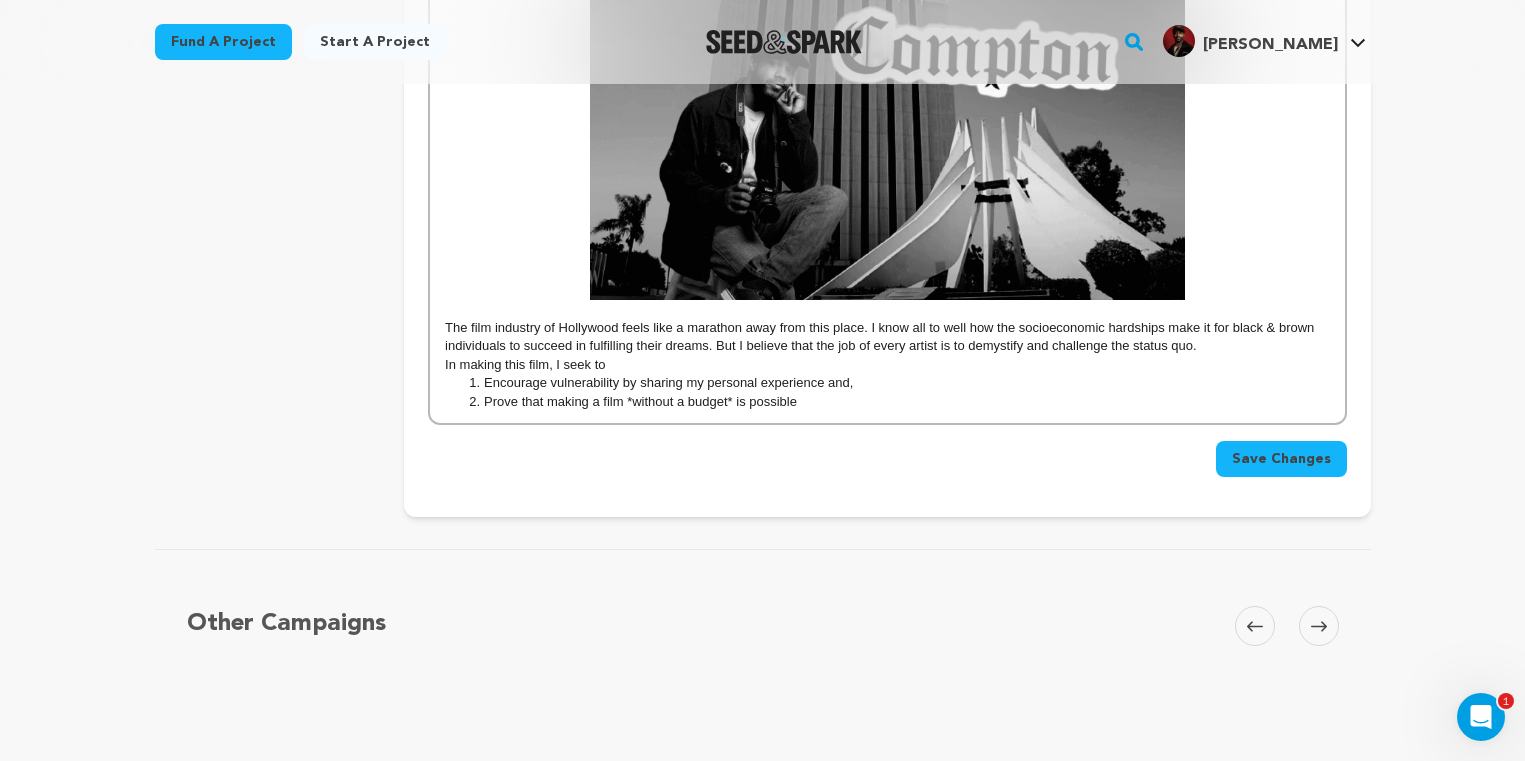 click on "Prove that making a film *without a budget* is possible" at bounding box center [897, 402] 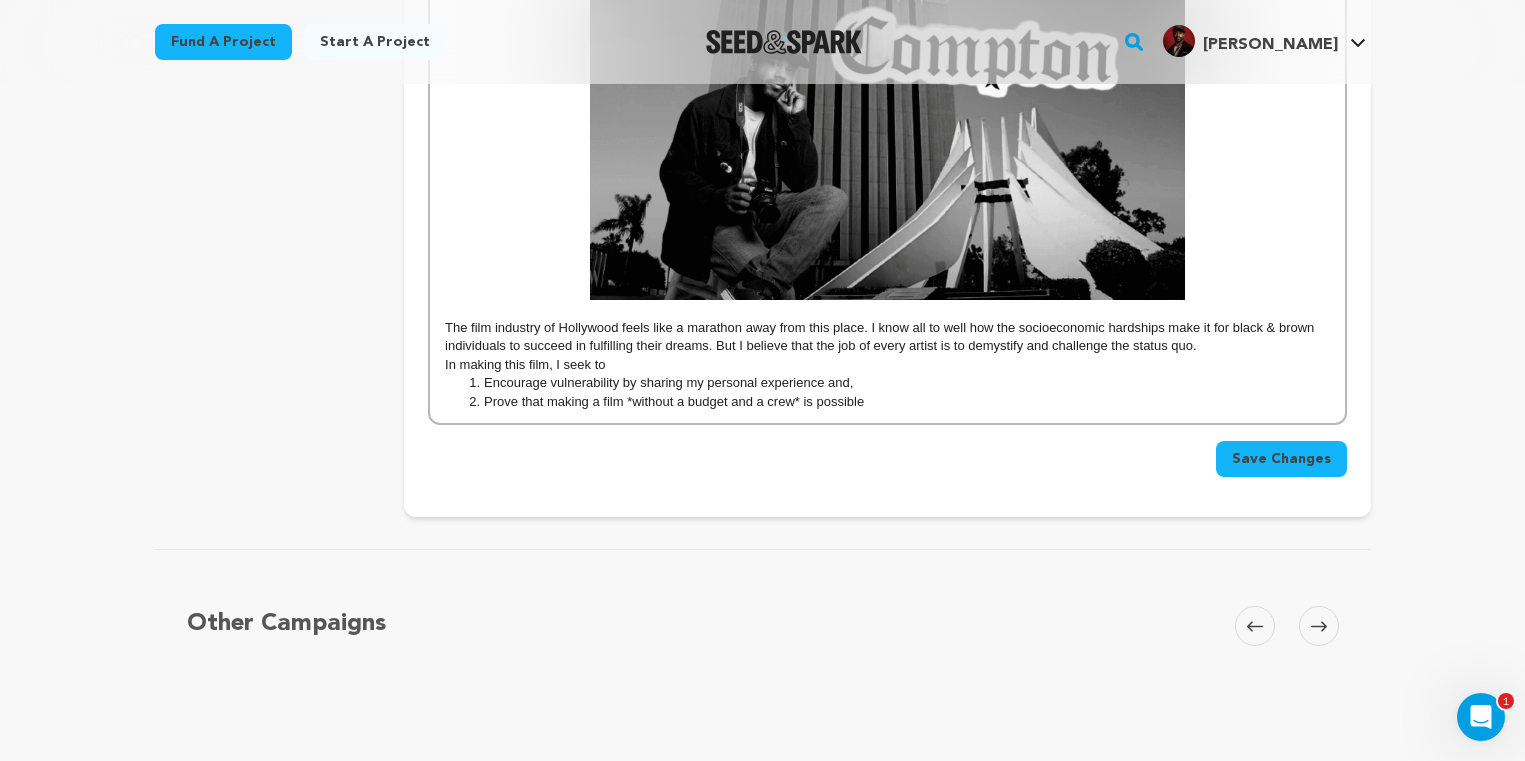 click on "Save Changes" at bounding box center (1281, 459) 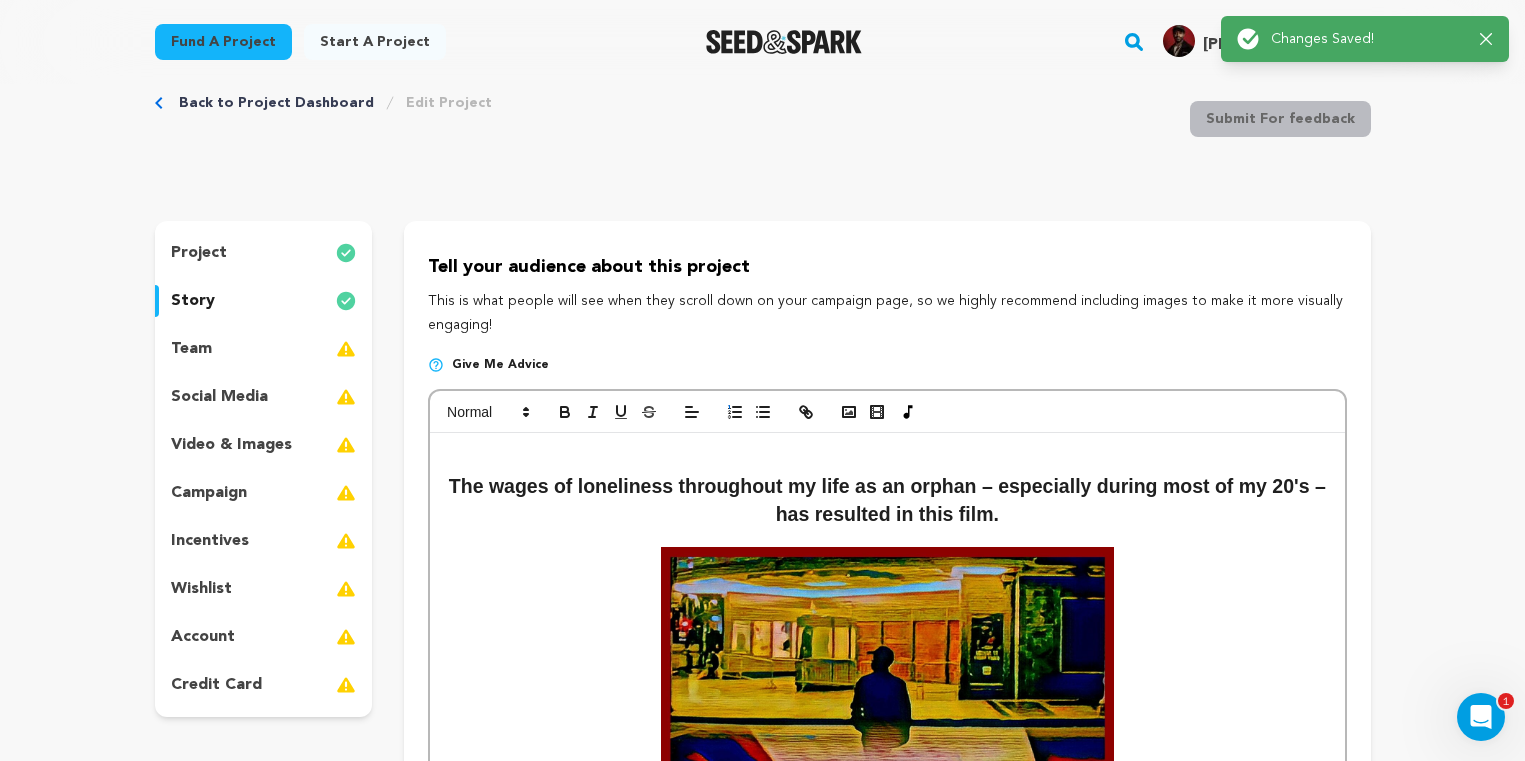 scroll, scrollTop: 0, scrollLeft: 0, axis: both 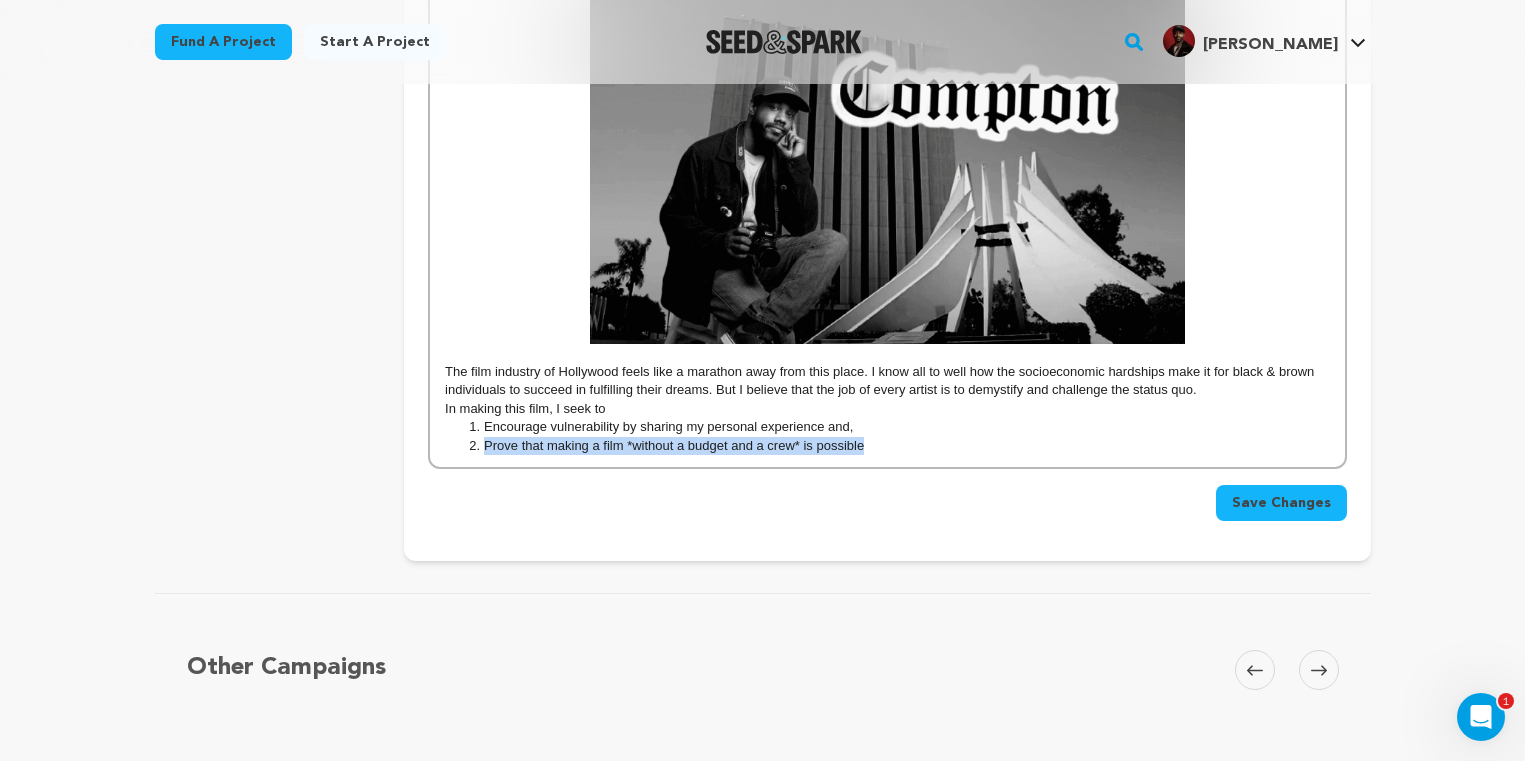 drag, startPoint x: 862, startPoint y: 435, endPoint x: 485, endPoint y: 433, distance: 377.0053 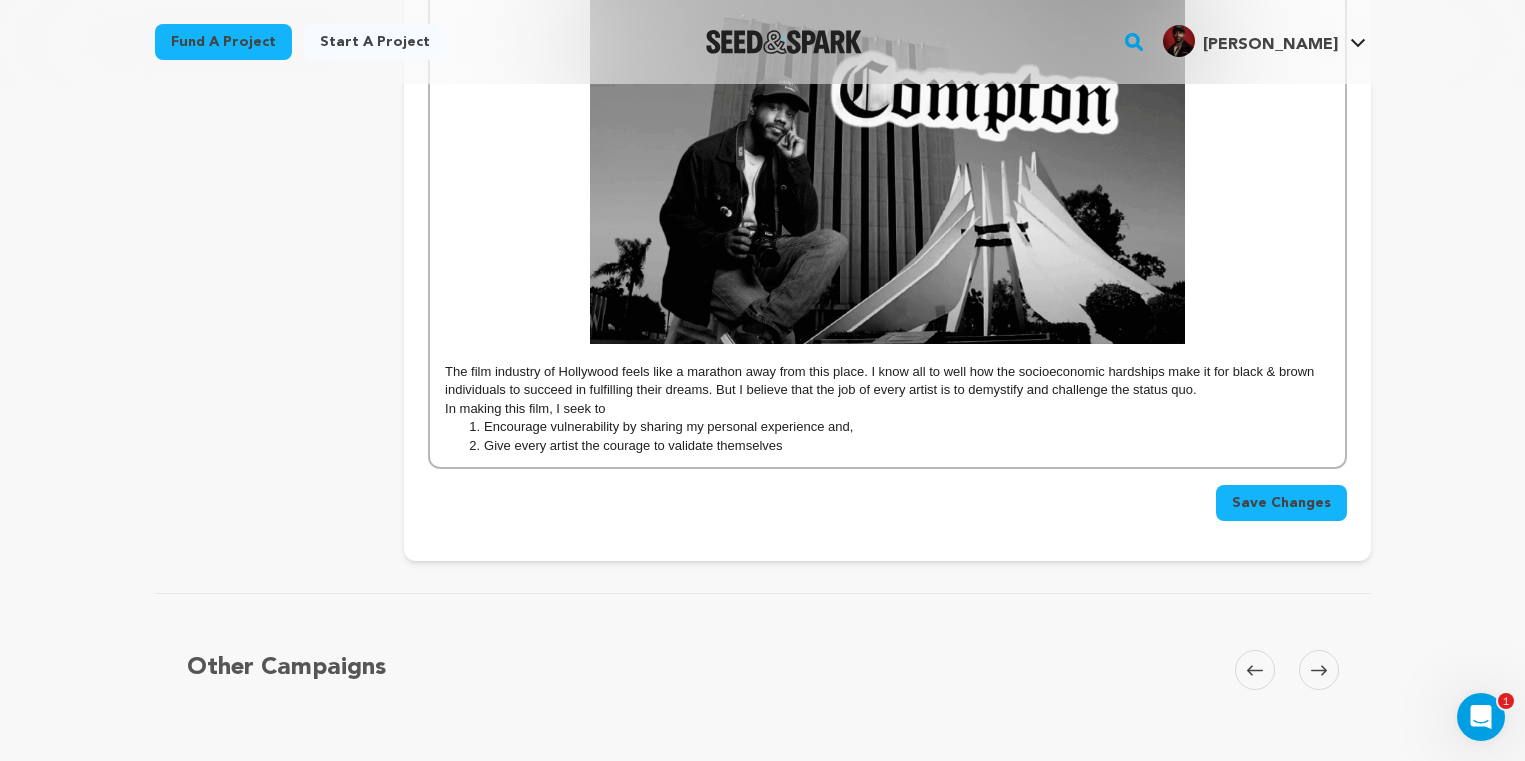 click on "Give every artist the courage to validate themselves" at bounding box center [897, 446] 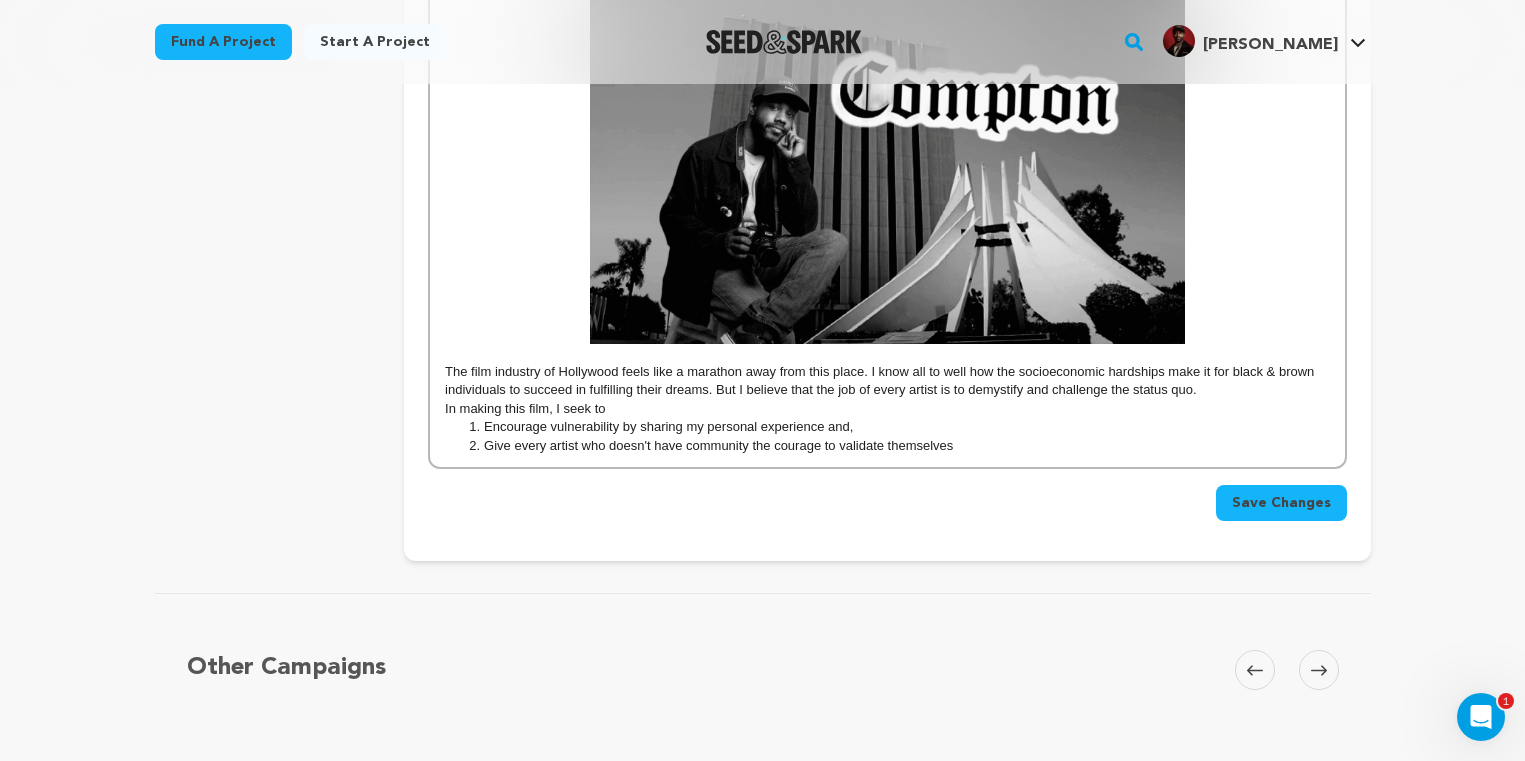 click on "Give every artist who doesn't have community the courage to validate themselves" at bounding box center [897, 446] 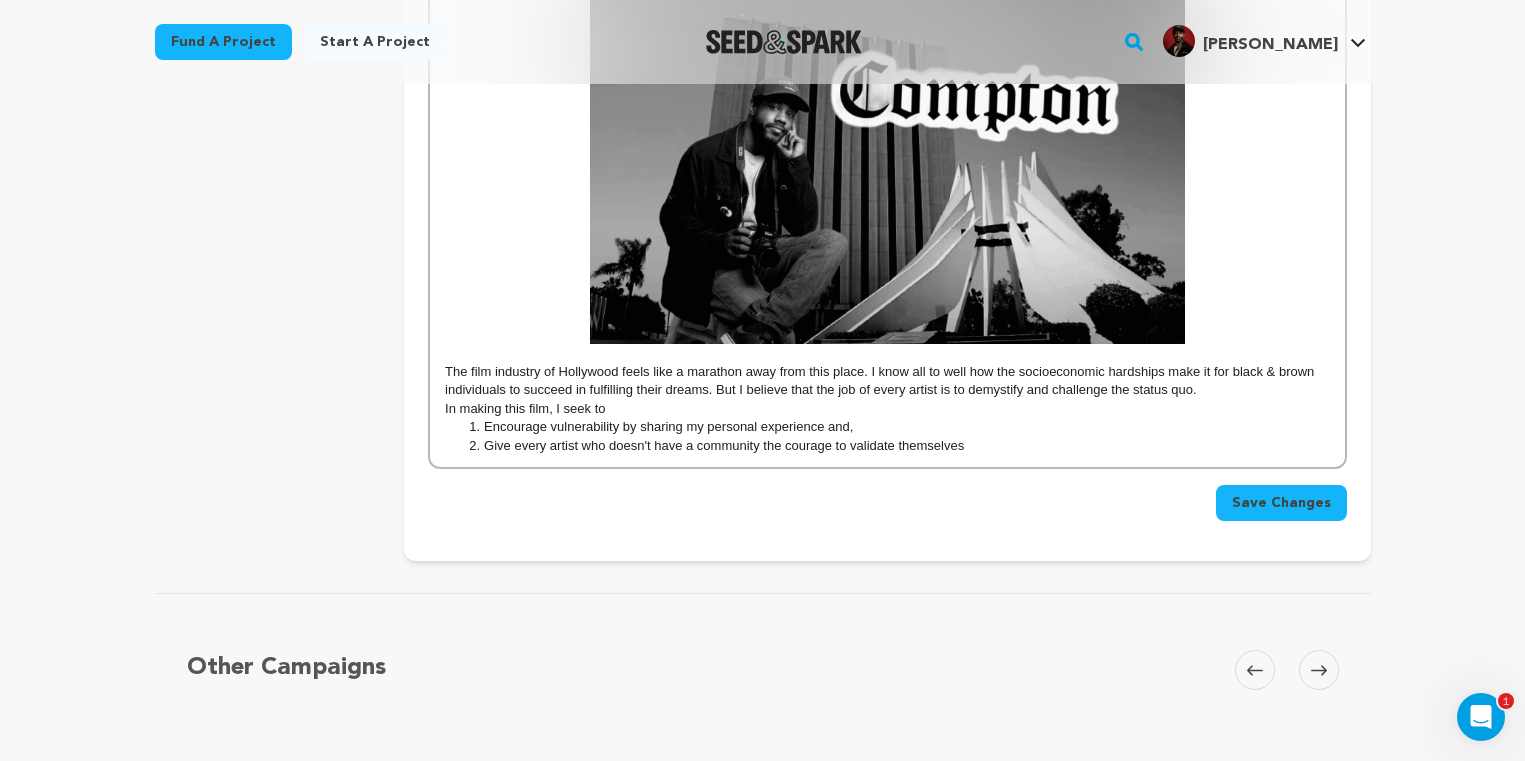 click on "Encourage vulnerability by sharing my personal experience and," at bounding box center [897, 427] 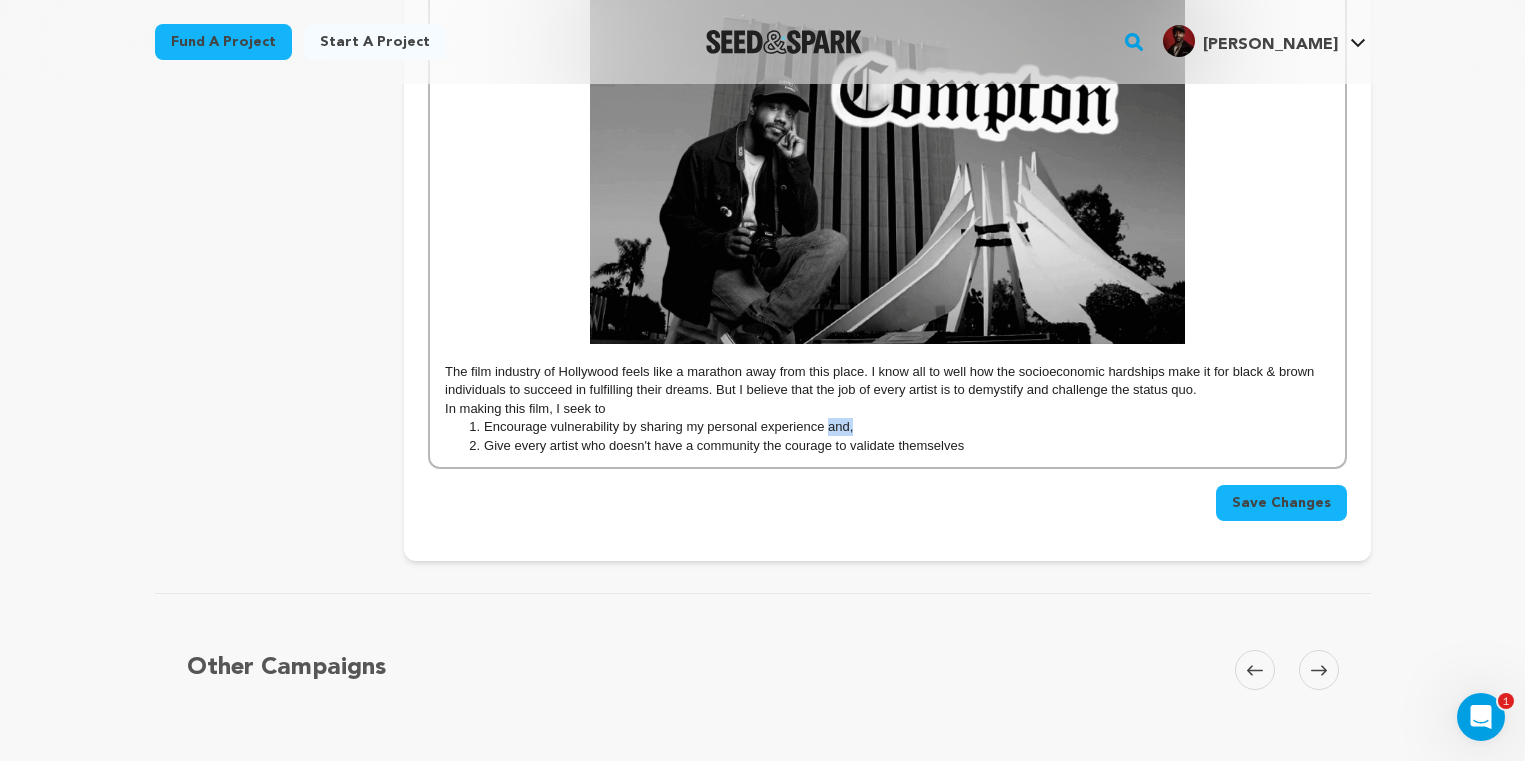 drag, startPoint x: 853, startPoint y: 411, endPoint x: 828, endPoint y: 412, distance: 25.019993 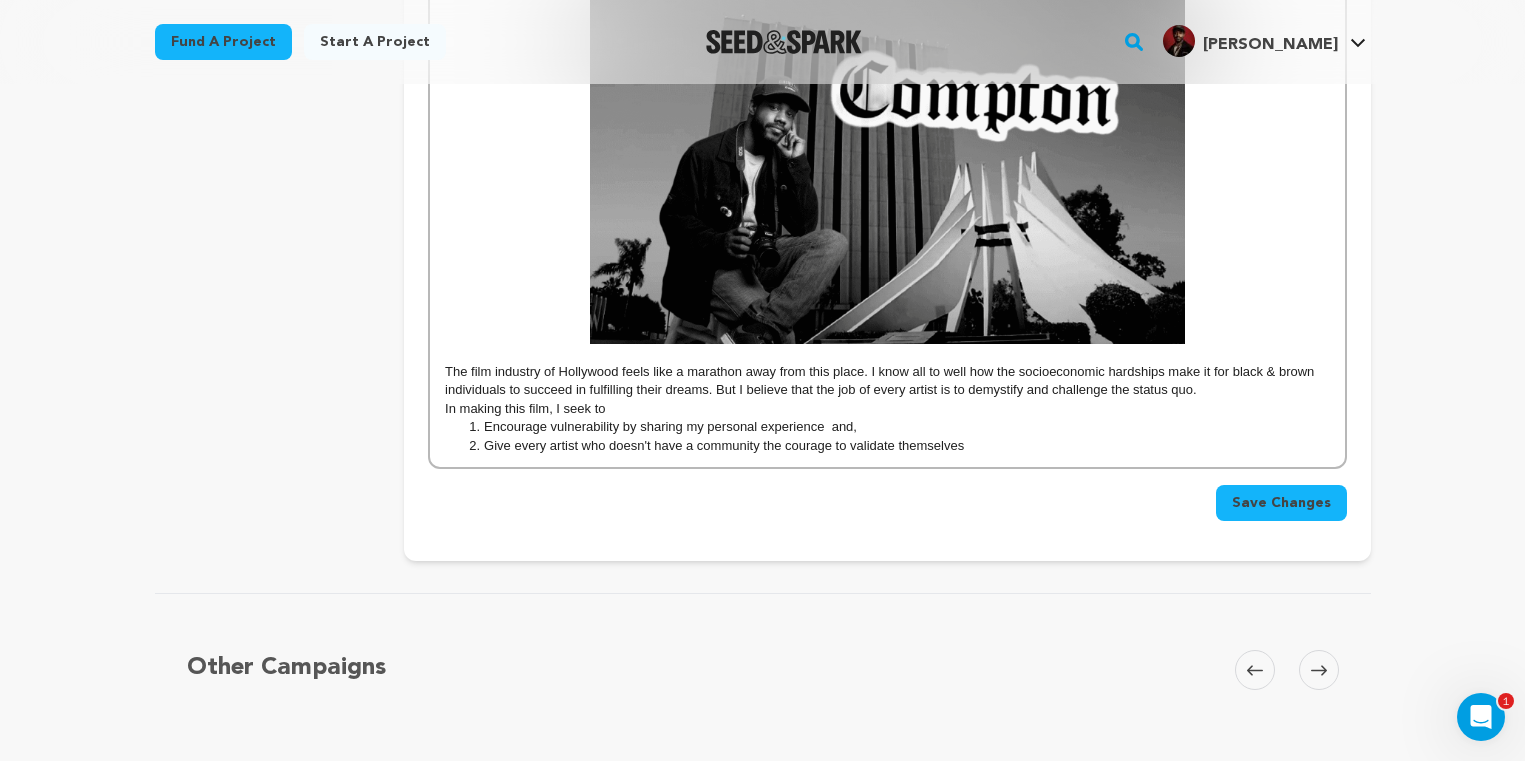click on "Save Changes" at bounding box center (1281, 503) 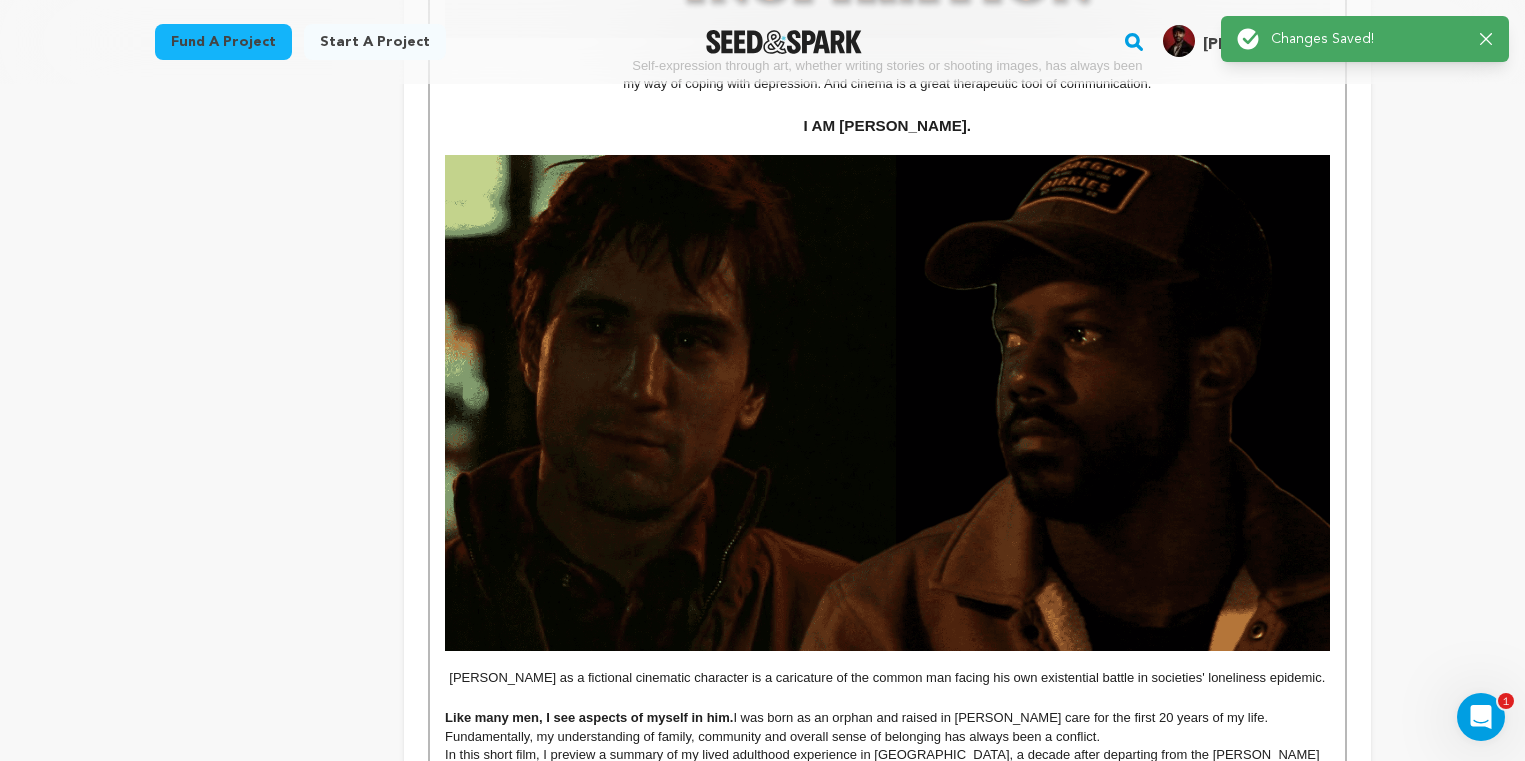 scroll, scrollTop: 0, scrollLeft: 0, axis: both 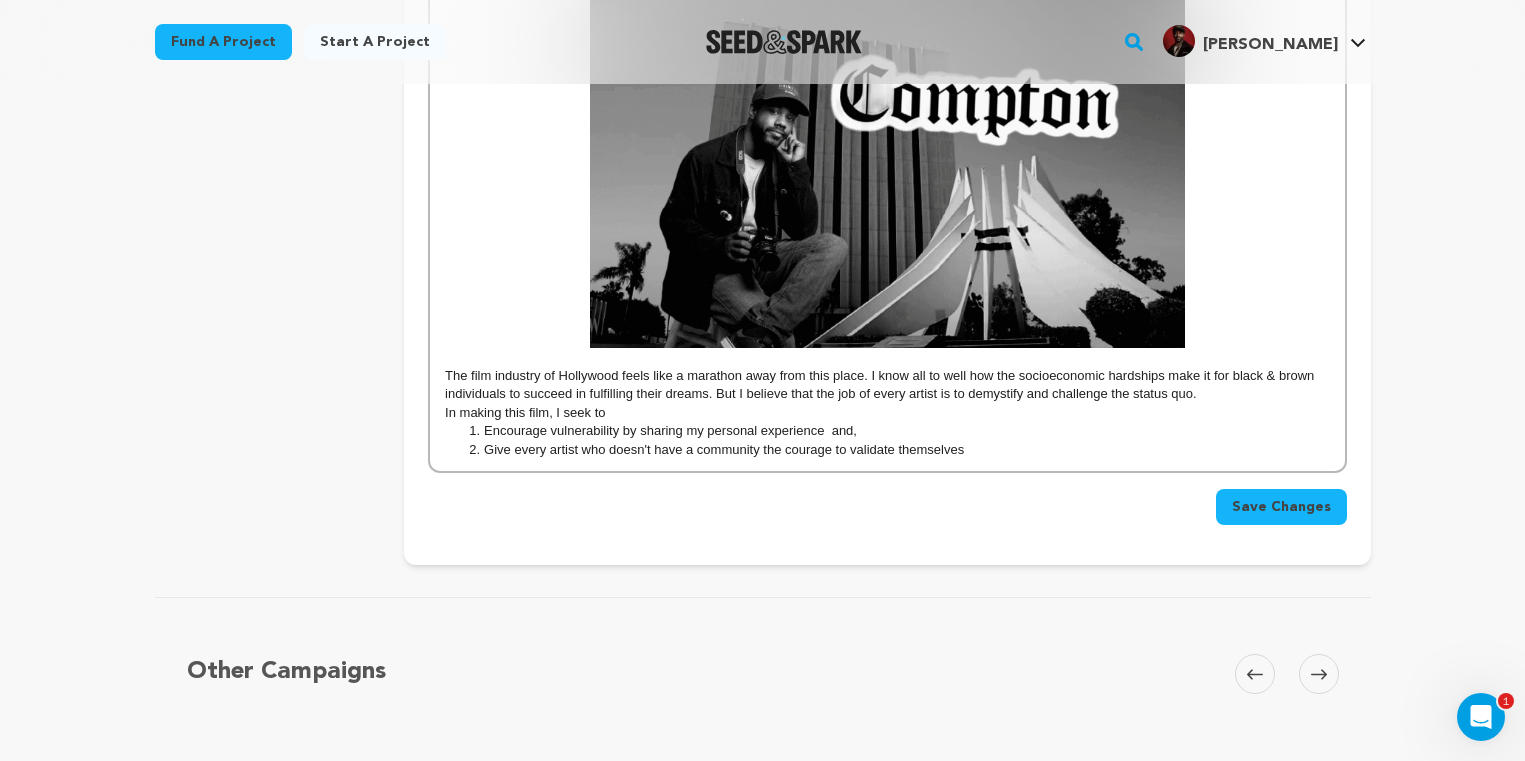 click on "Encourage vulnerability by sharing my personal experience  and," at bounding box center (897, 431) 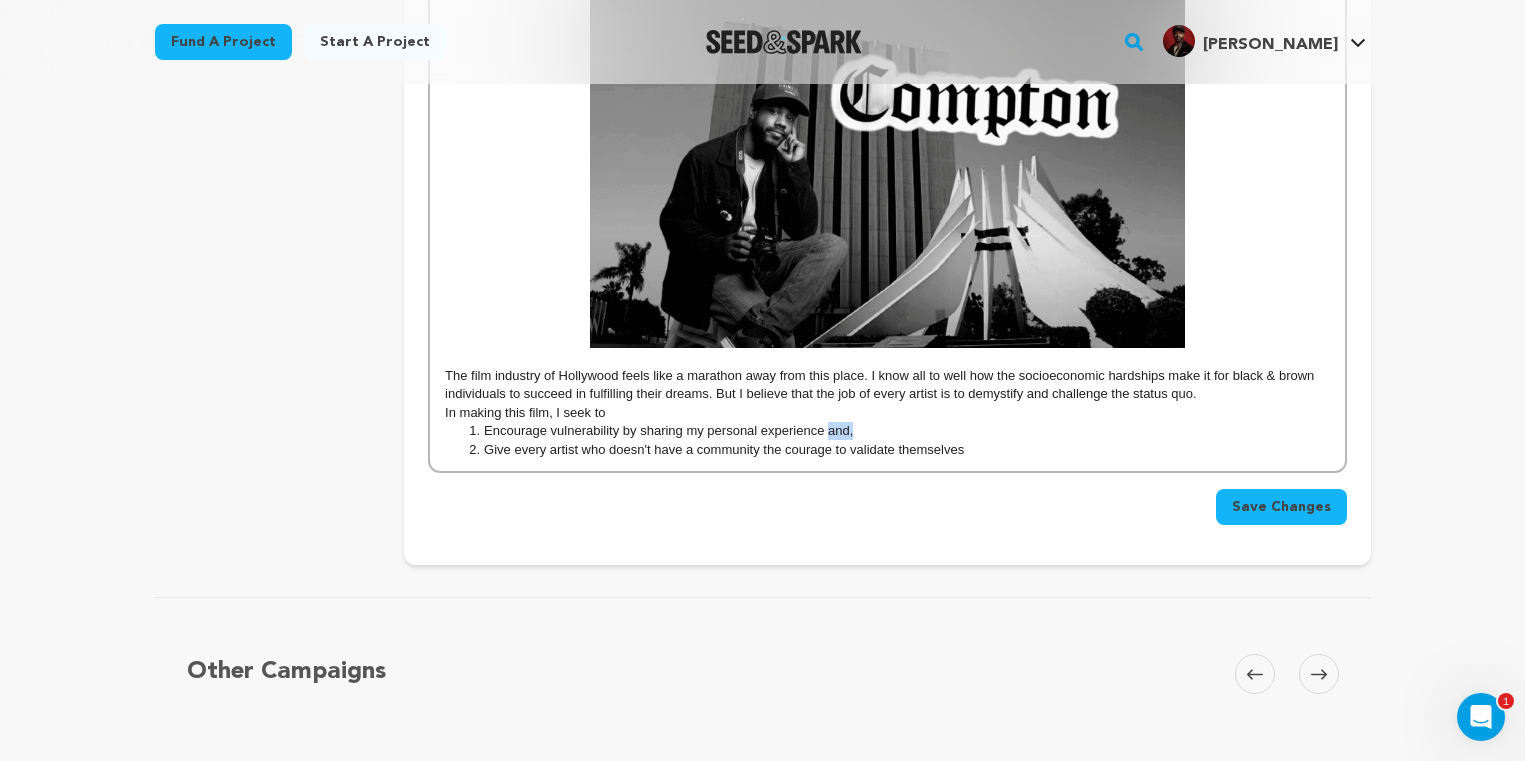 drag, startPoint x: 855, startPoint y: 415, endPoint x: 829, endPoint y: 415, distance: 26 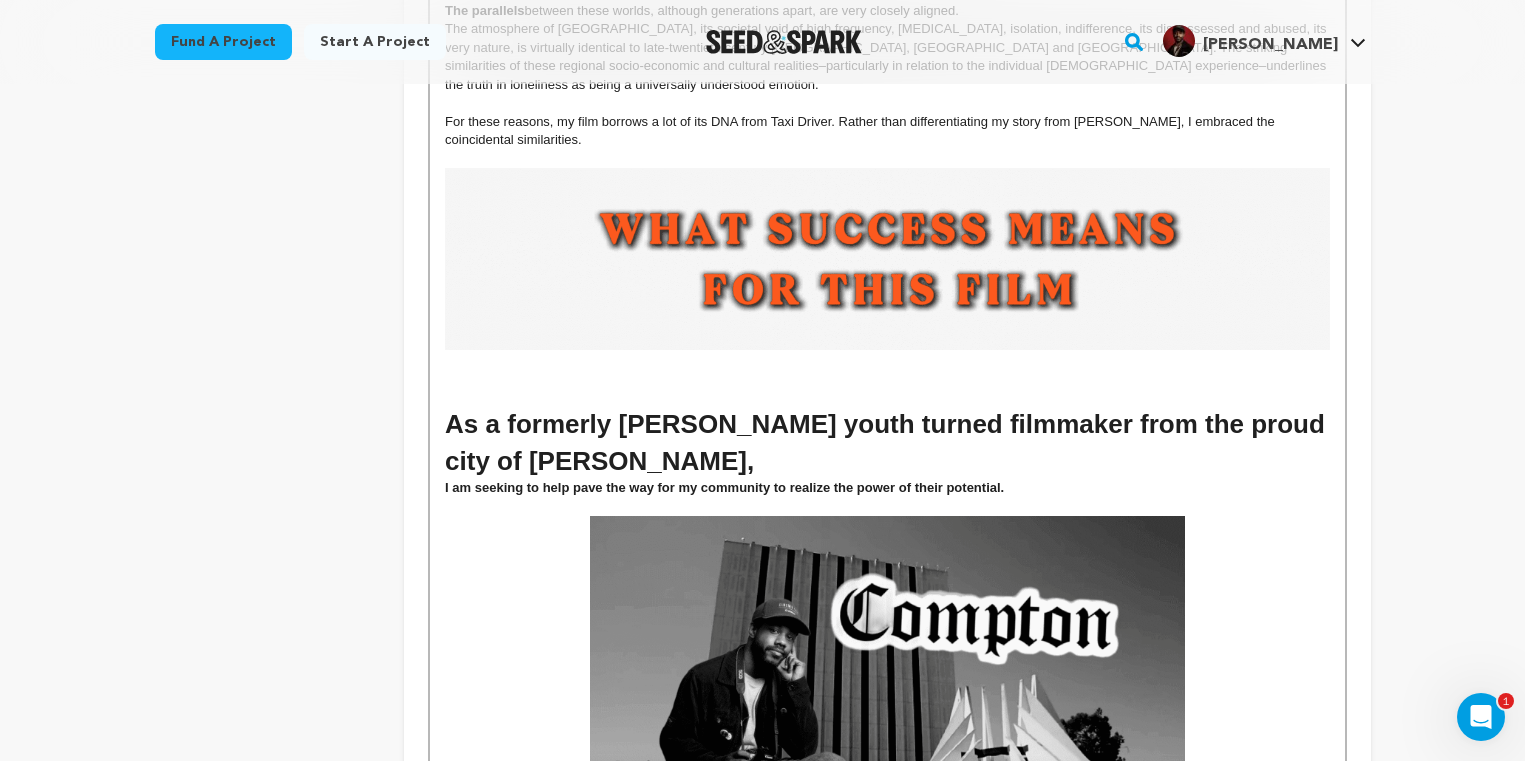 scroll, scrollTop: 0, scrollLeft: 0, axis: both 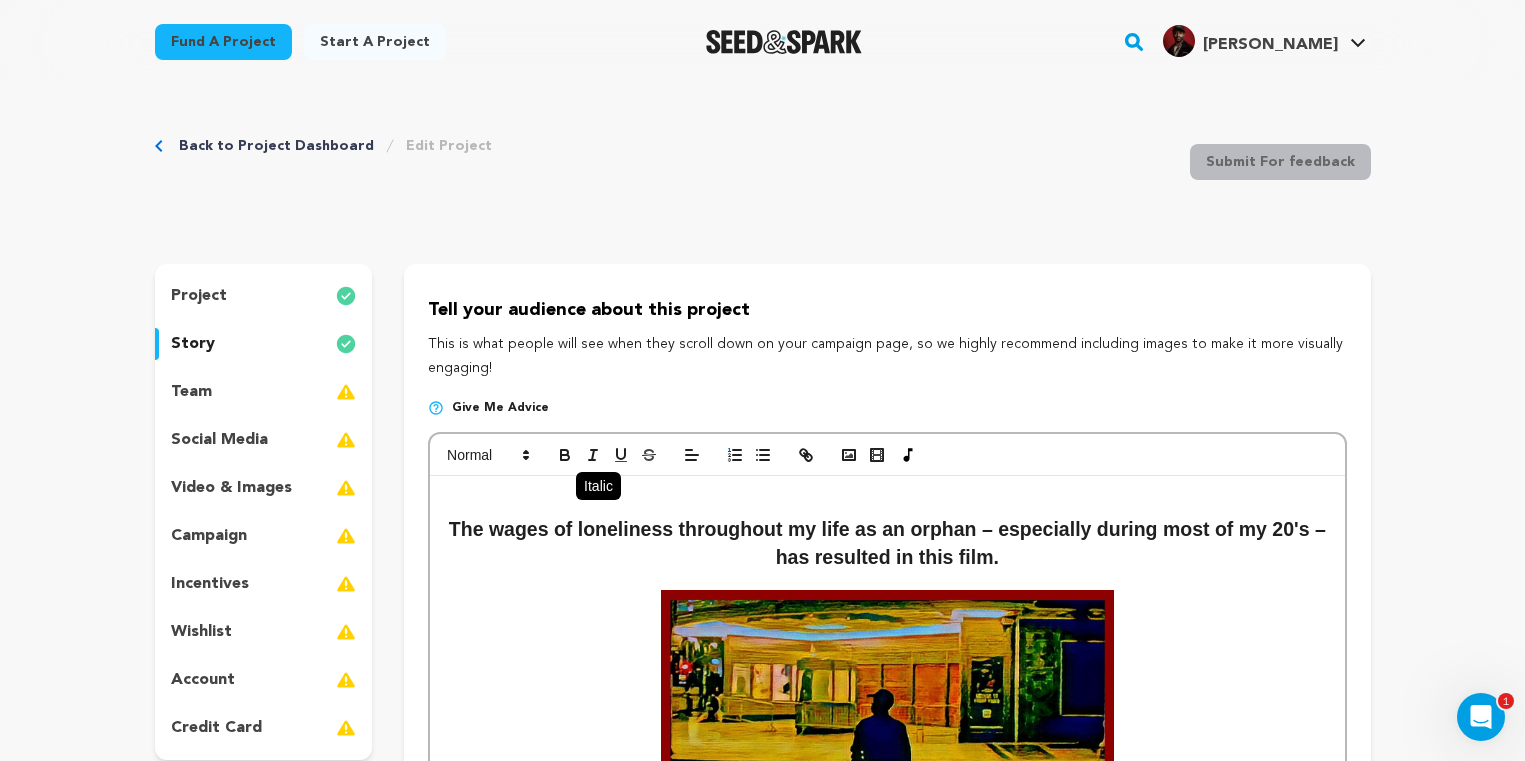 click 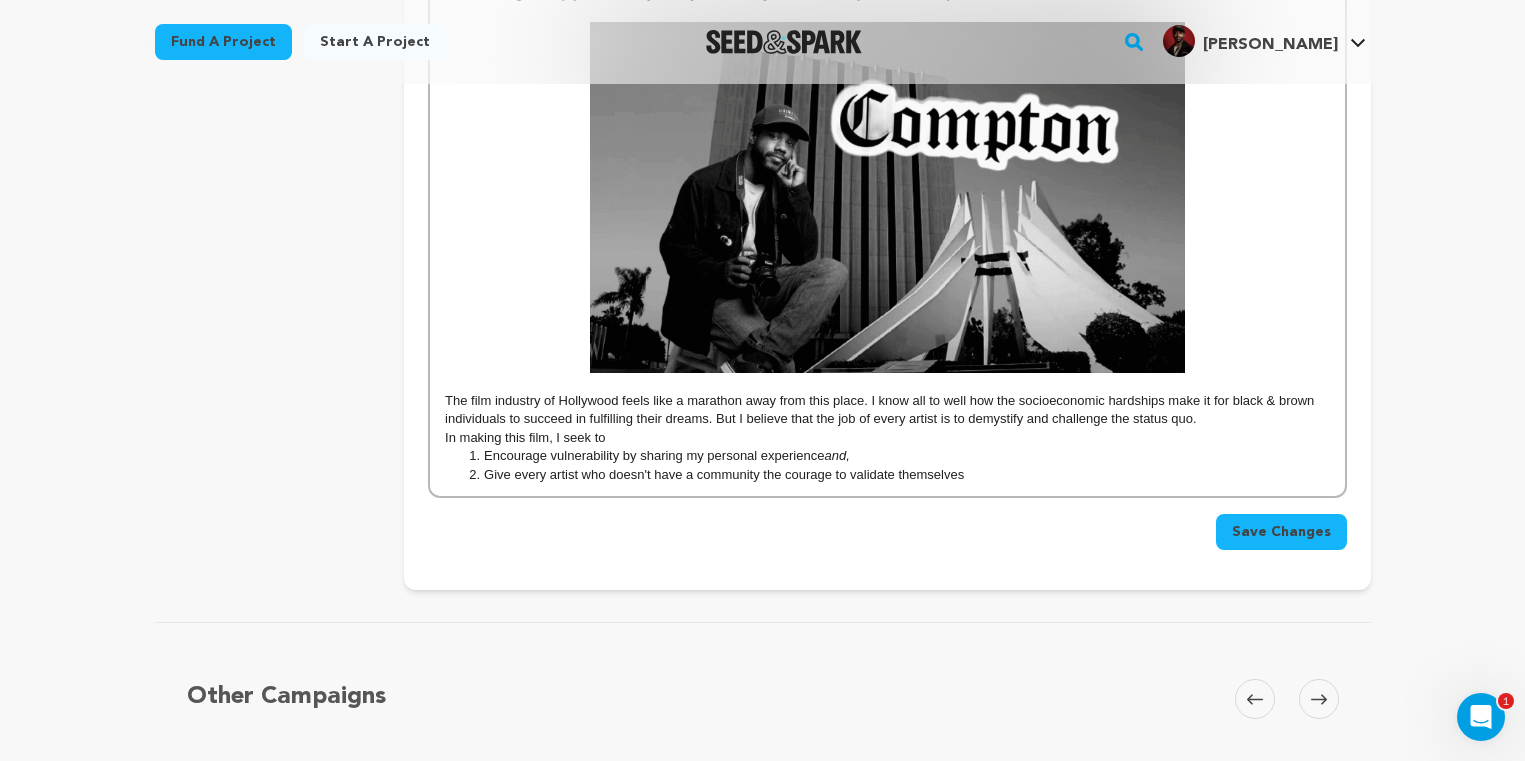 scroll, scrollTop: 4631, scrollLeft: 0, axis: vertical 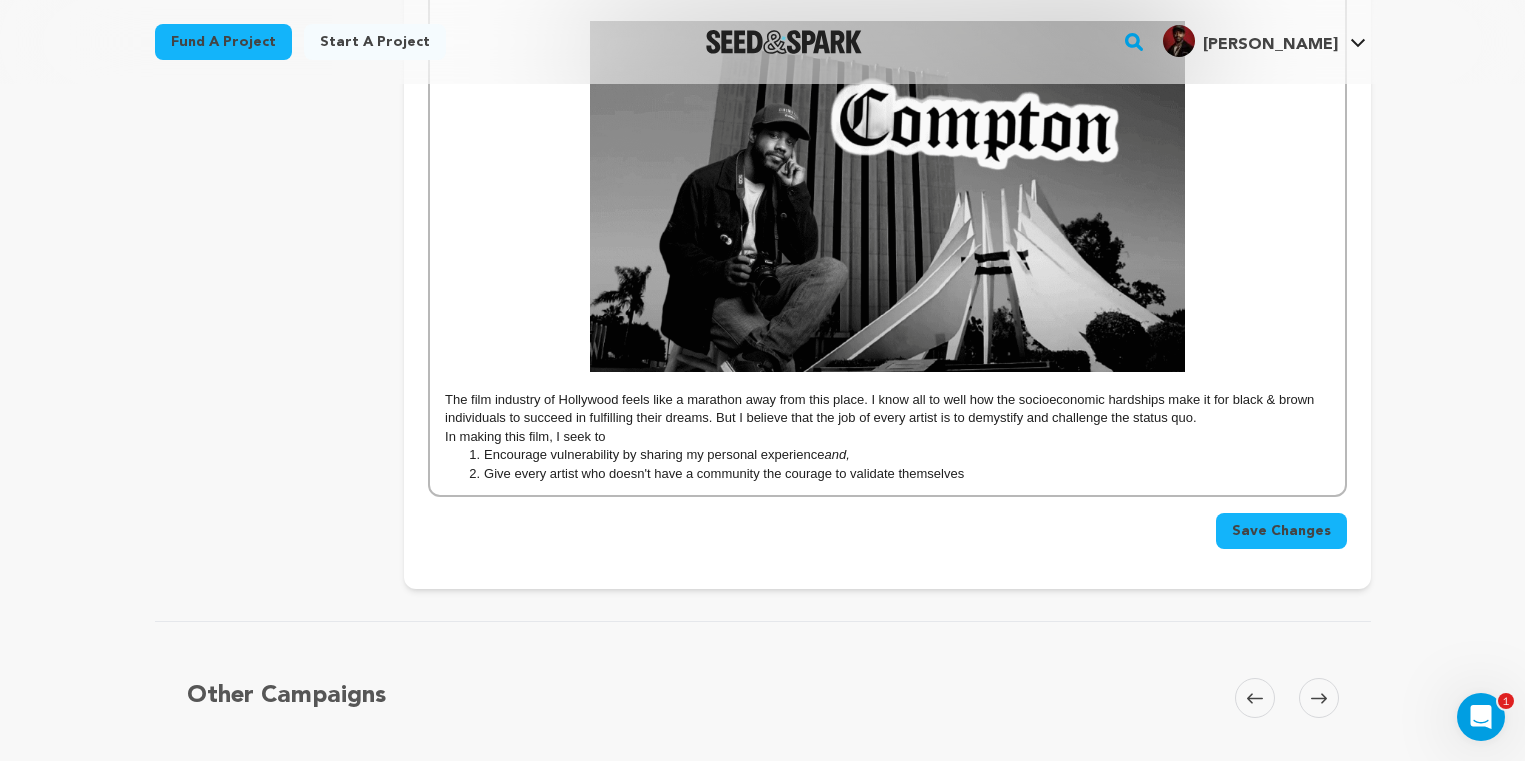 click on "Back to Project Dashboard
Edit Project
Submit For feedback
Submit For feedback
project" at bounding box center [762, -1594] 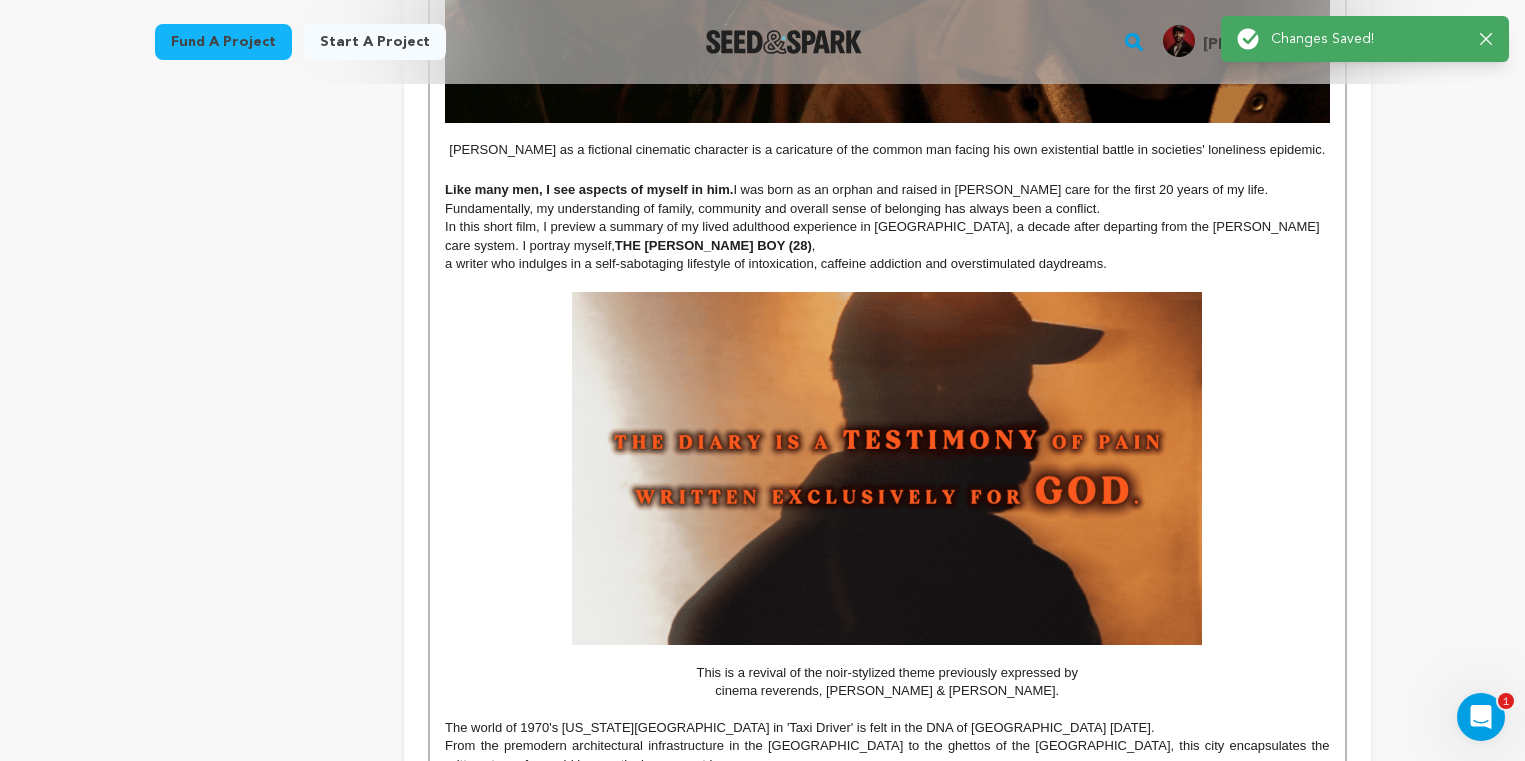 scroll, scrollTop: 0, scrollLeft: 0, axis: both 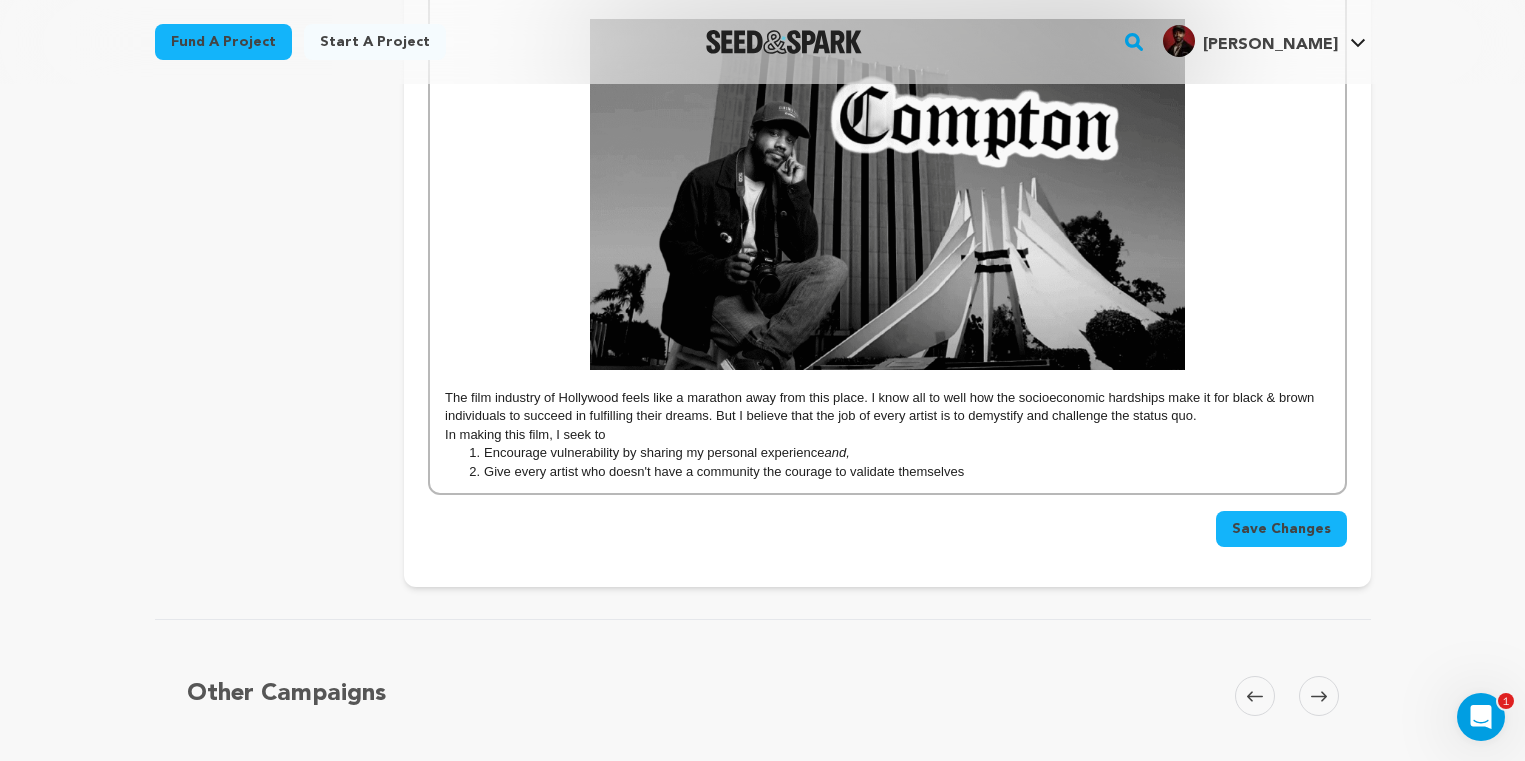 click on "and," at bounding box center (836, 452) 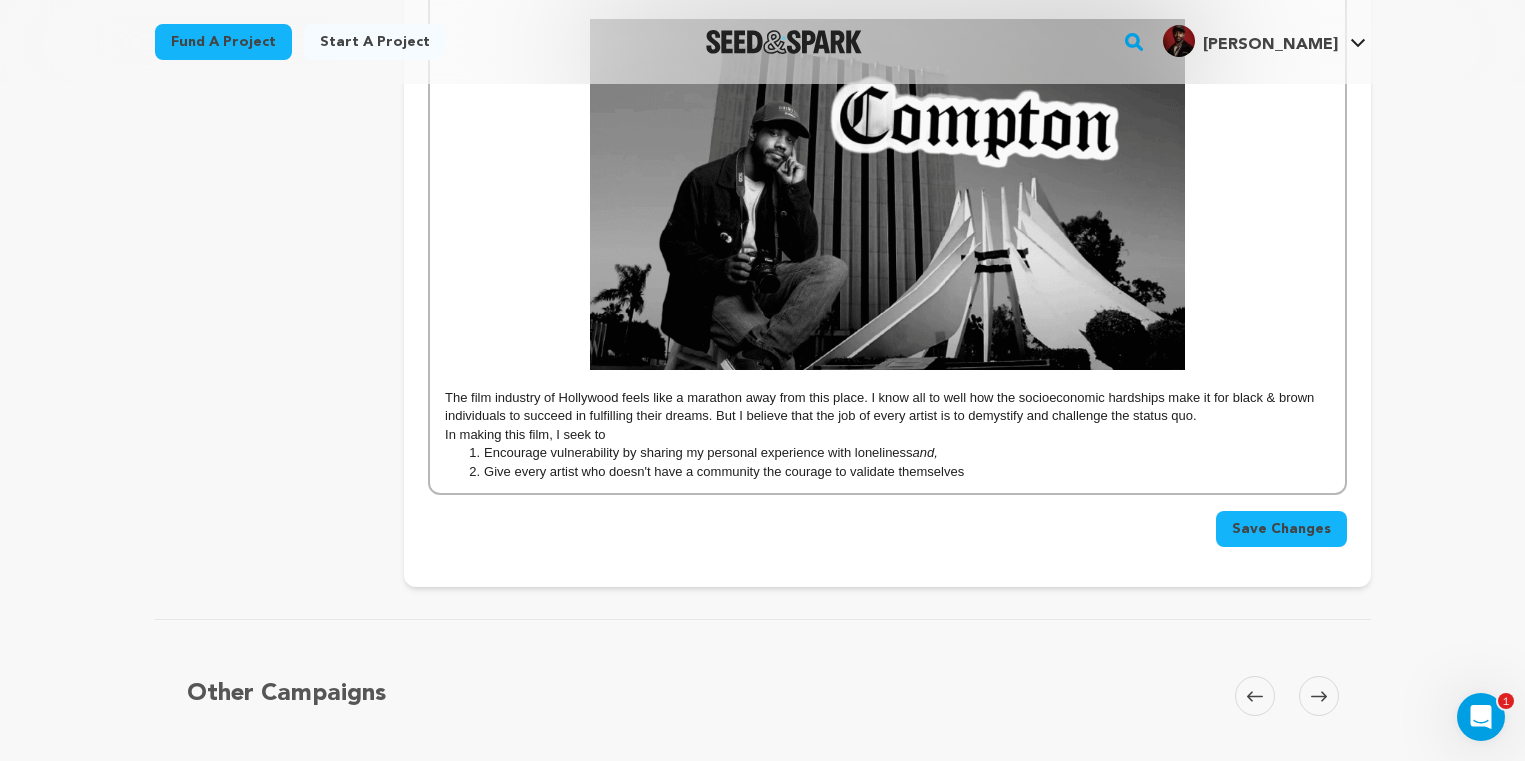 click on "Save Changes" at bounding box center [1281, 529] 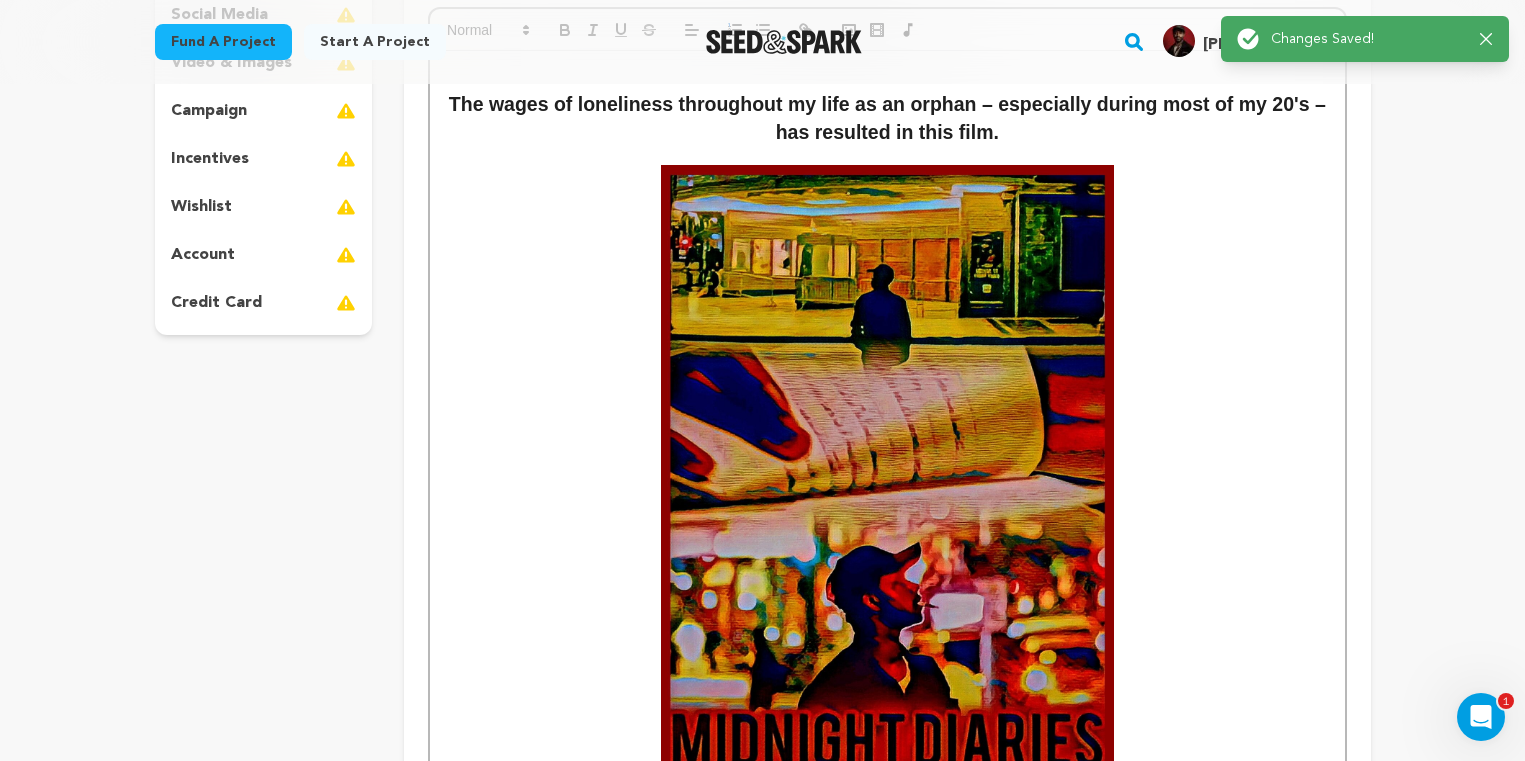 scroll, scrollTop: 0, scrollLeft: 0, axis: both 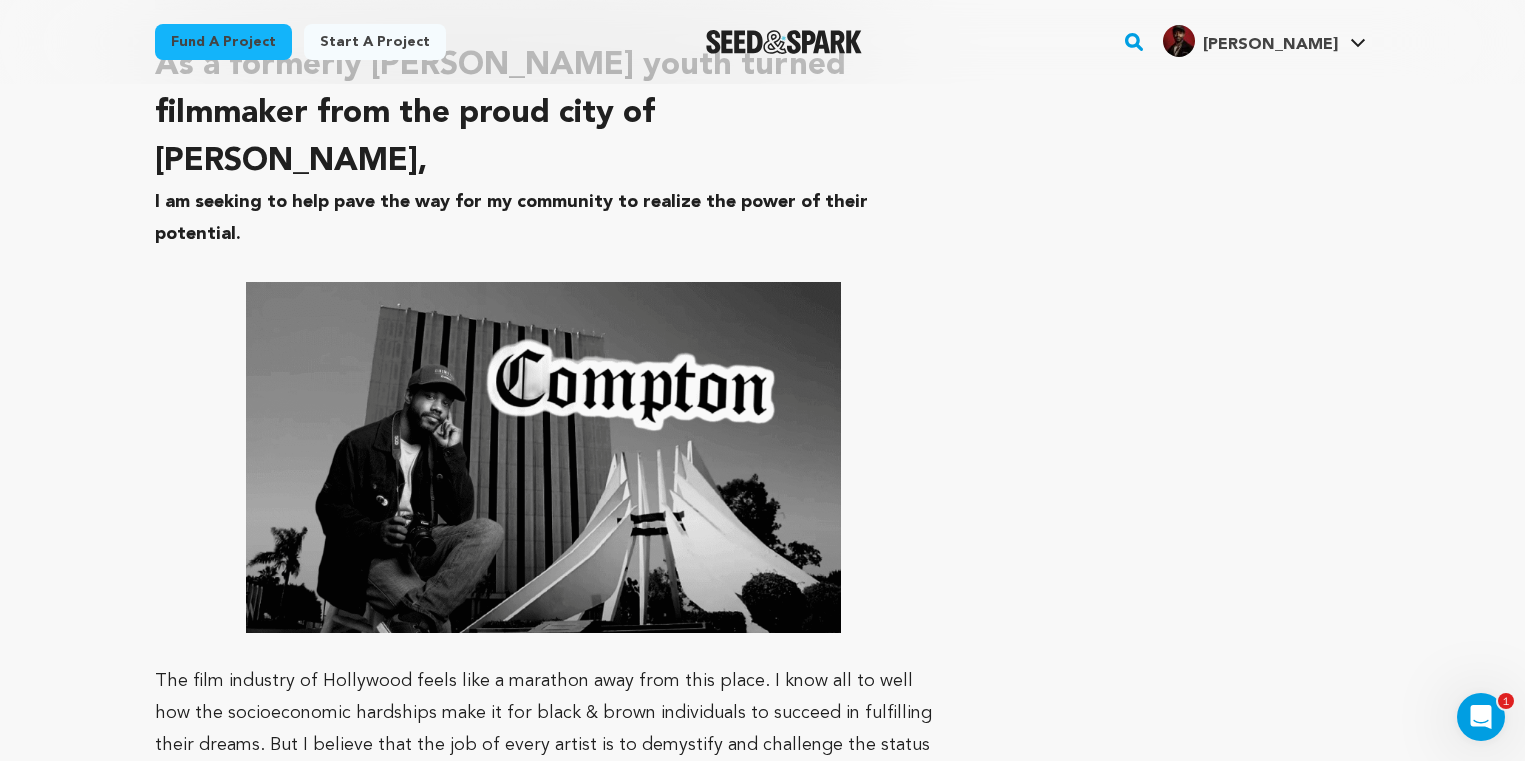 click on "Incentives" at bounding box center [1175, -1958] 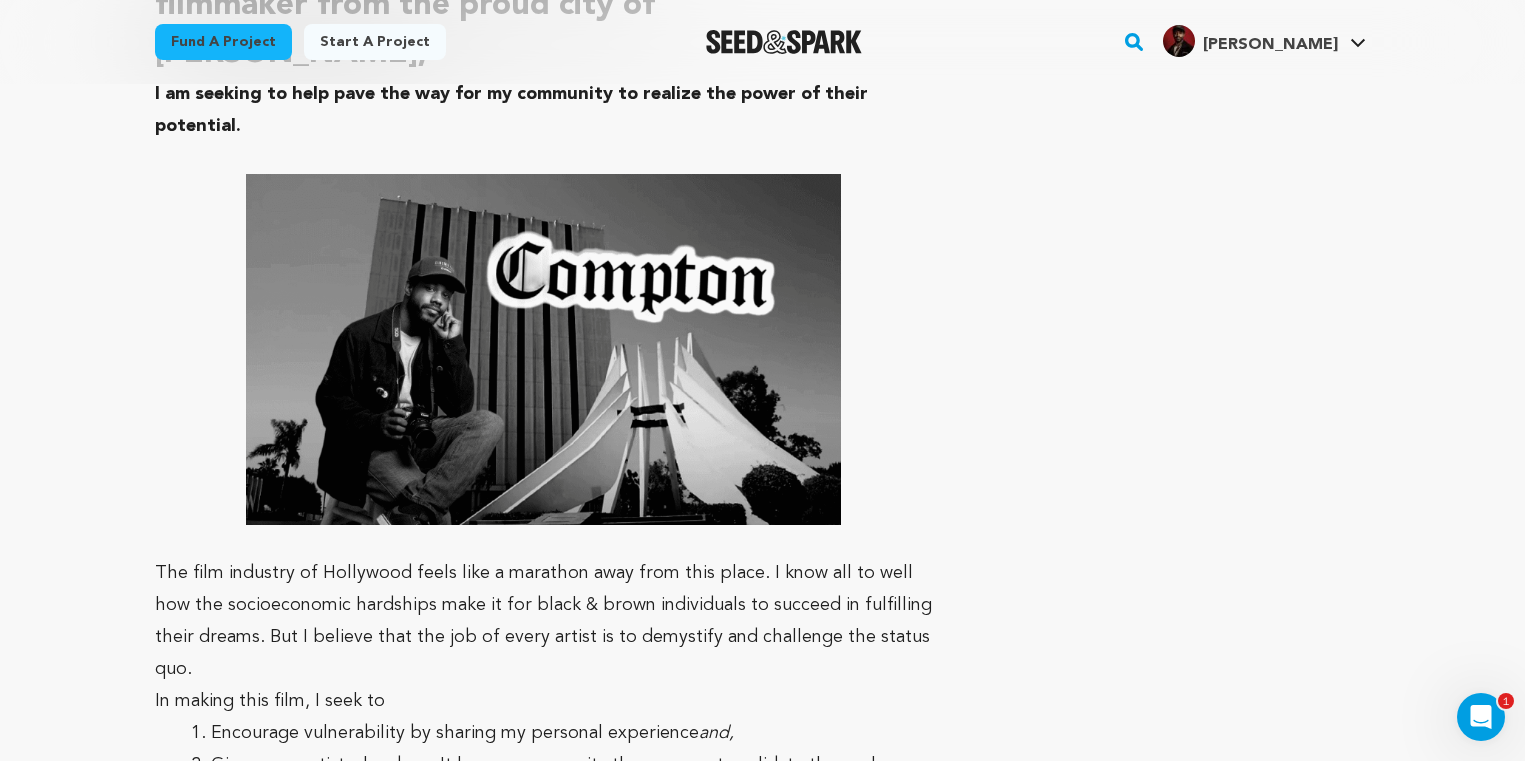 scroll, scrollTop: 6049, scrollLeft: 0, axis: vertical 